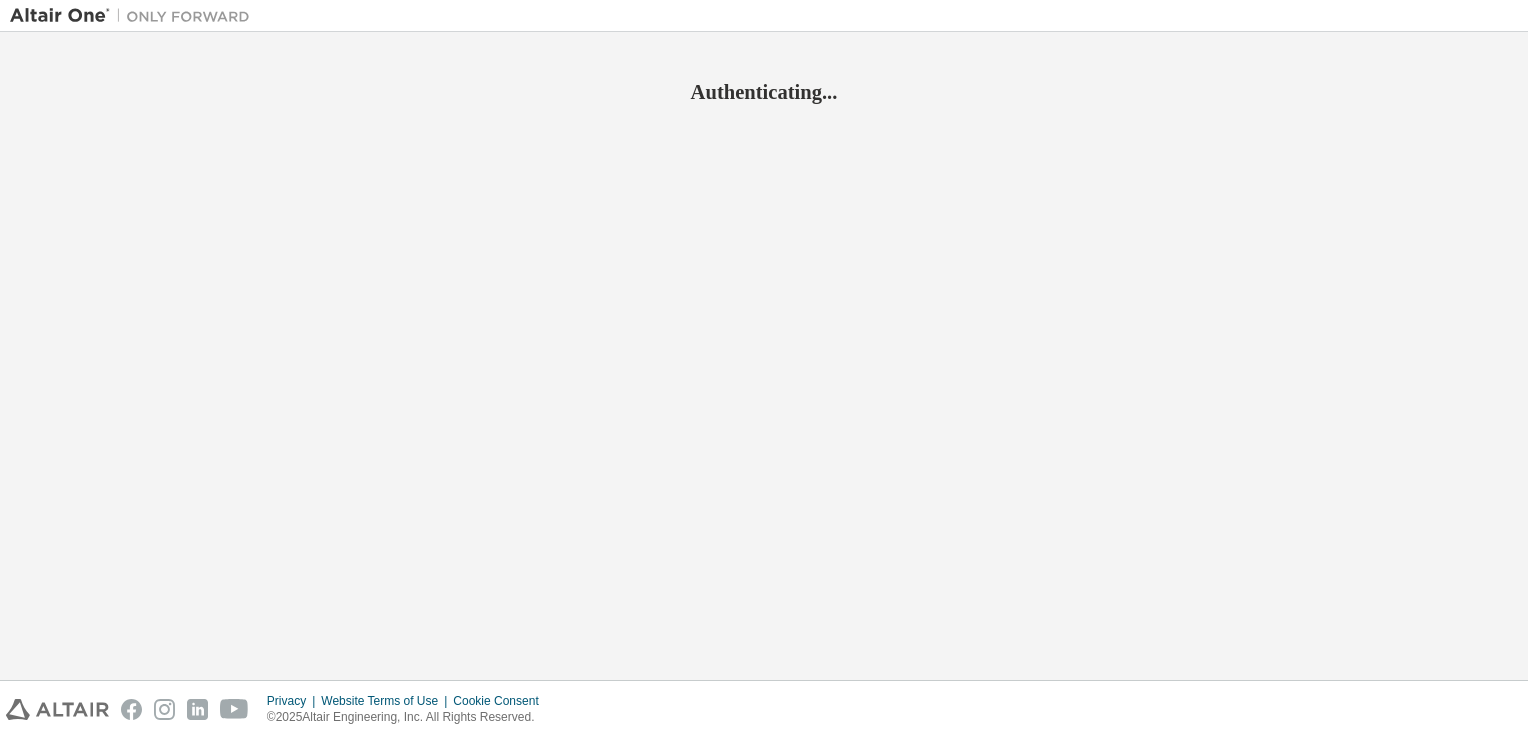 scroll, scrollTop: 0, scrollLeft: 0, axis: both 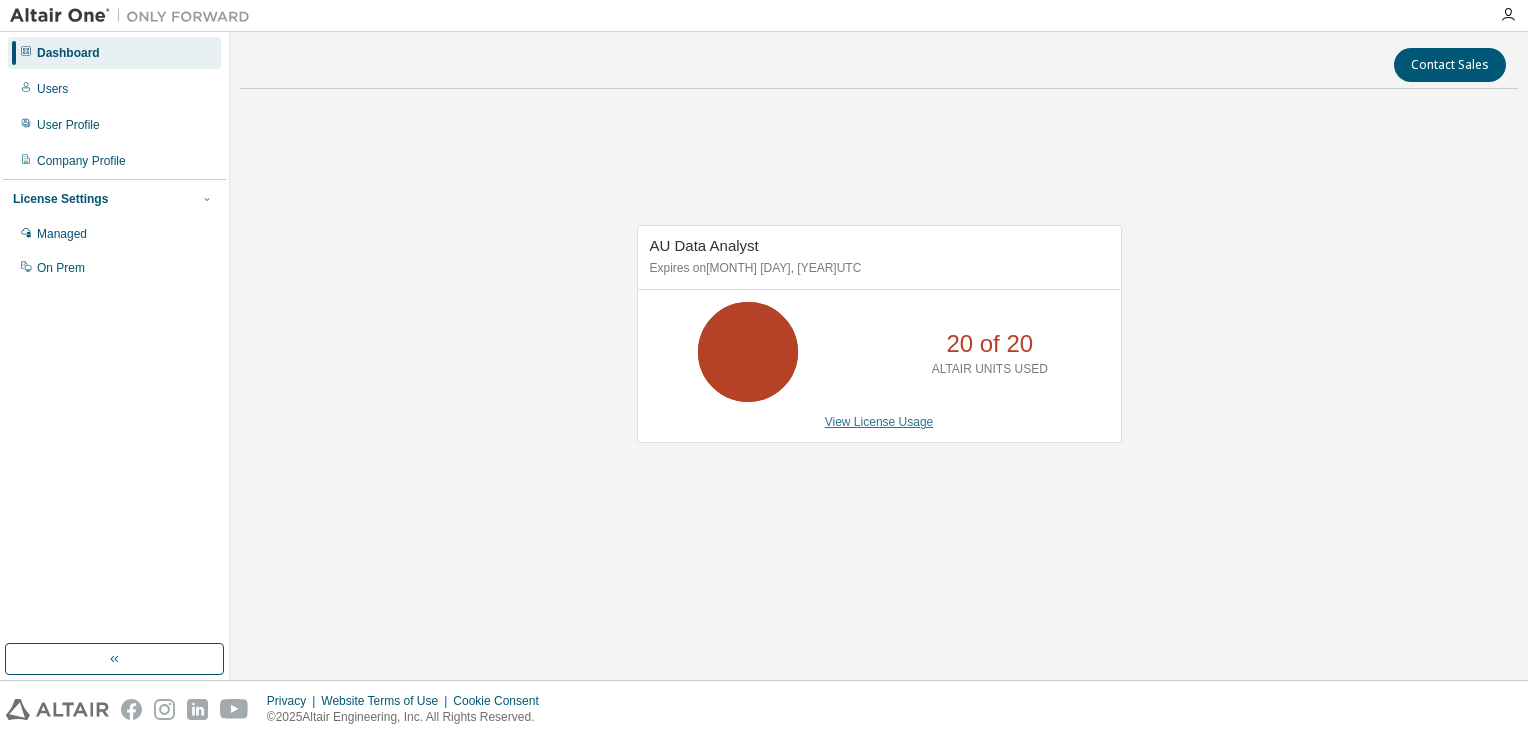 click on "View License Usage" at bounding box center (879, 422) 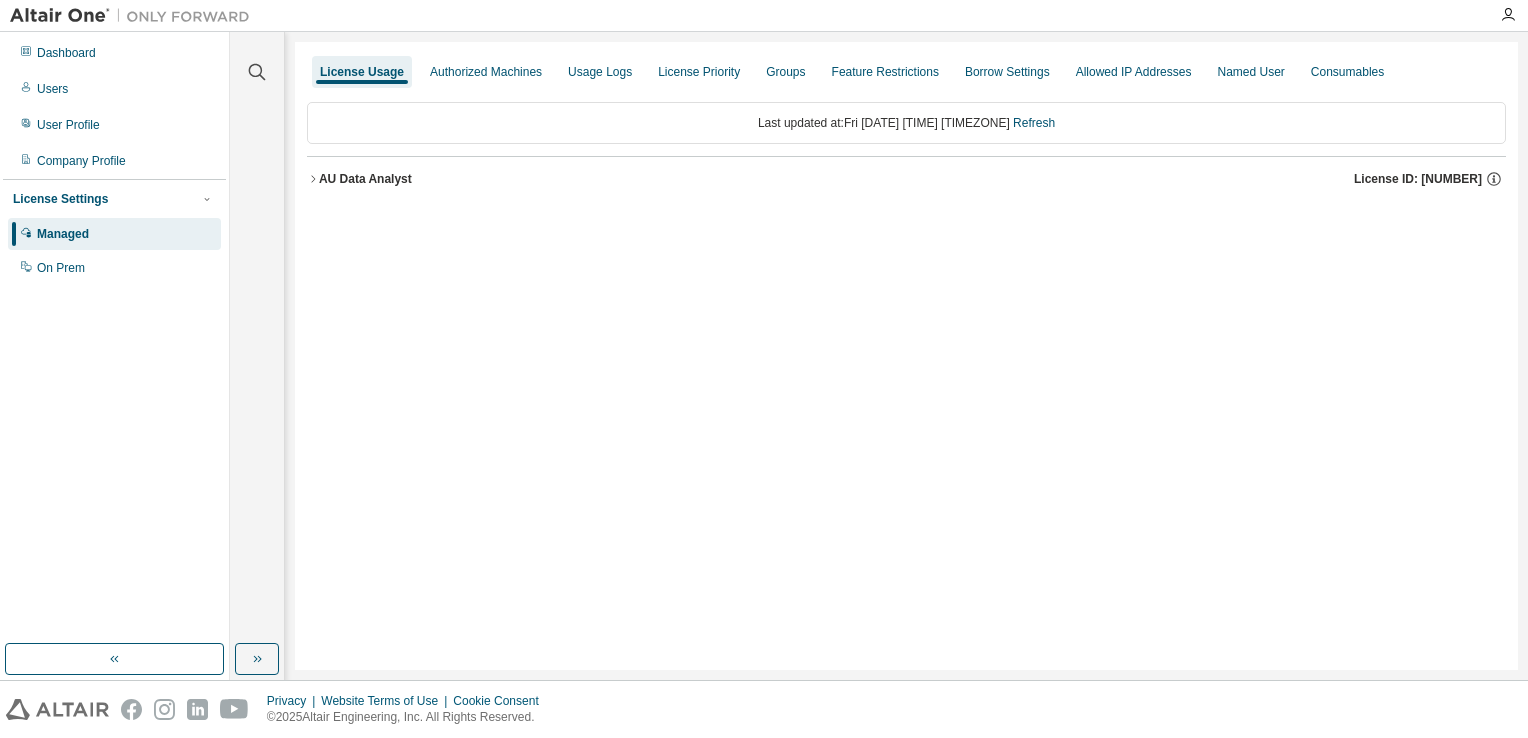 click on "AU Data Analyst" at bounding box center [365, 179] 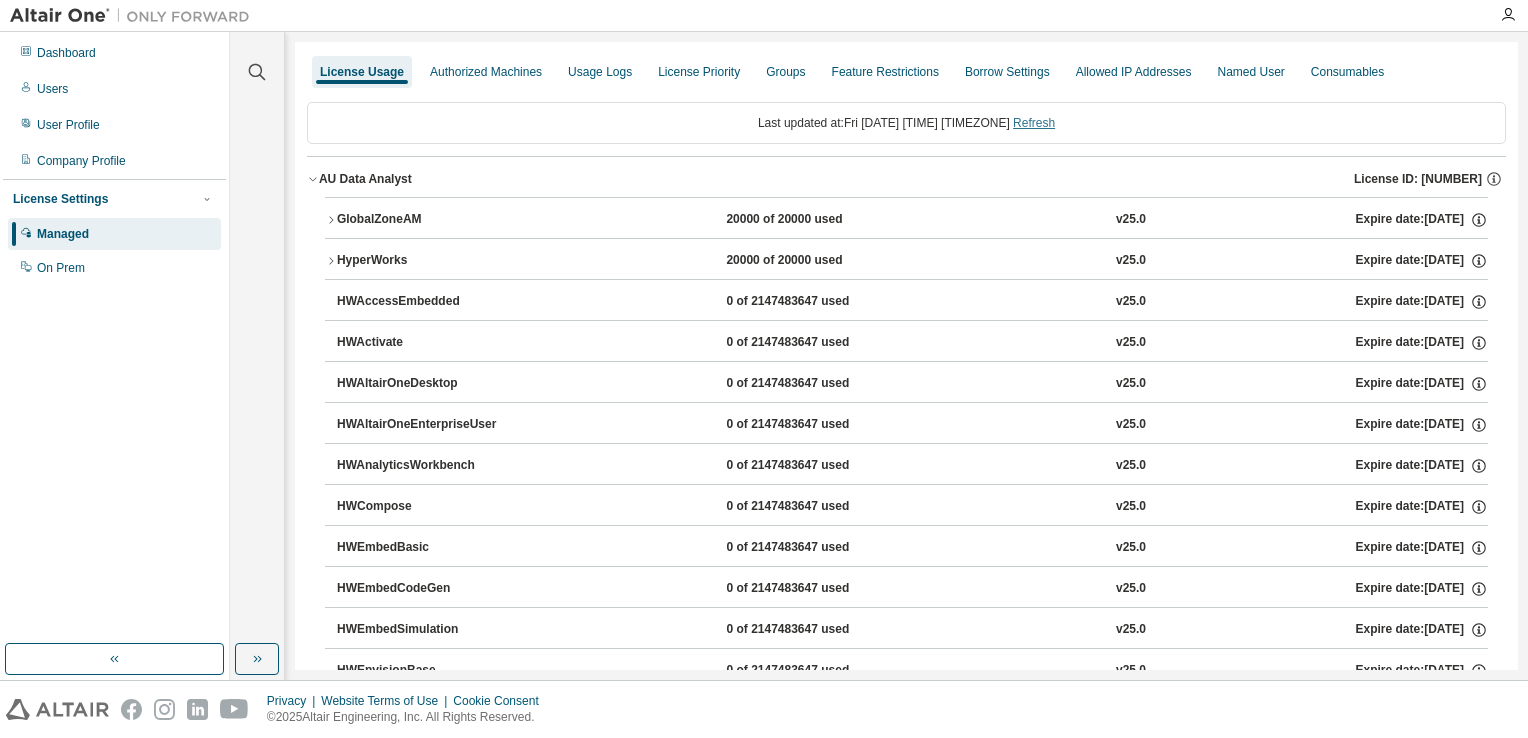 click on "Refresh" at bounding box center [1034, 123] 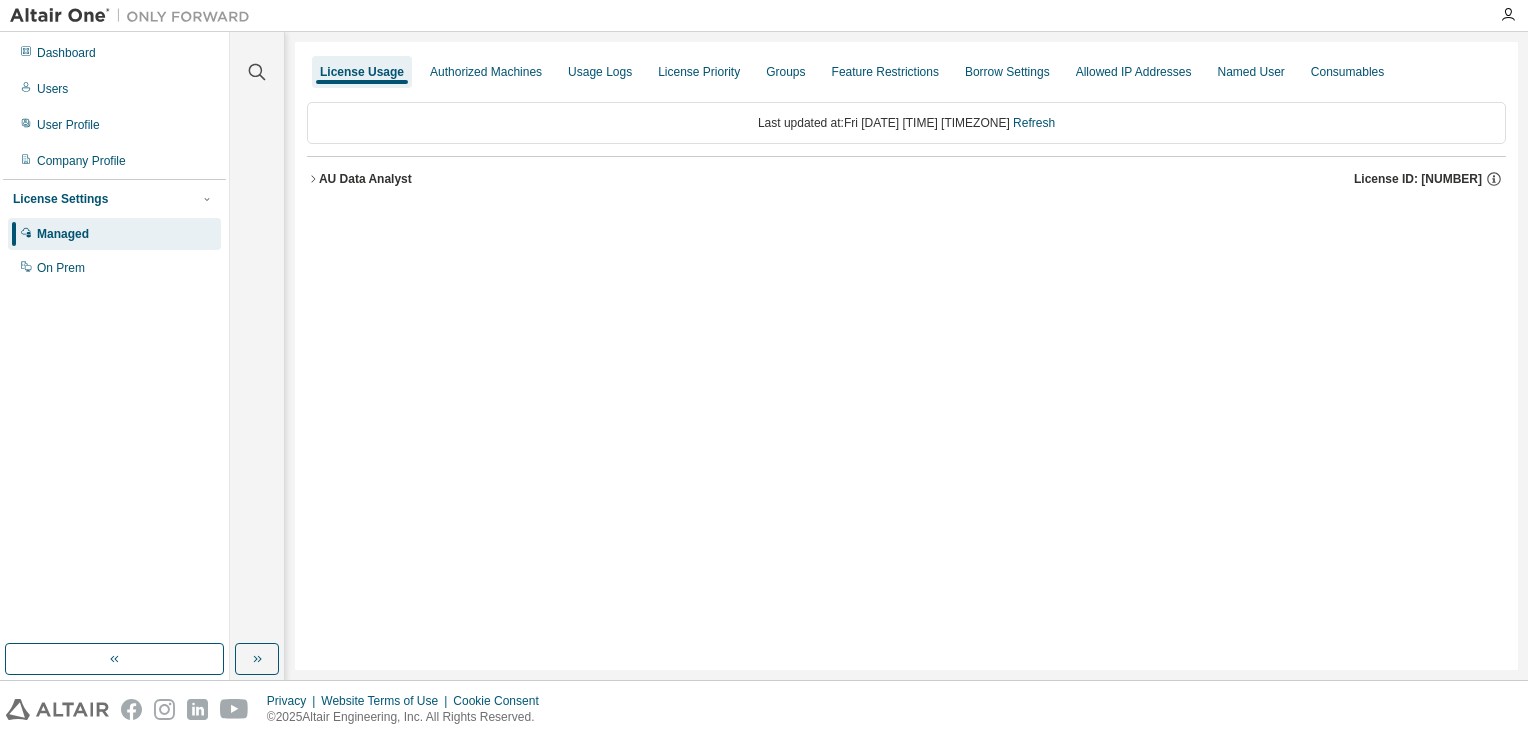 click on "AU Data Analyst" at bounding box center (365, 179) 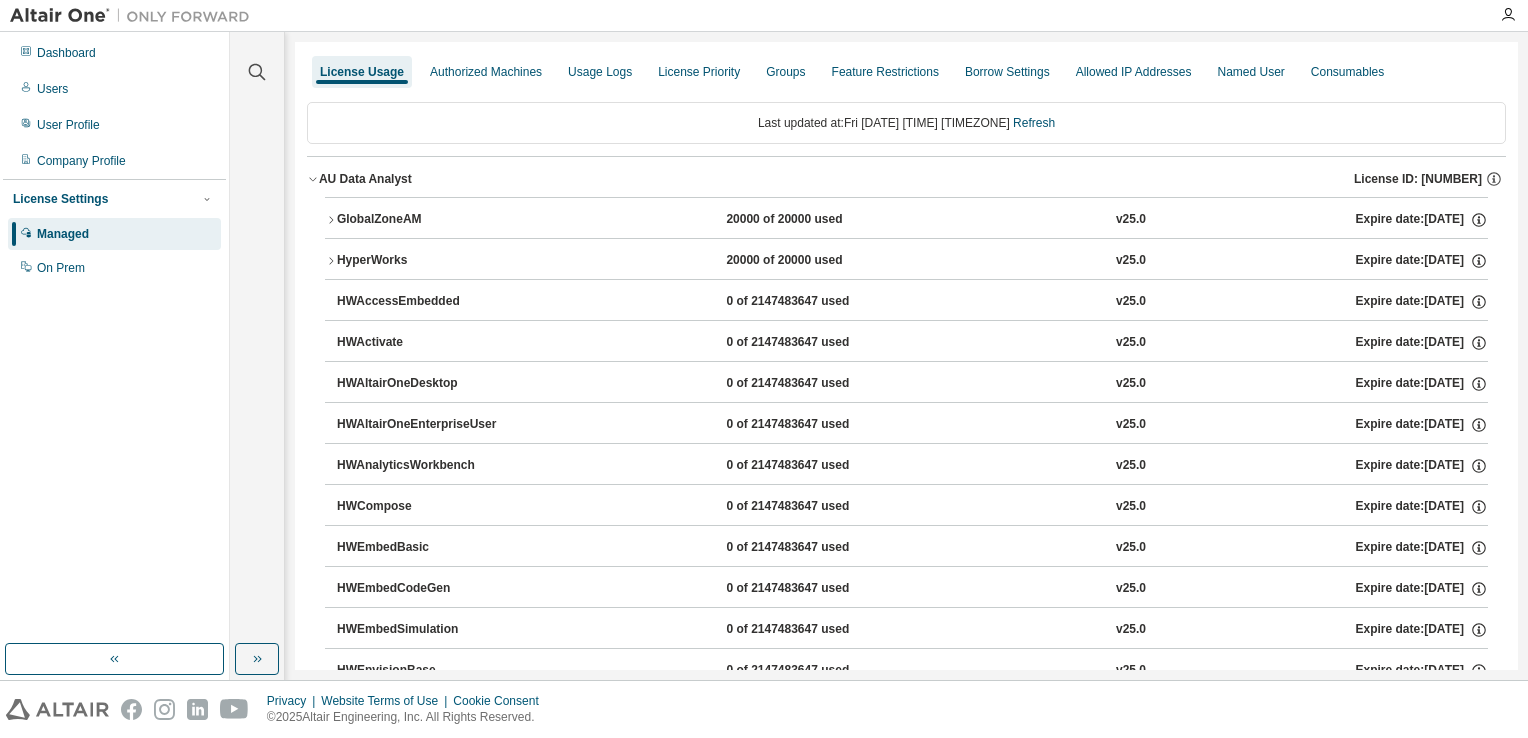 click on "GlobalZoneAM 20000 of 20000 used v25.0 Expire date:  [DATE]" at bounding box center (906, 220) 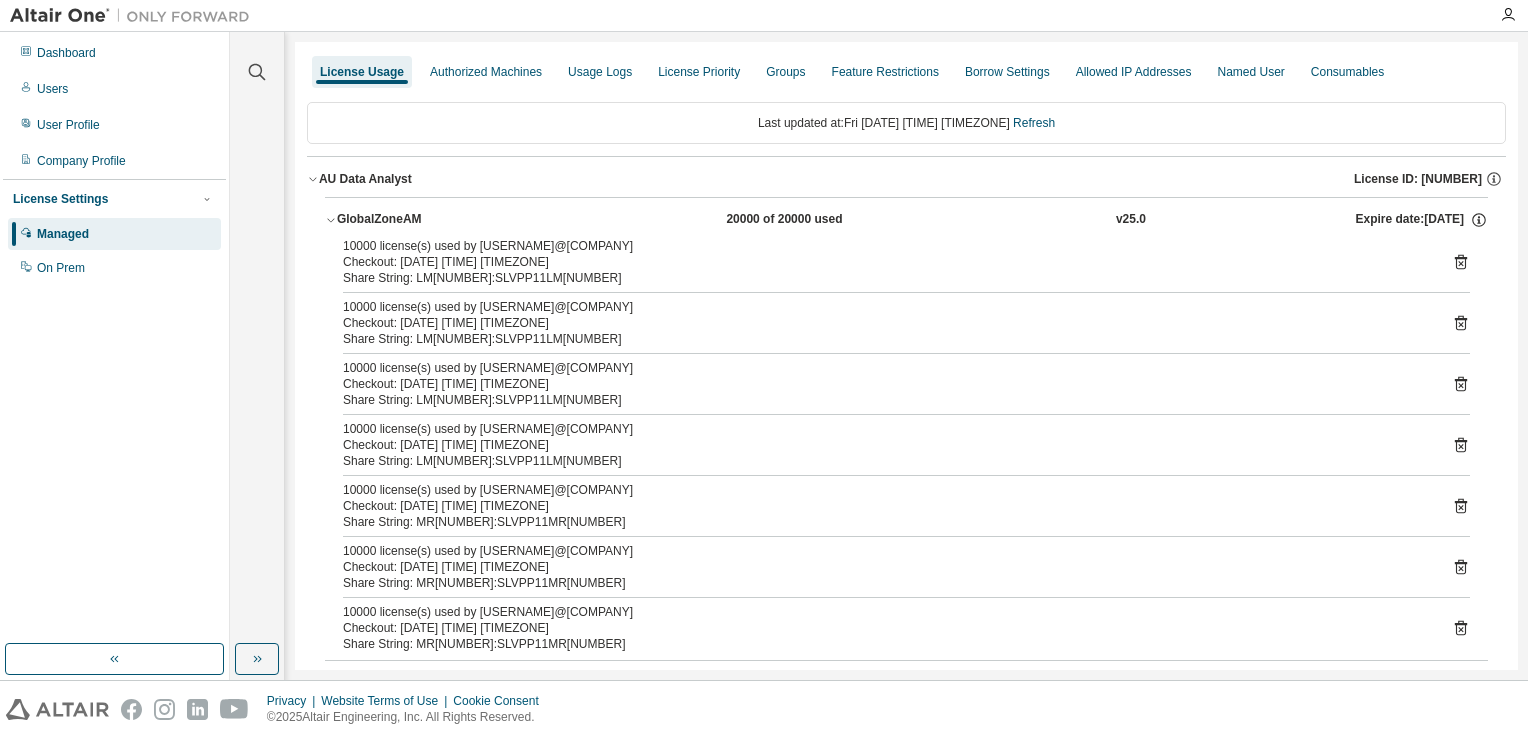 click 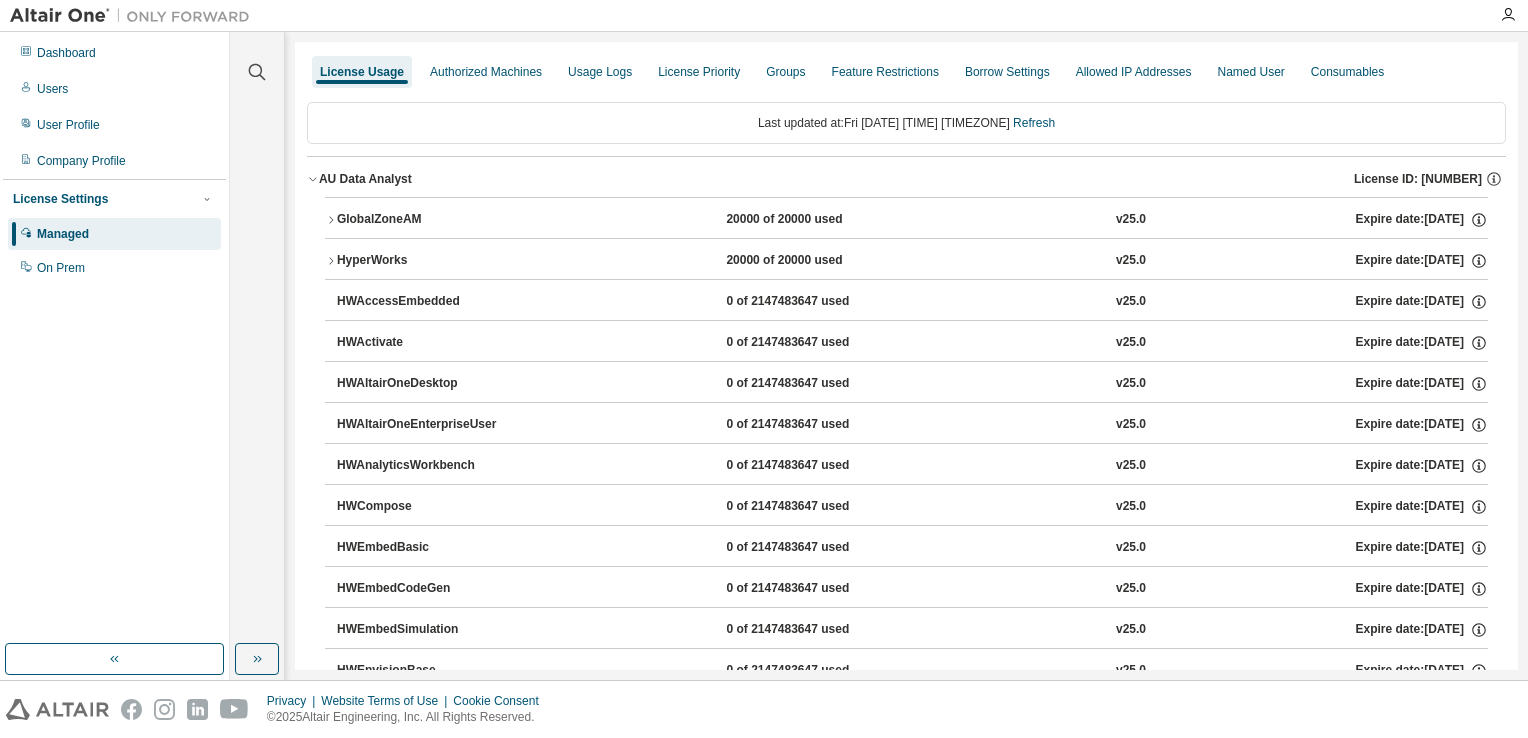 click on "GlobalZoneAM" at bounding box center (427, 220) 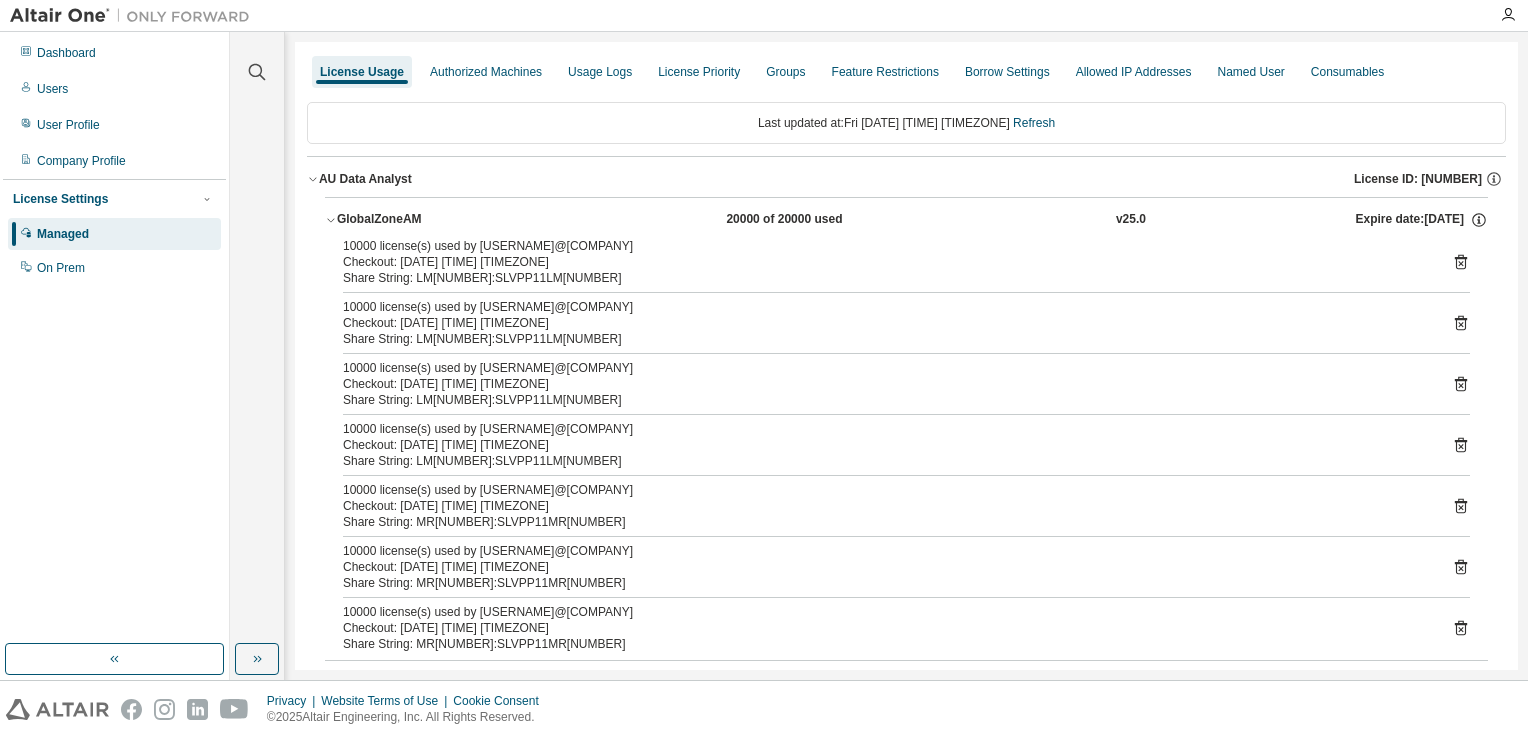 click on "GlobalZoneAM" at bounding box center [427, 220] 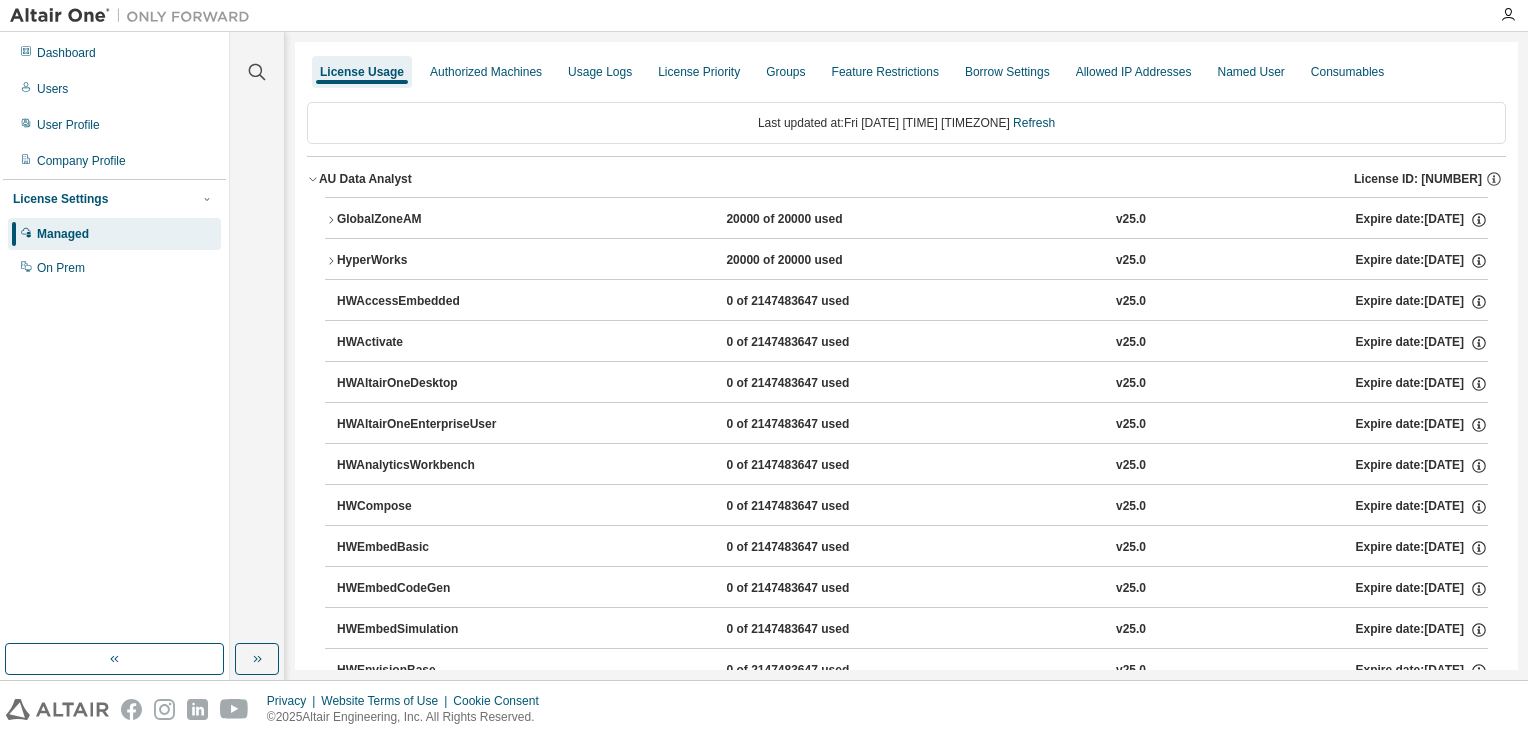 click on "20000 of 20000 used" at bounding box center (816, 220) 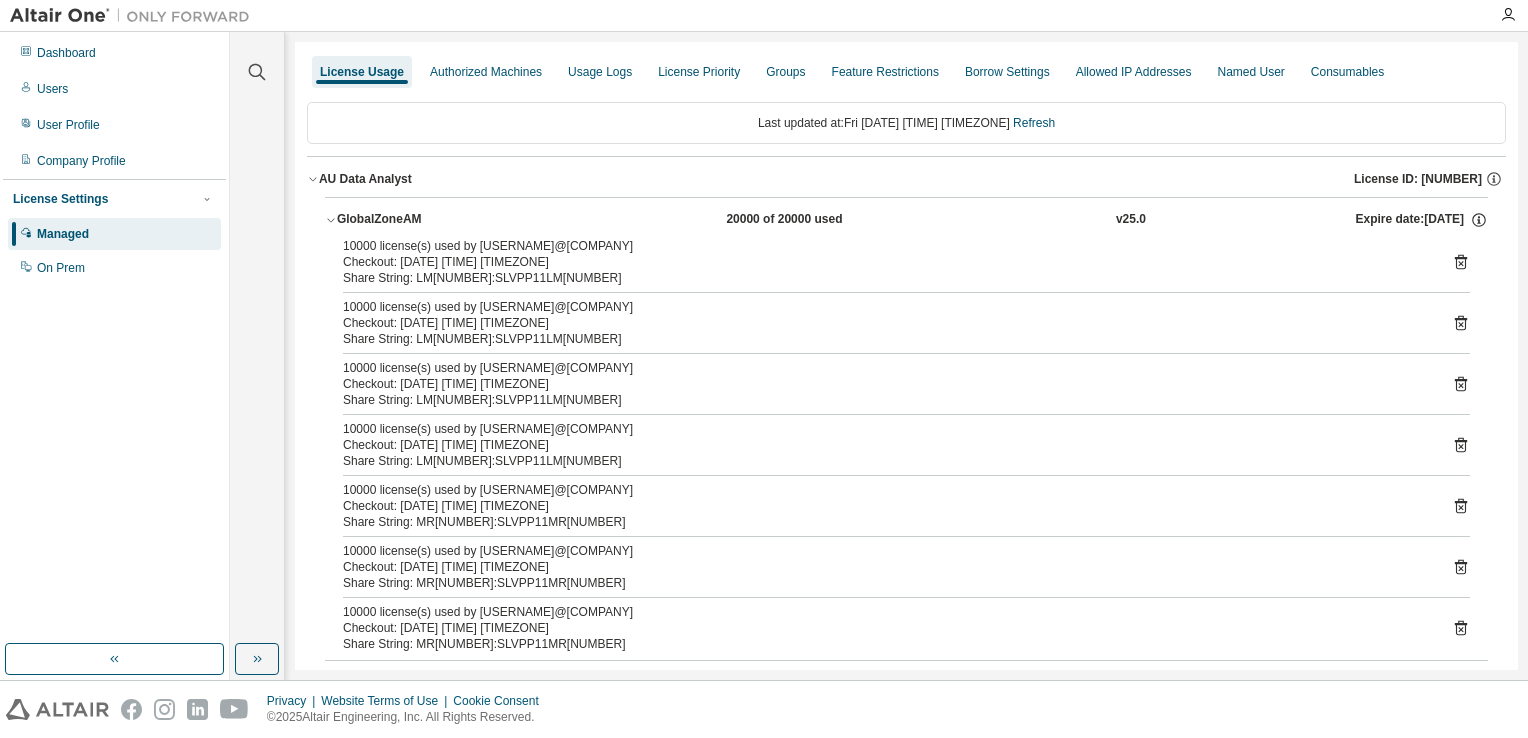 click on "10000 license(s) used by [USERNAME]@[COMPANY]" at bounding box center (882, 368) 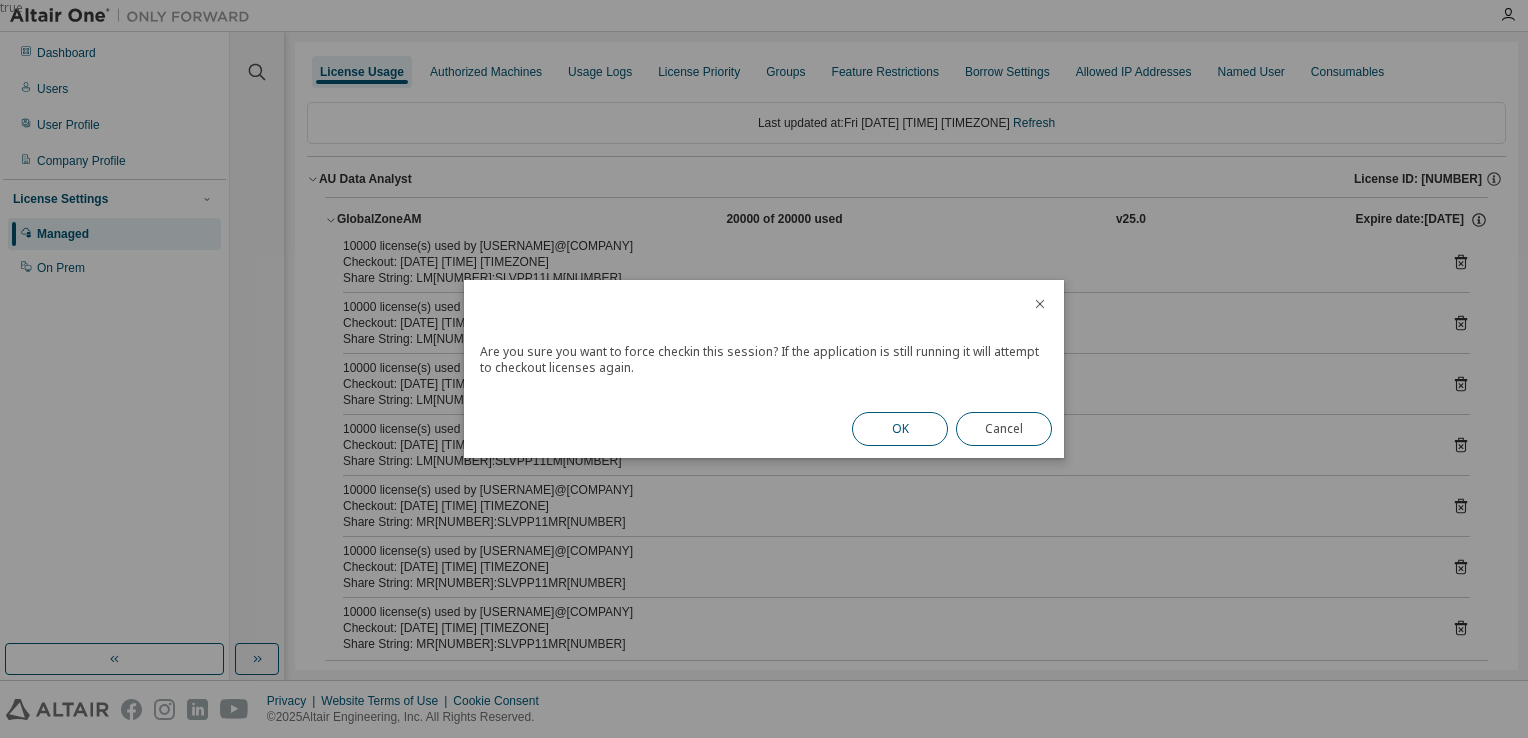 click on "OK" at bounding box center (900, 429) 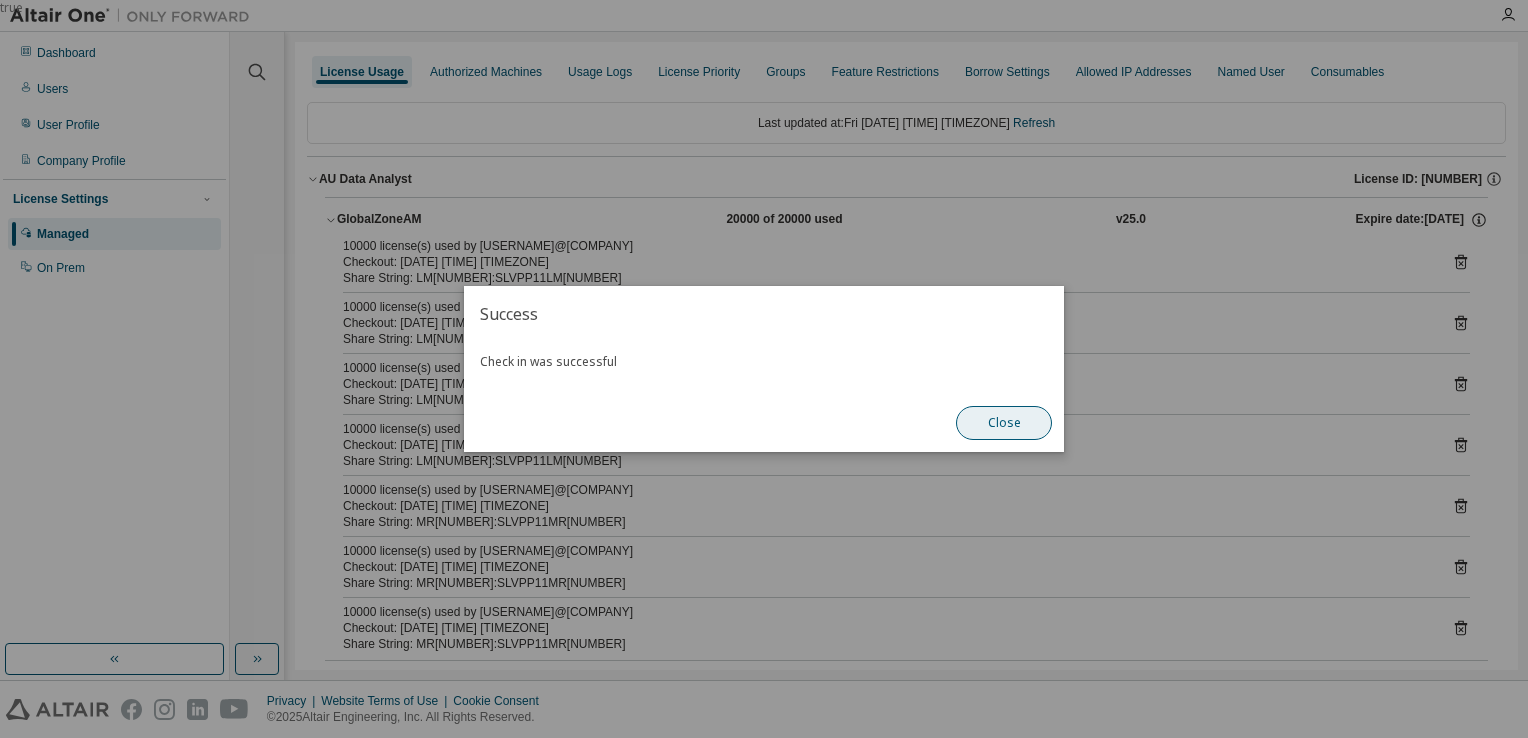 drag, startPoint x: 1006, startPoint y: 416, endPoint x: 1028, endPoint y: 413, distance: 22.203604 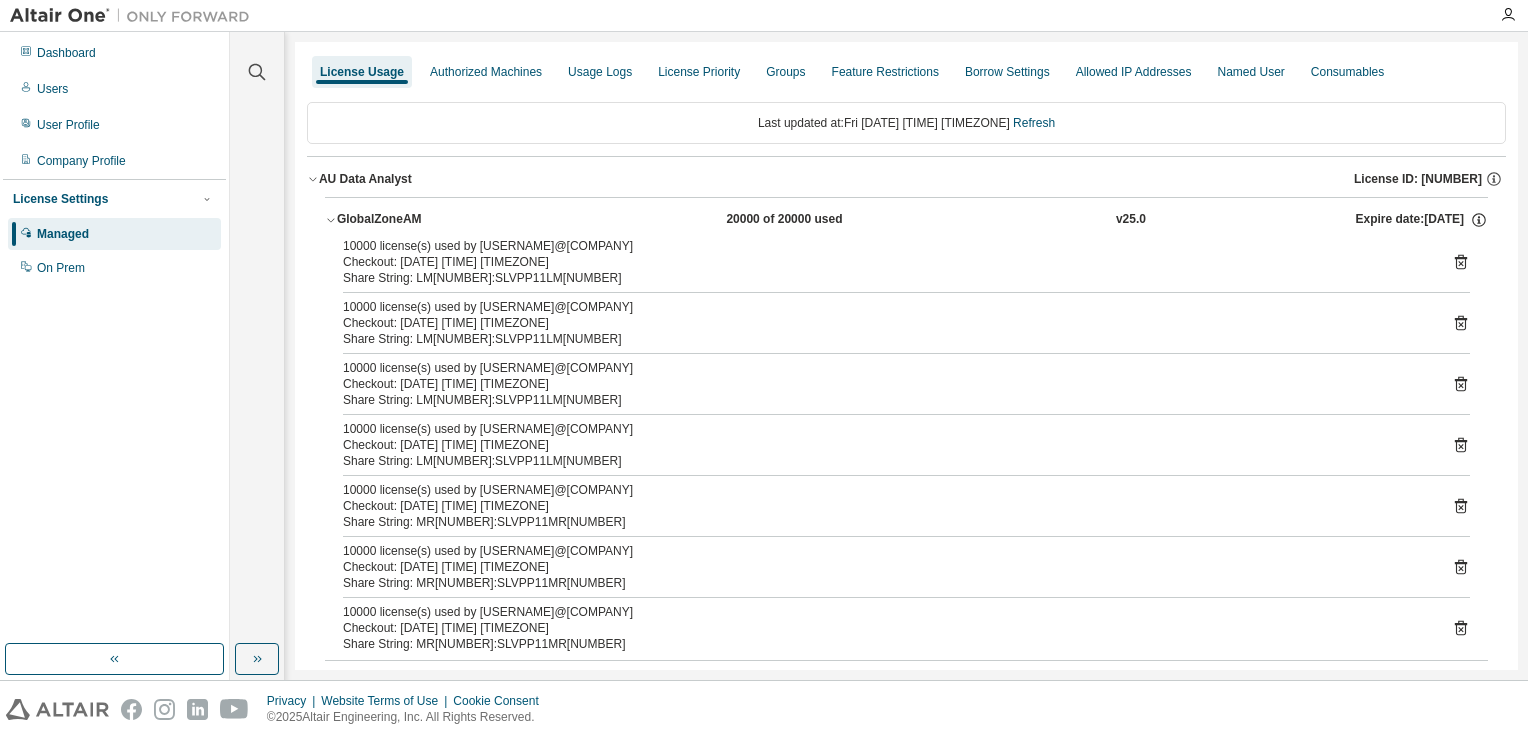 click 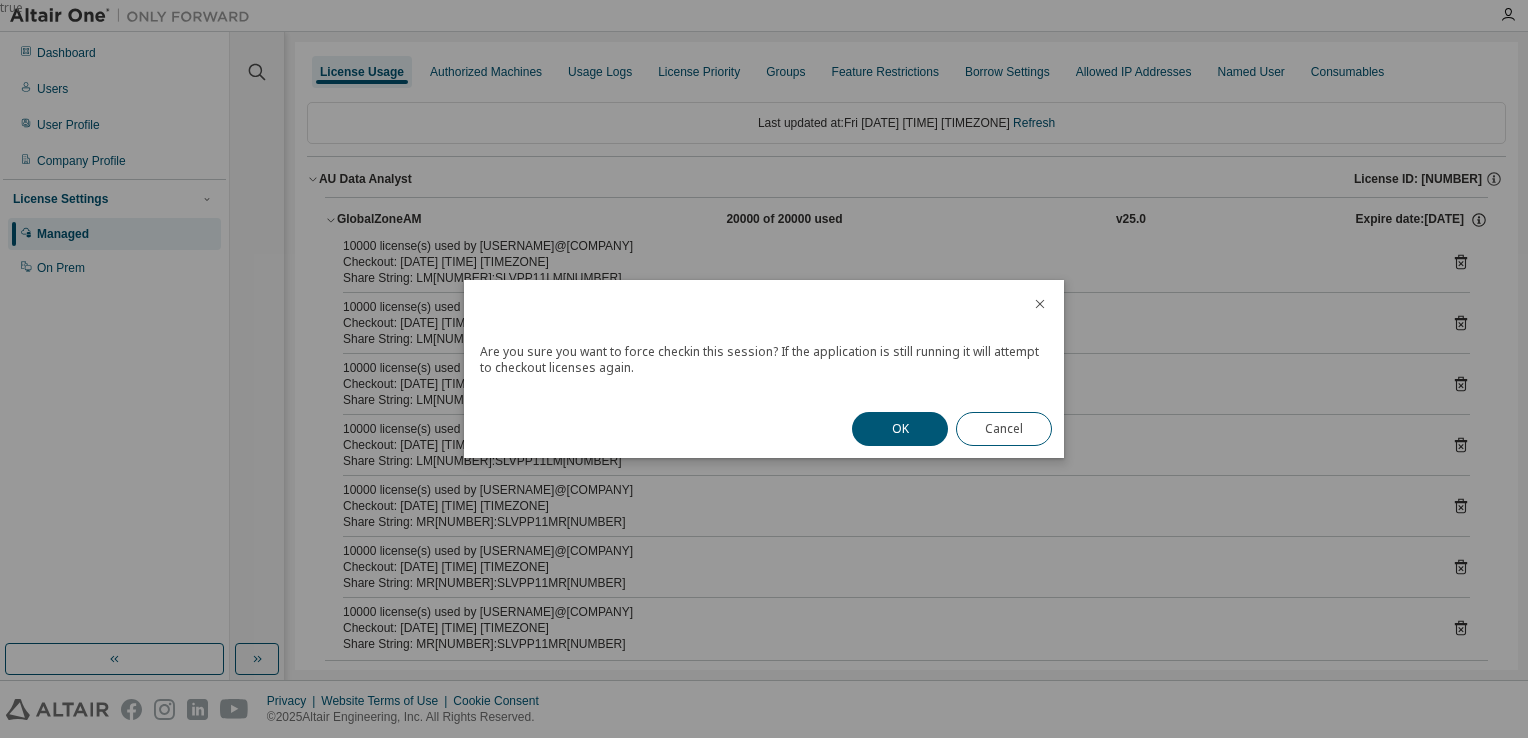 click on "OK" at bounding box center (900, 429) 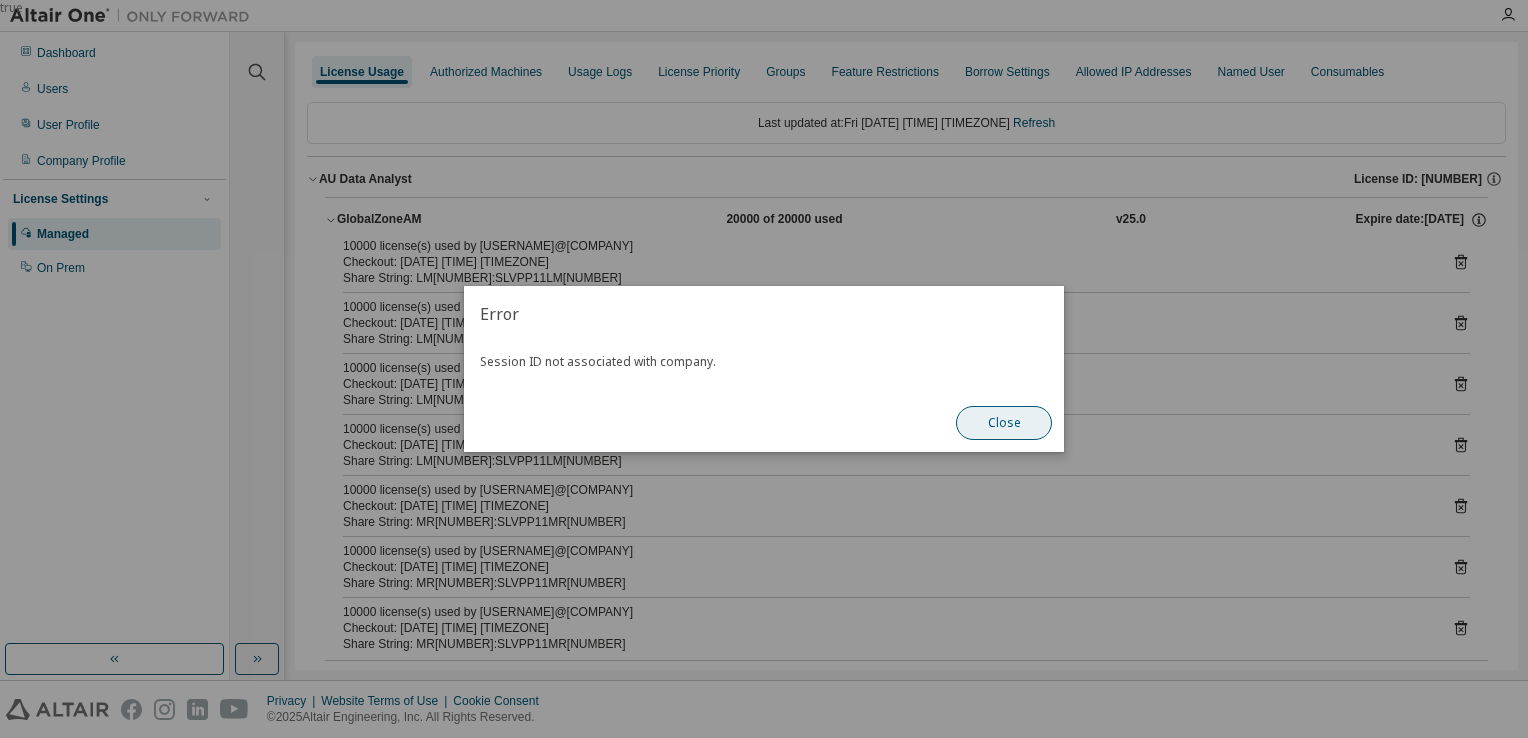click on "Close" at bounding box center (1004, 423) 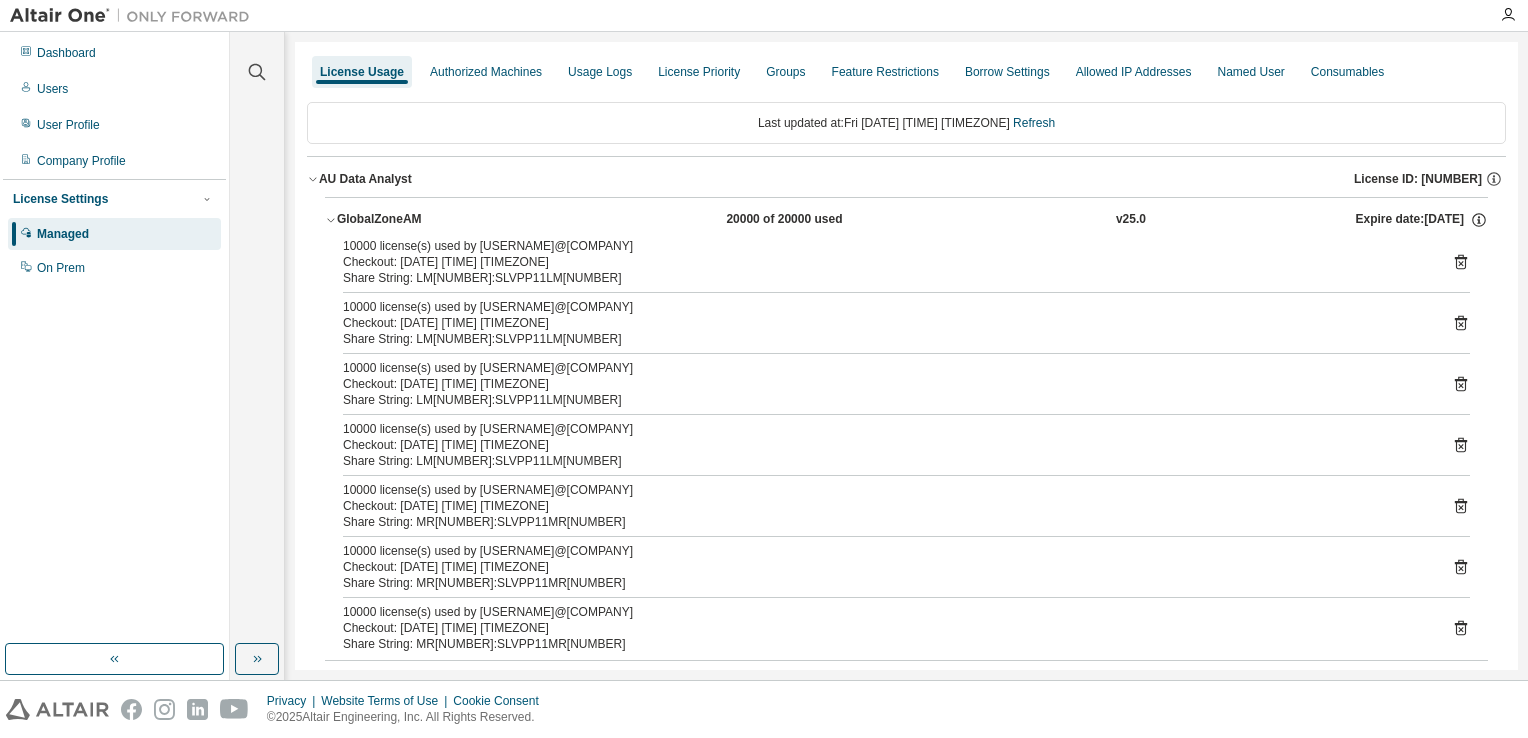 click 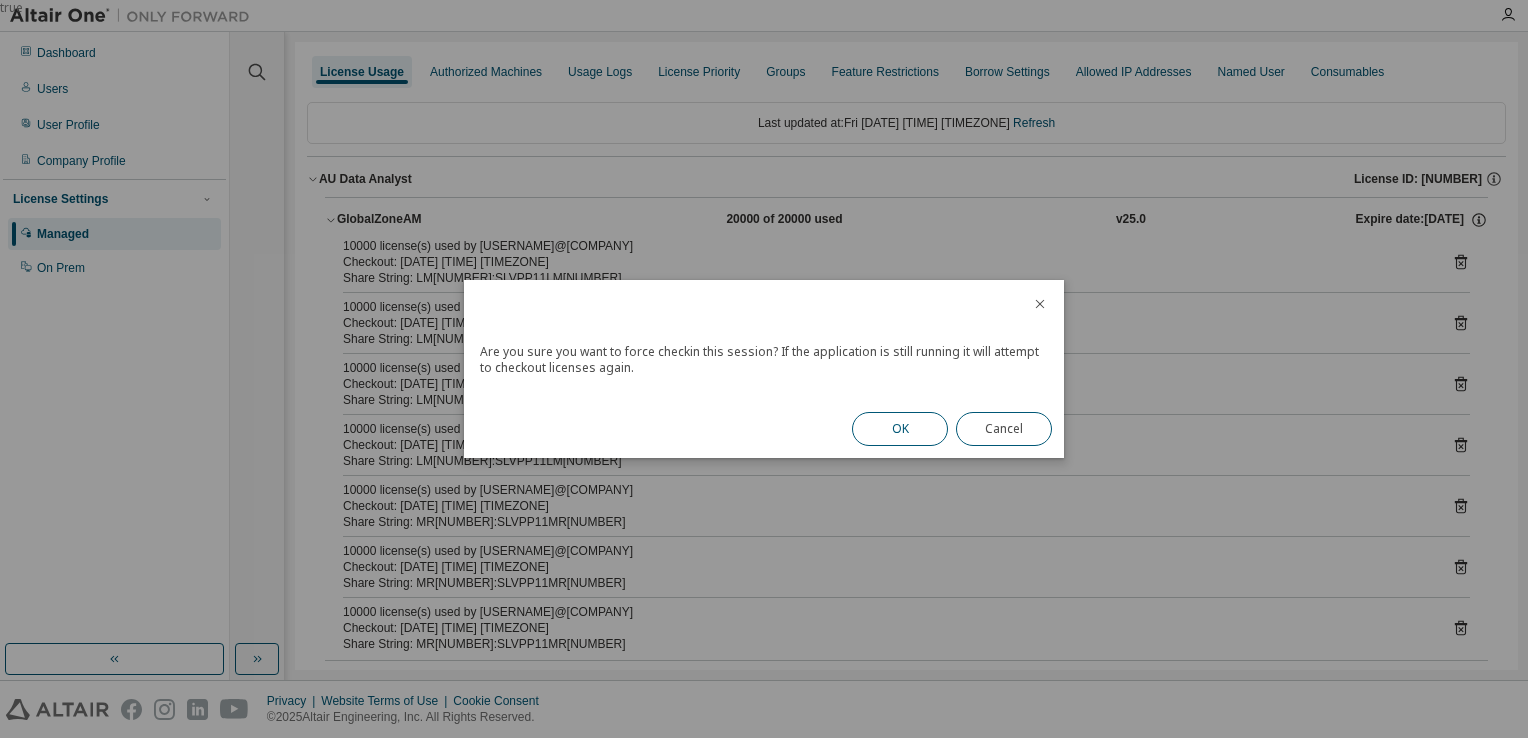 click on "OK" at bounding box center [900, 429] 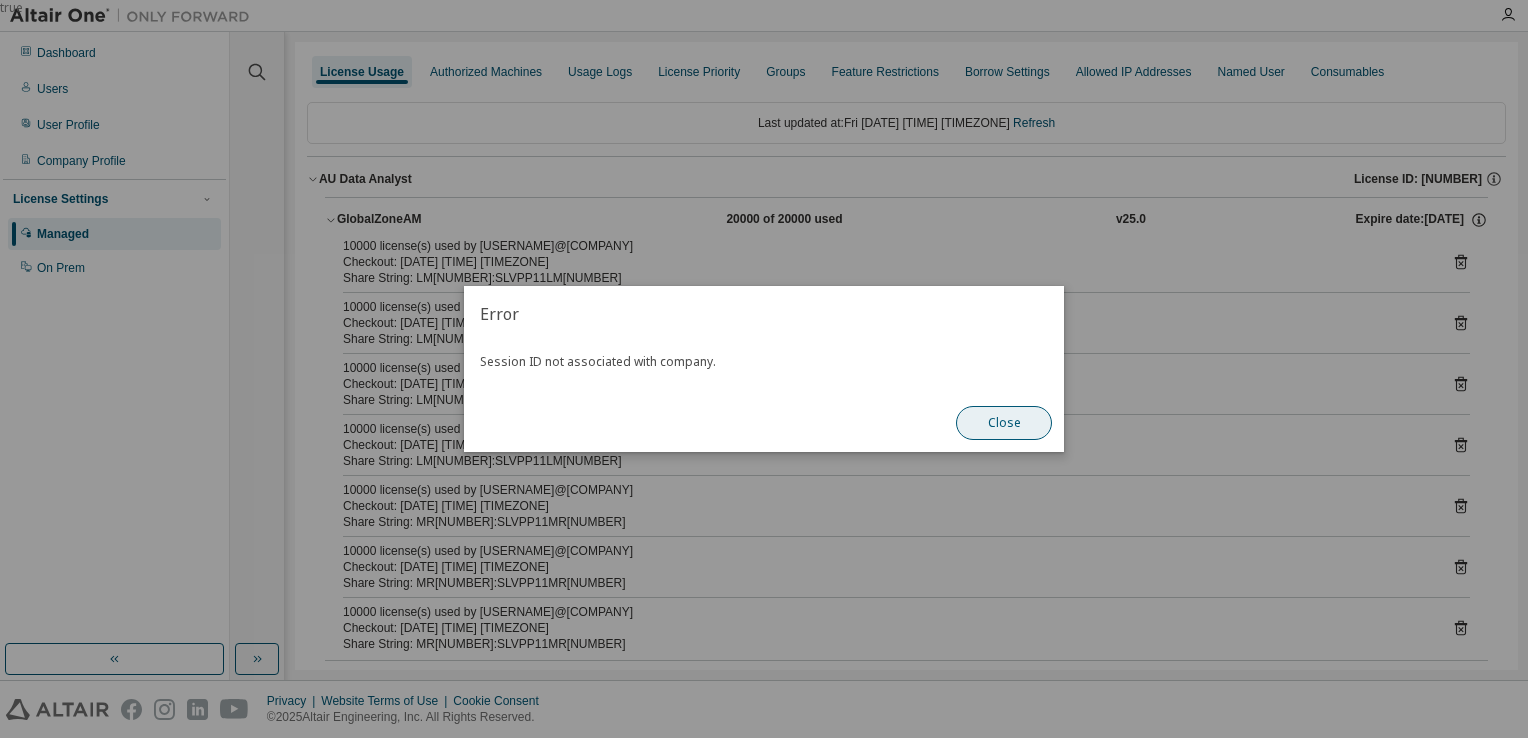 click on "Close" at bounding box center [1004, 423] 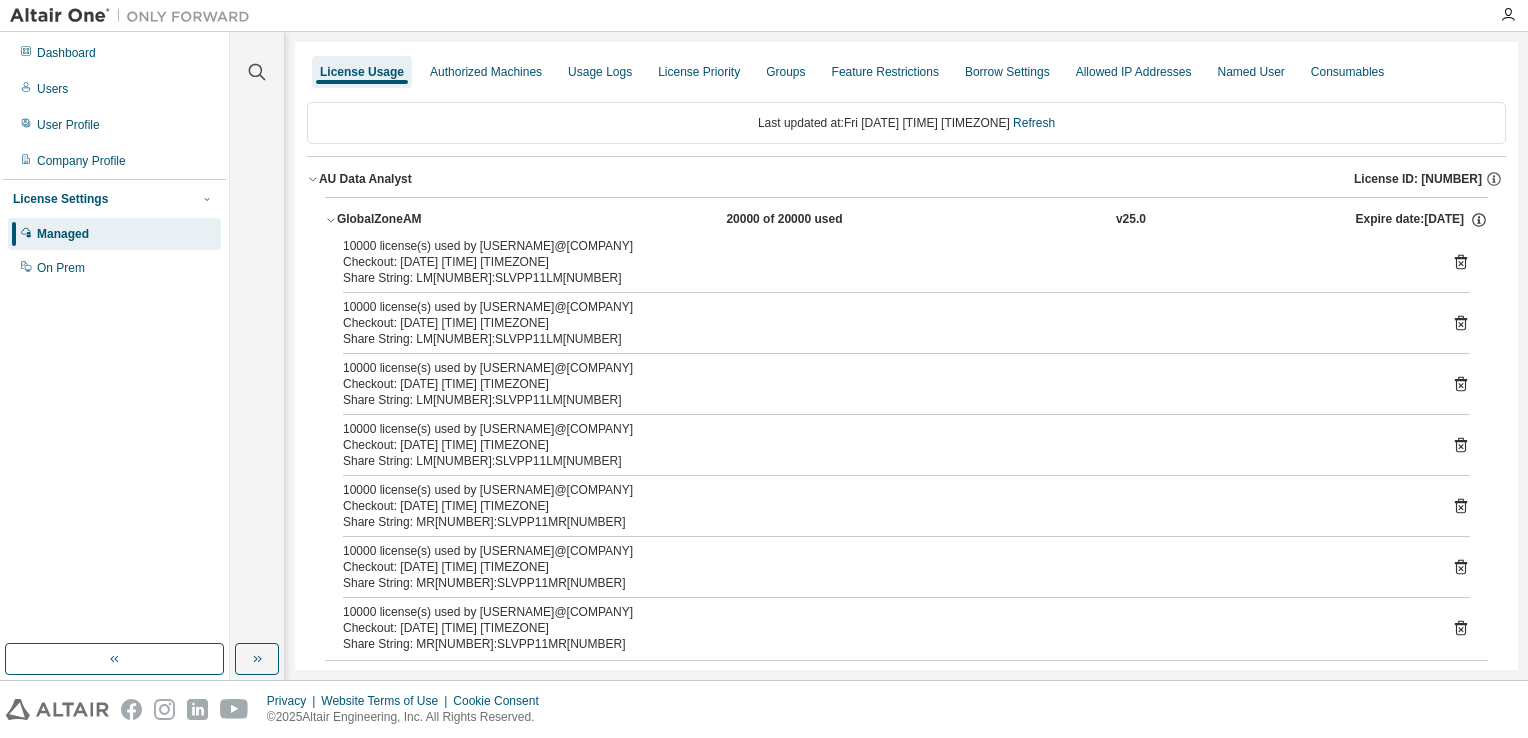 click on "10000 license(s) used by [USERNAME]@[COMPANY] Checkout: [DATE] [TIME] [TIMEZONE] Share String: [USERNAME]:[COMPANY]" at bounding box center [906, 262] 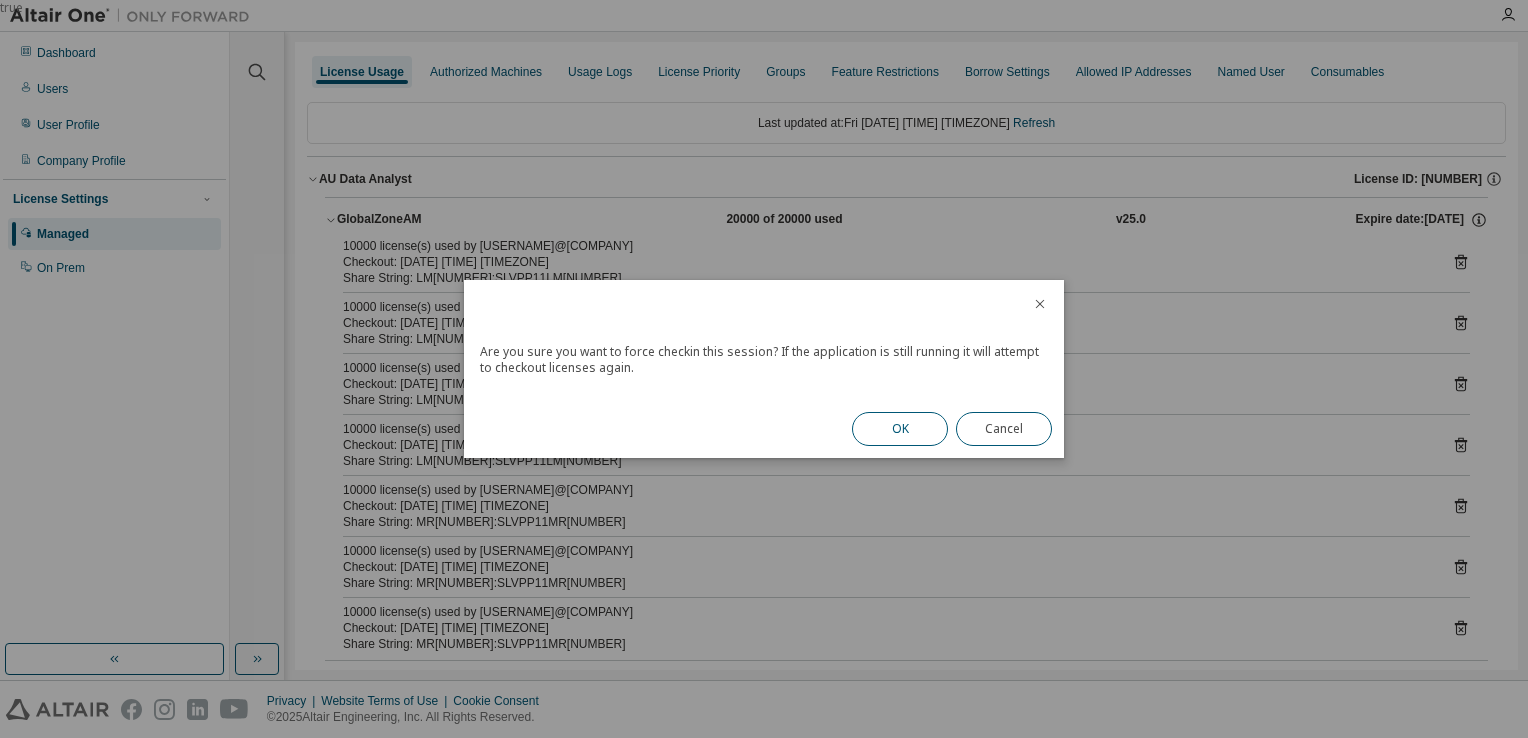 click on "OK" at bounding box center (900, 429) 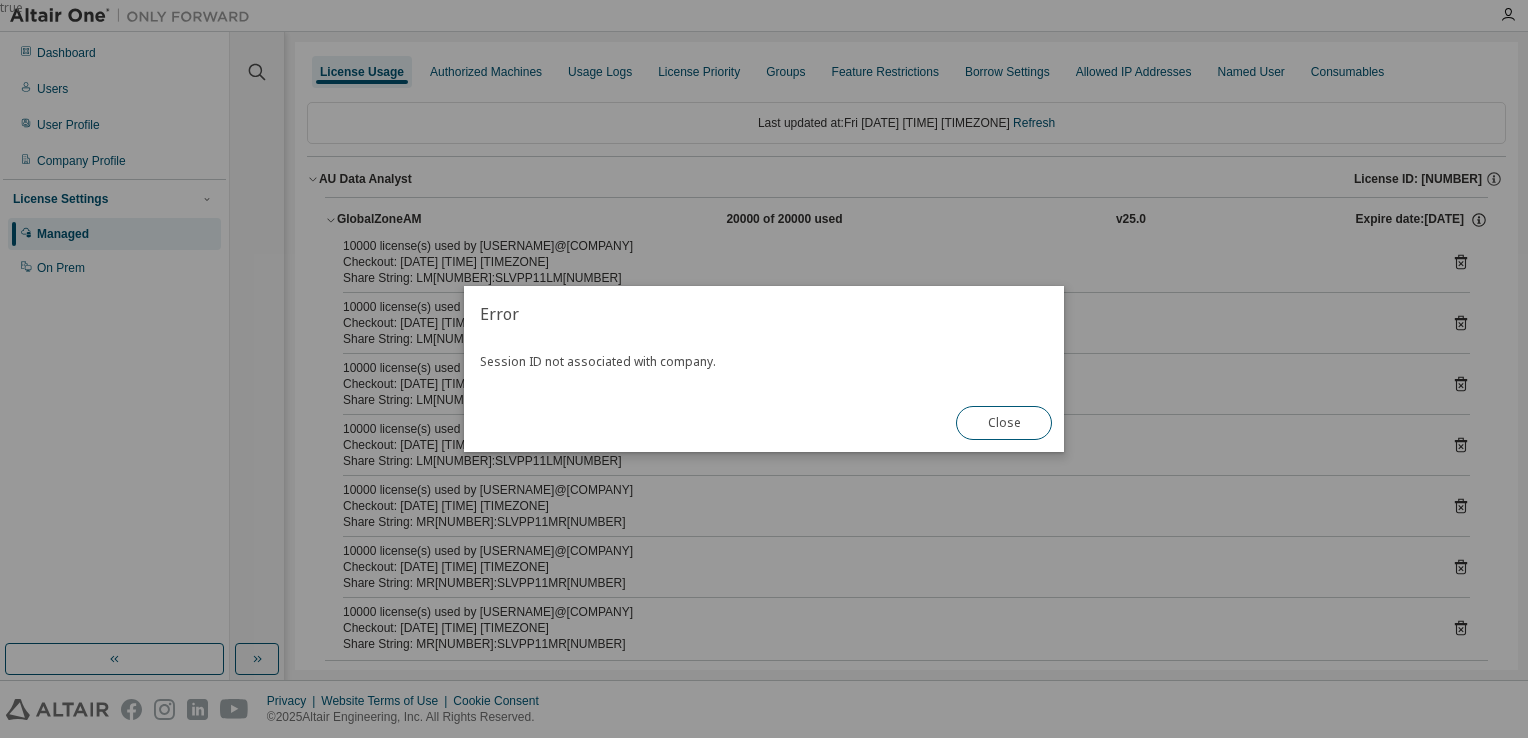 click on "Close" at bounding box center [1004, 423] 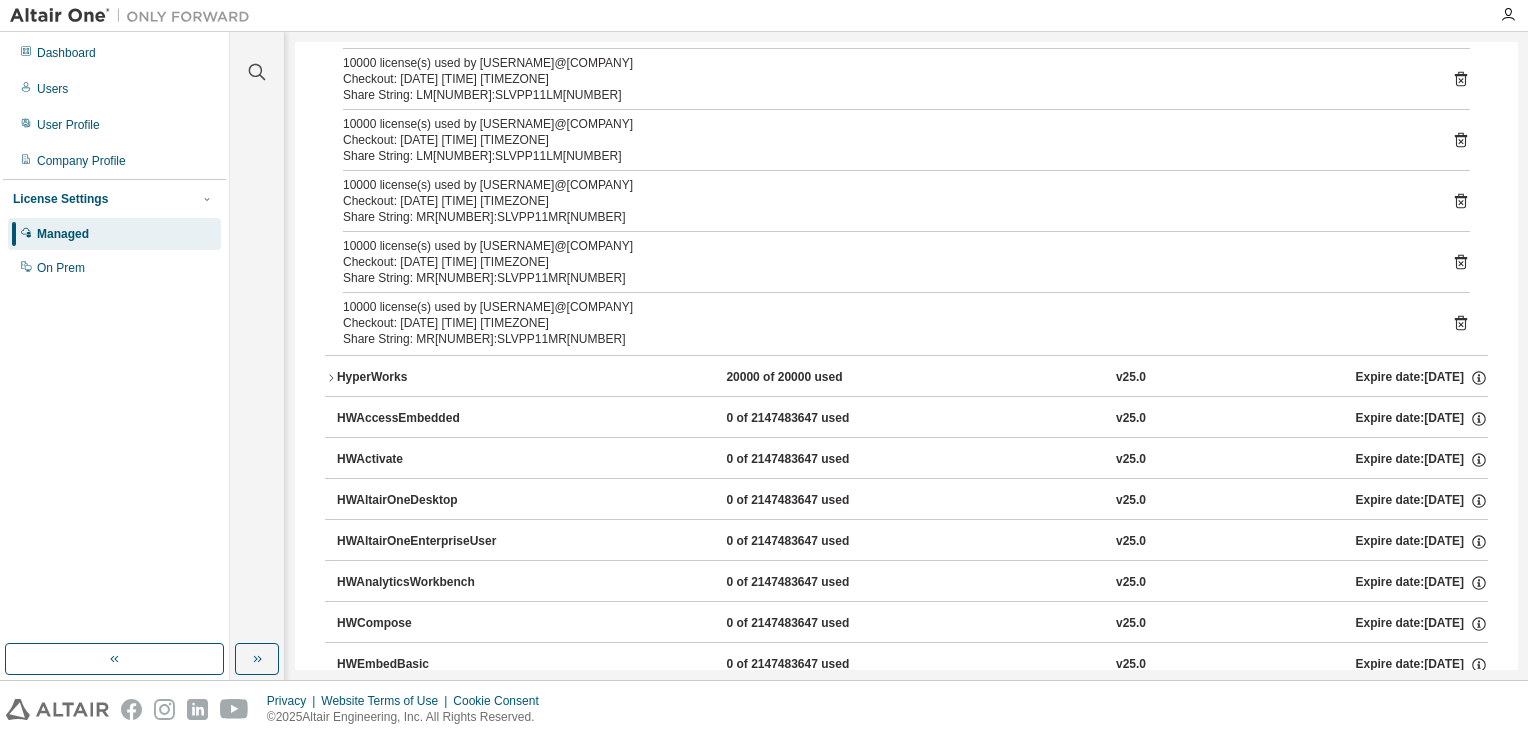scroll, scrollTop: 200, scrollLeft: 0, axis: vertical 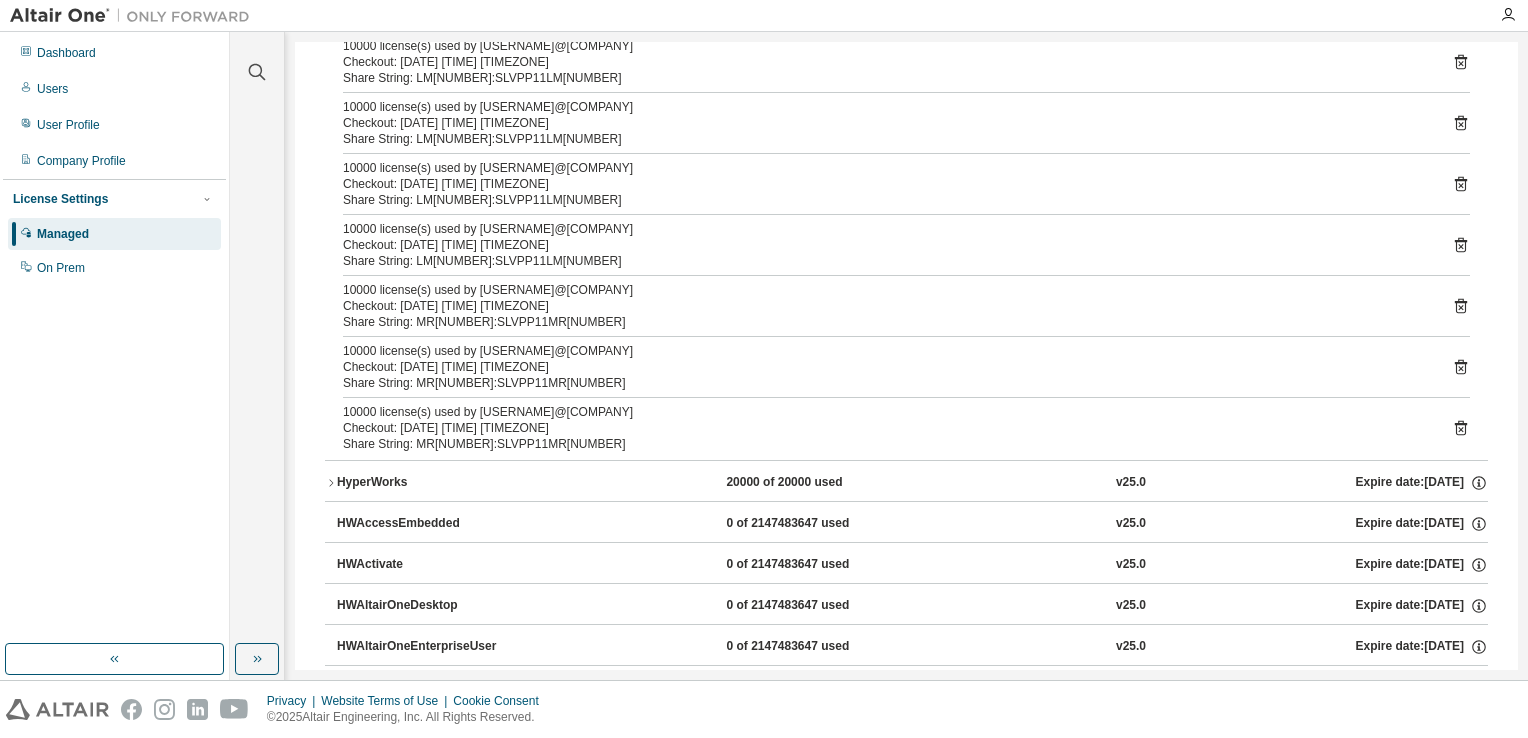 click 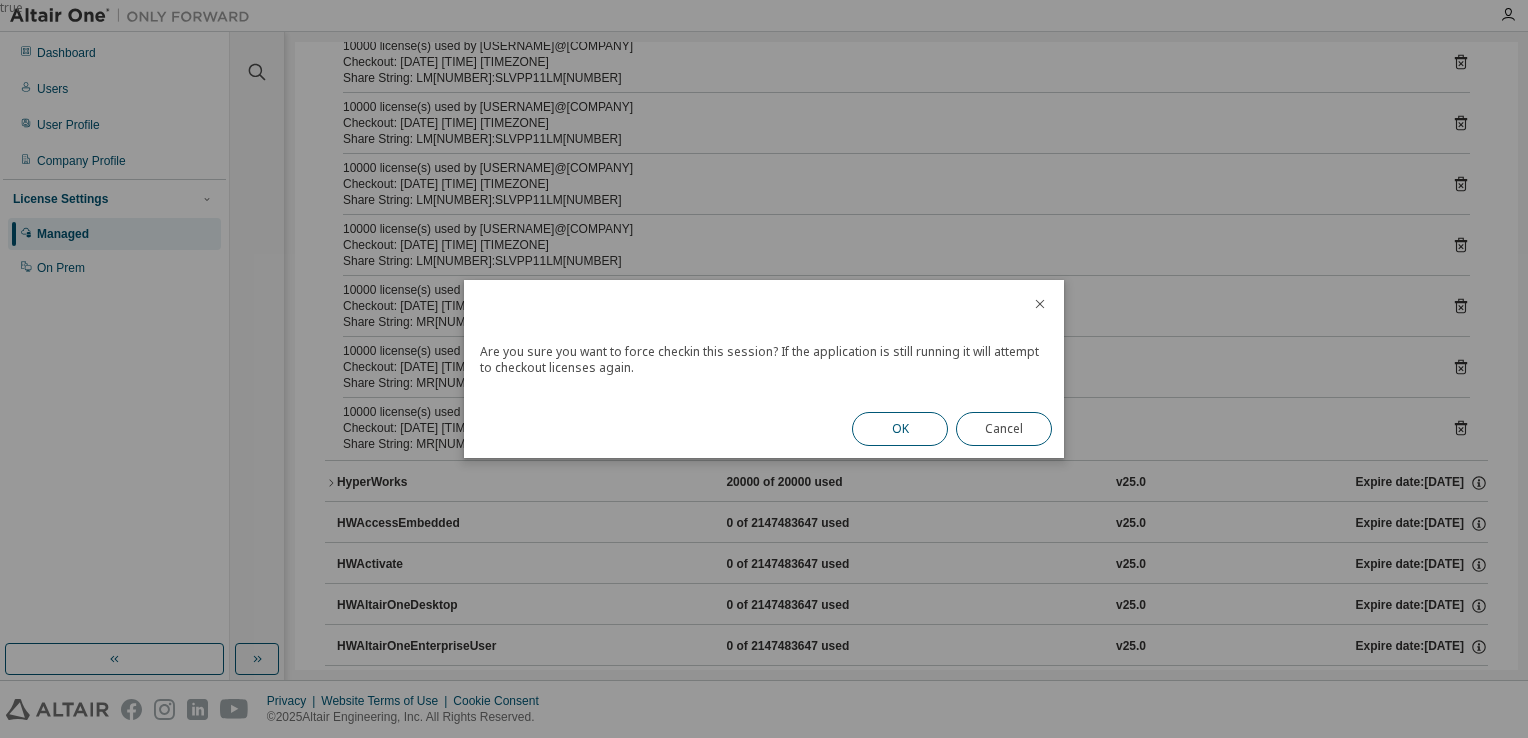 click on "OK" at bounding box center [900, 429] 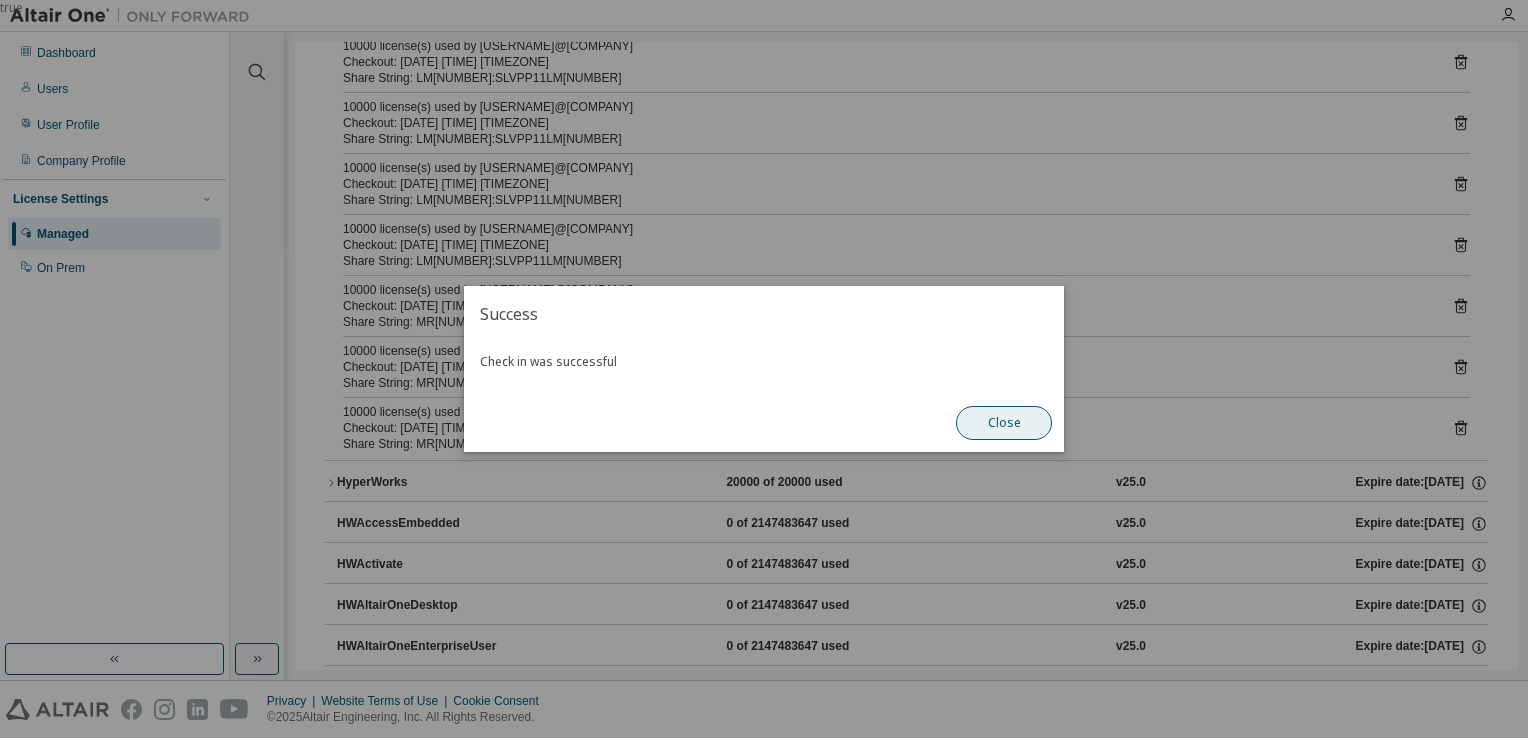 click on "Close" at bounding box center (1004, 423) 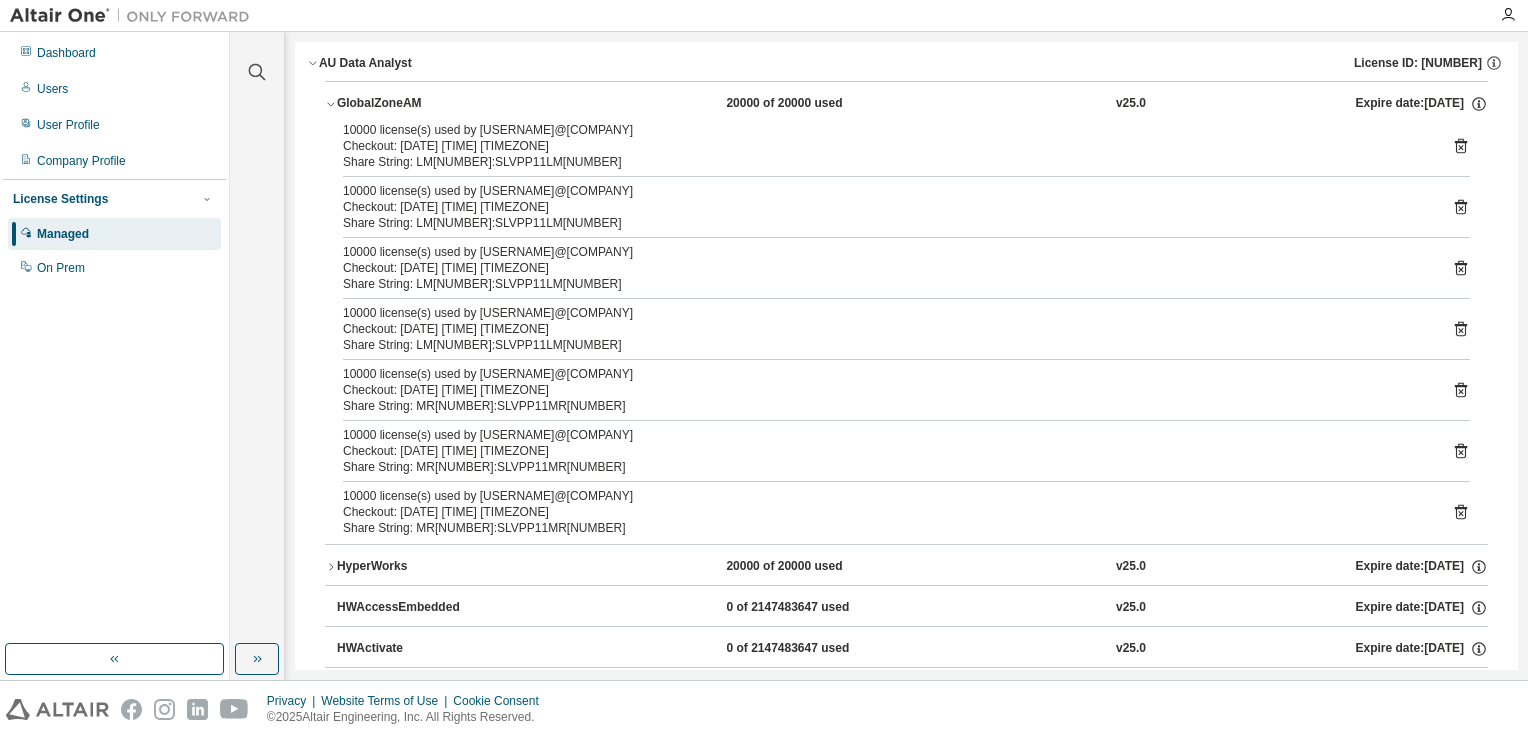 scroll, scrollTop: 0, scrollLeft: 0, axis: both 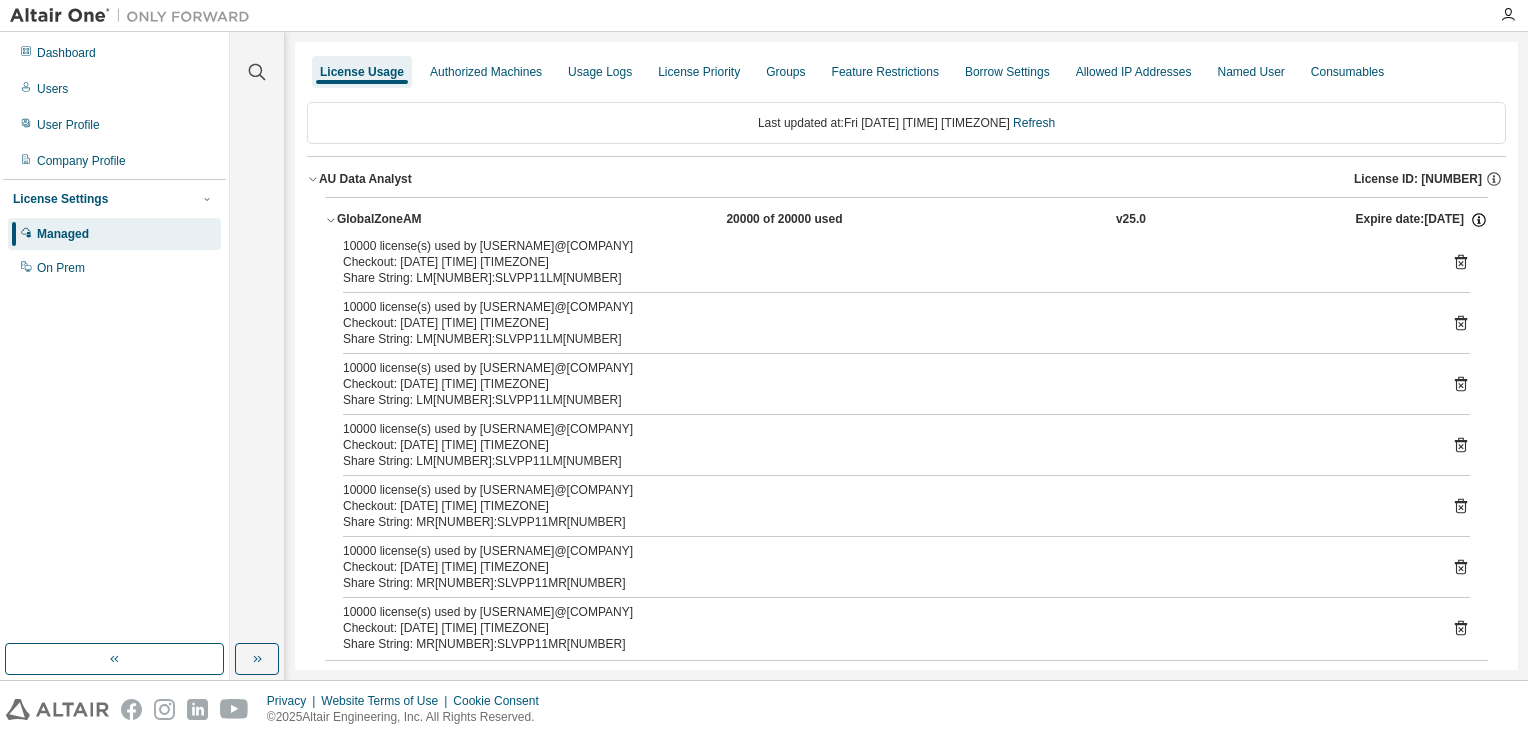 click 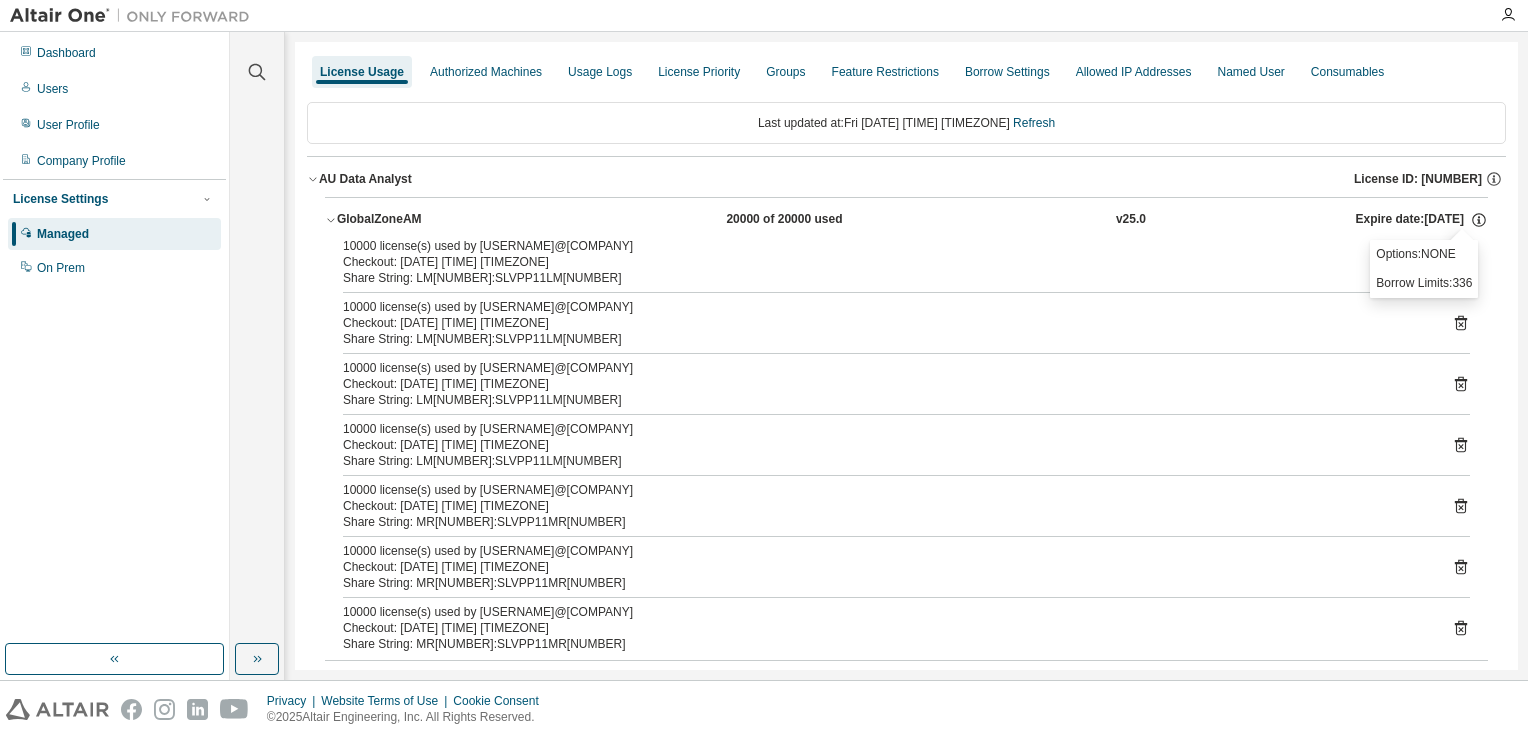 click on "Checkout: [DATE] [TIME] [TIMEZONE]" at bounding box center (882, 323) 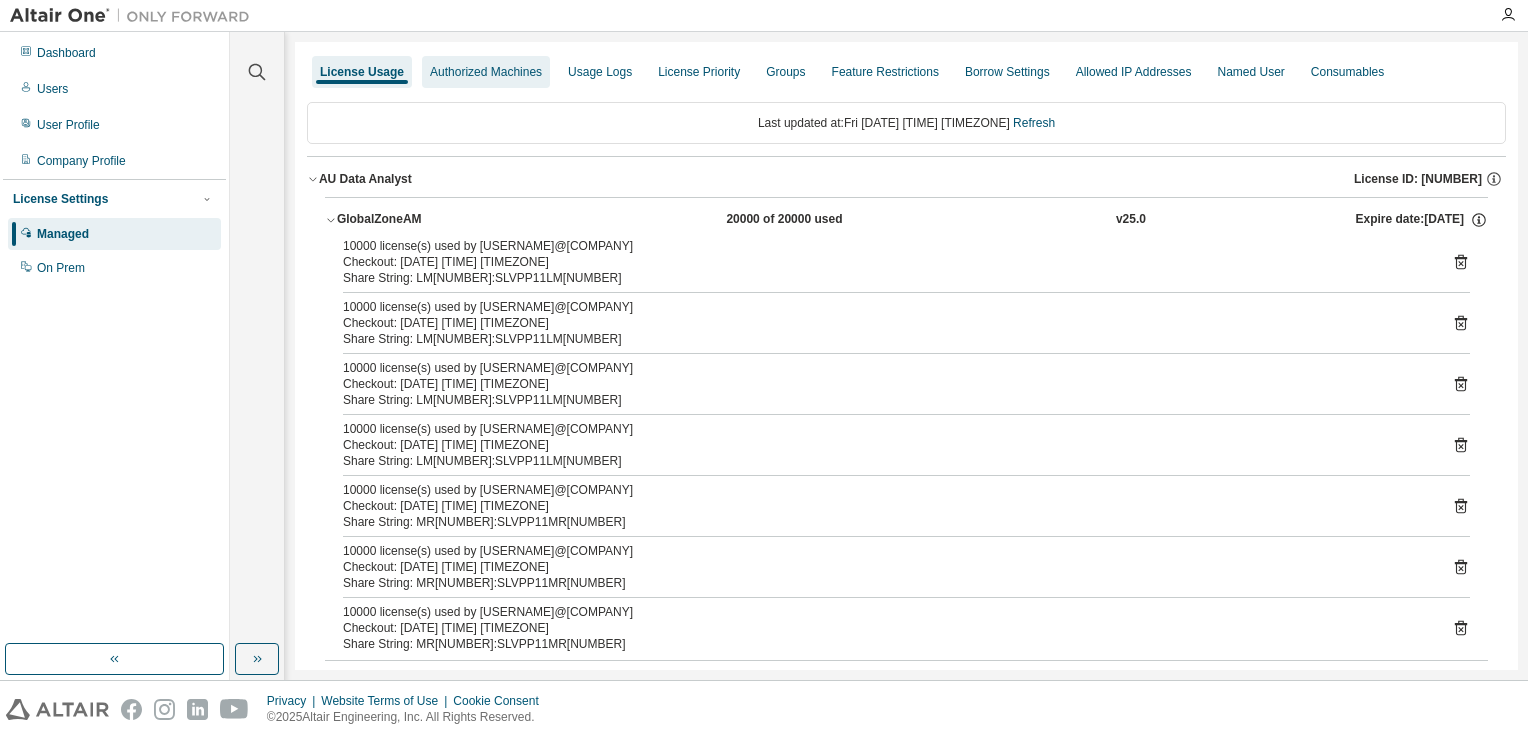 click on "Authorized Machines" at bounding box center [486, 72] 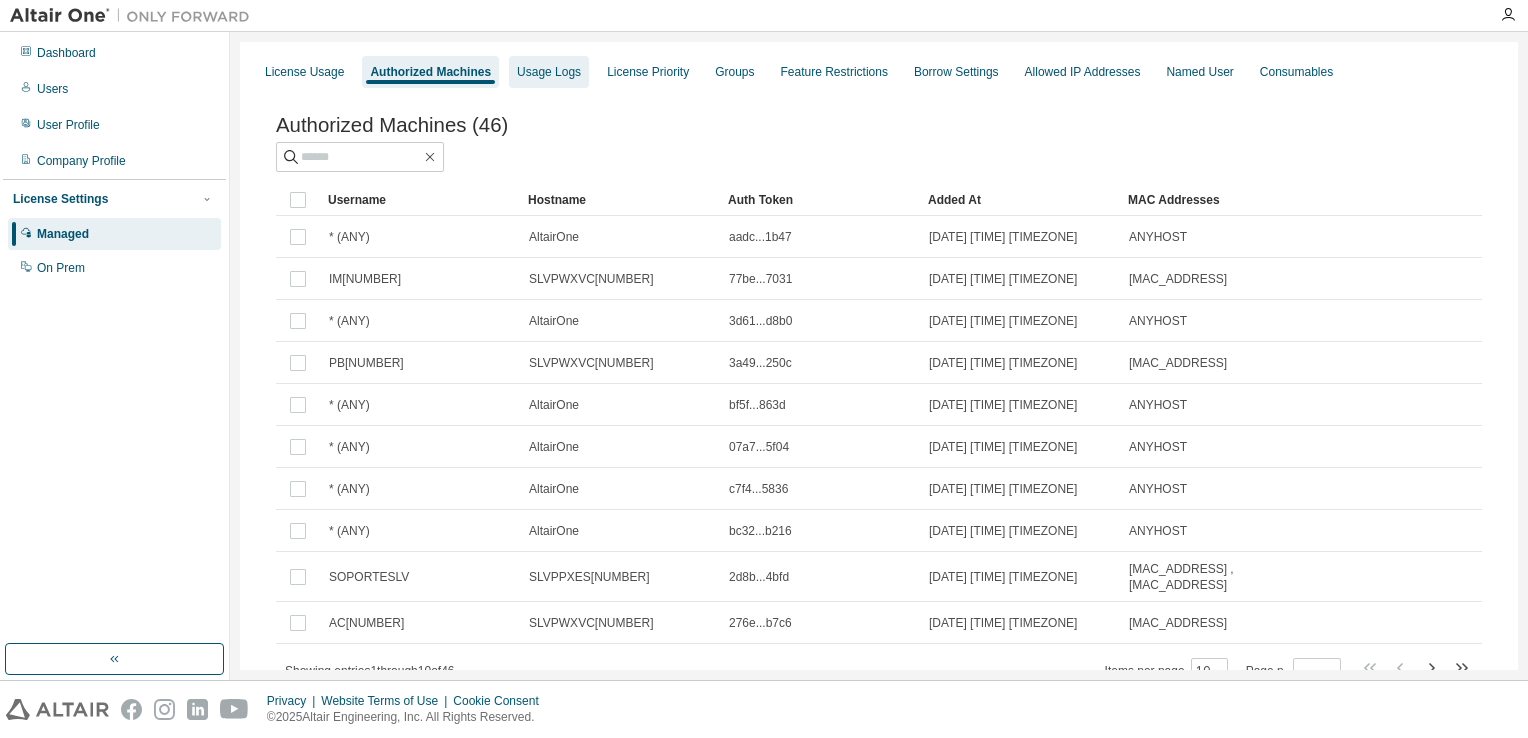 click on "Usage Logs" at bounding box center [549, 72] 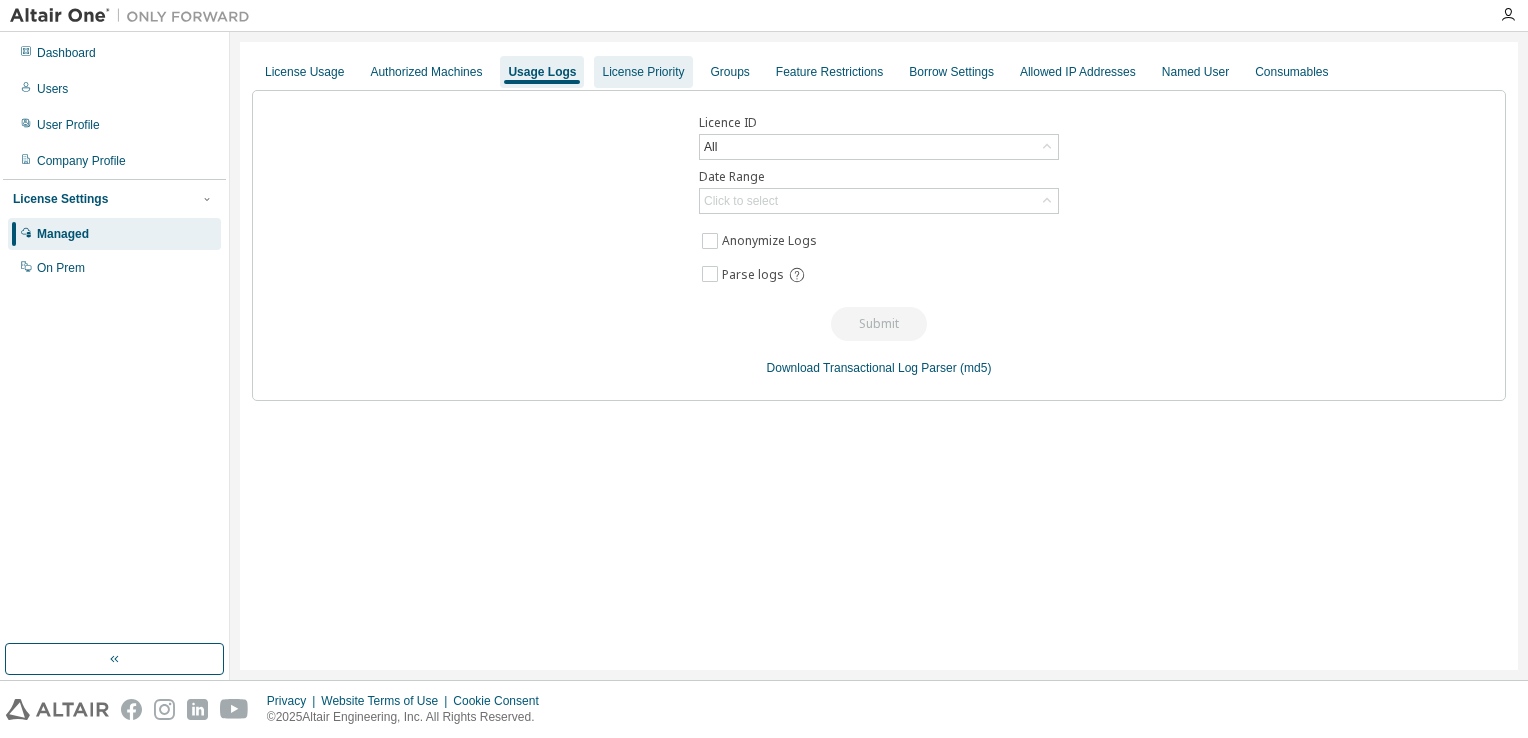 click on "License Priority" at bounding box center (643, 72) 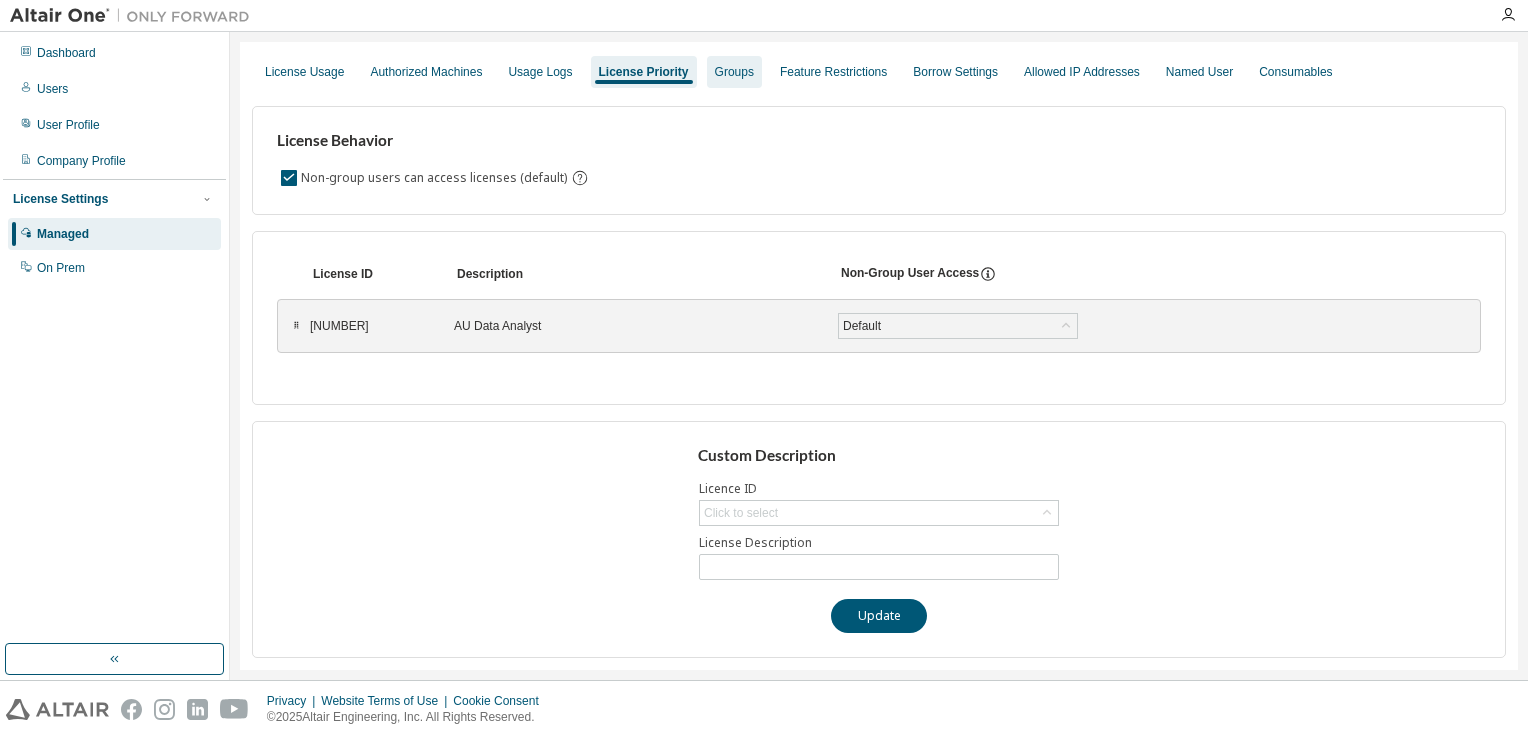 click on "Groups" at bounding box center (734, 72) 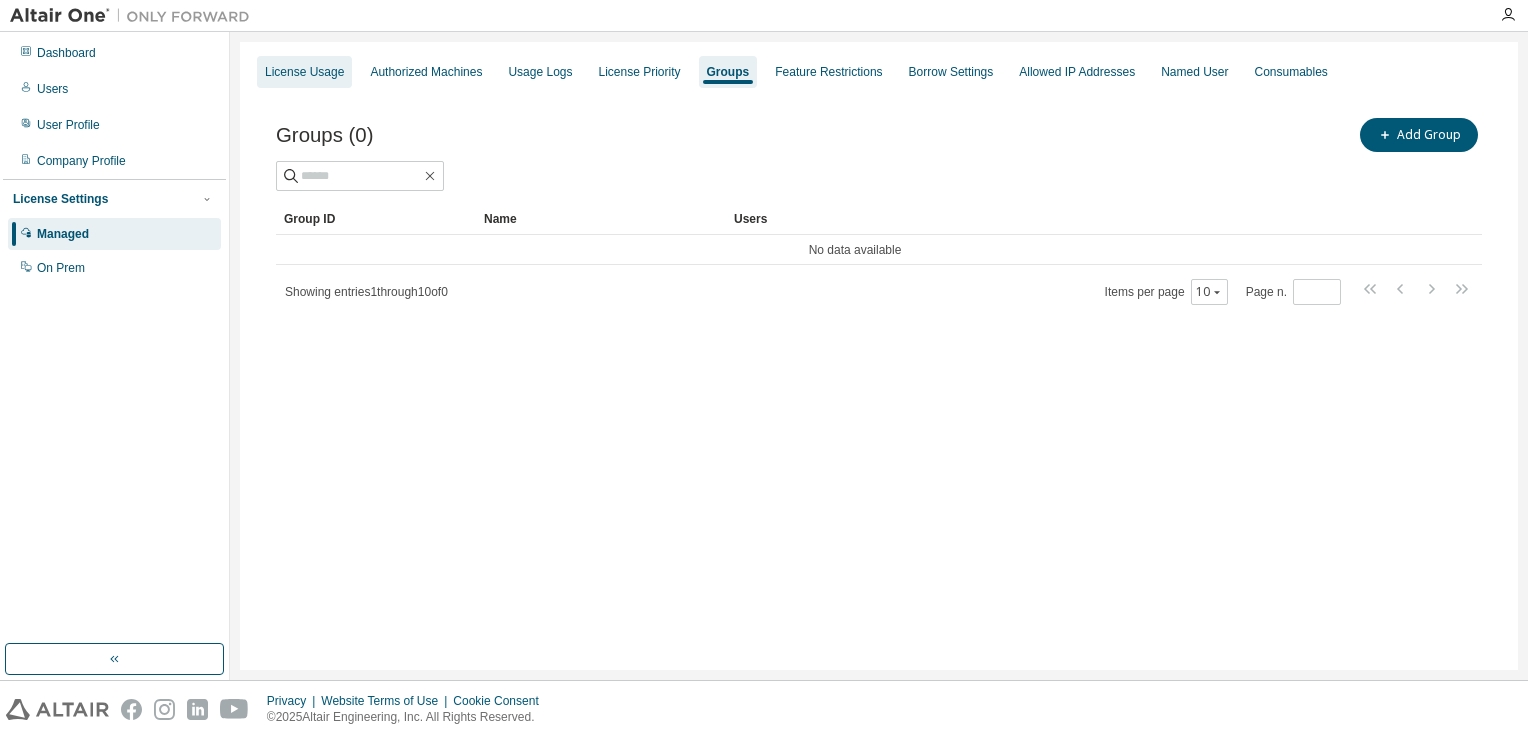 click on "License Usage" at bounding box center (304, 72) 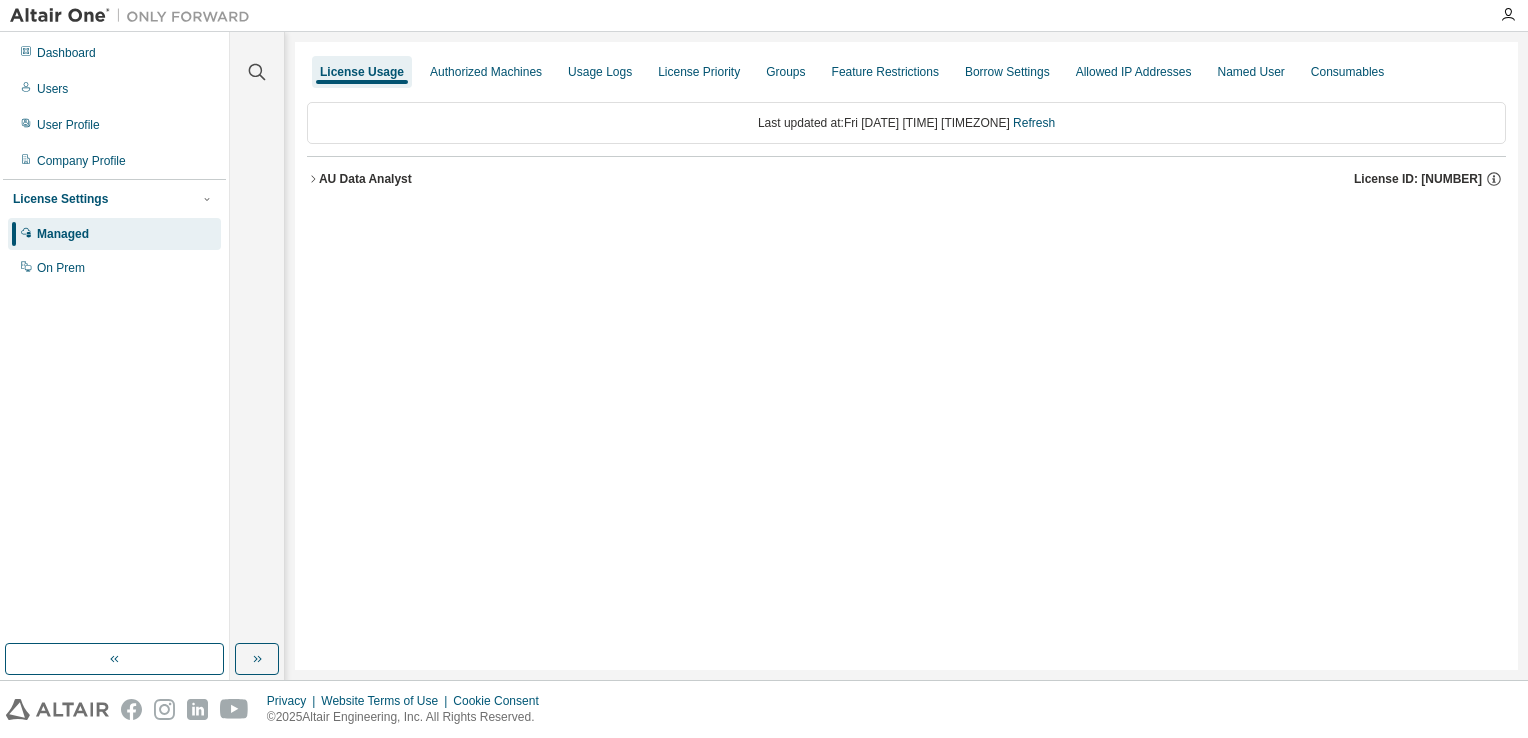click on "AU Data Analyst" at bounding box center [365, 179] 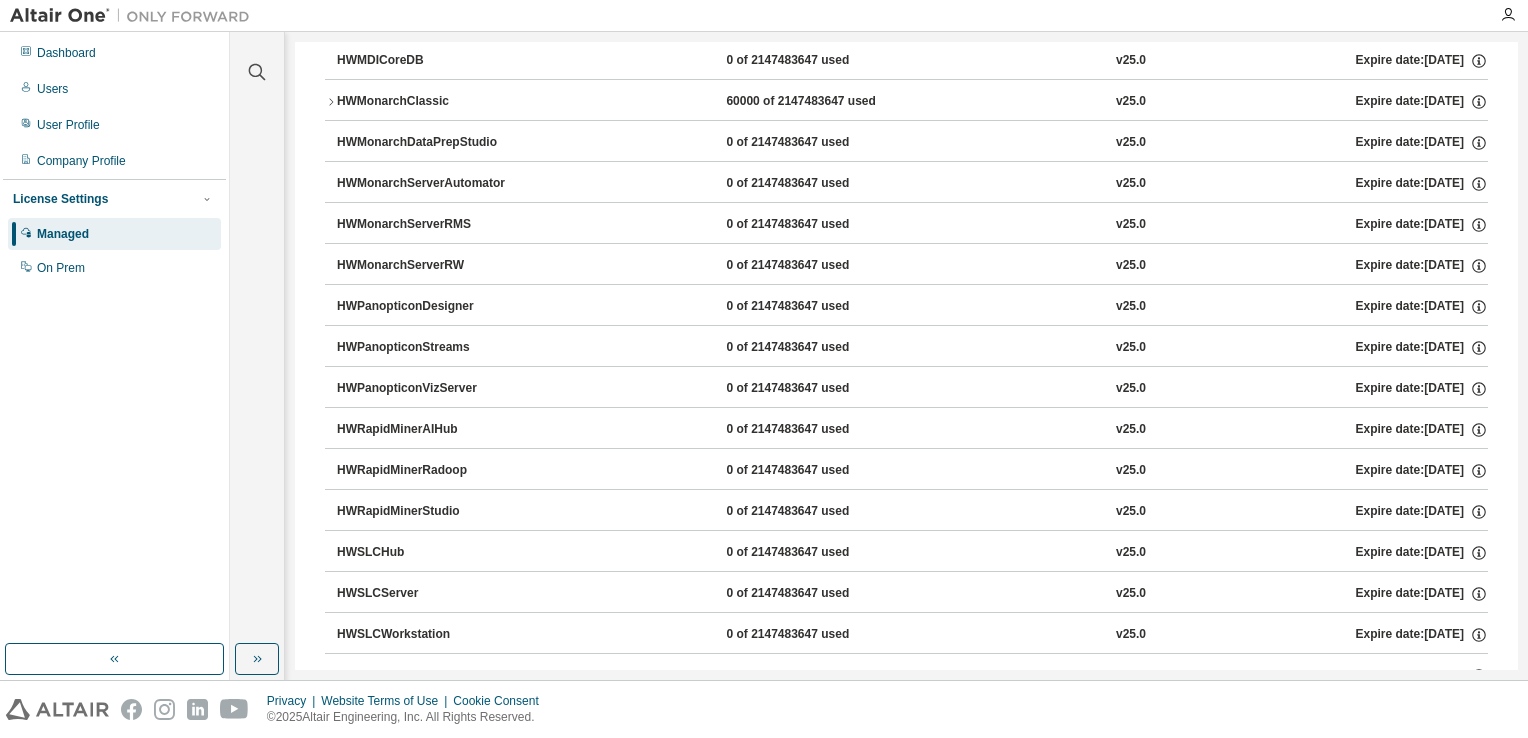 scroll, scrollTop: 1057, scrollLeft: 0, axis: vertical 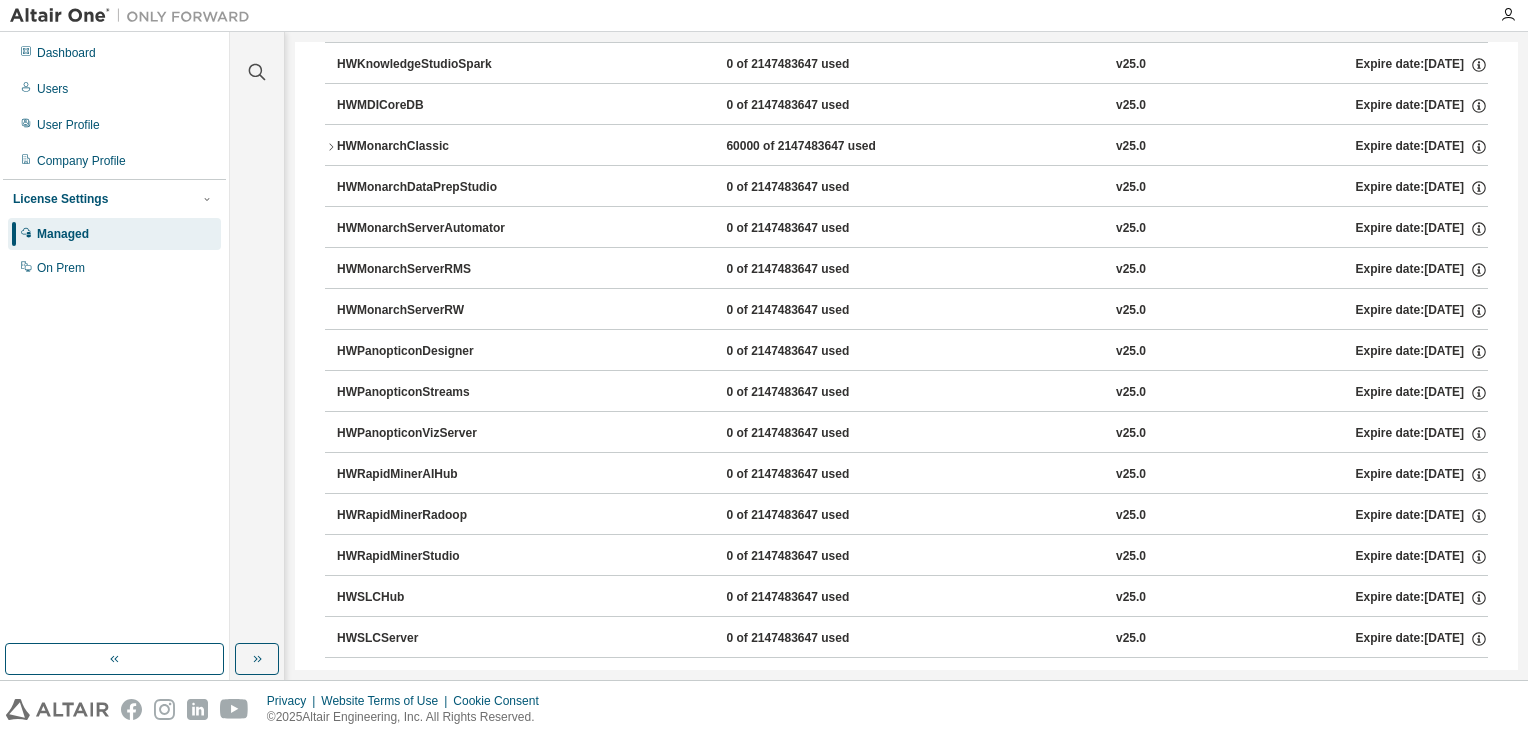 click on "HWMonarchClassic" at bounding box center (427, 147) 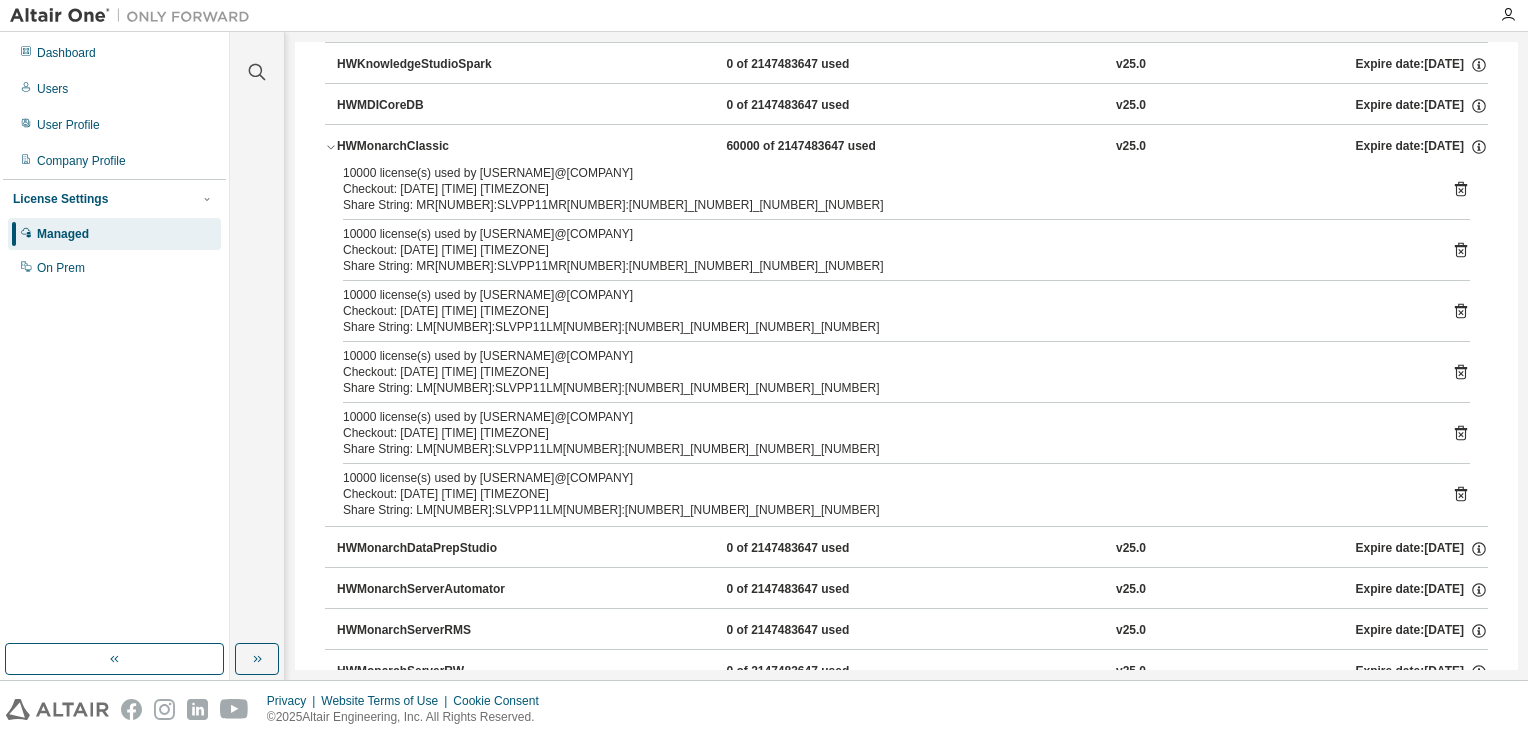 click 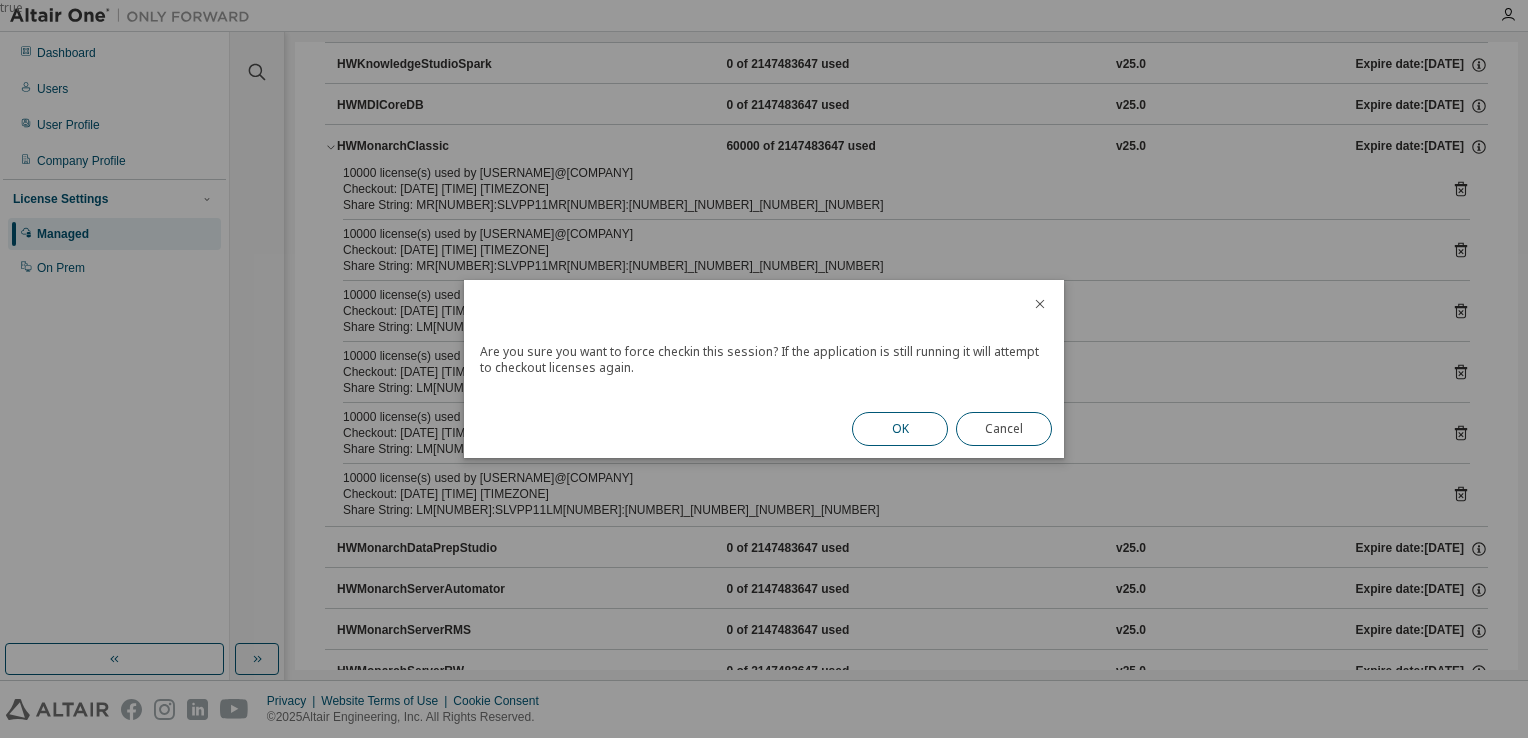 click on "OK" at bounding box center (900, 429) 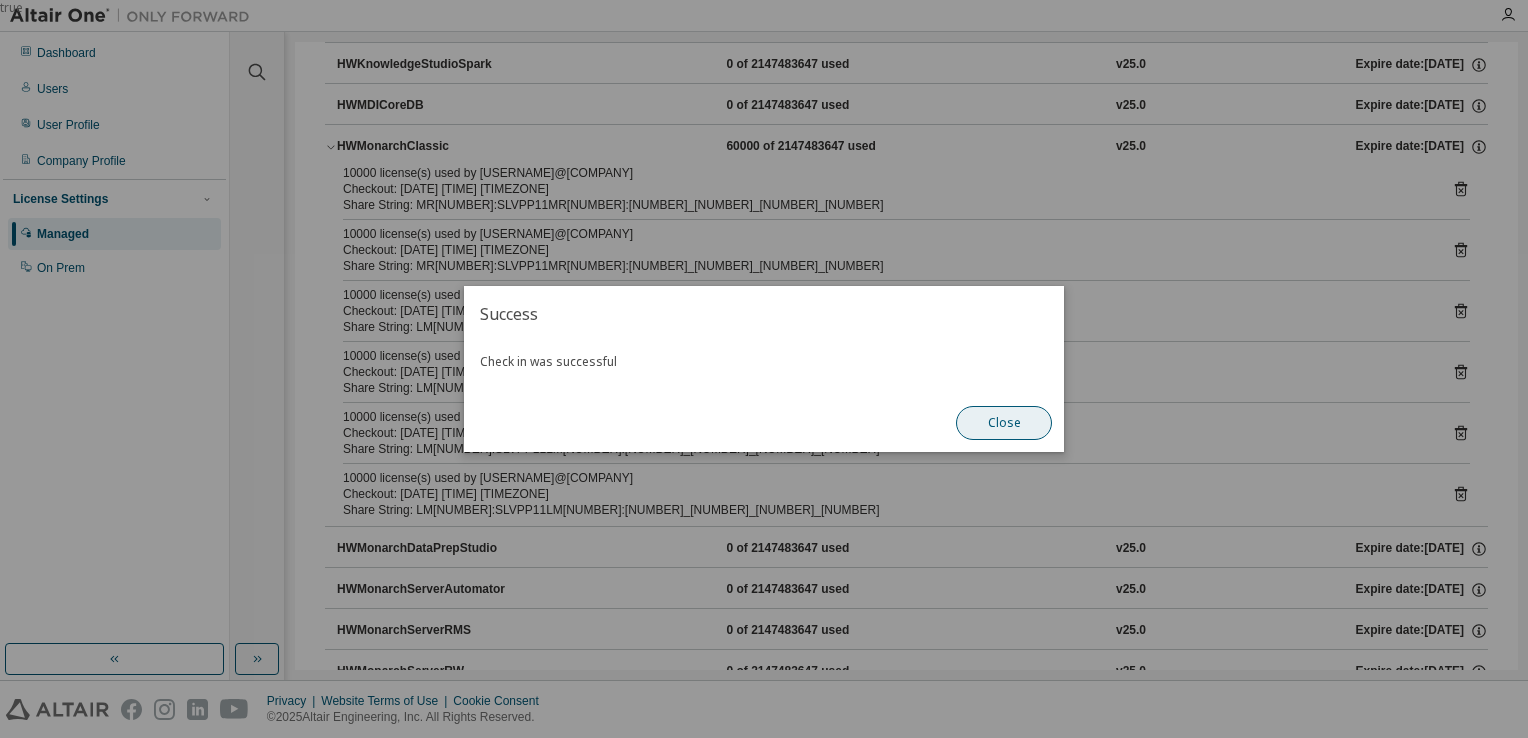 click on "Close" at bounding box center (1004, 423) 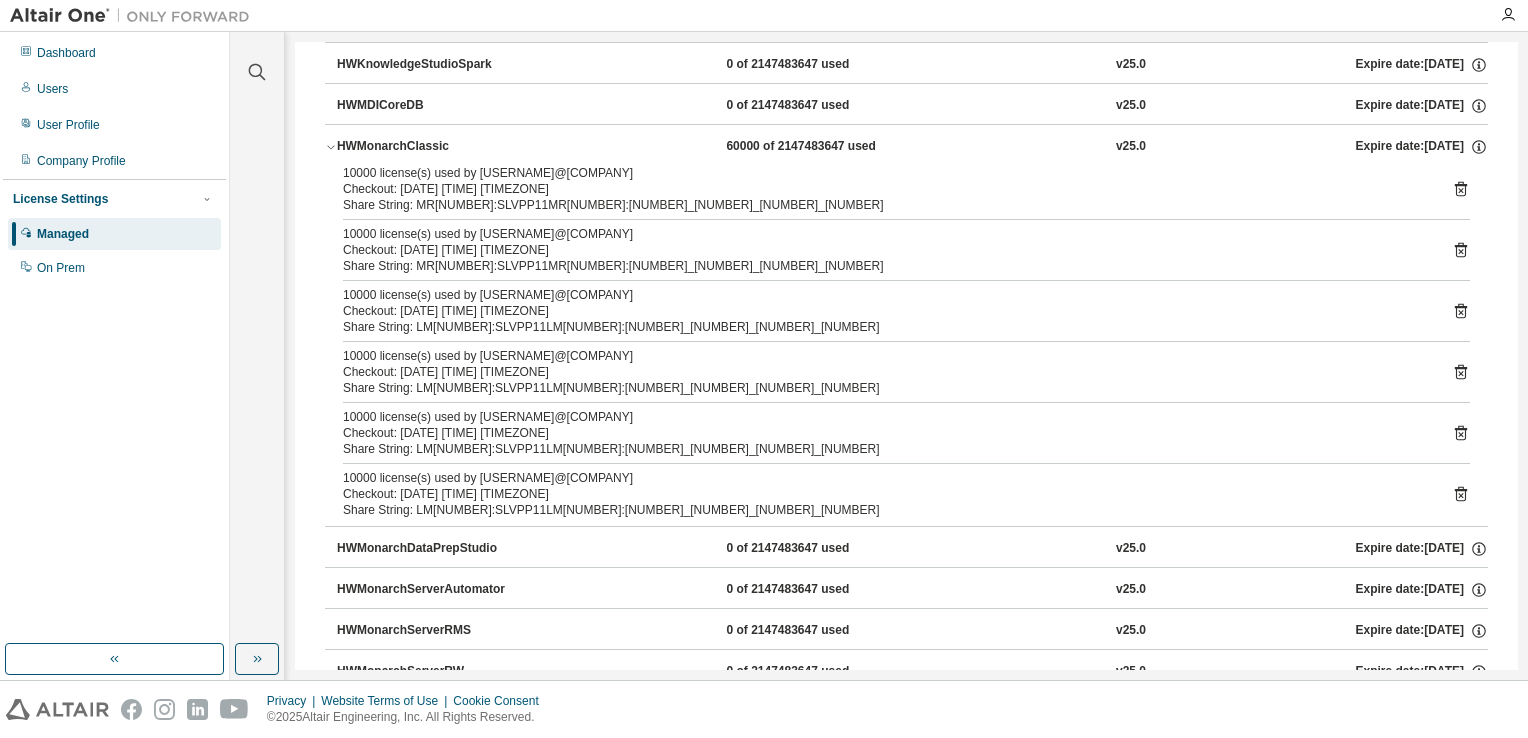 click 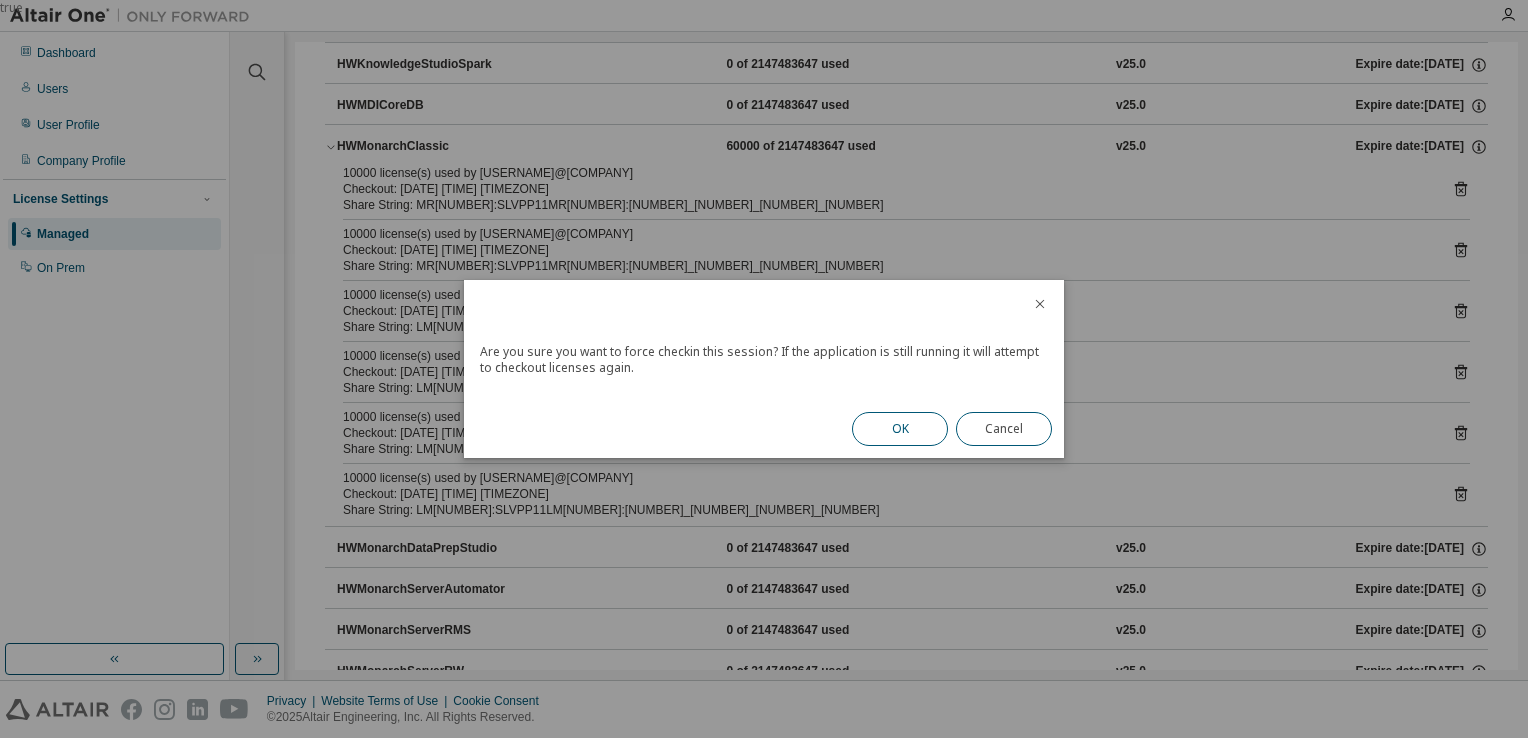 click on "OK" at bounding box center (900, 429) 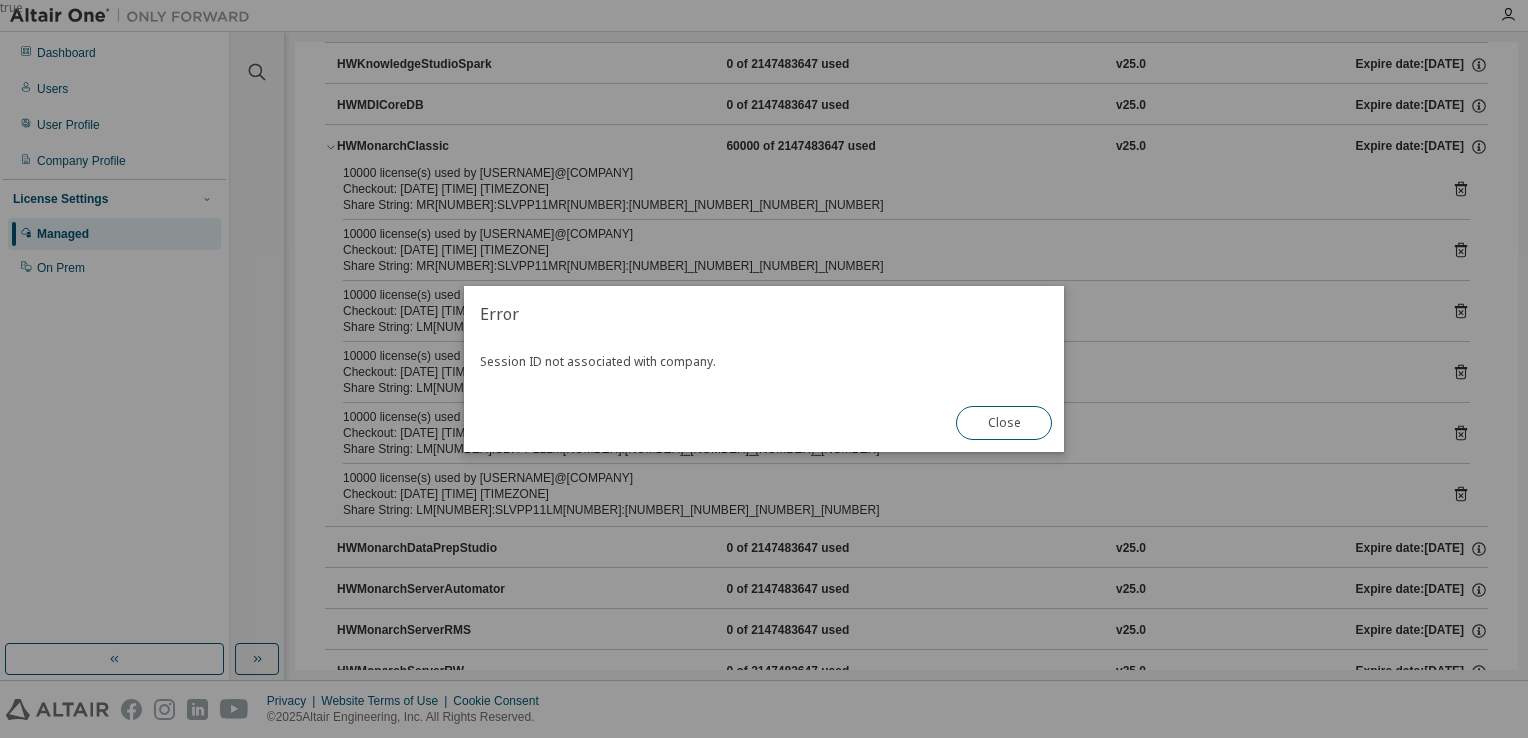 click on "Close" at bounding box center (1004, 423) 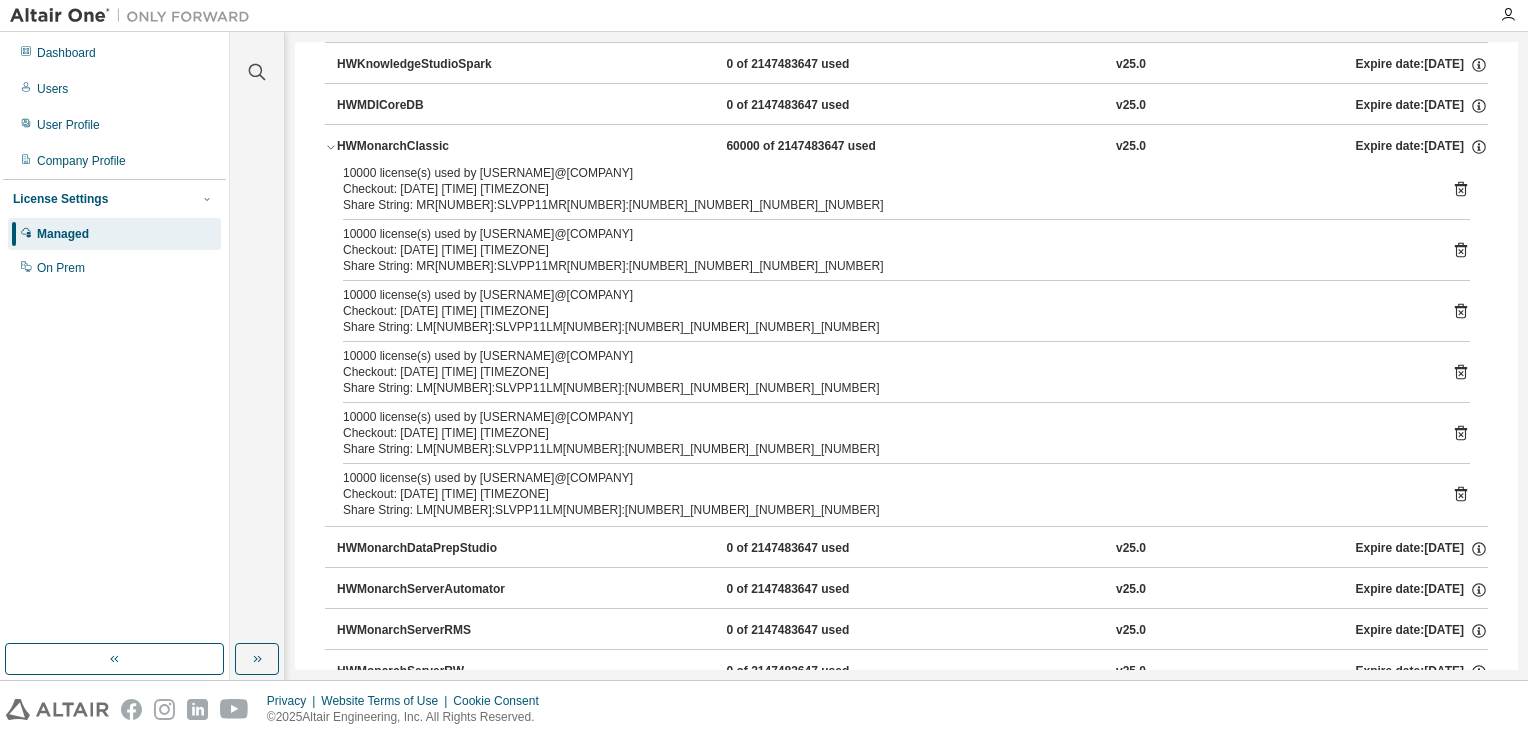 click 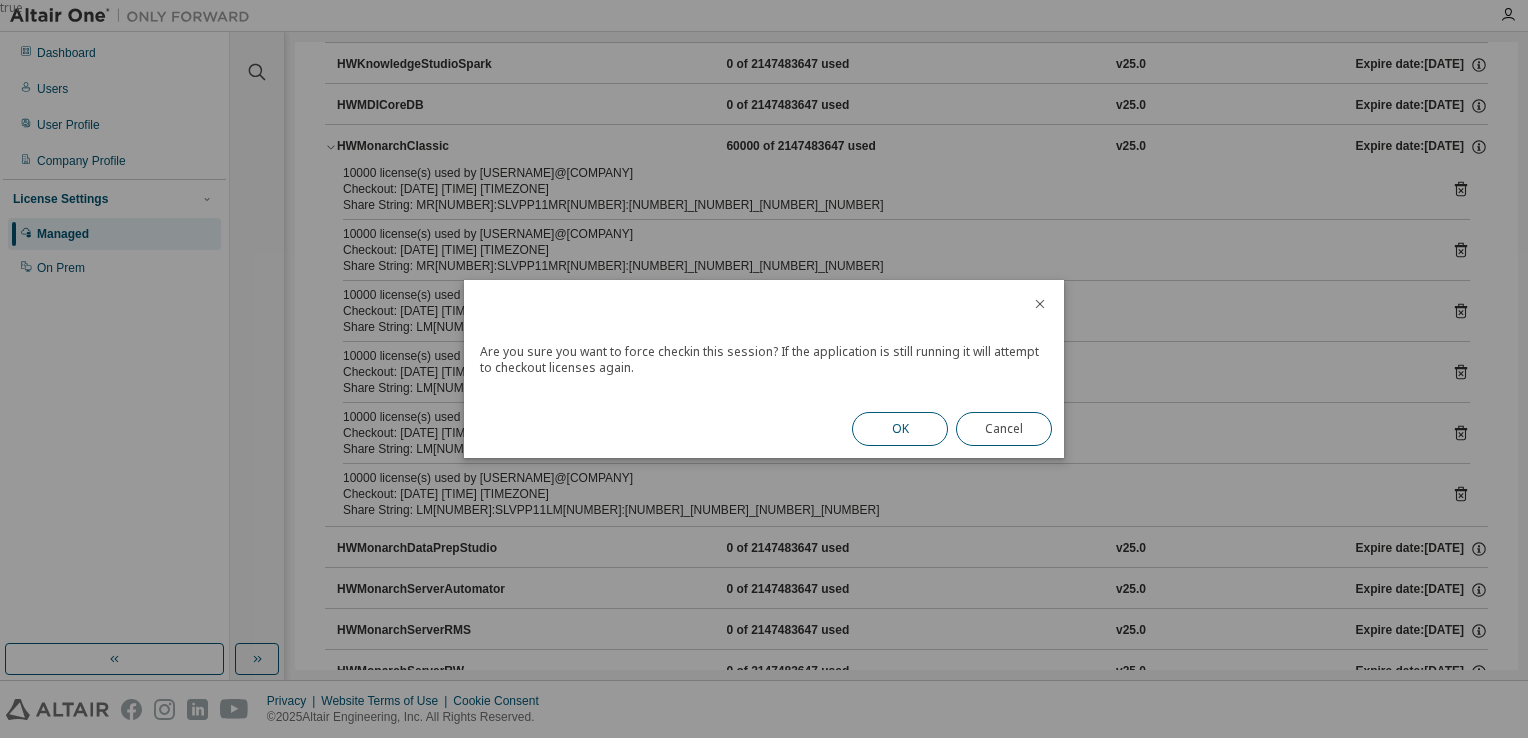 click on "OK" at bounding box center (900, 429) 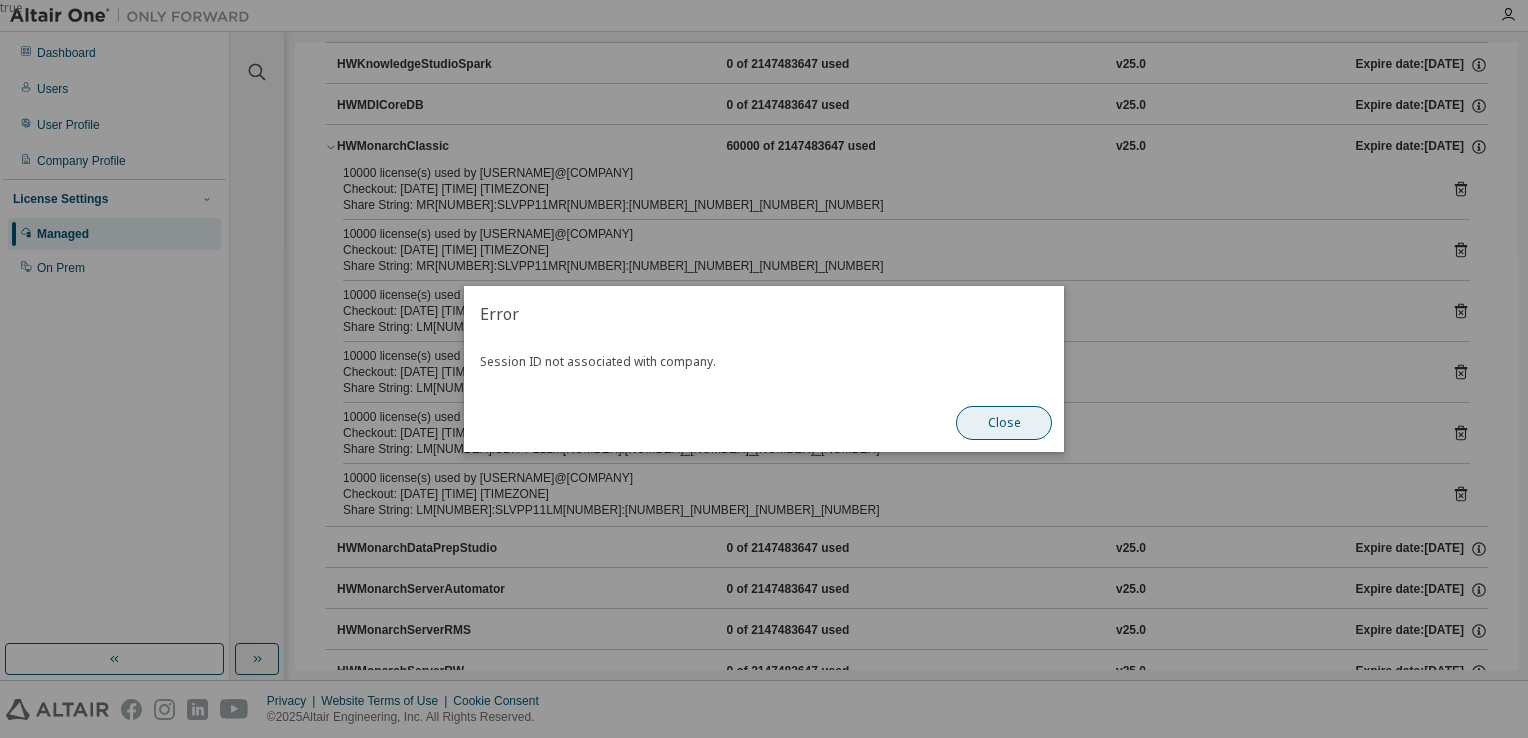 click on "Close" at bounding box center (1004, 423) 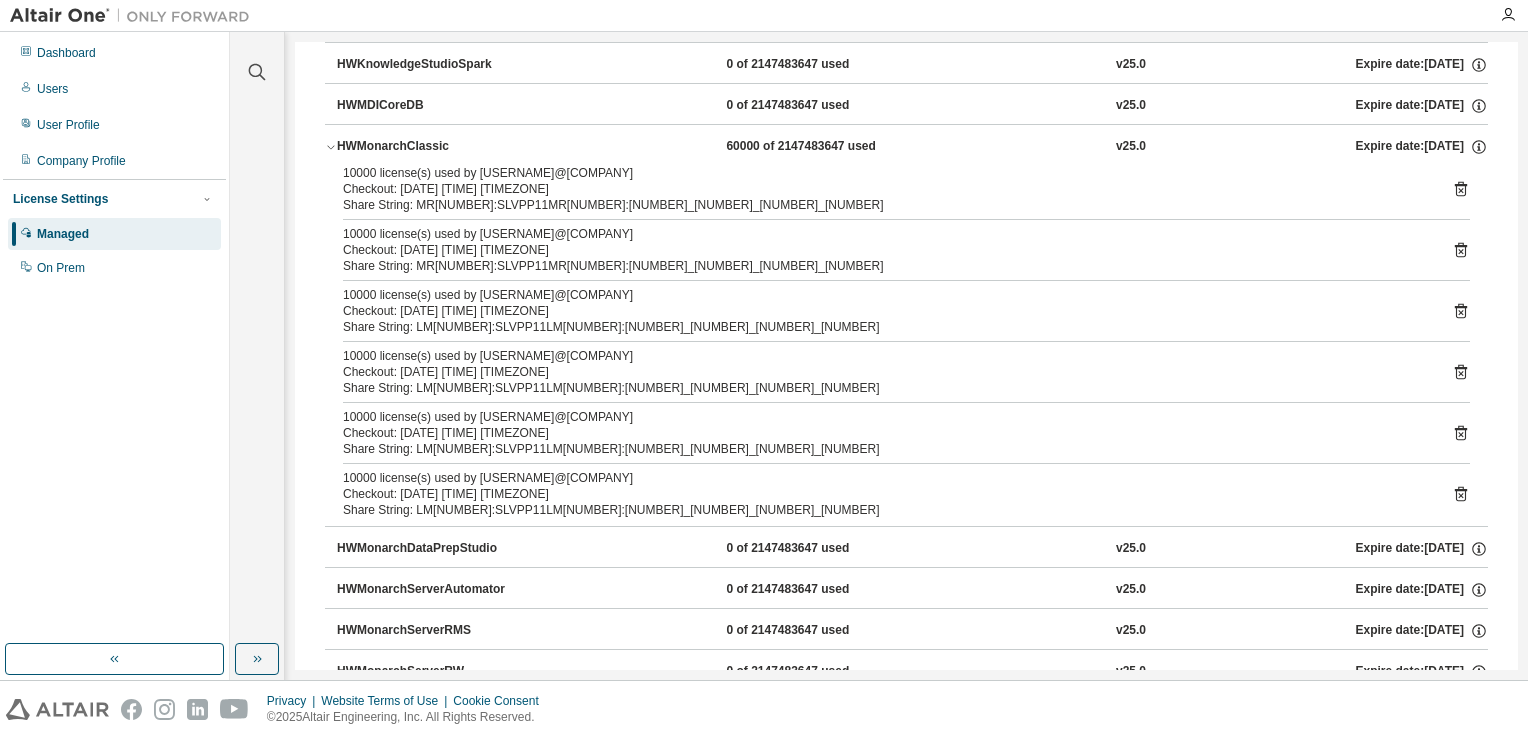 click 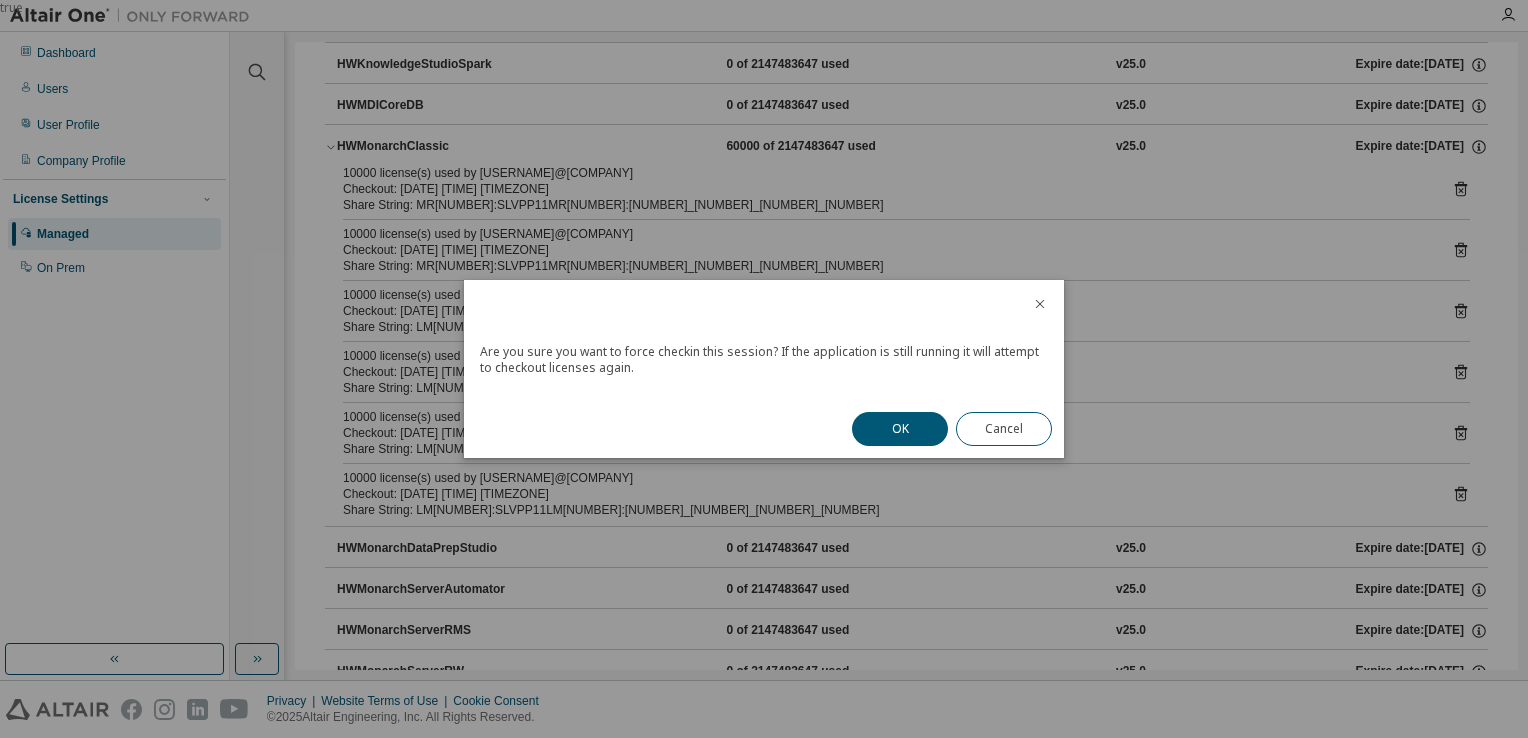 click on "OK" at bounding box center (900, 429) 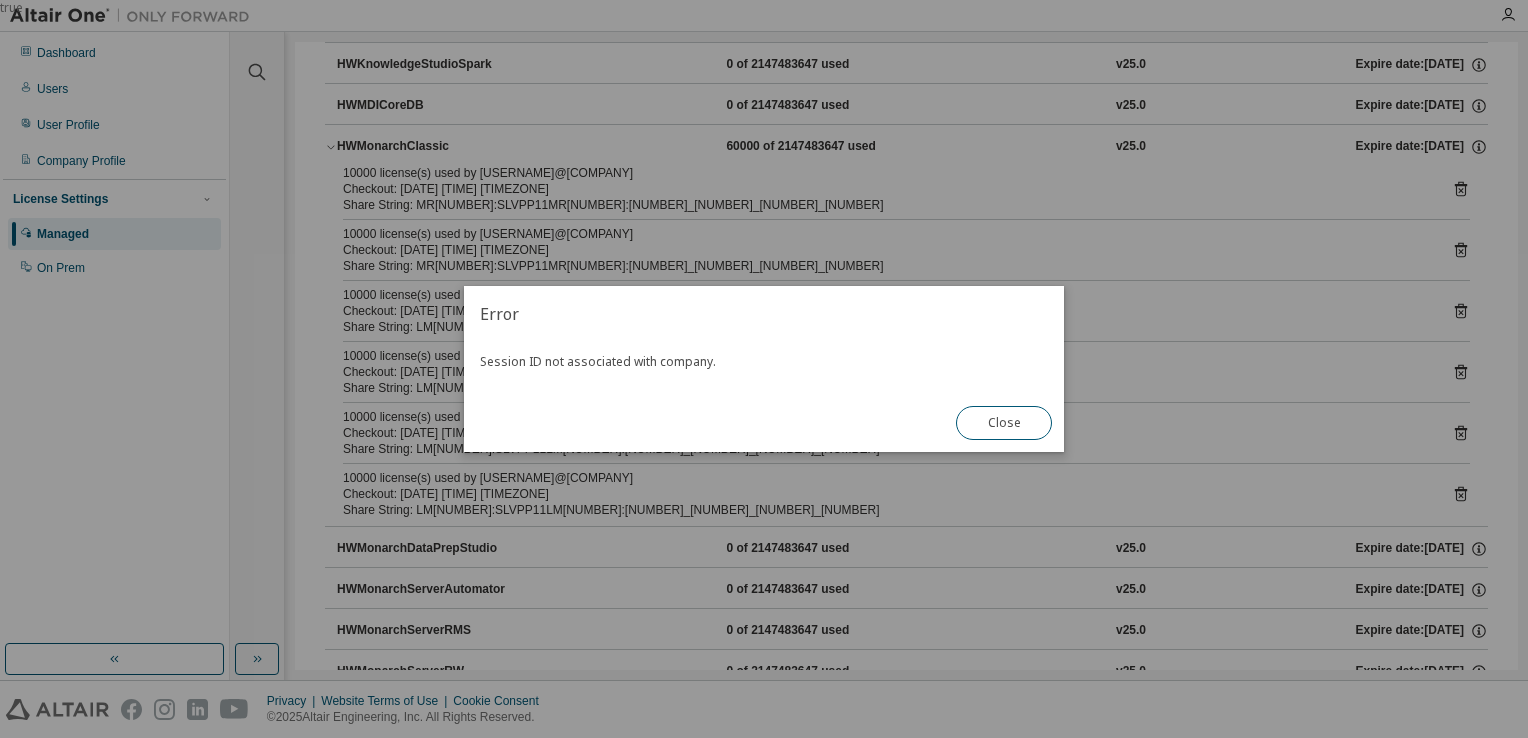 click on "Close" at bounding box center [1004, 423] 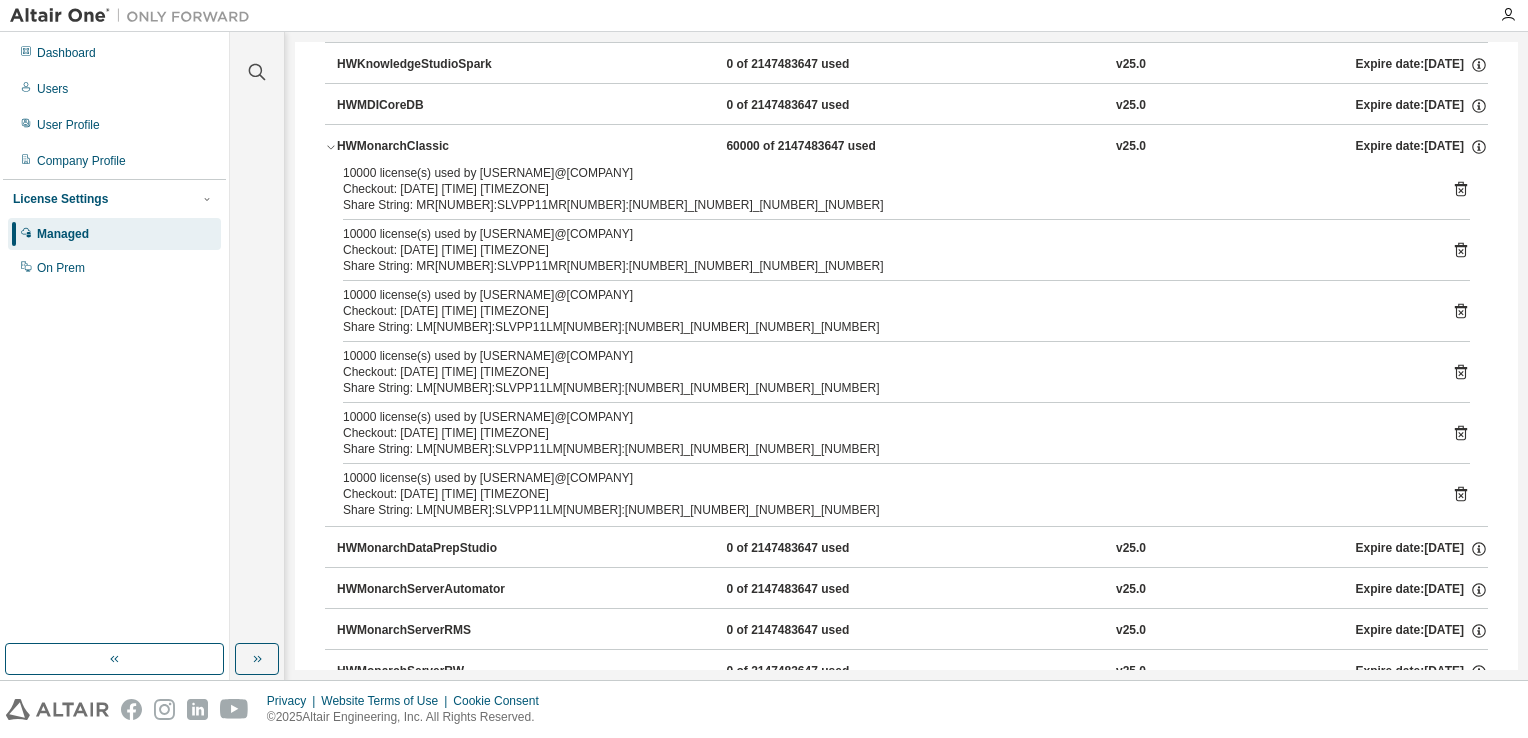 click 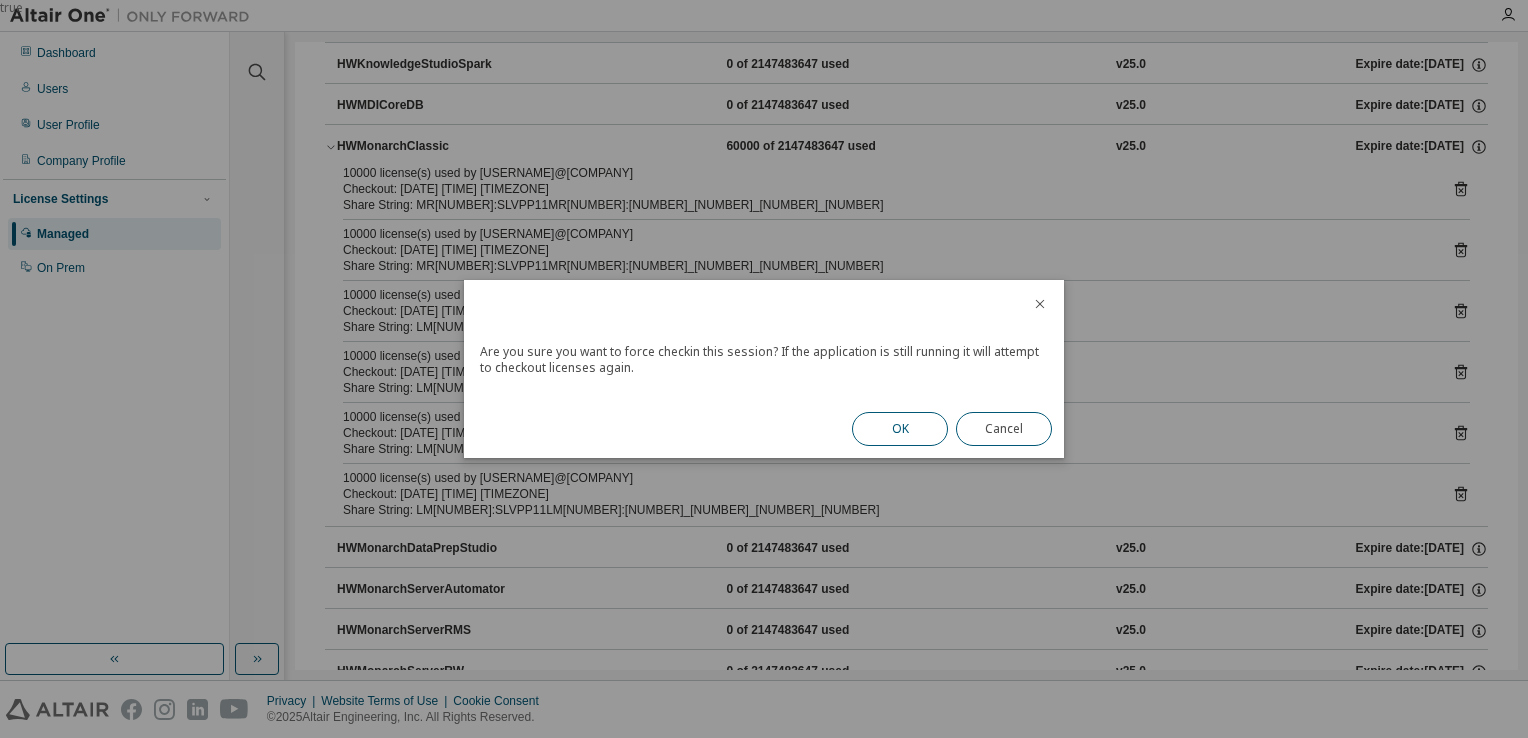 click on "OK" at bounding box center [900, 429] 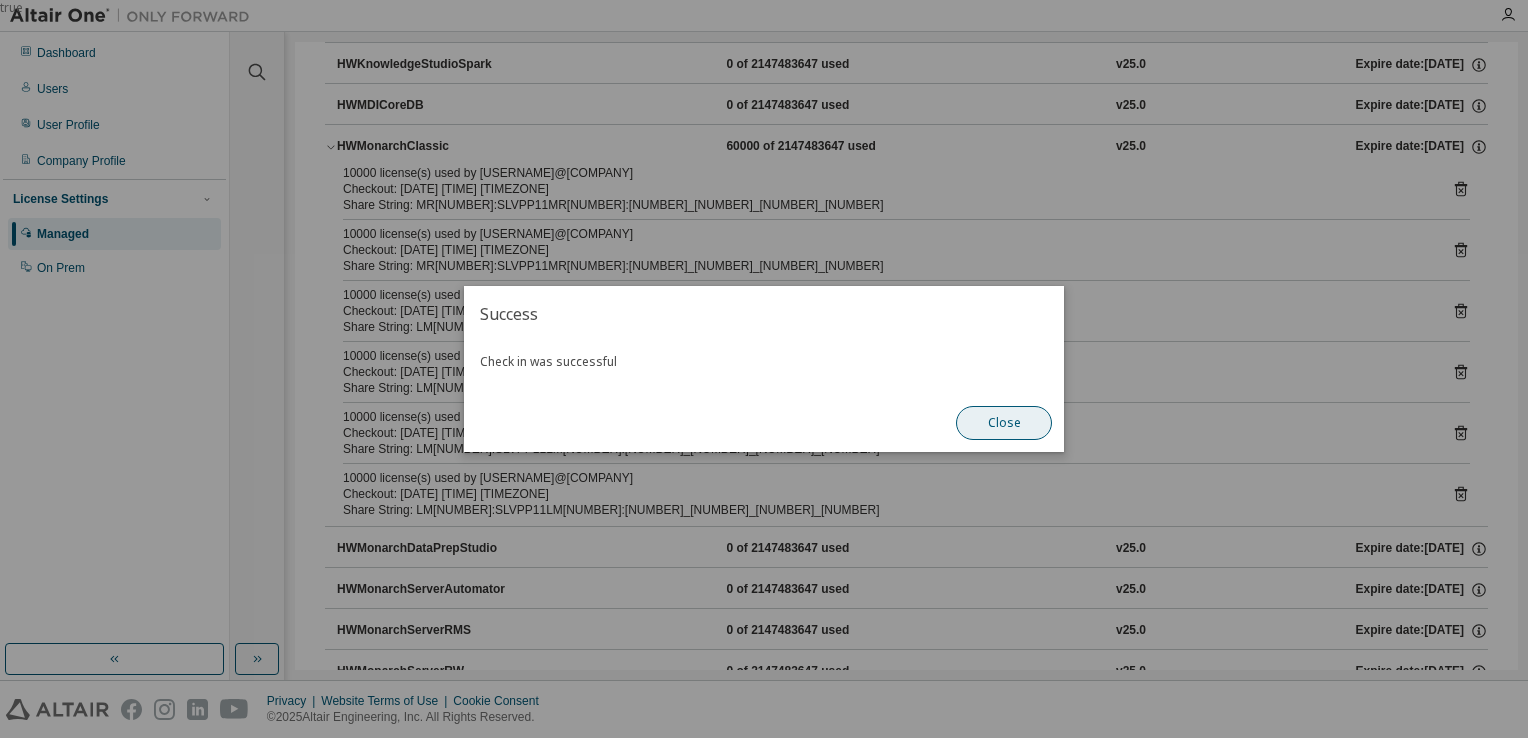 click on "Close" at bounding box center [1004, 423] 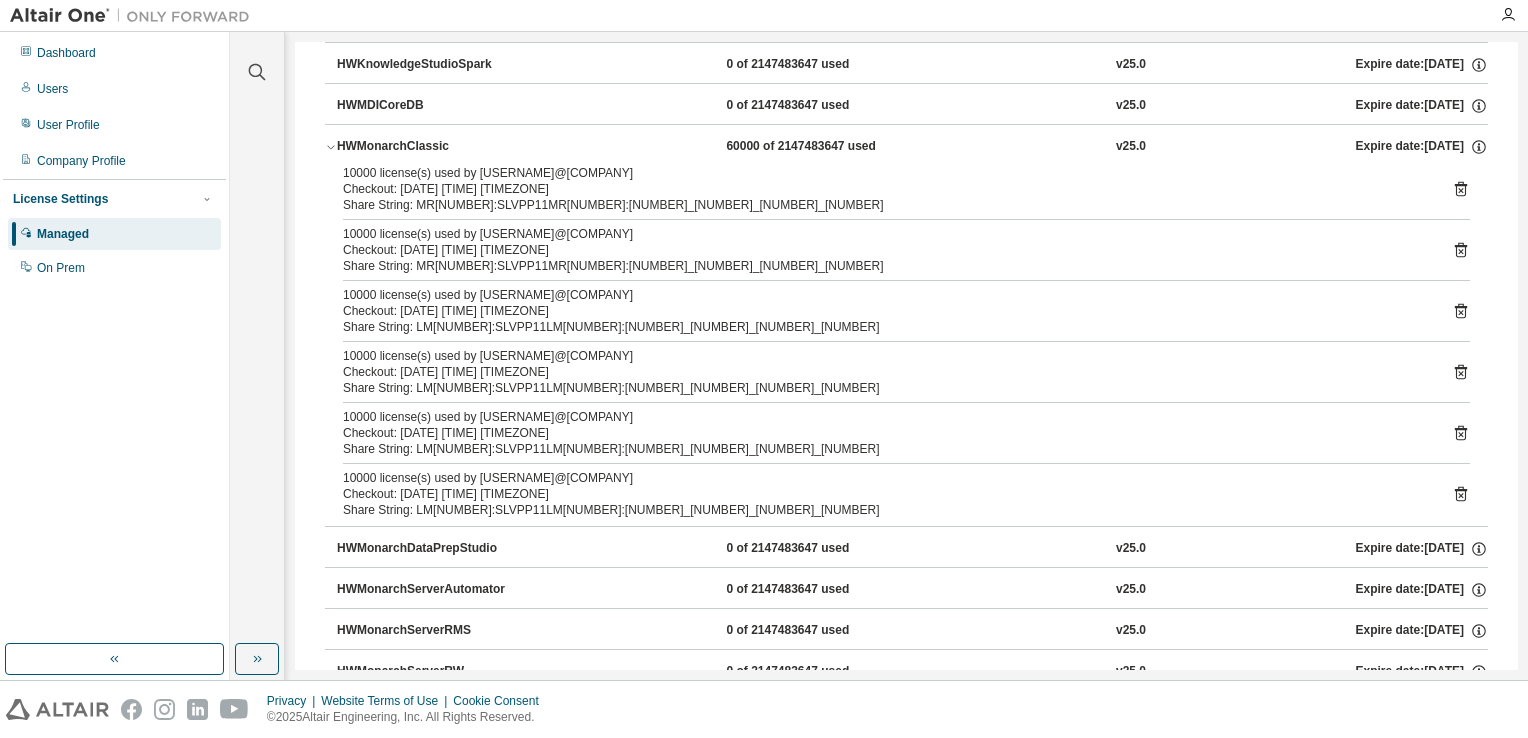 click 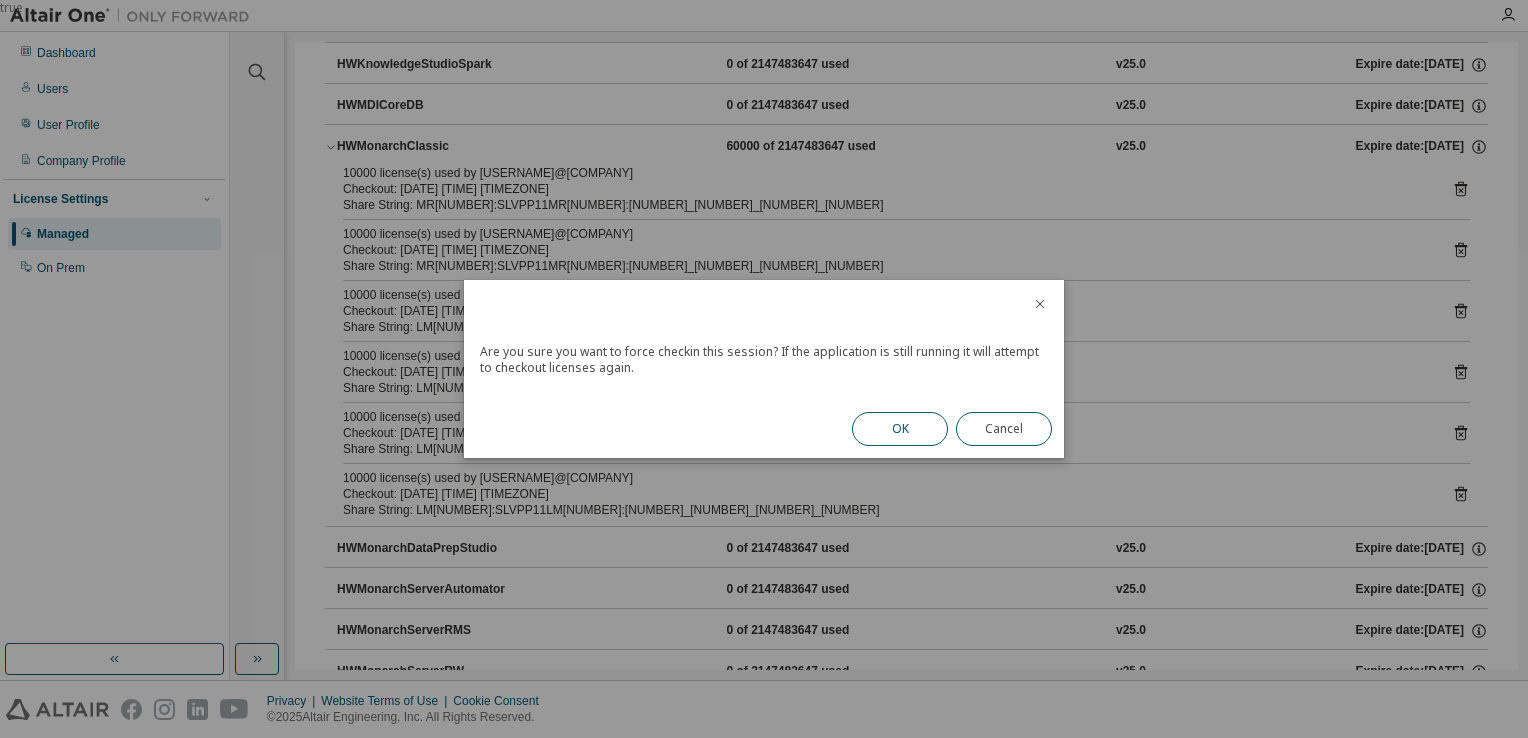 click on "OK" at bounding box center (900, 429) 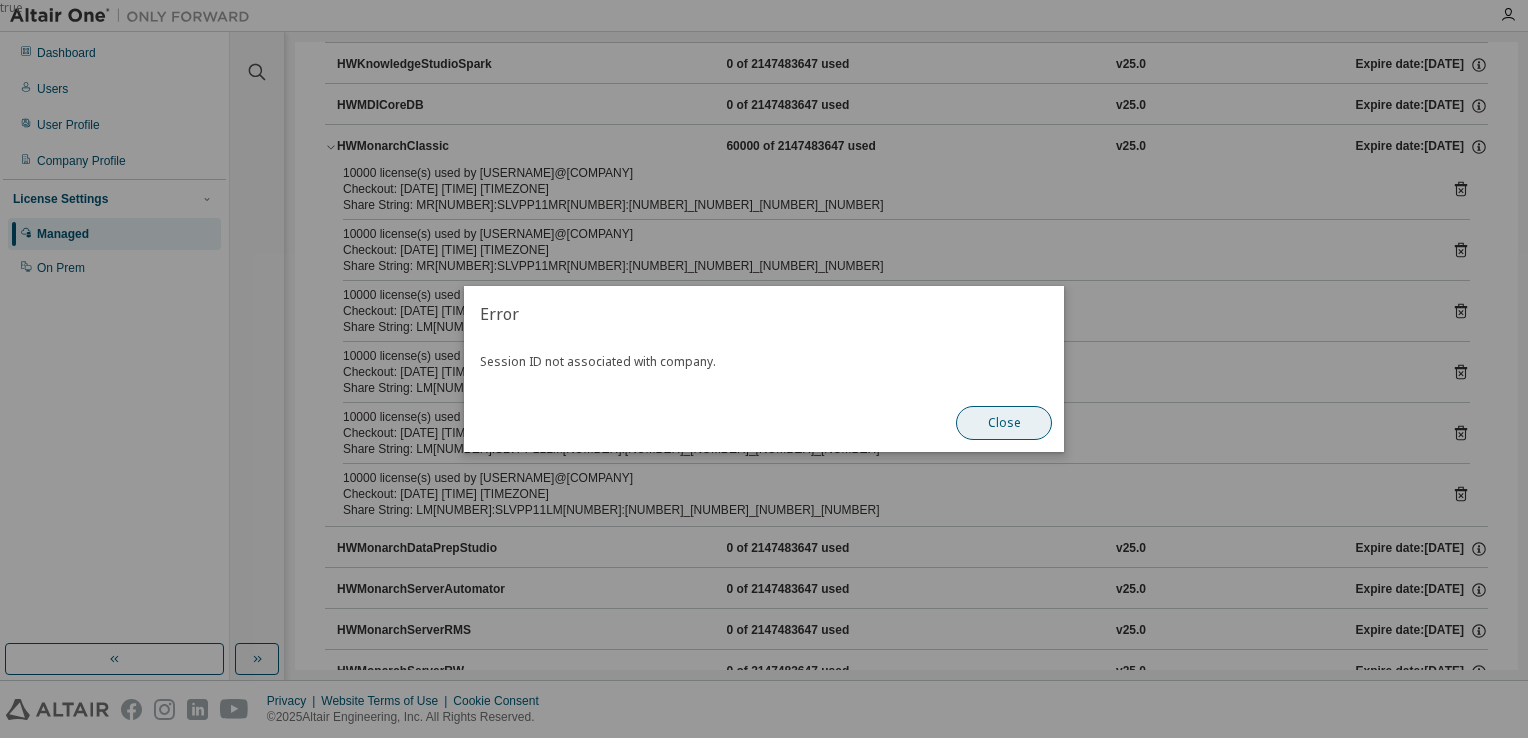 click on "Close" at bounding box center [1004, 423] 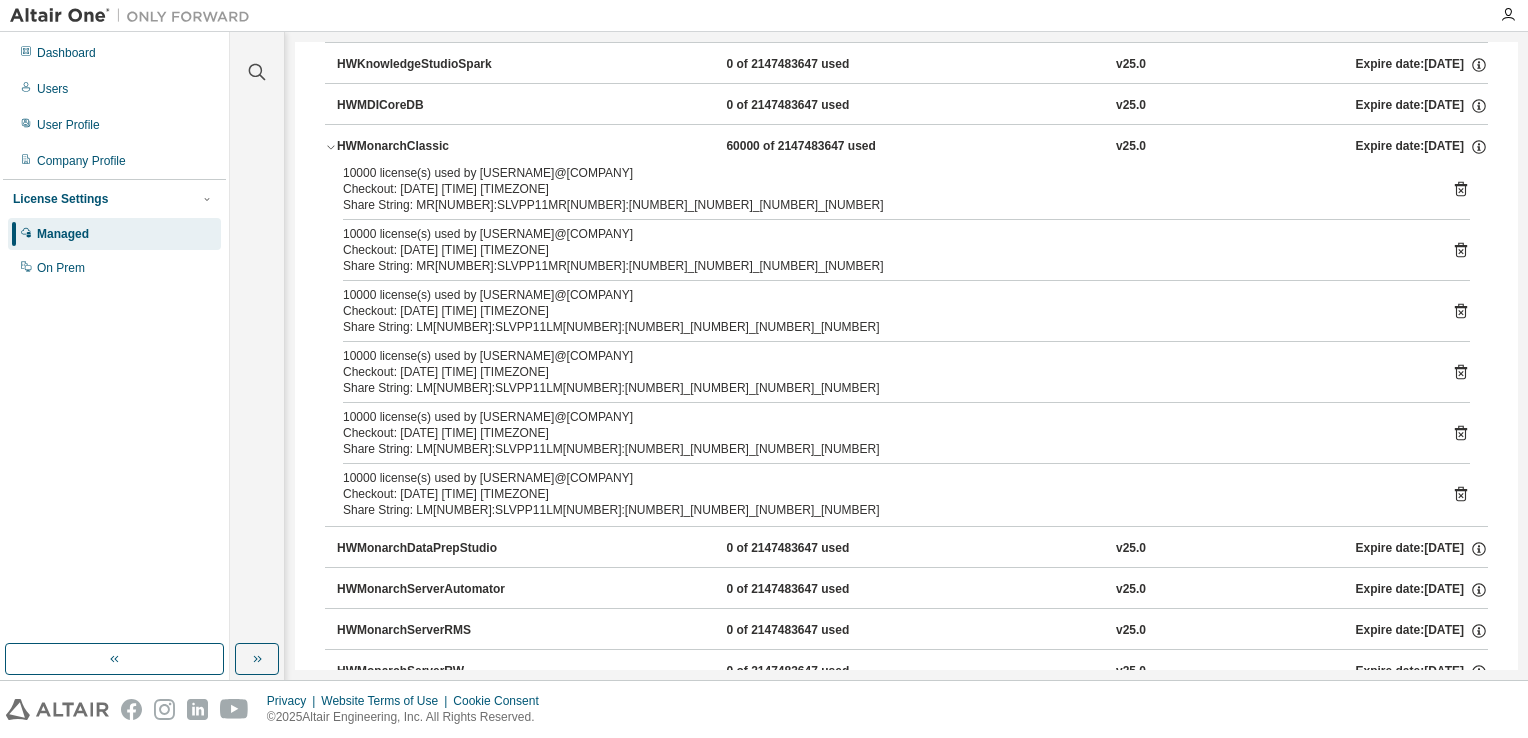 click 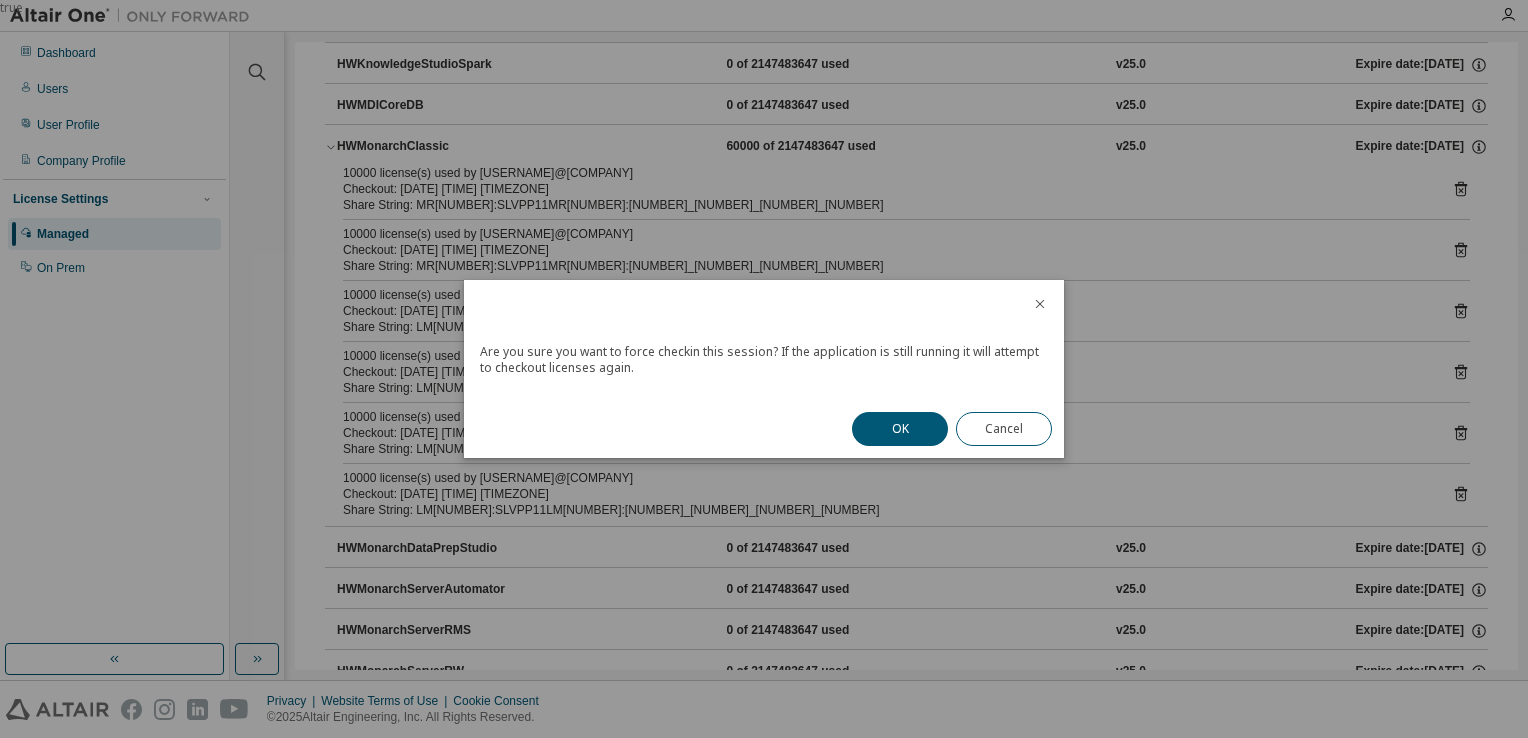 click on "OK" at bounding box center [900, 429] 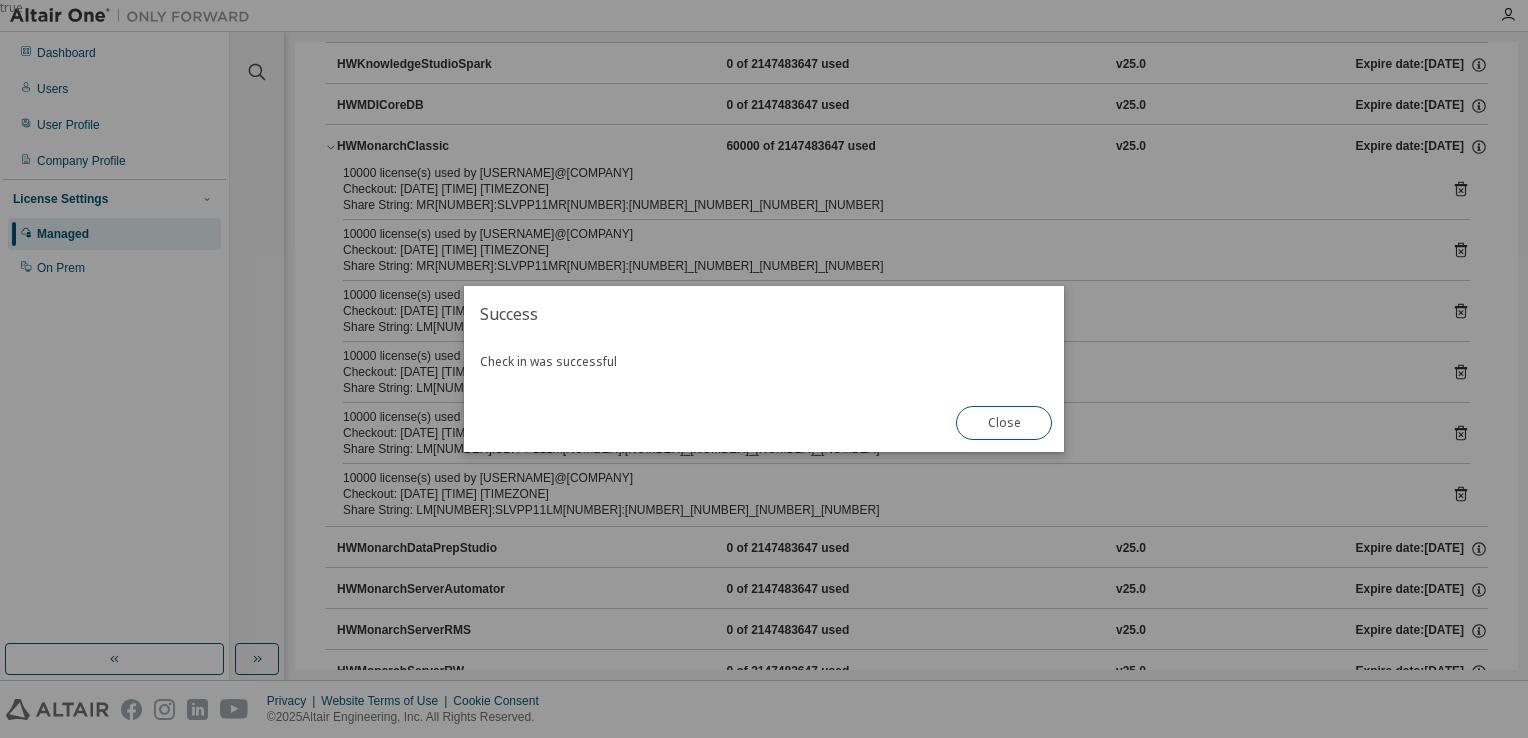 click on "true" at bounding box center [764, 369] 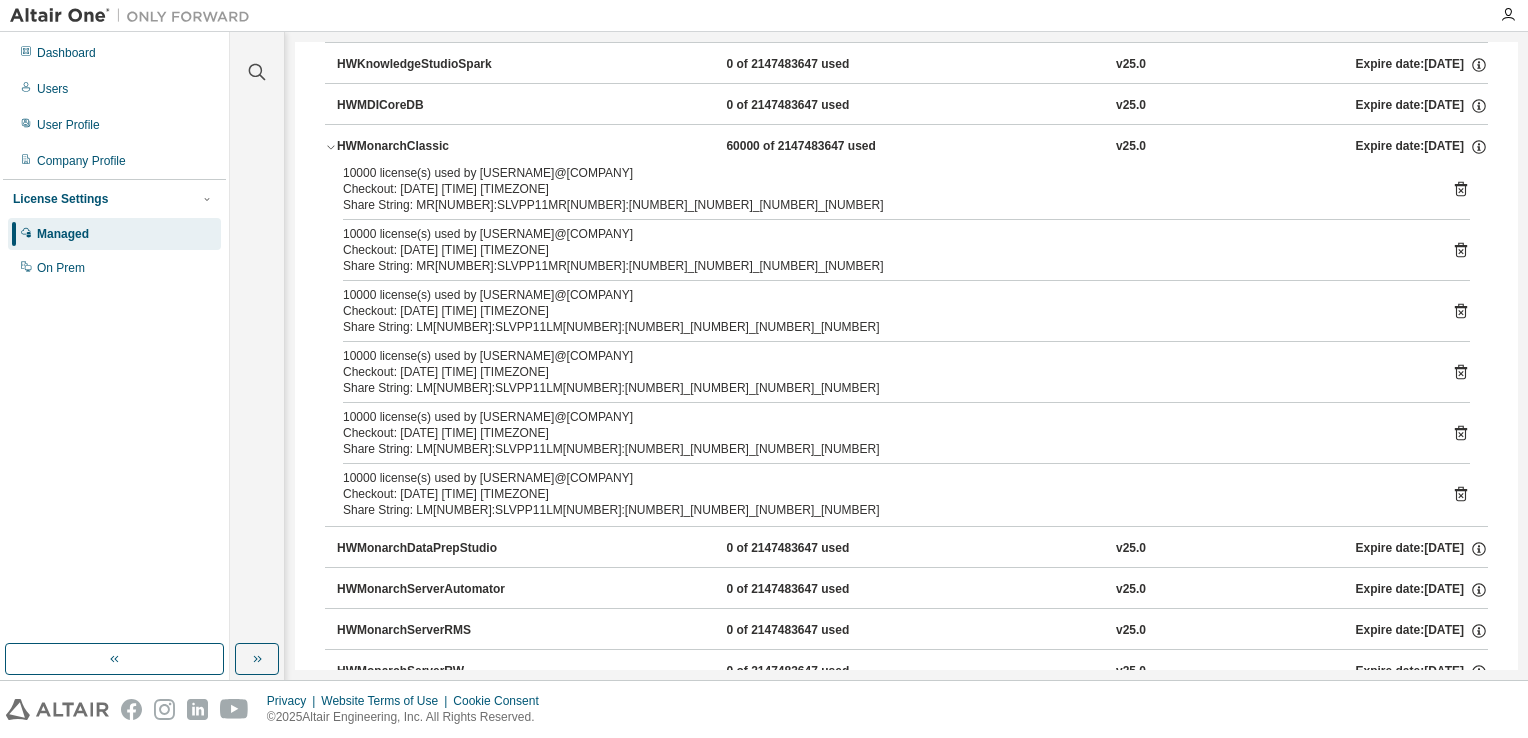 click on "10000 license(s) used by [USERNAME]@[COMPANY] Checkout: [DATE] [TIME] [TIMEZONE] Share String: [USERNAME]:[COMPANY] 10000 license(s) used by [USERNAME]@[COMPANY] Checkout: [DATE] [TIME] [TIMEZONE] Share String: [USERNAME]:[COMPANY] 10000 license(s) used by [USERNAME]@[COMPANY] Checkout: [DATE] [TIME] [TIMEZONE] Share String: [USERNAME]:[COMPANY] 10000 license(s) used by [USERNAME]@[COMPANY] Checkout: [DATE] [TIME] [TIMEZONE] Share String: [USERNAME]:[COMPANY] 10000 license(s) used by [USERNAME]@[COMPANY] Checkout: [DATE] [TIME] [TIMEZONE] Share String: [USERNAME]:[COMPANY] 10000 license(s) used by [USERNAME]@[COMPANY] Checkout: [DATE] [TIME] [TIMEZONE] Share String: [USERNAME]:[COMPANY]" at bounding box center (906, 345) 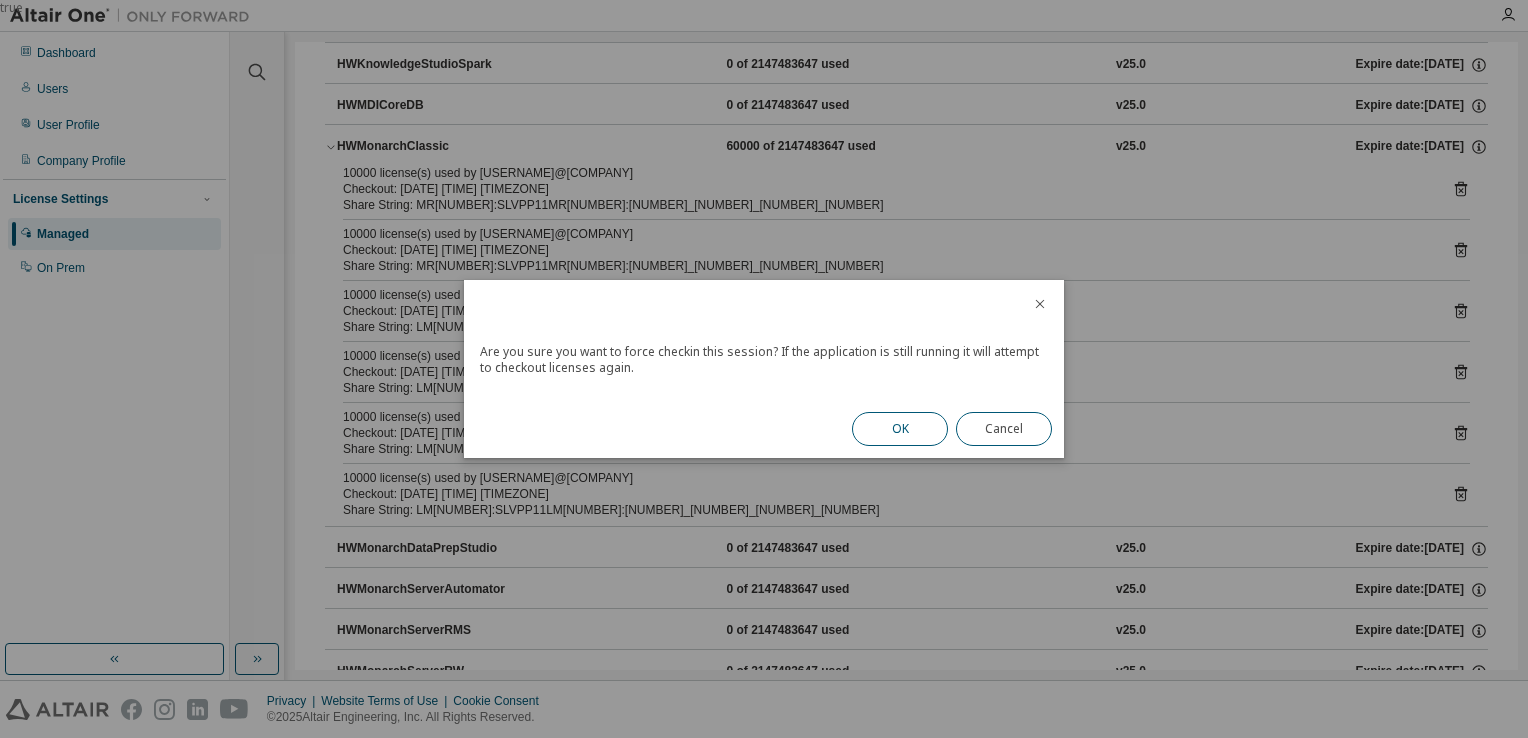click on "OK" at bounding box center [900, 429] 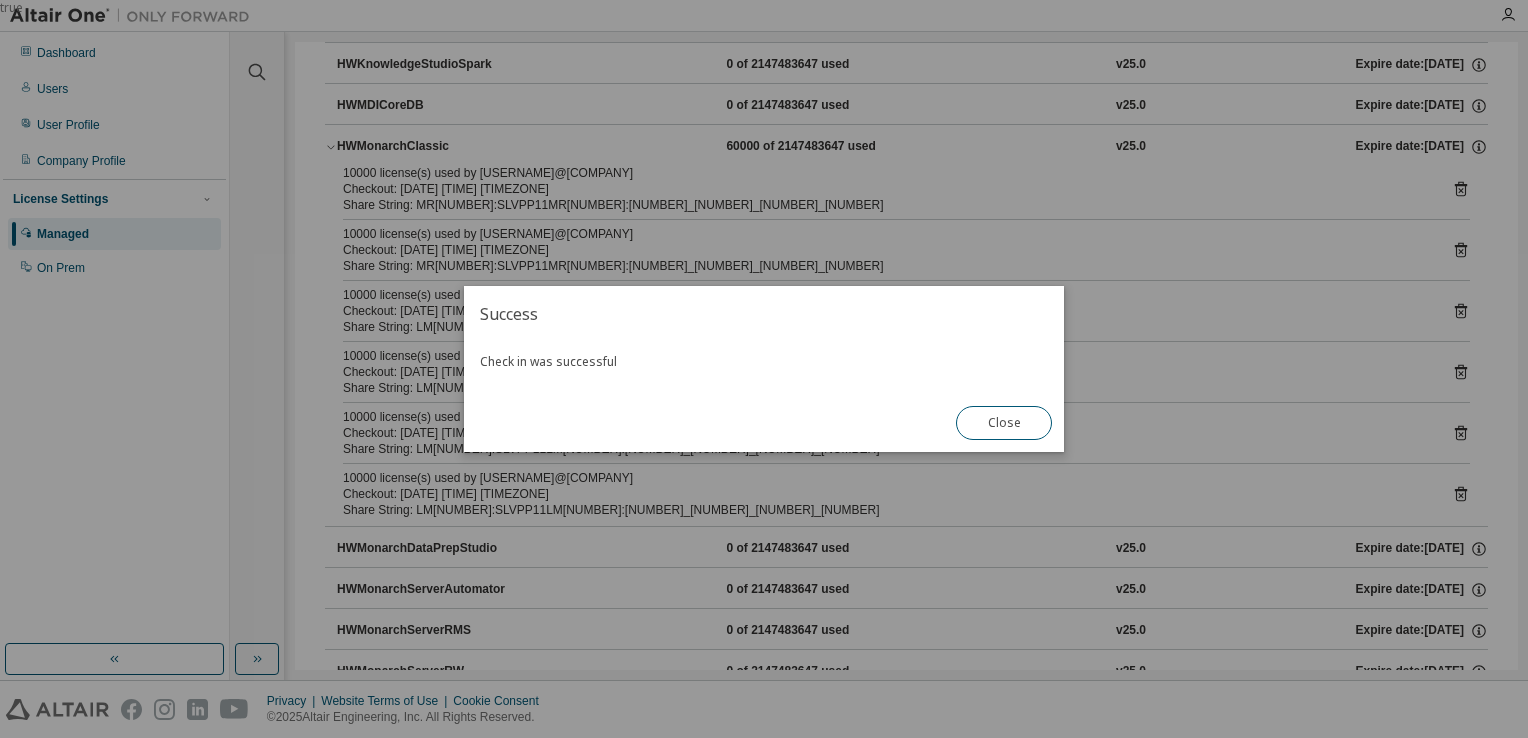 click on "Close" at bounding box center (1004, 423) 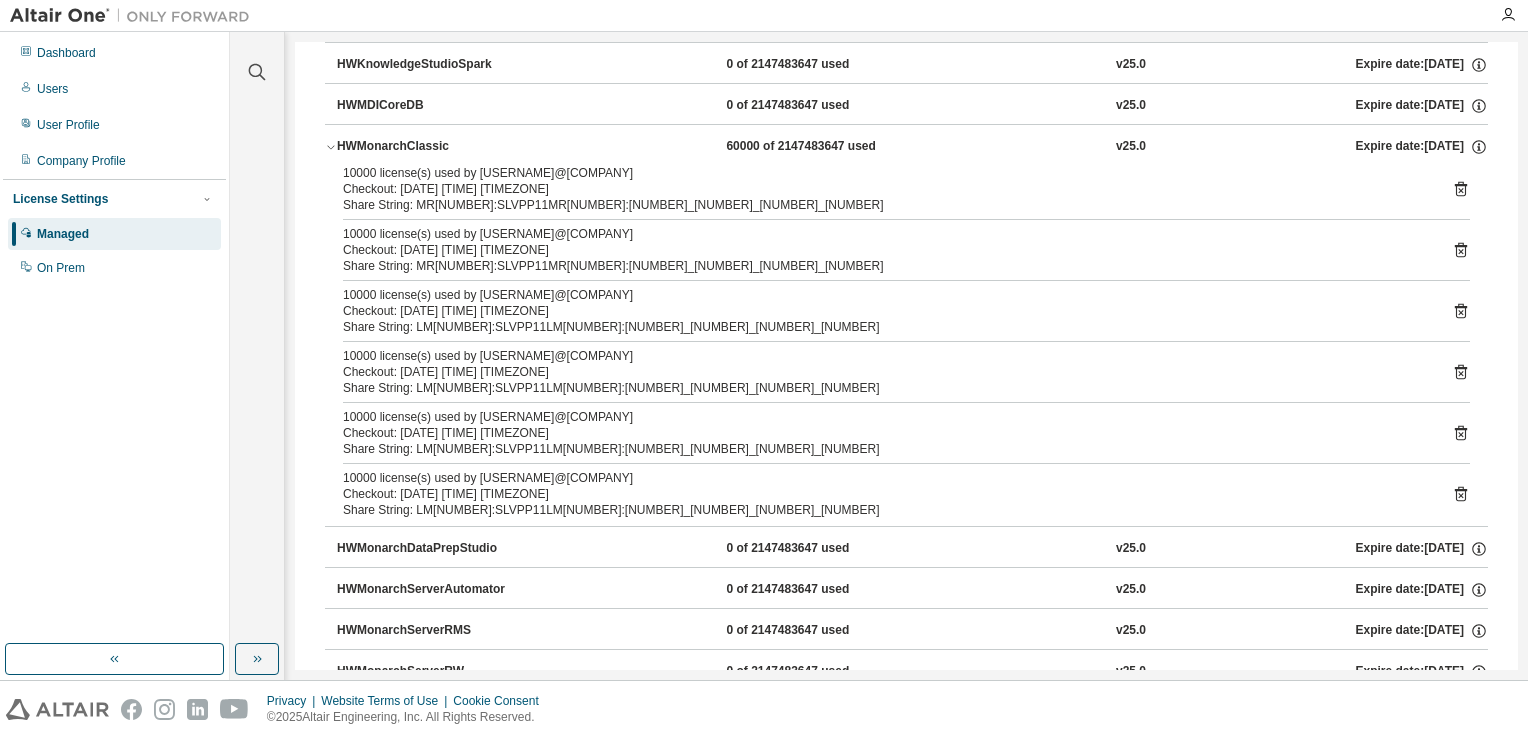 click 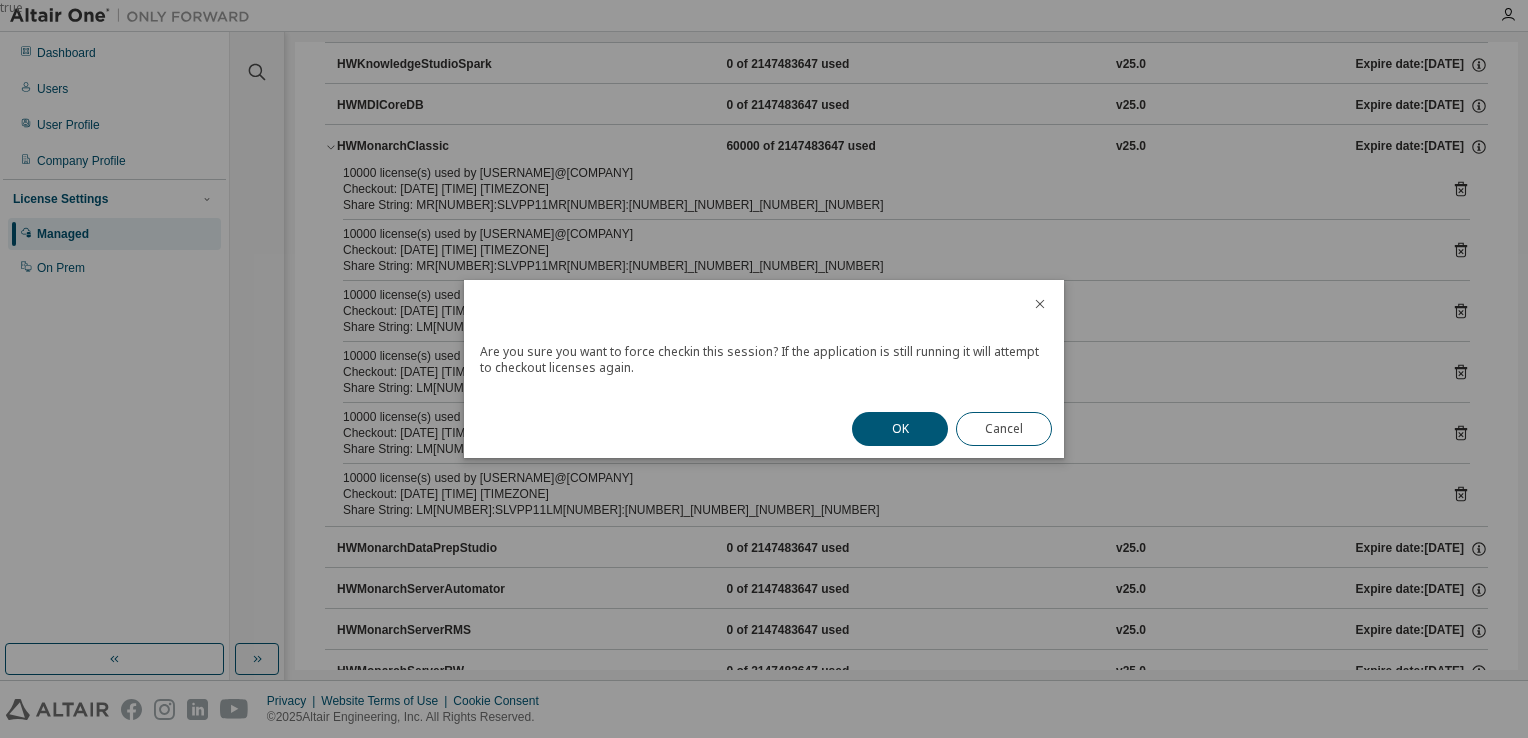 click on "OK Cancel" at bounding box center (952, 429) 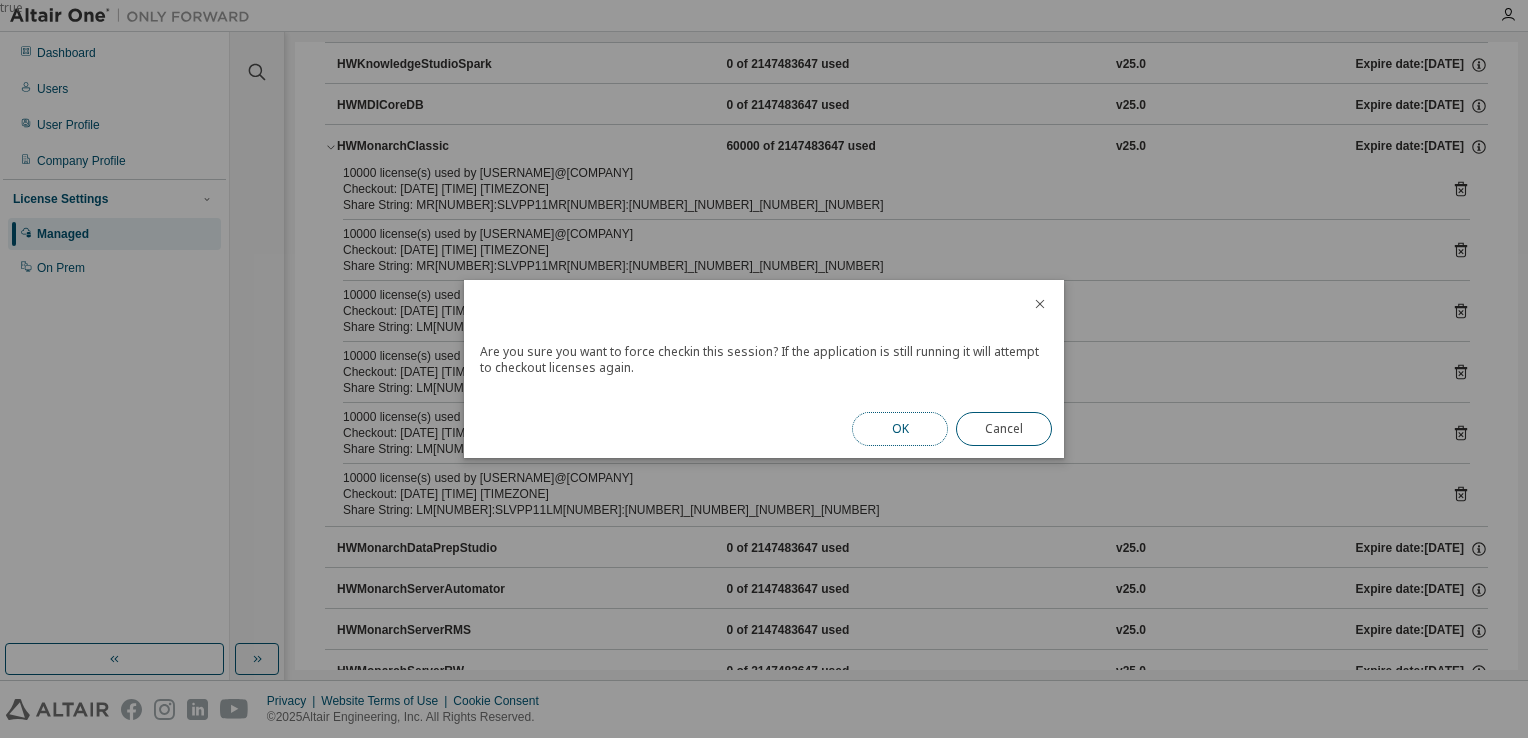 click on "OK" at bounding box center (900, 429) 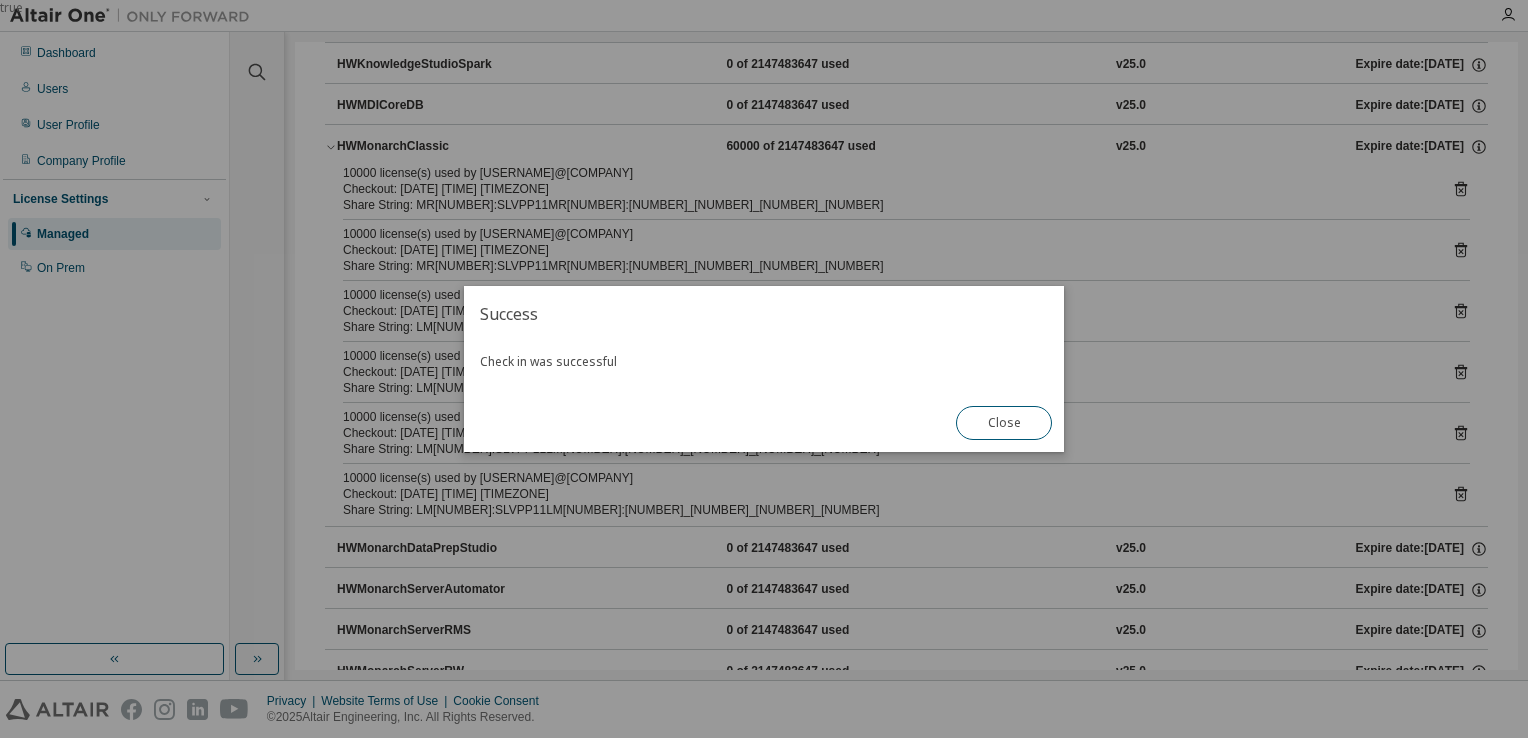 drag, startPoint x: 991, startPoint y: 418, endPoint x: 1068, endPoint y: 406, distance: 77.92946 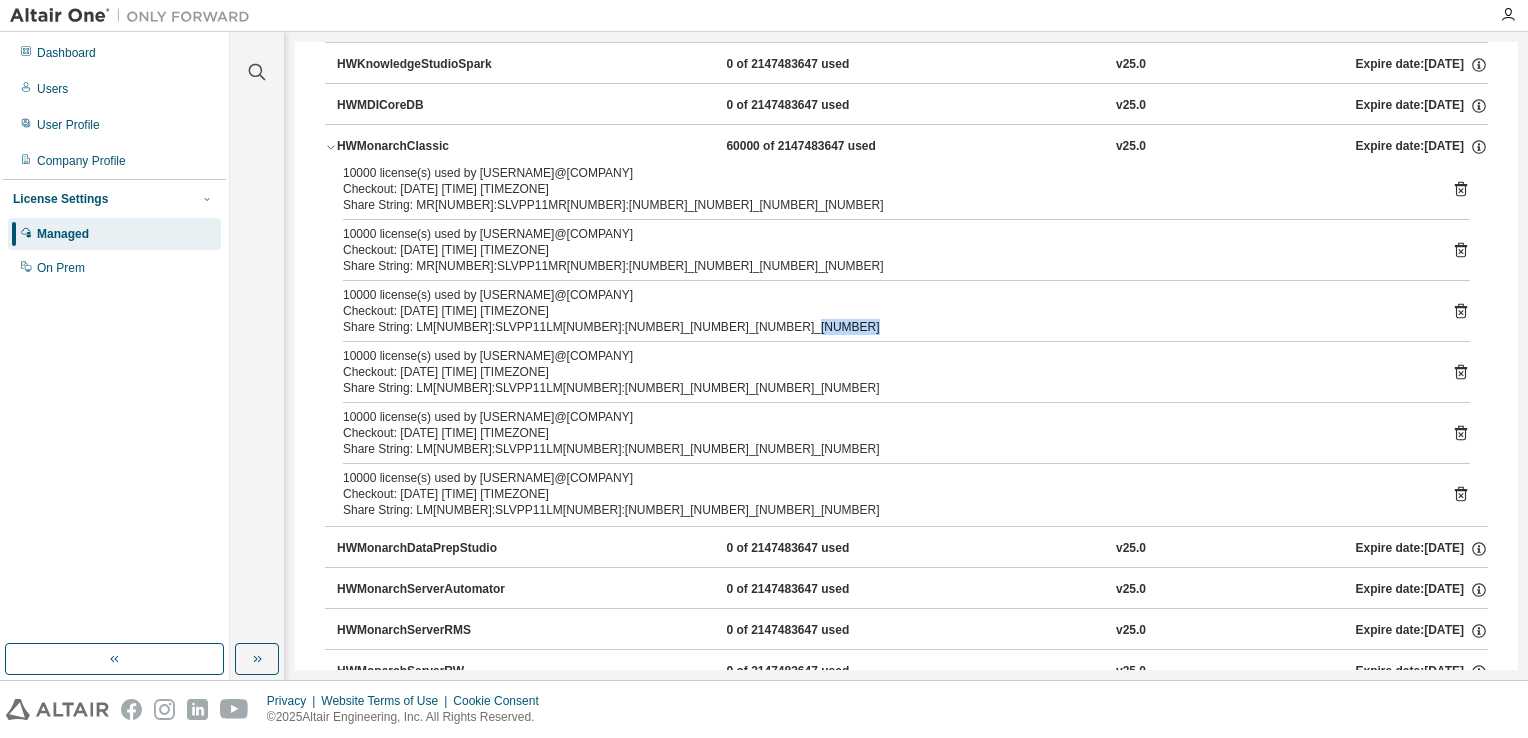 click 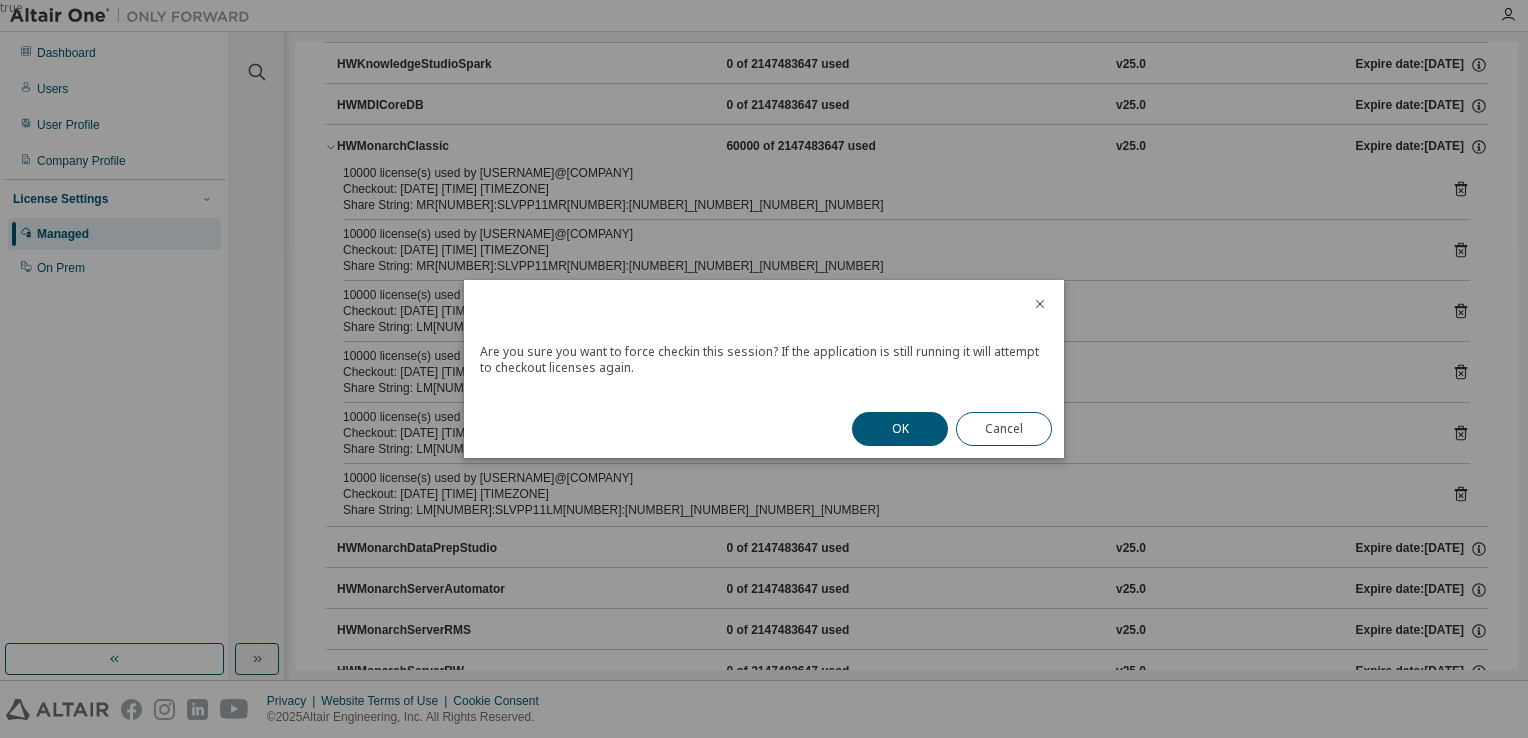 click on "OK" at bounding box center [900, 429] 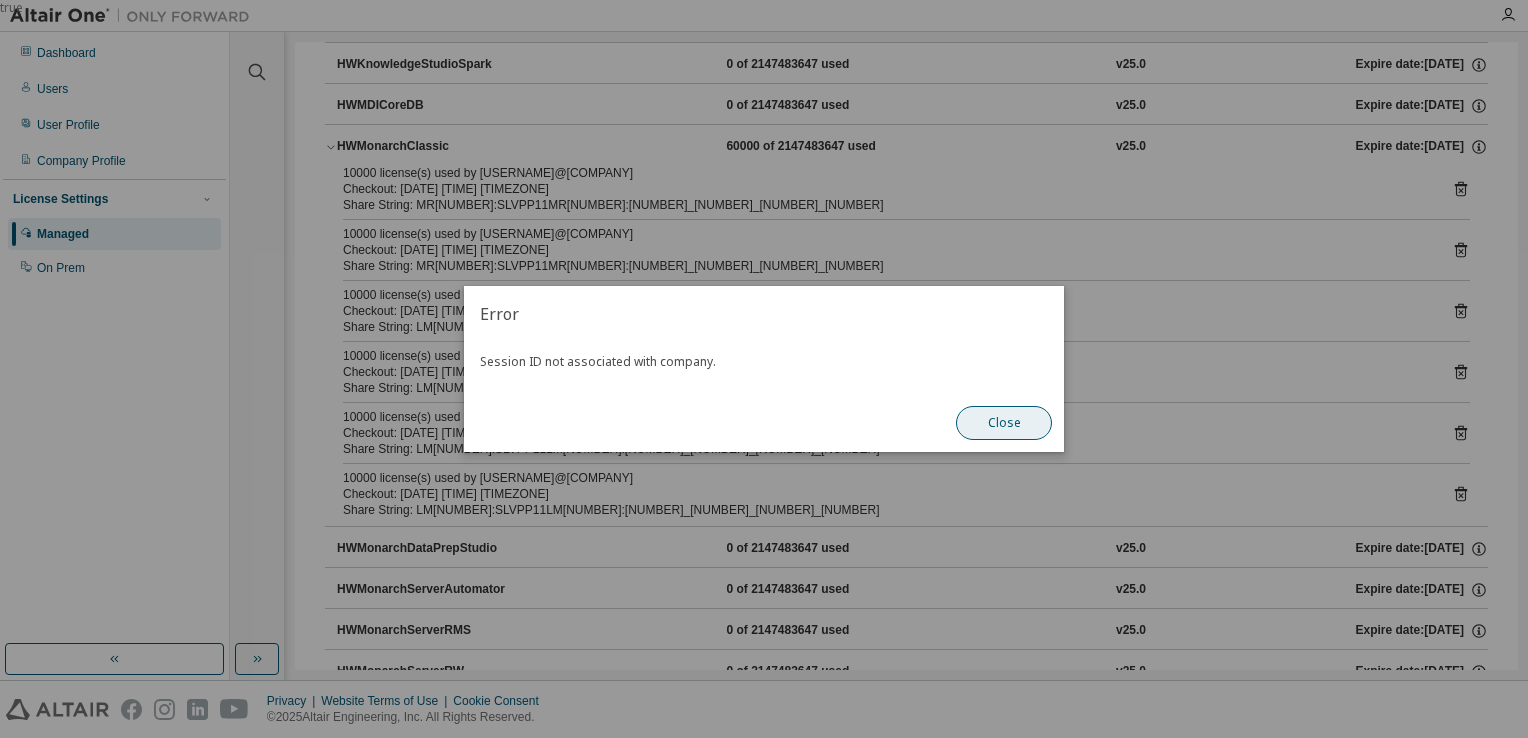click on "Close" at bounding box center (1004, 423) 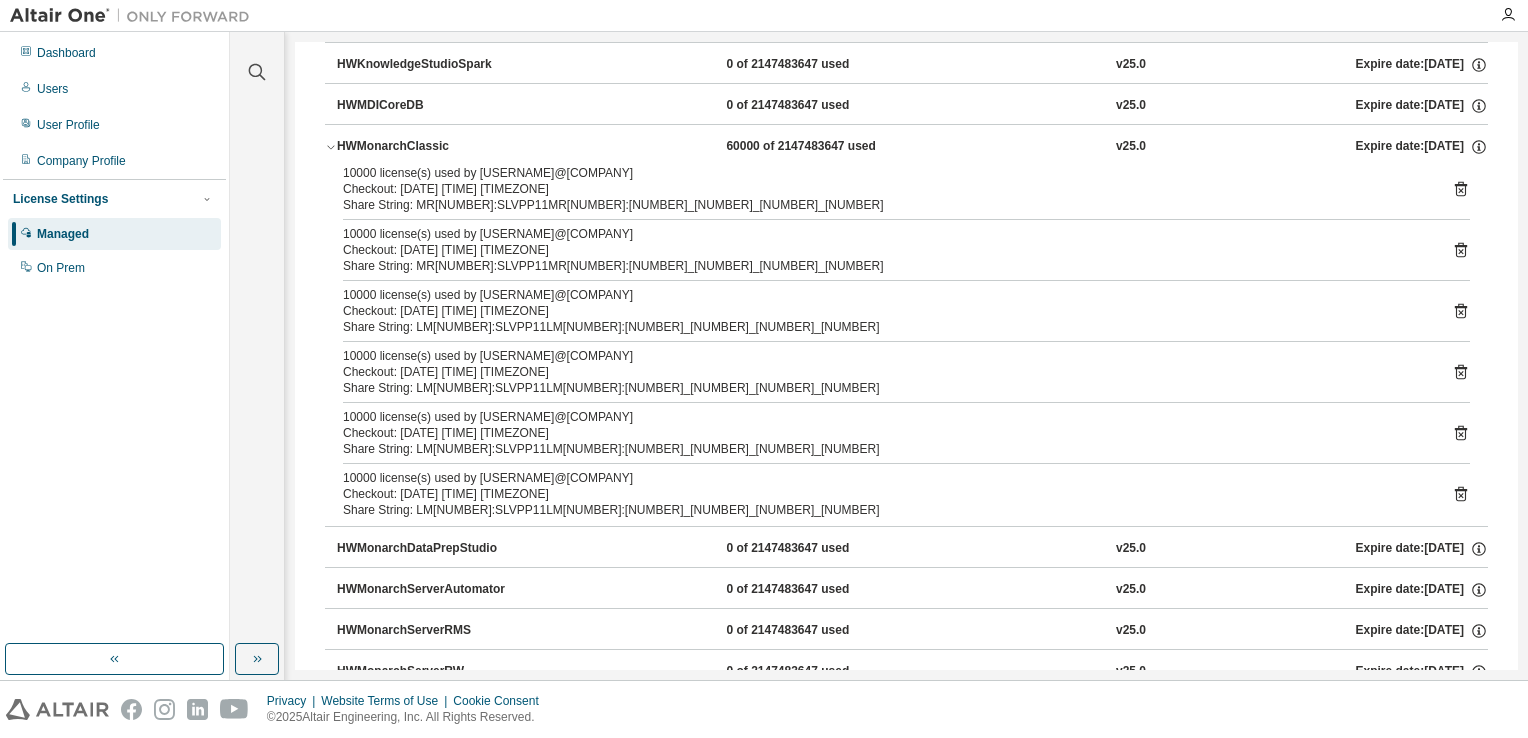 click 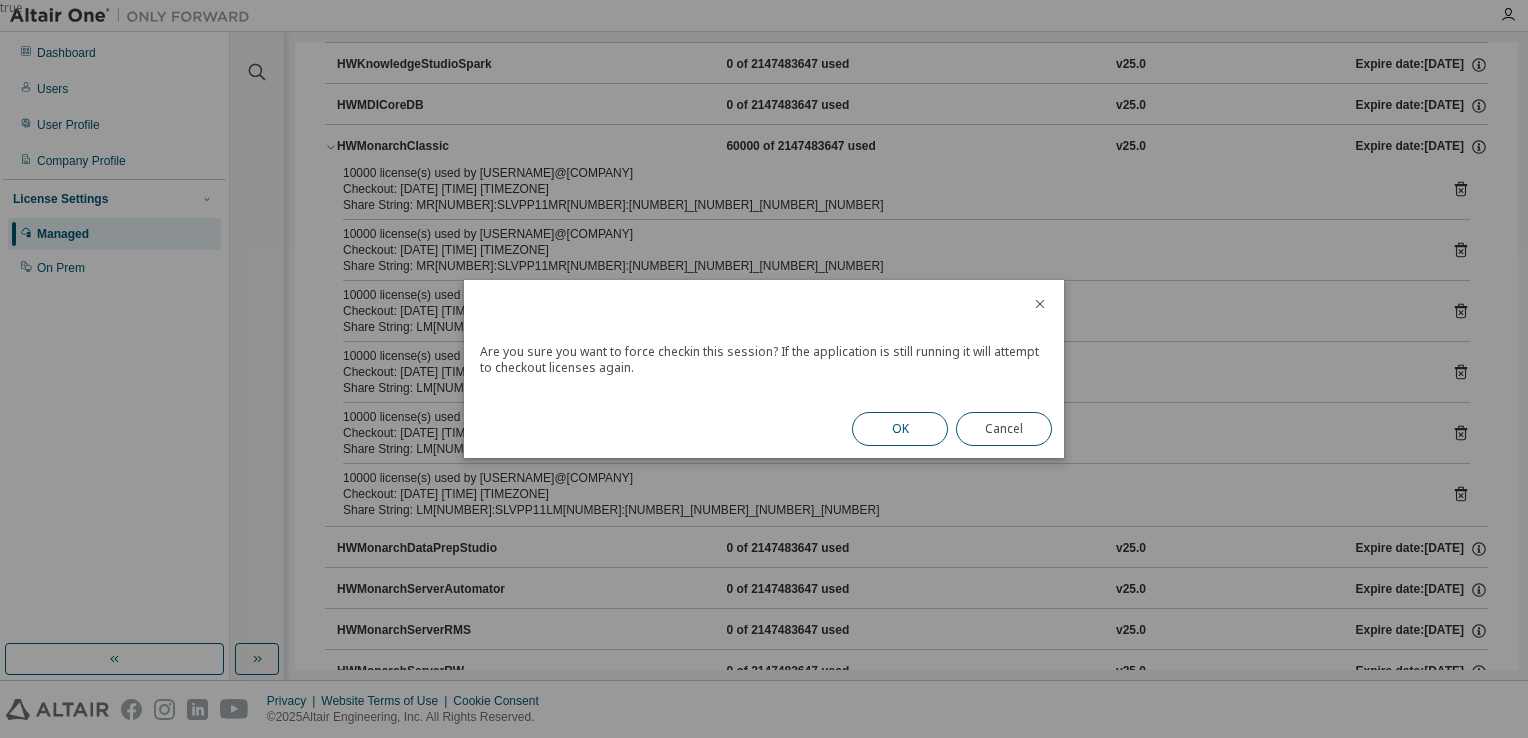 click on "OK" at bounding box center (900, 429) 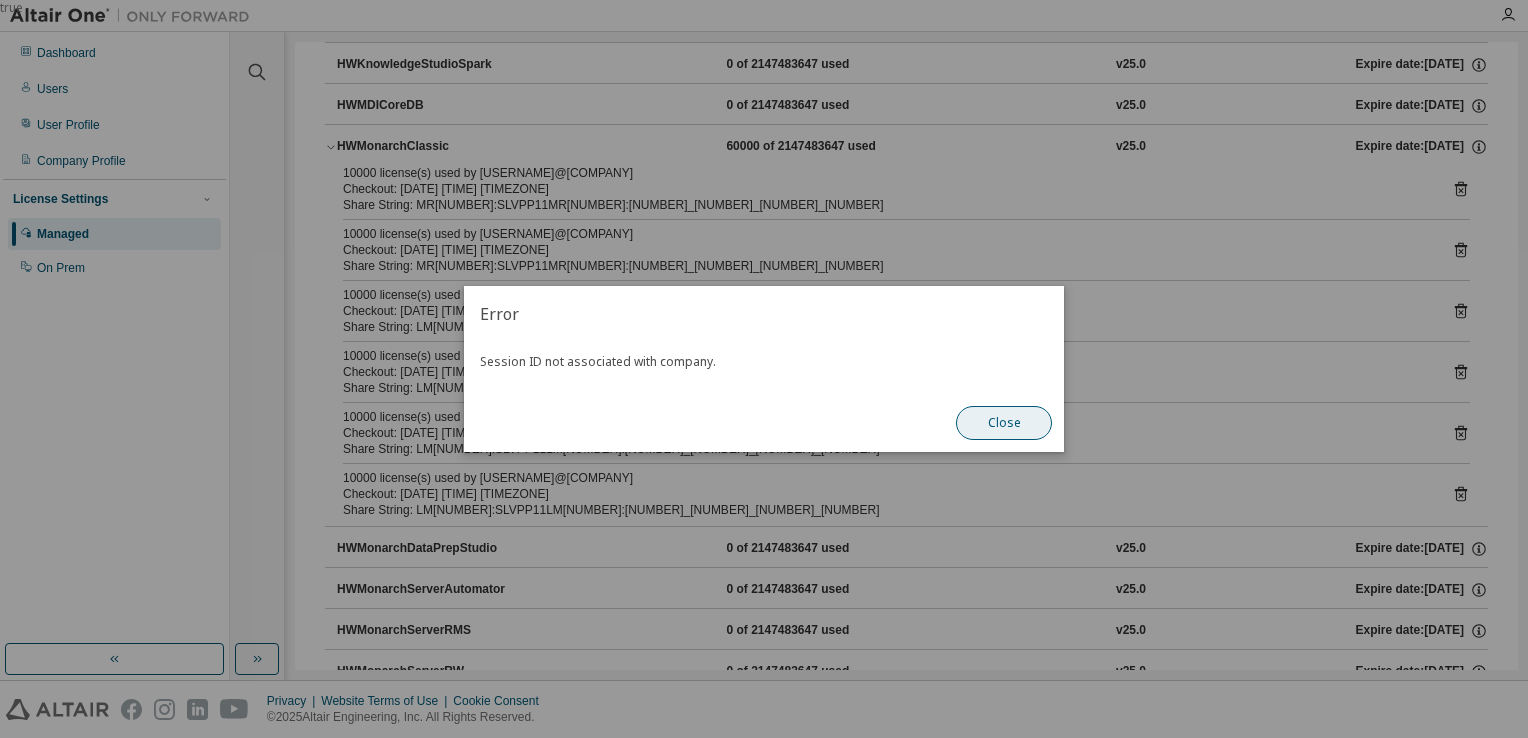 click on "Close" at bounding box center [1004, 423] 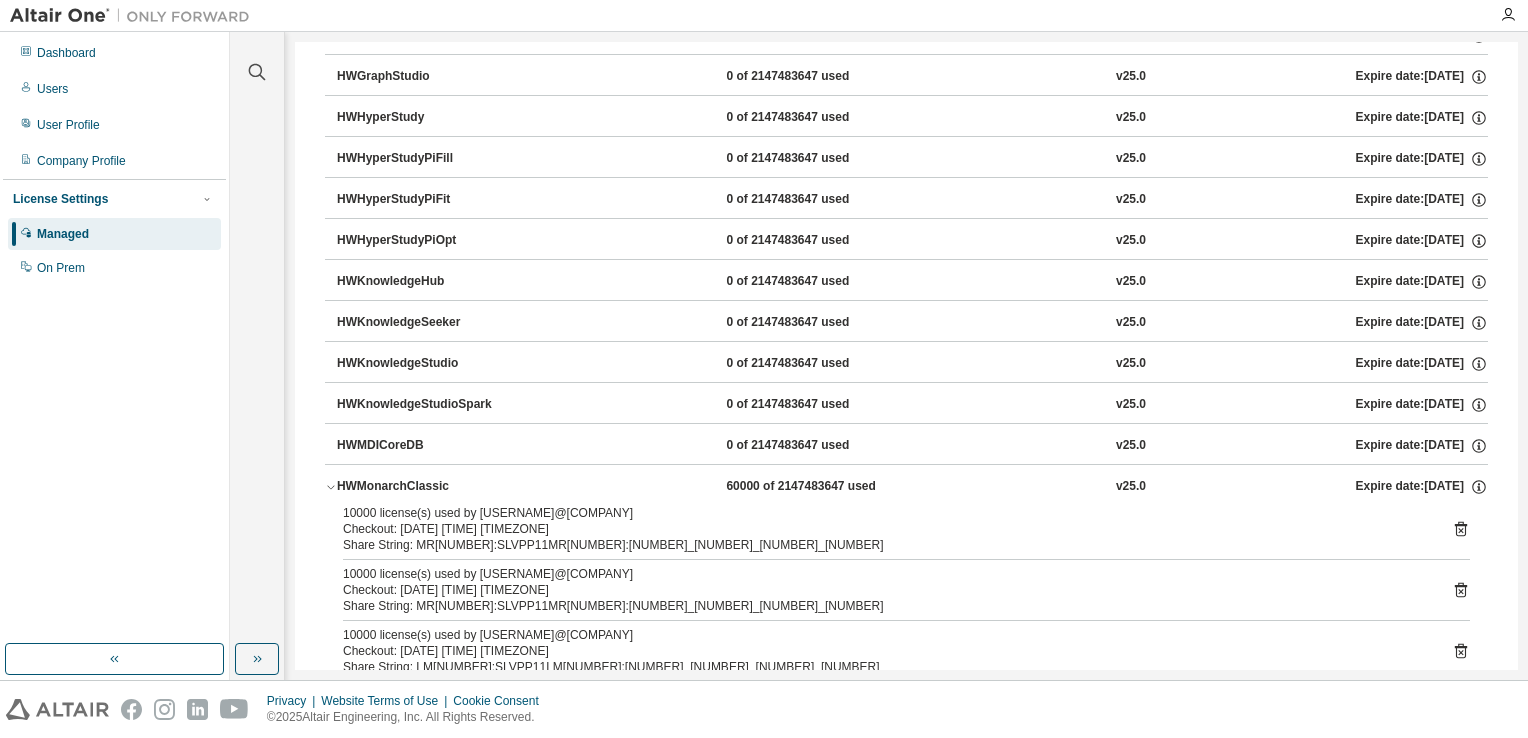 scroll, scrollTop: 917, scrollLeft: 0, axis: vertical 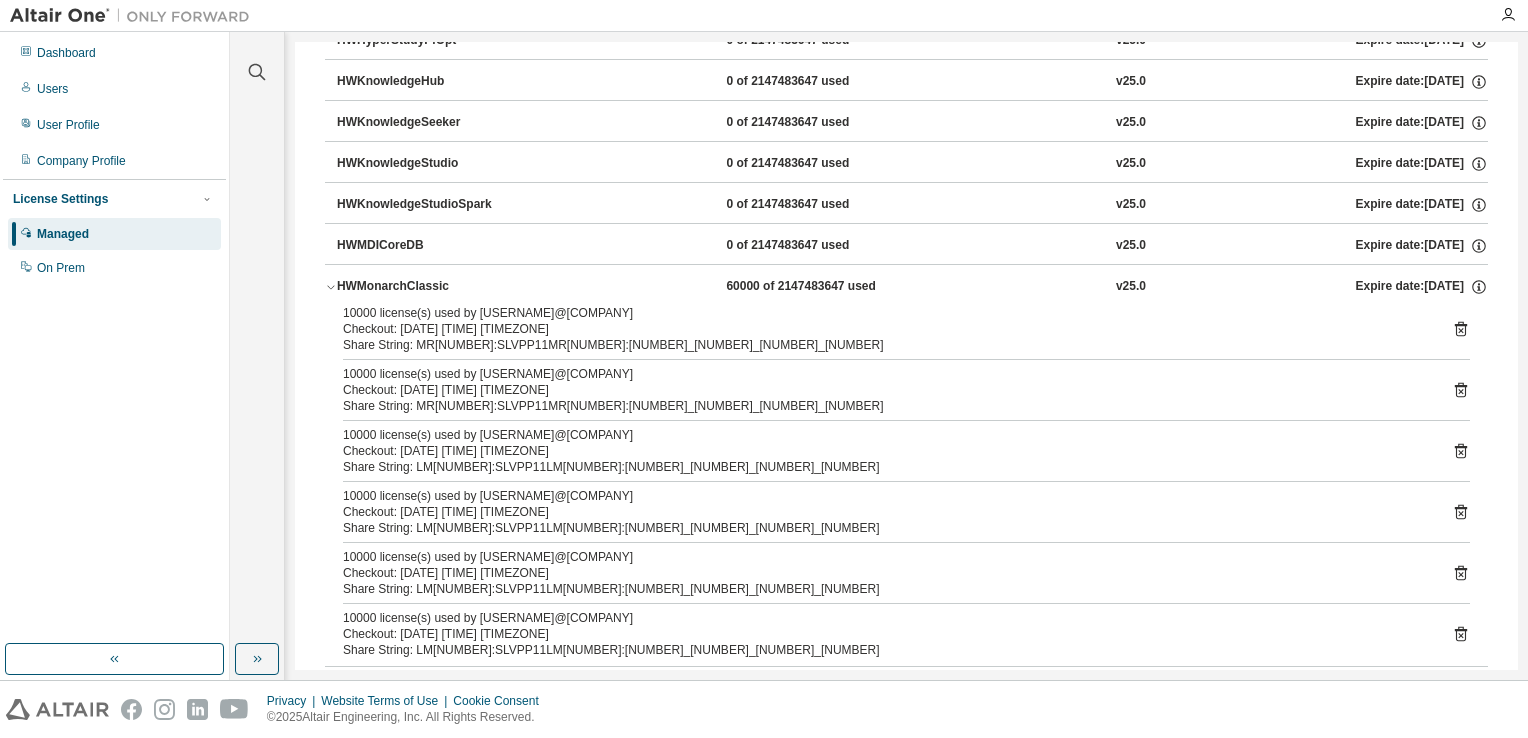 click 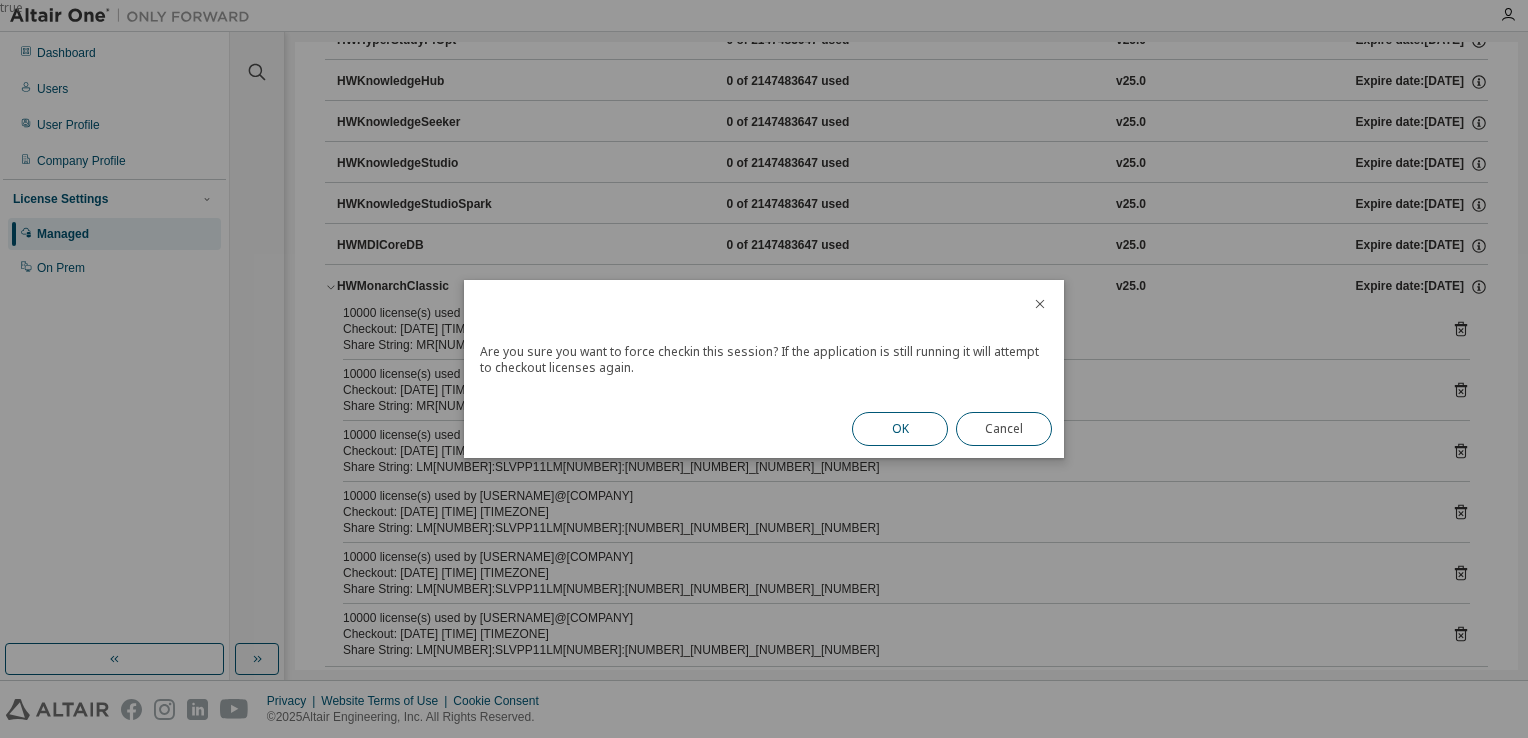 click on "OK" at bounding box center [900, 429] 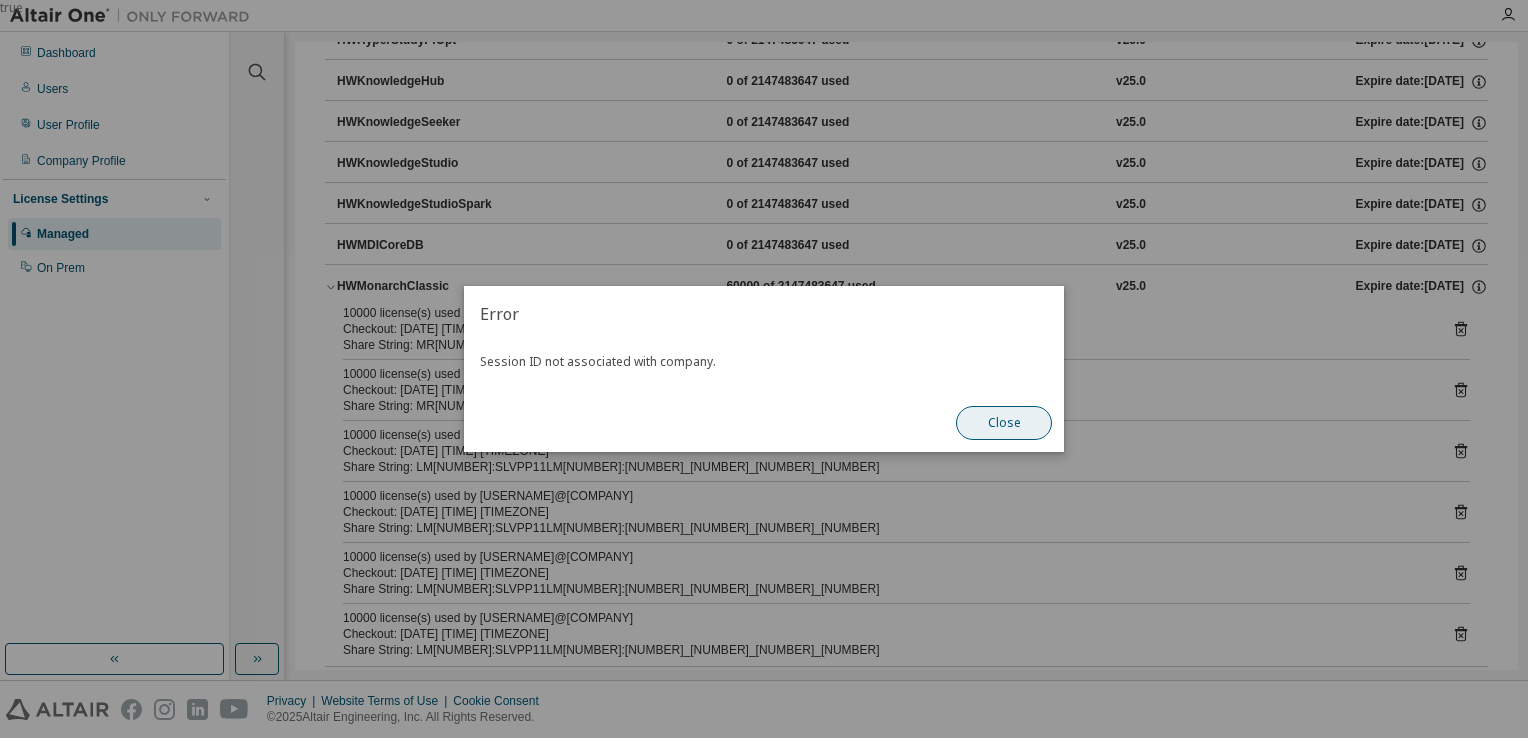 click on "Close" at bounding box center (1004, 423) 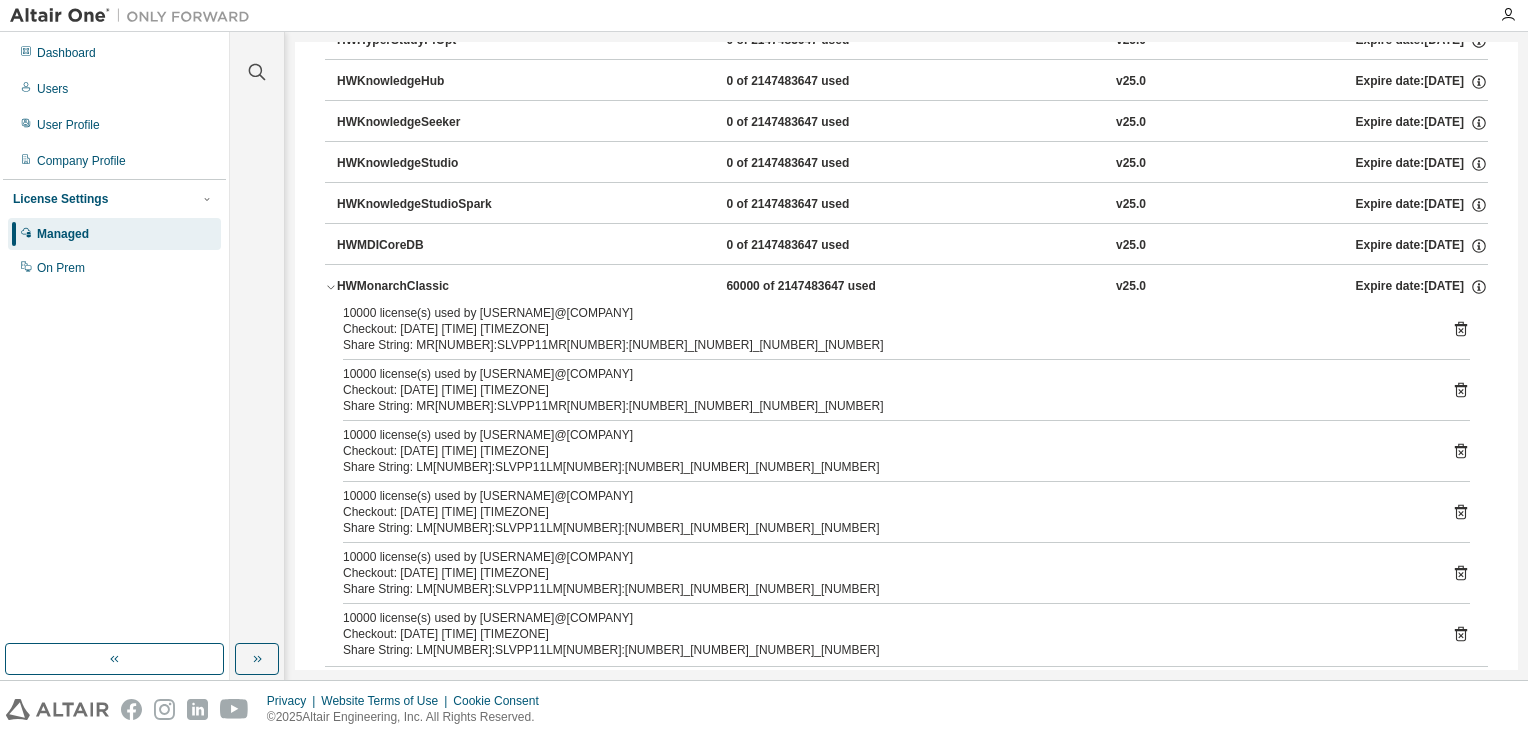 click on "HWMonarchClassic" at bounding box center (427, 287) 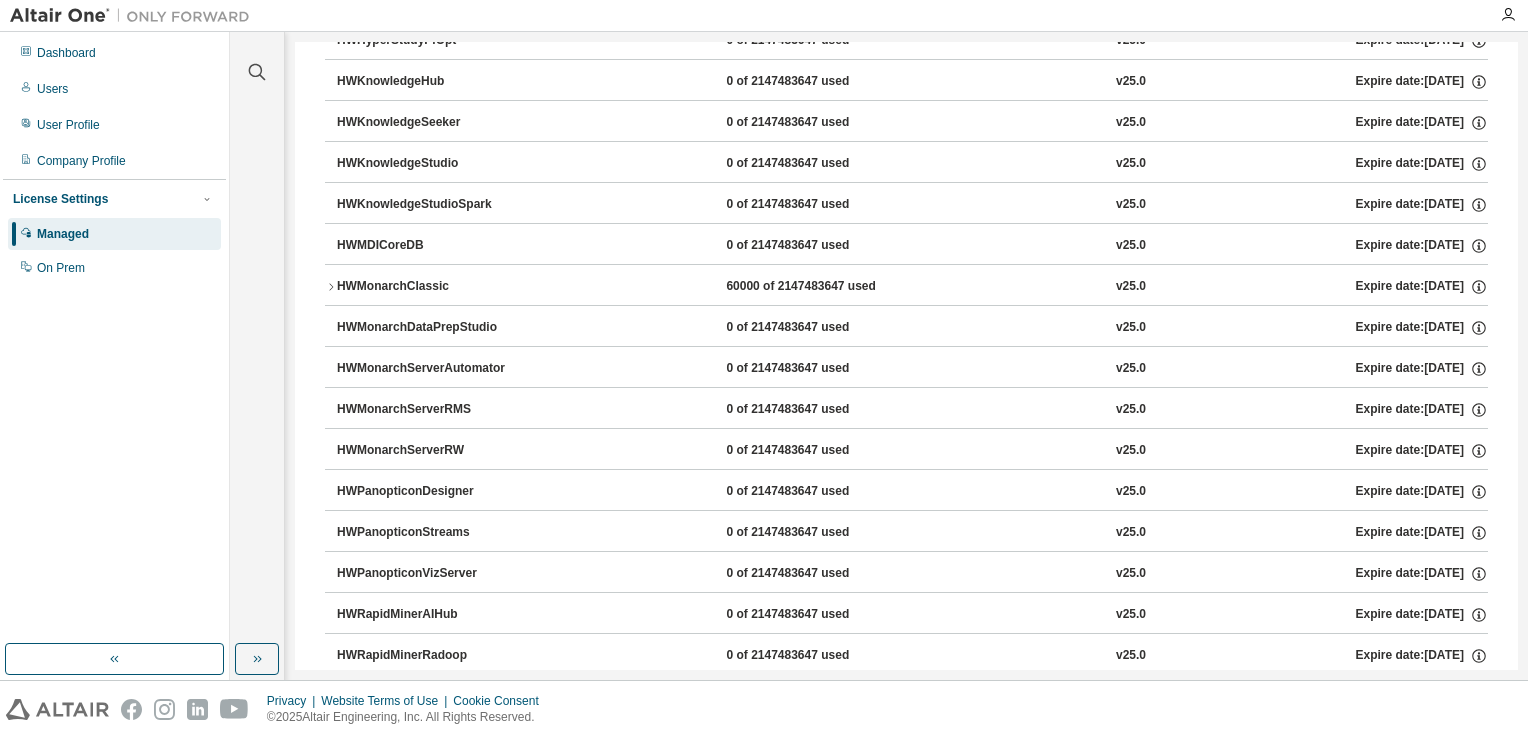click on "HWMonarchClassic" at bounding box center [427, 287] 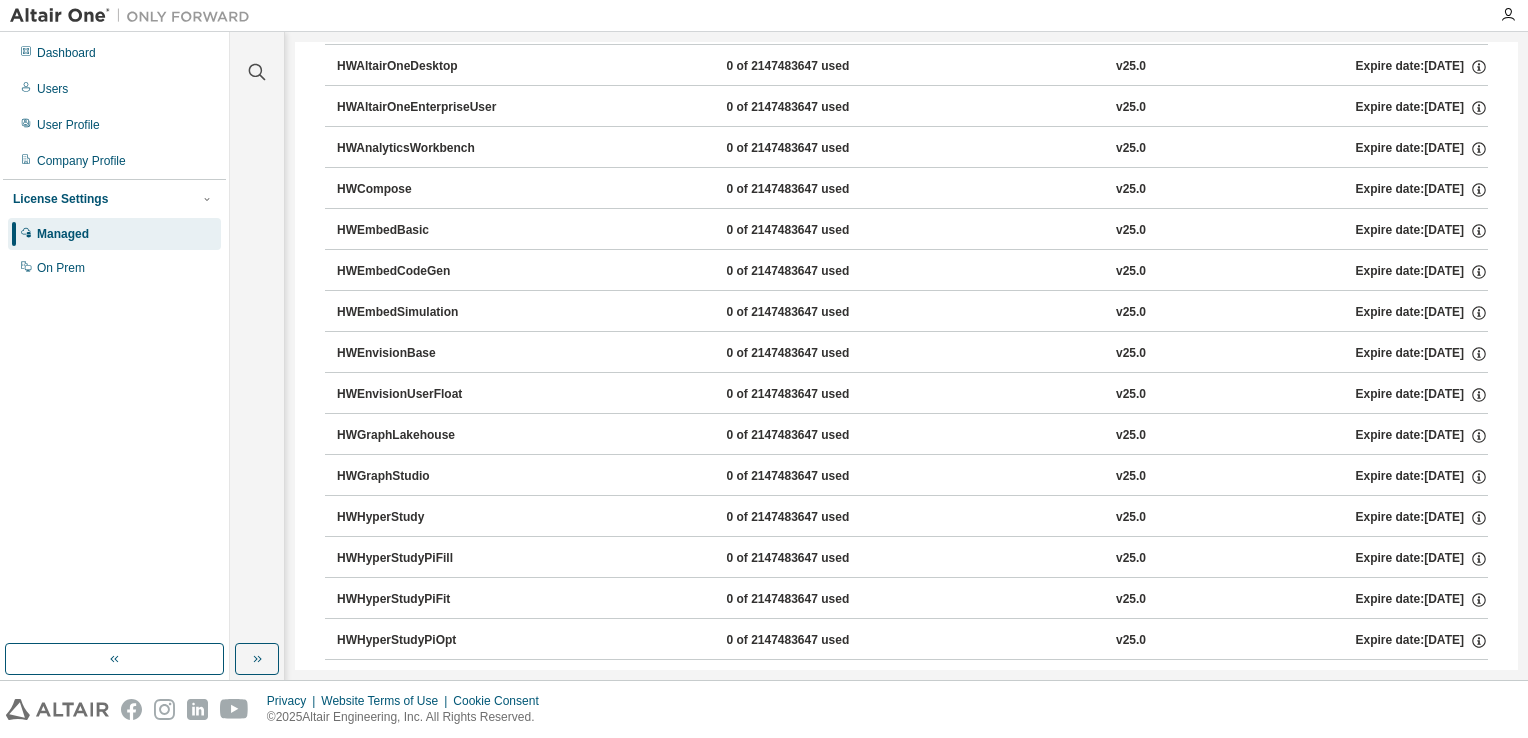 scroll, scrollTop: 0, scrollLeft: 0, axis: both 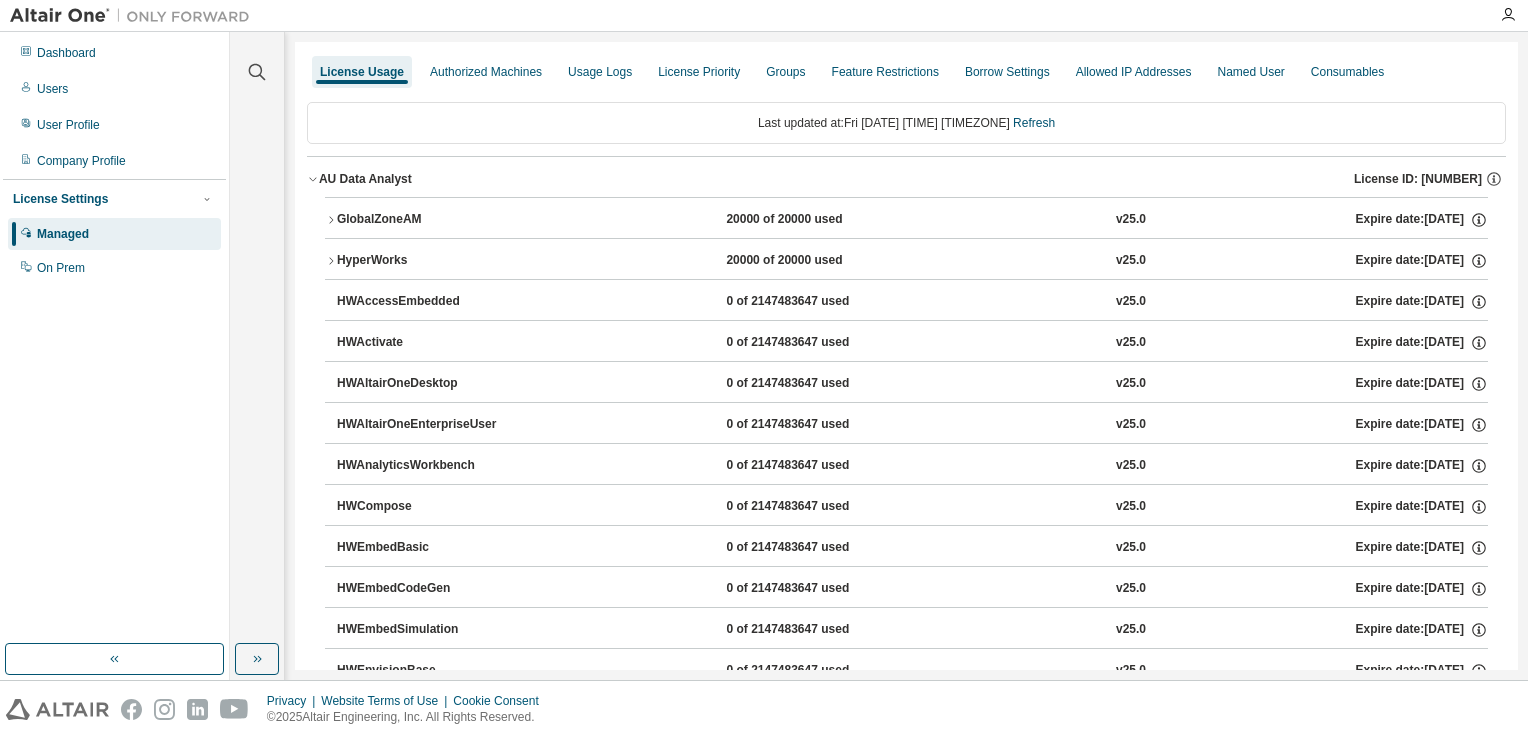 click on "GlobalZoneAM" at bounding box center (427, 220) 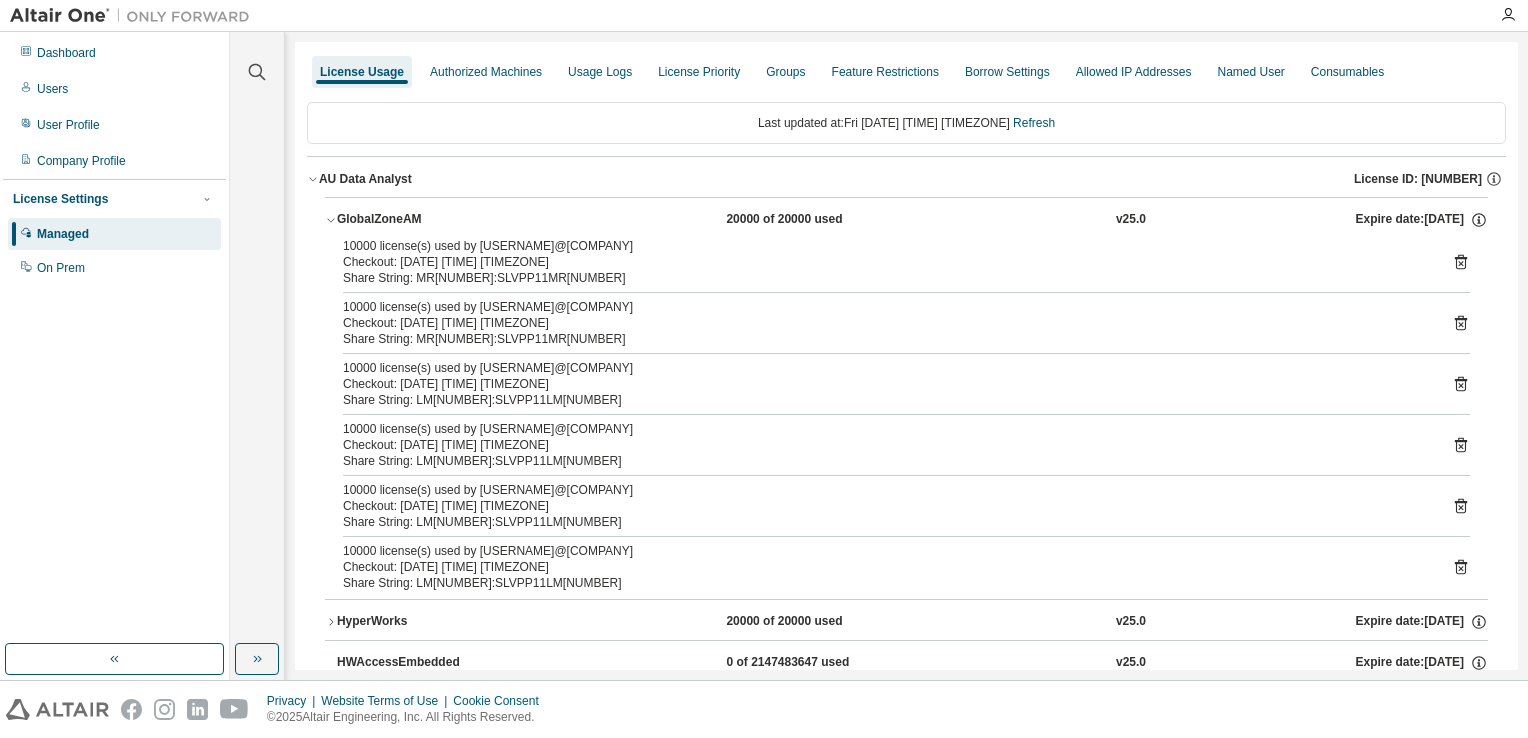 click 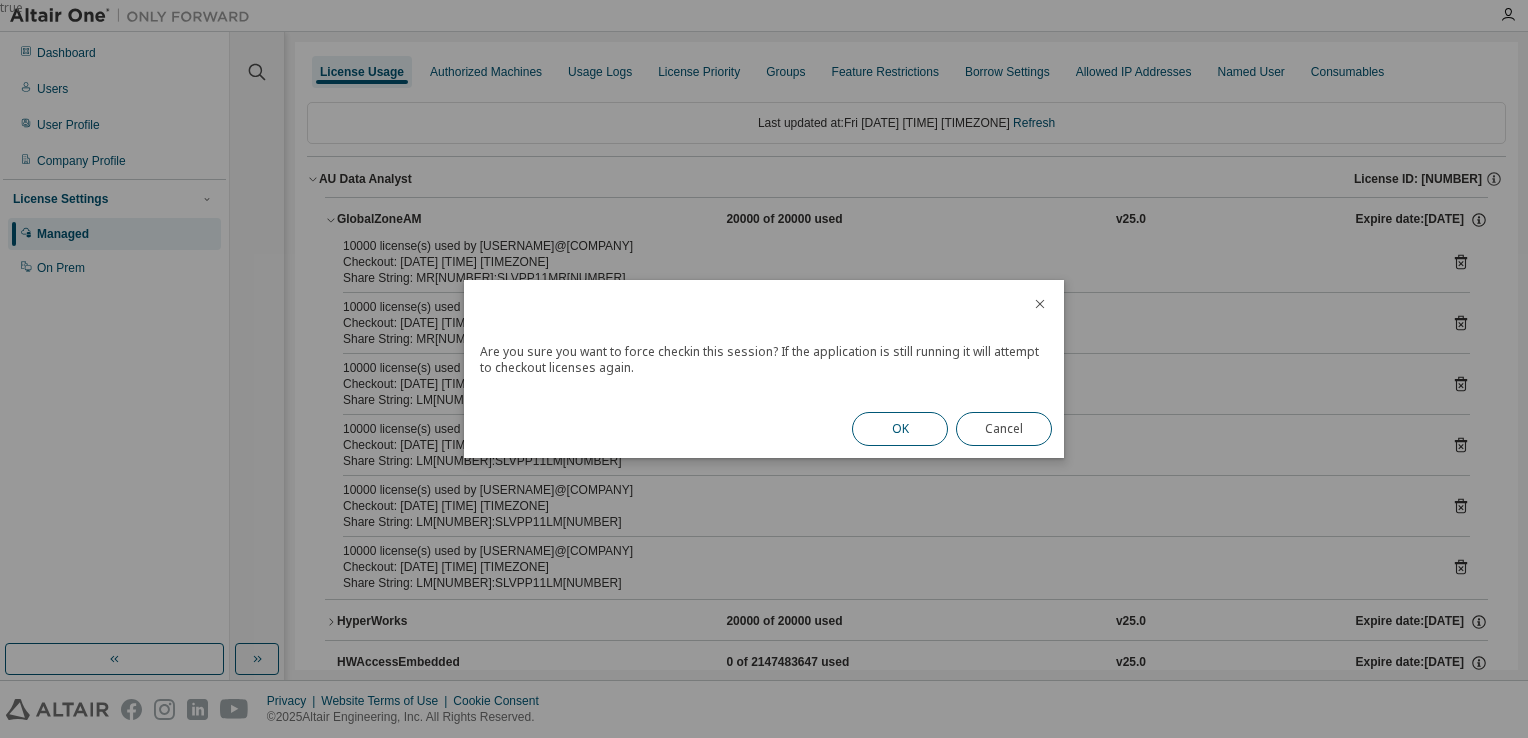 click on "OK" at bounding box center [900, 429] 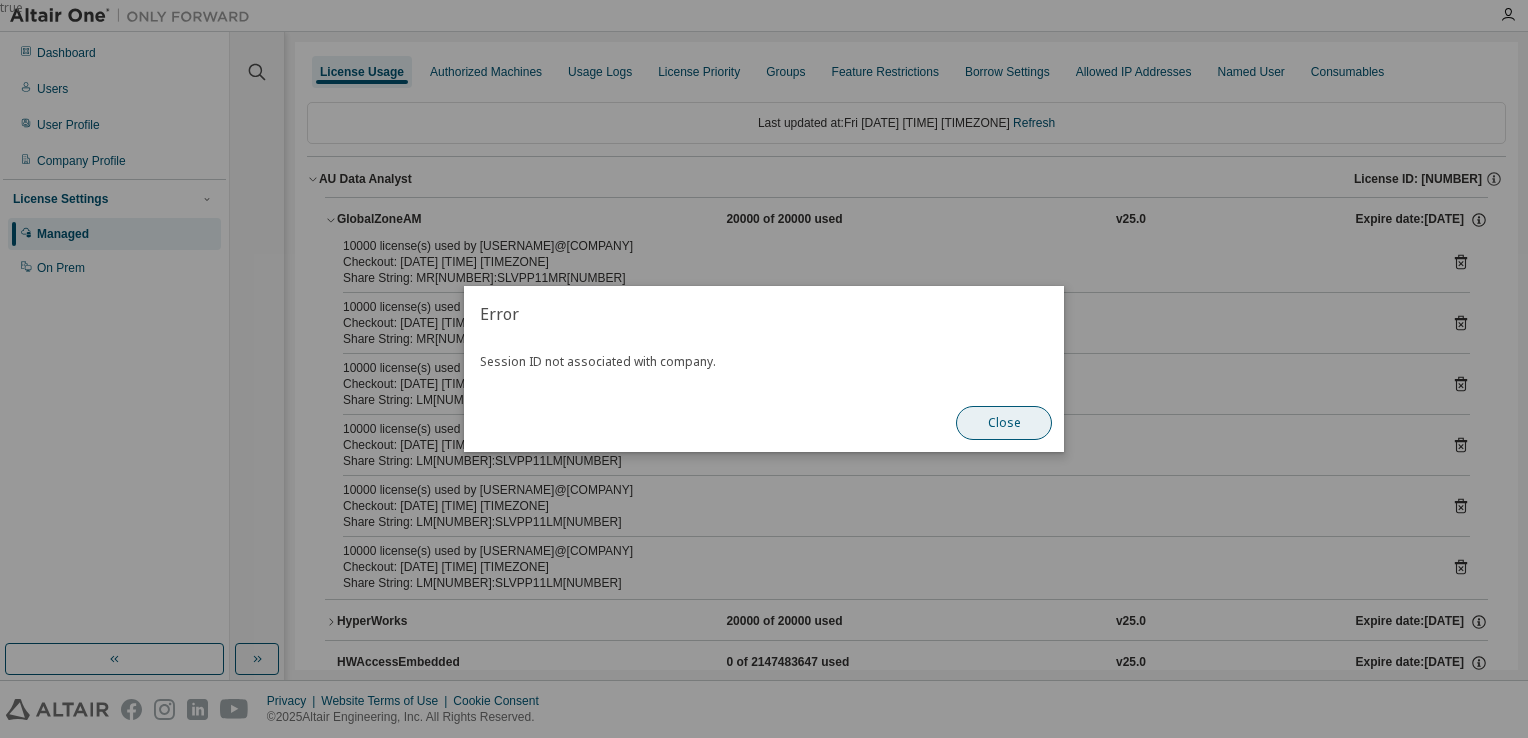 click on "Close" at bounding box center (1004, 423) 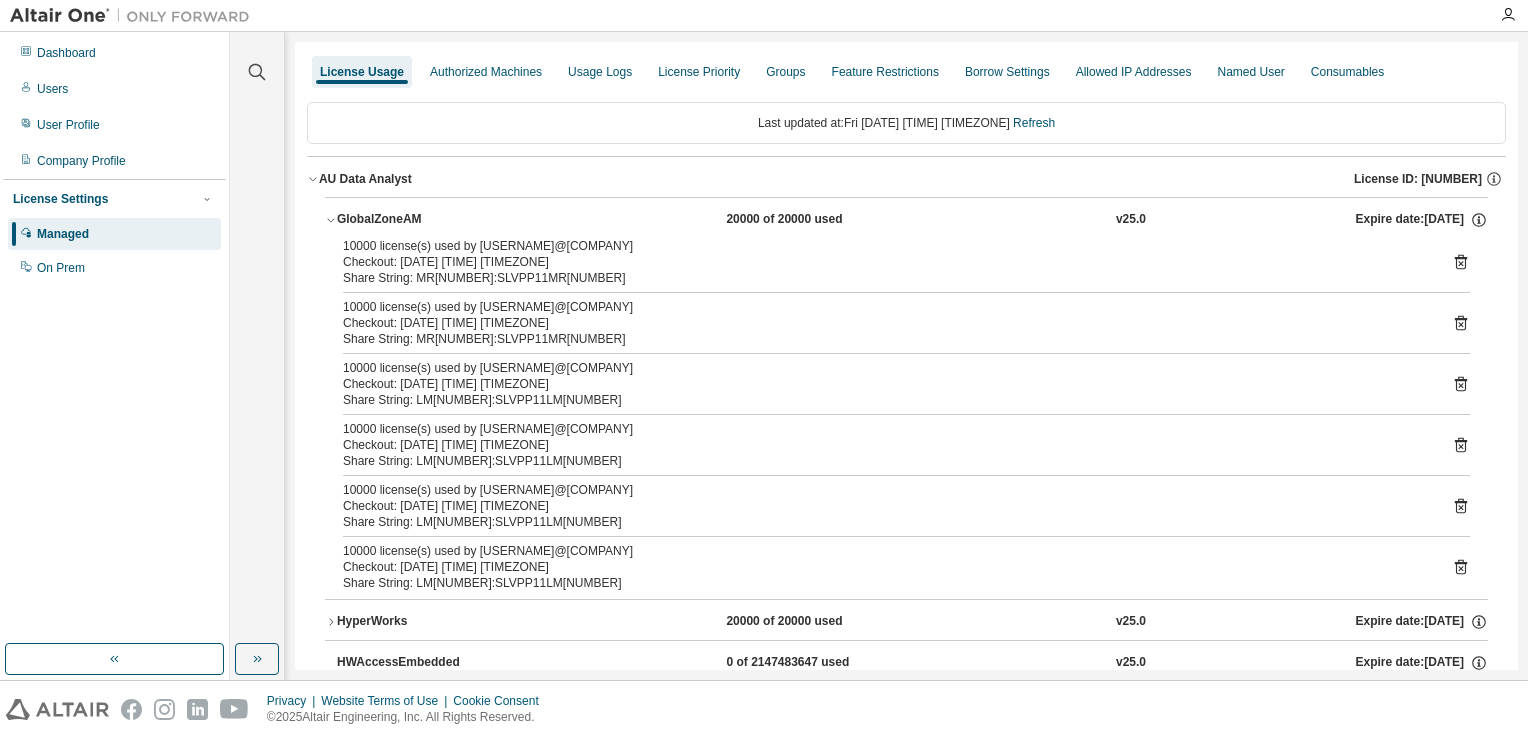 click 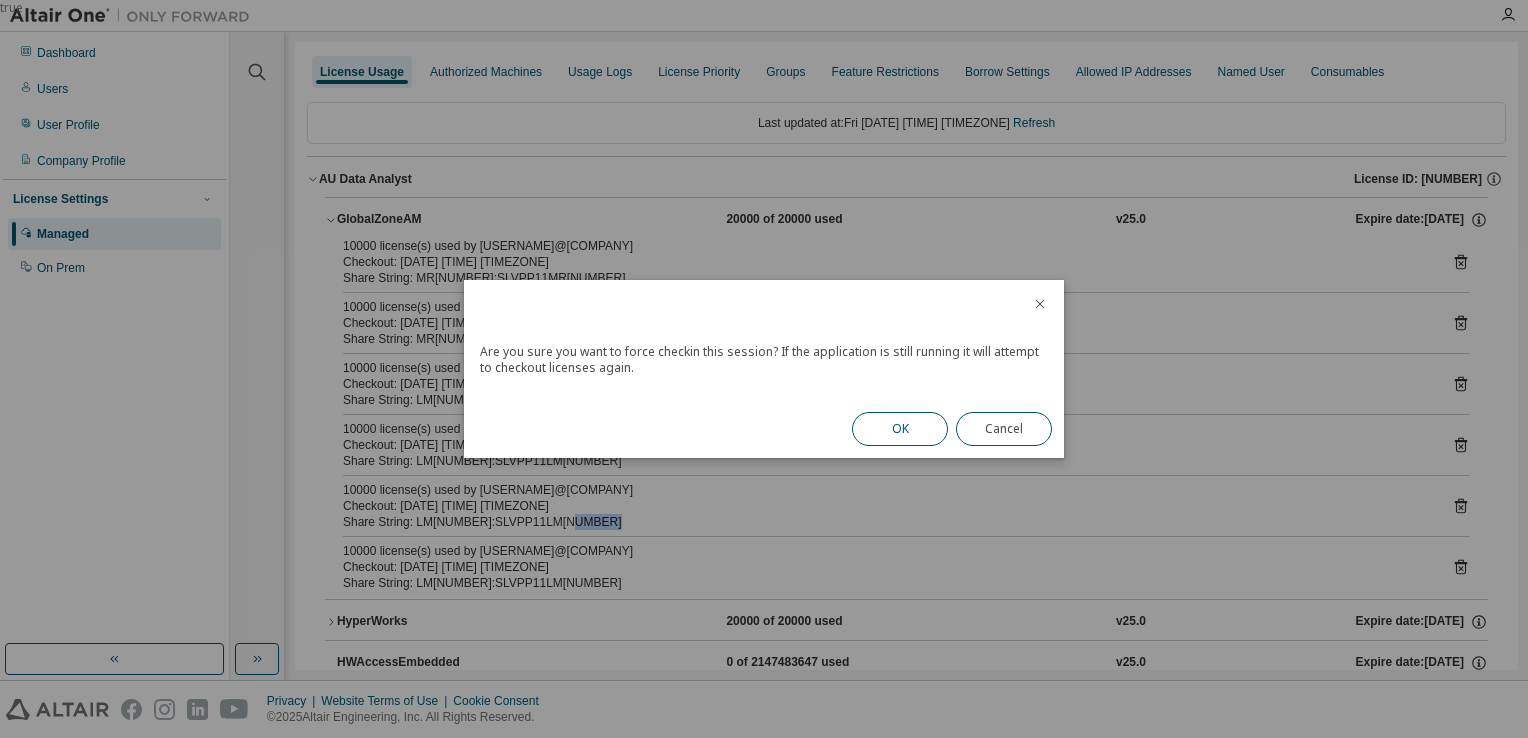 click on "OK" at bounding box center (900, 429) 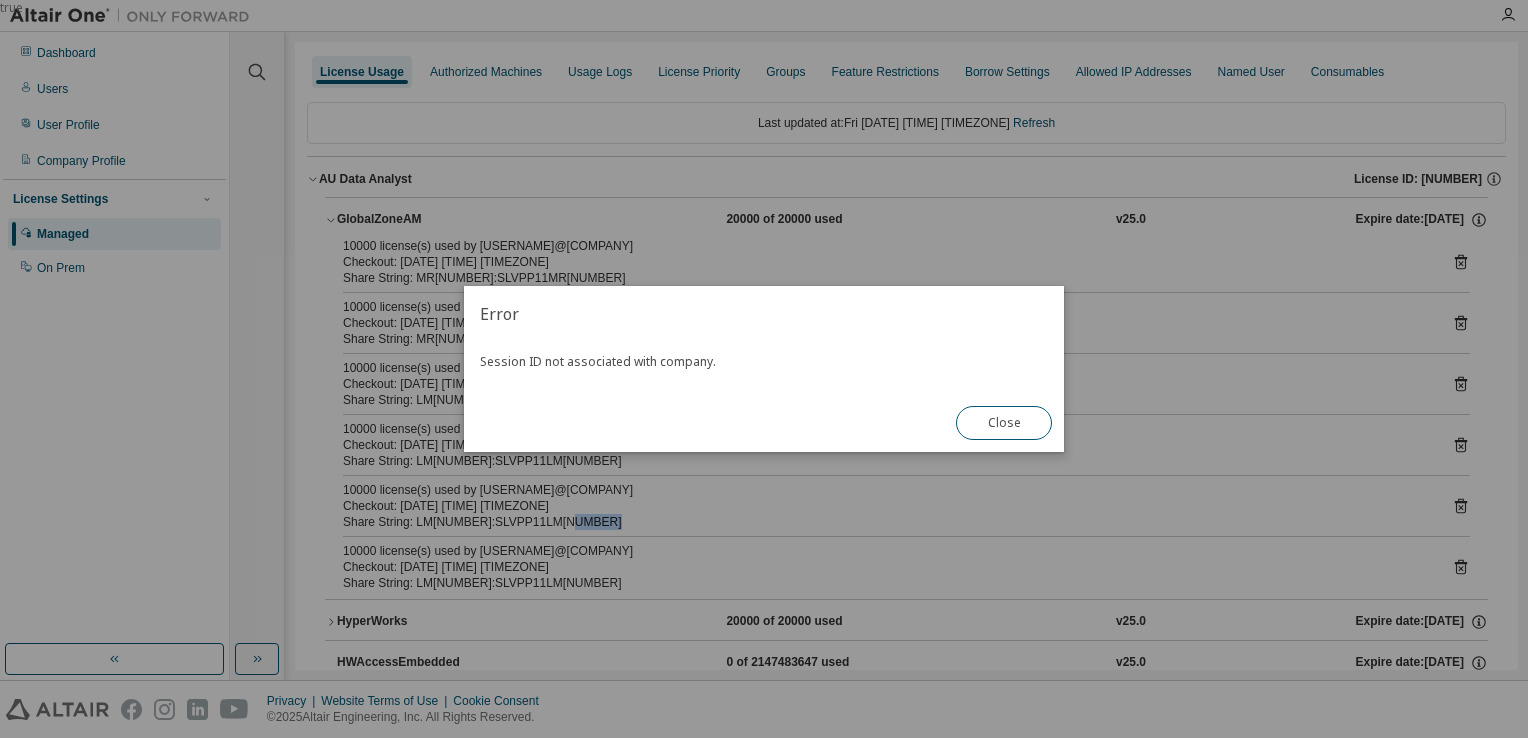 drag, startPoint x: 994, startPoint y: 430, endPoint x: 1031, endPoint y: 438, distance: 37.85499 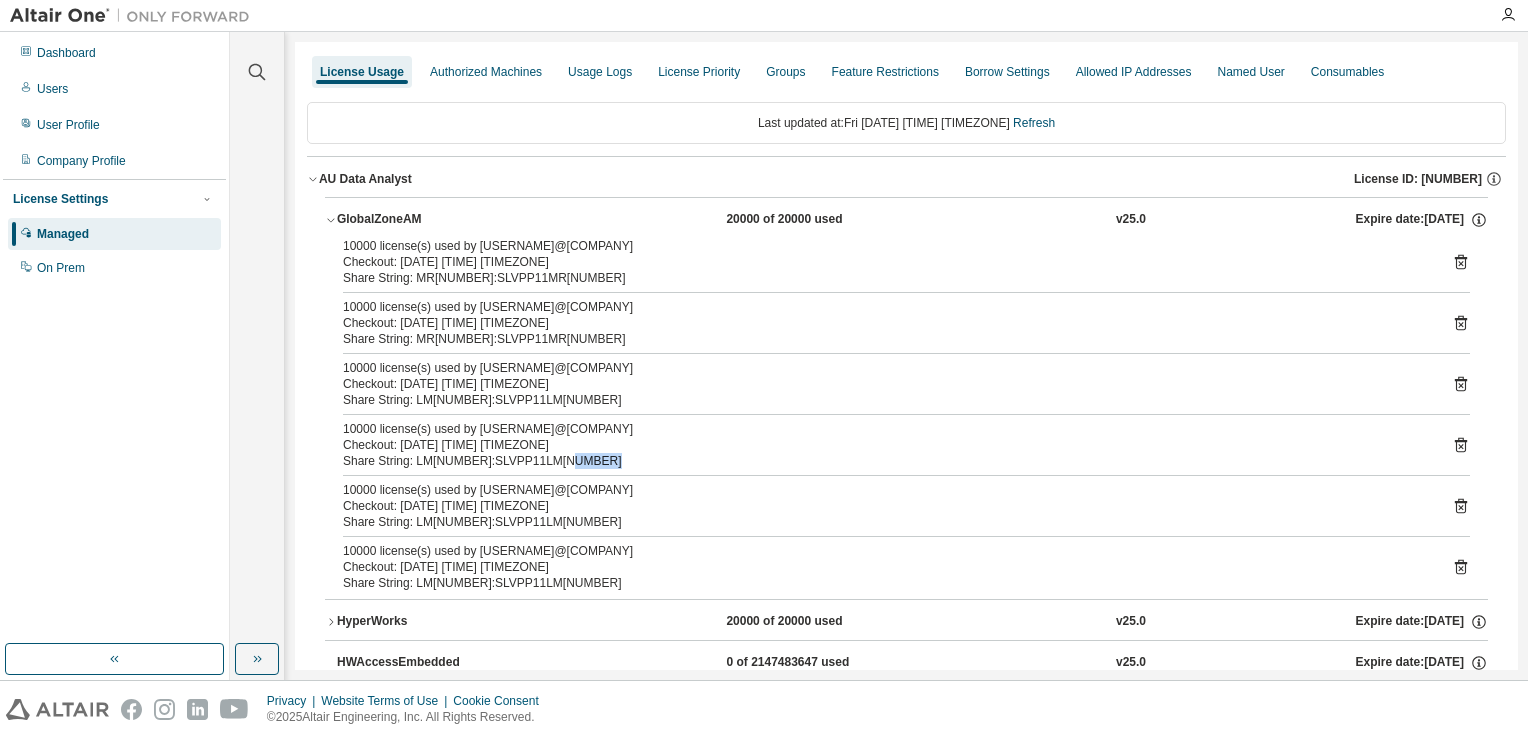 click 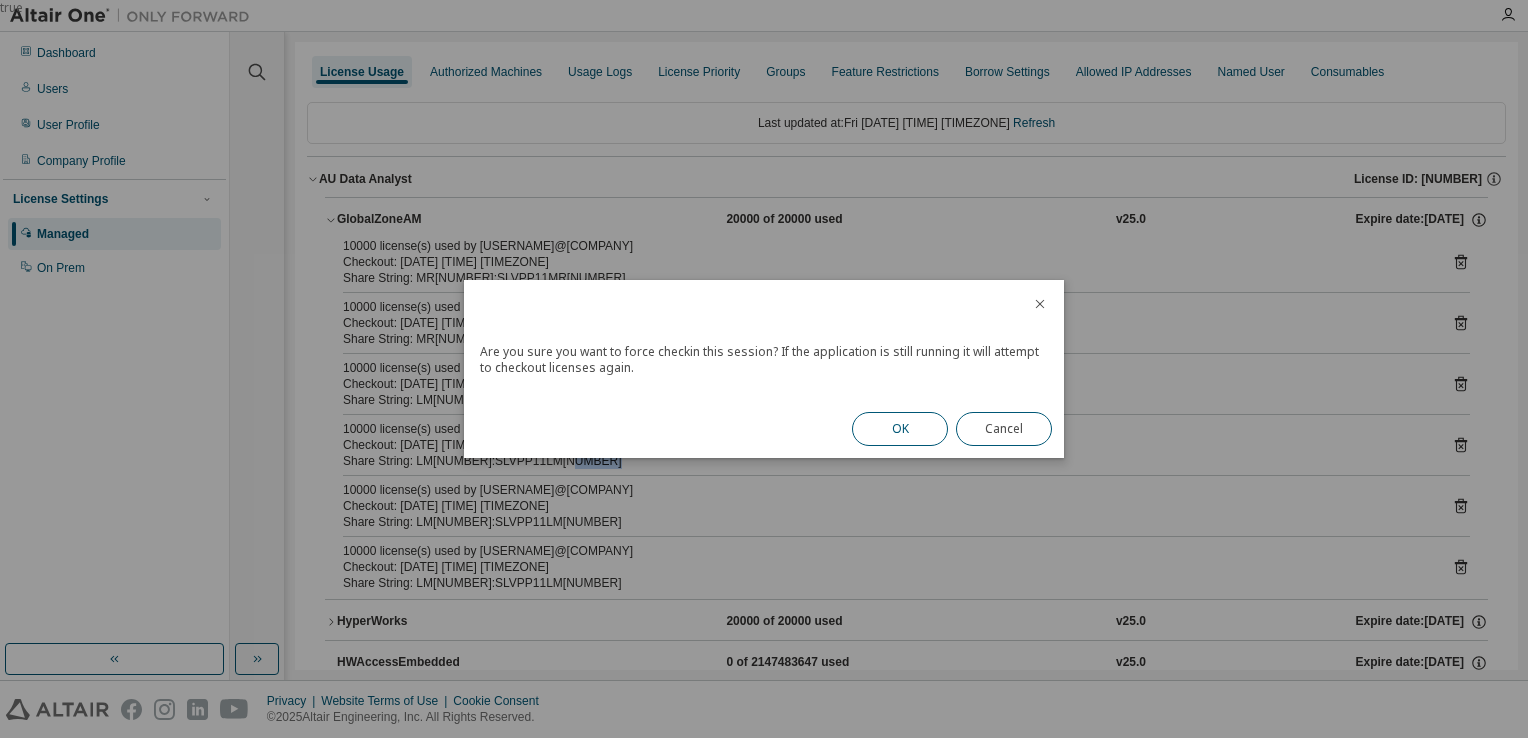 click on "OK" at bounding box center (900, 429) 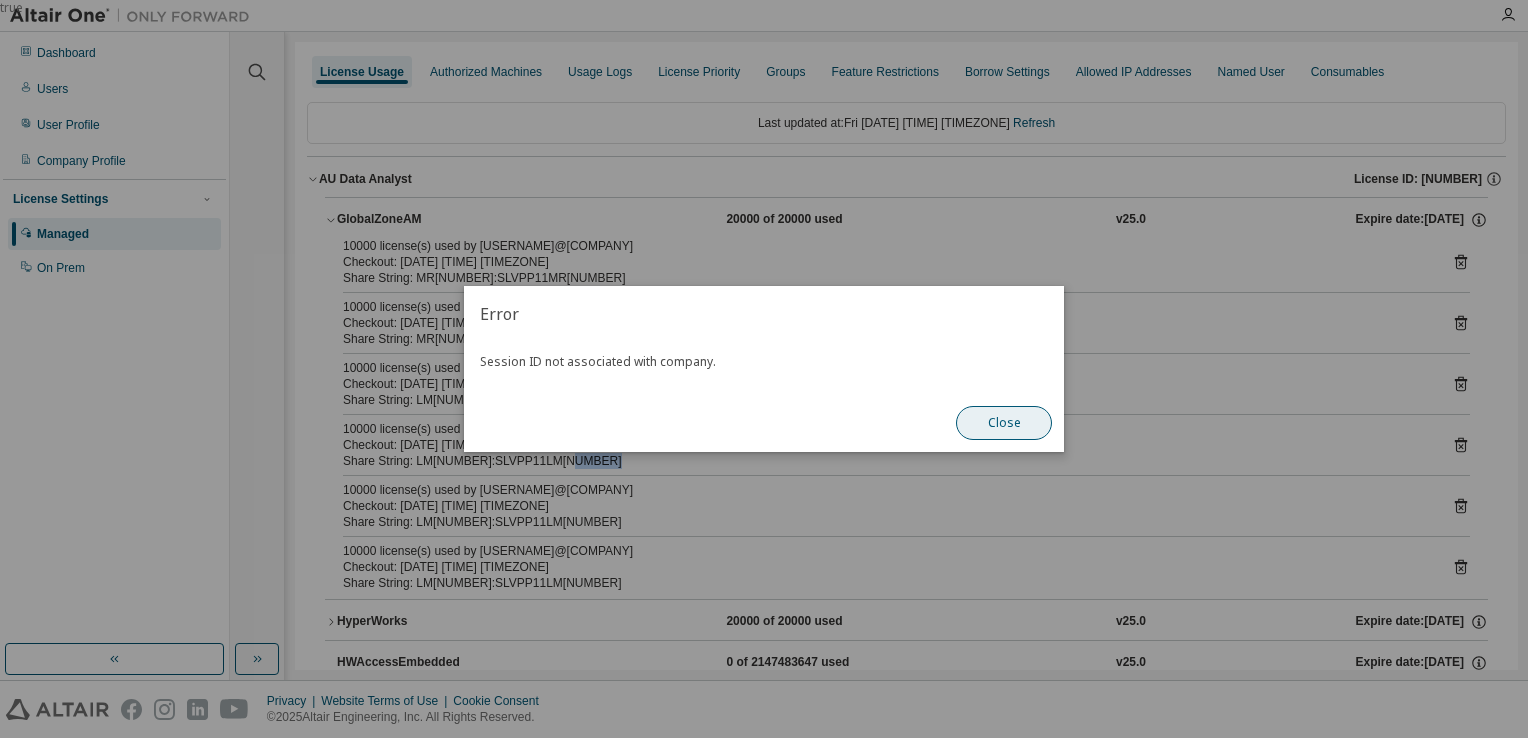 click on "Close" at bounding box center (1004, 423) 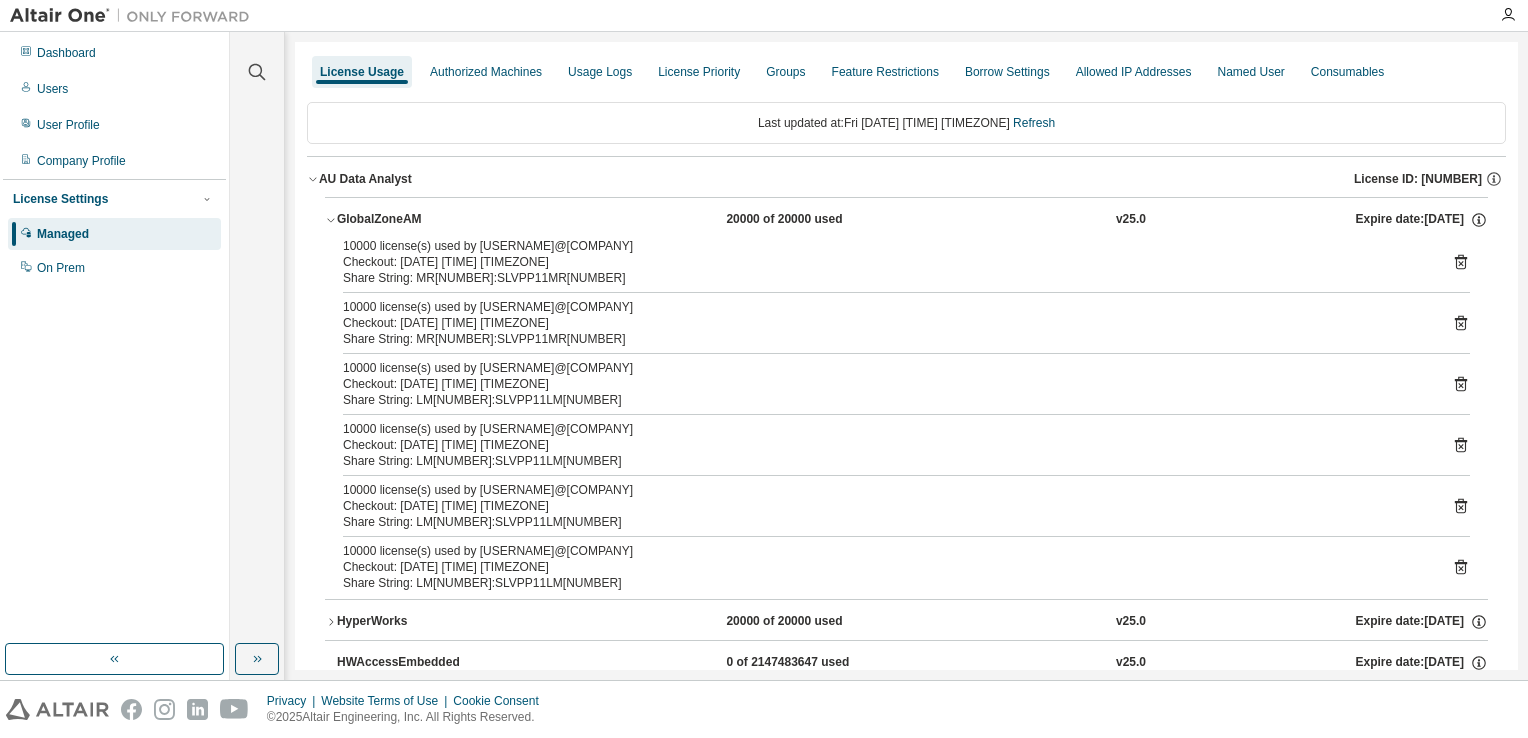 click 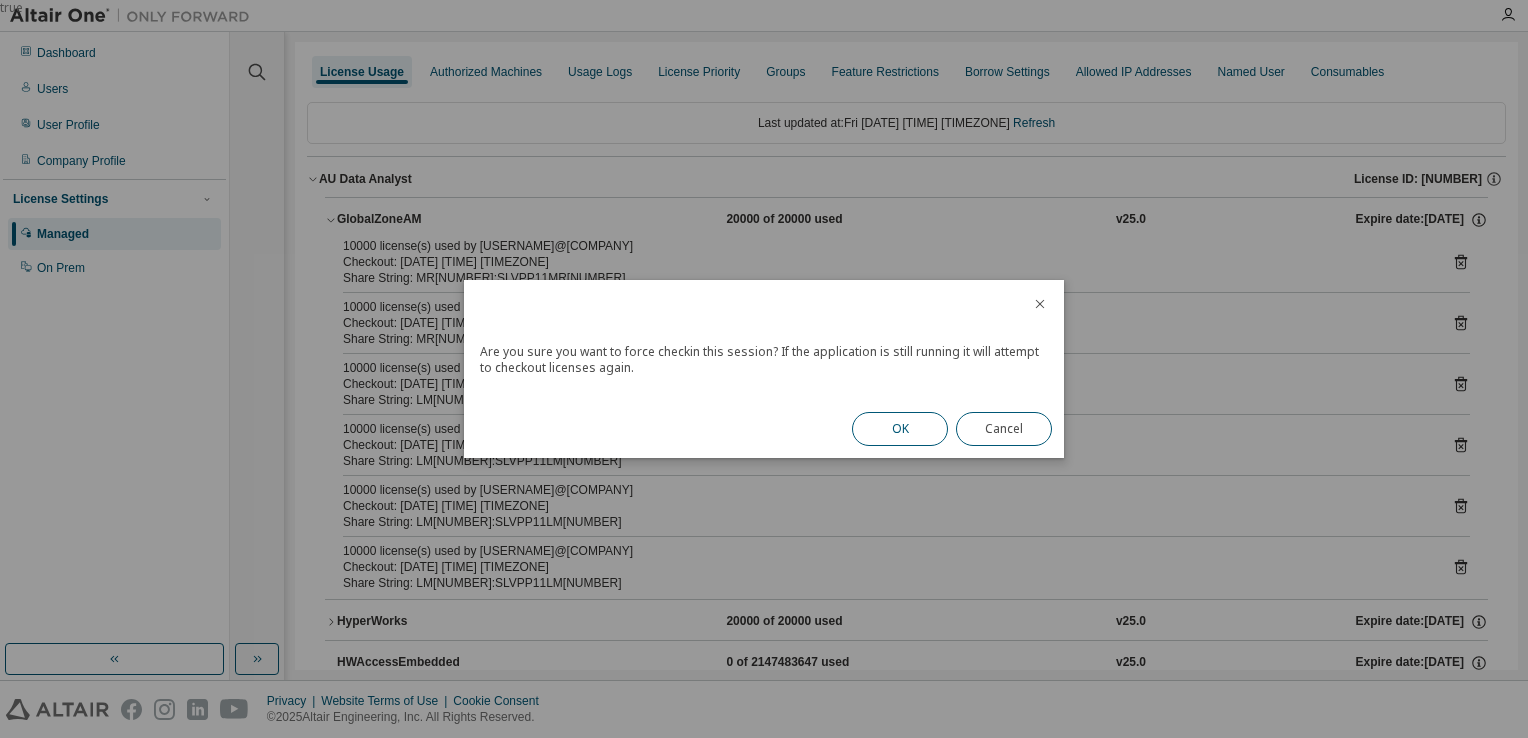 click on "OK" at bounding box center [900, 429] 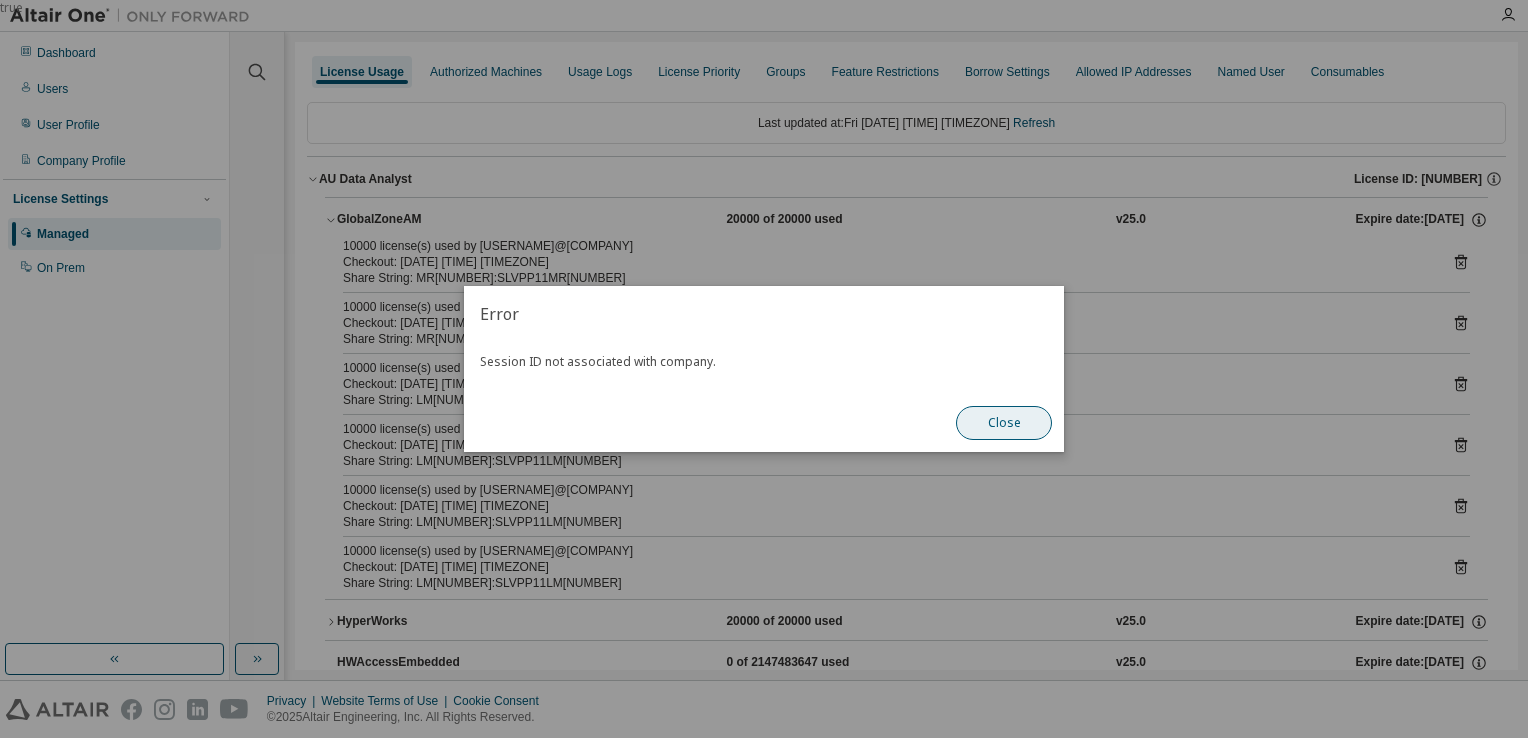 click on "Close" at bounding box center (1004, 423) 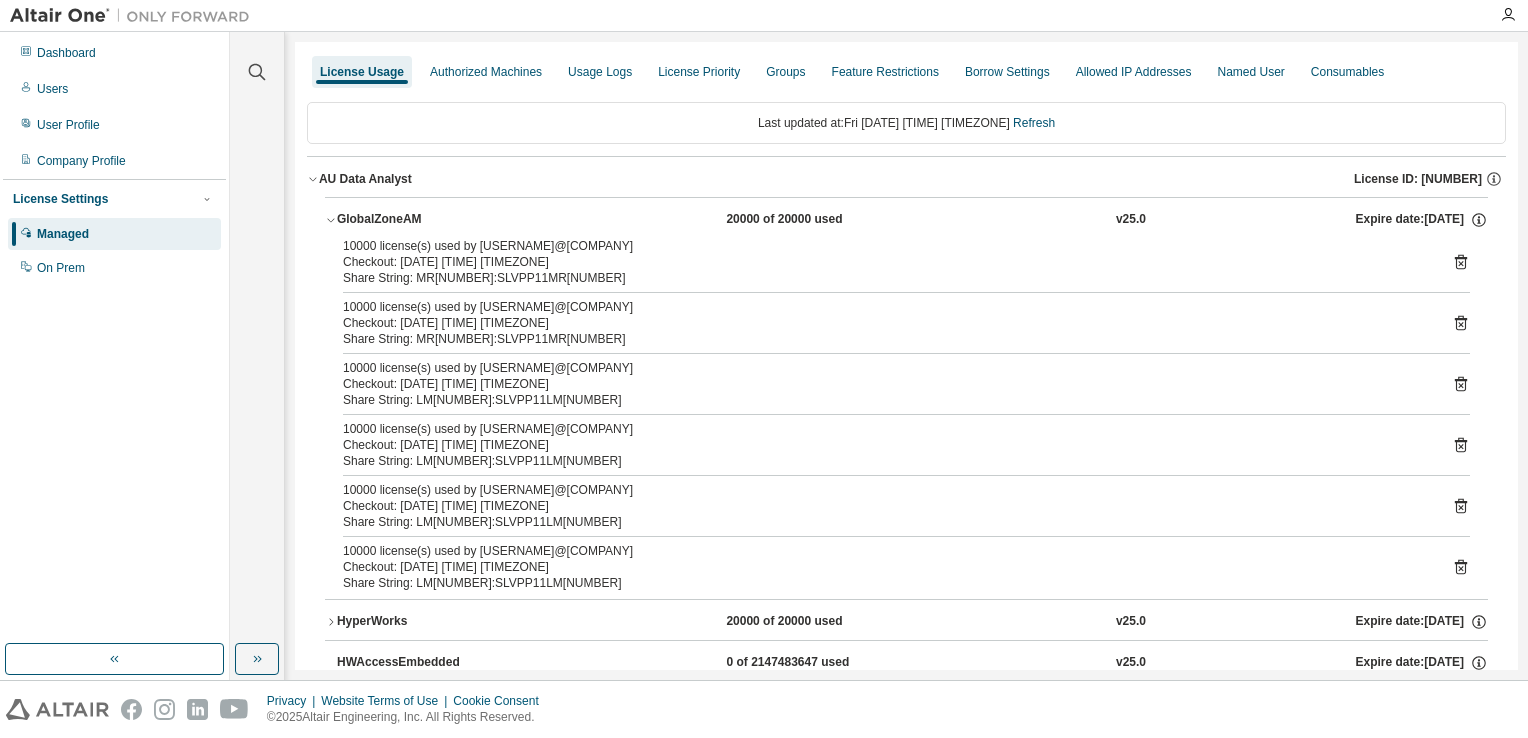 click 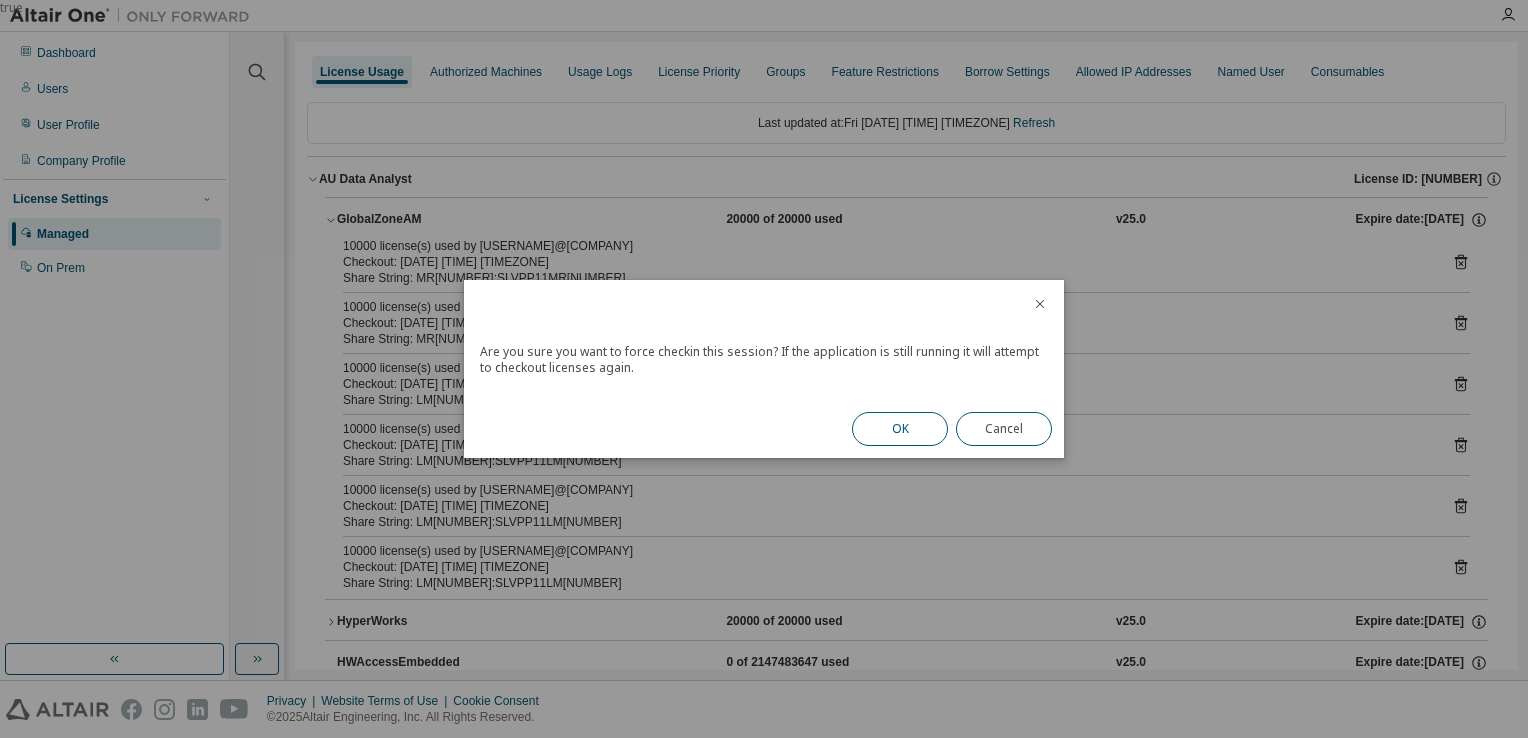click on "OK" at bounding box center [900, 429] 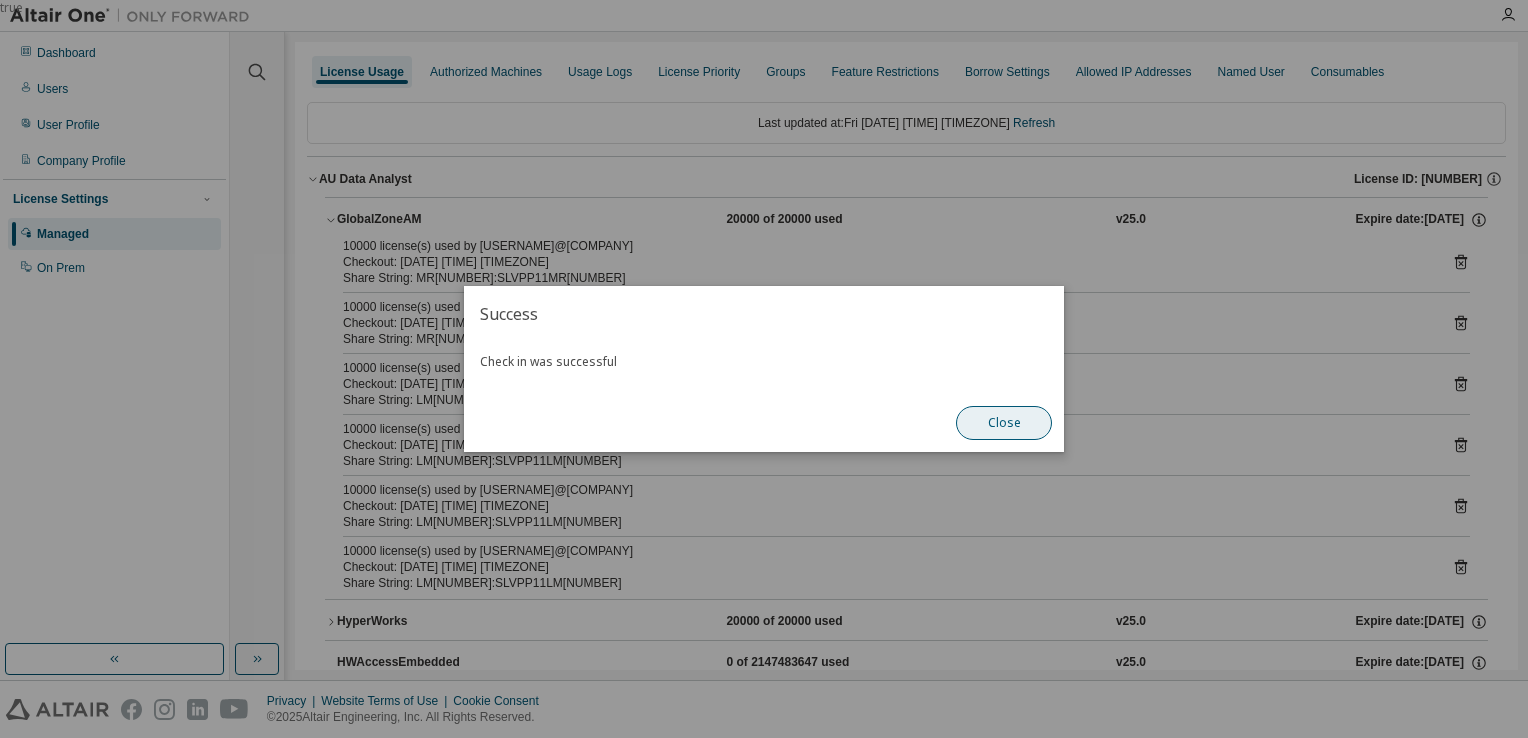 click on "Close" at bounding box center [1004, 423] 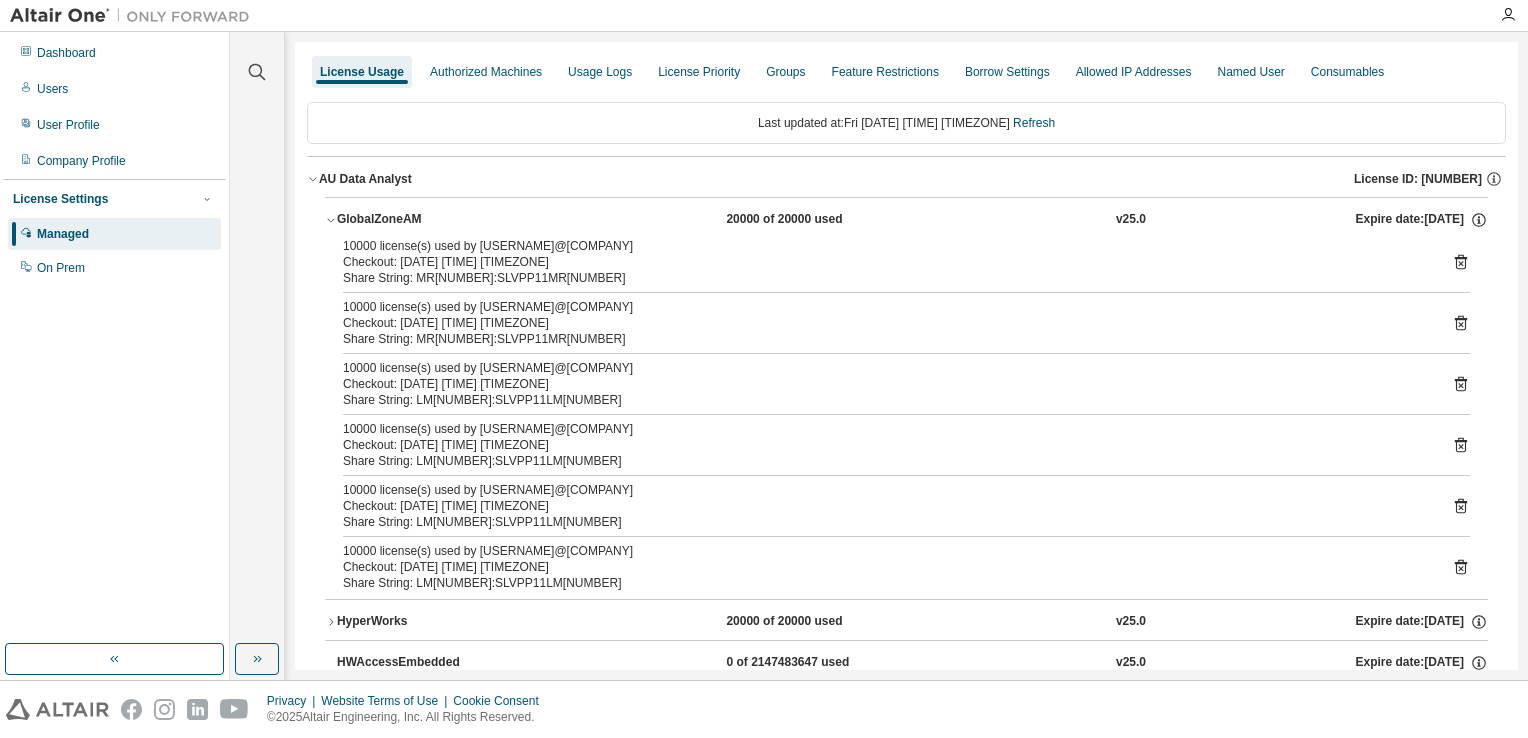 click 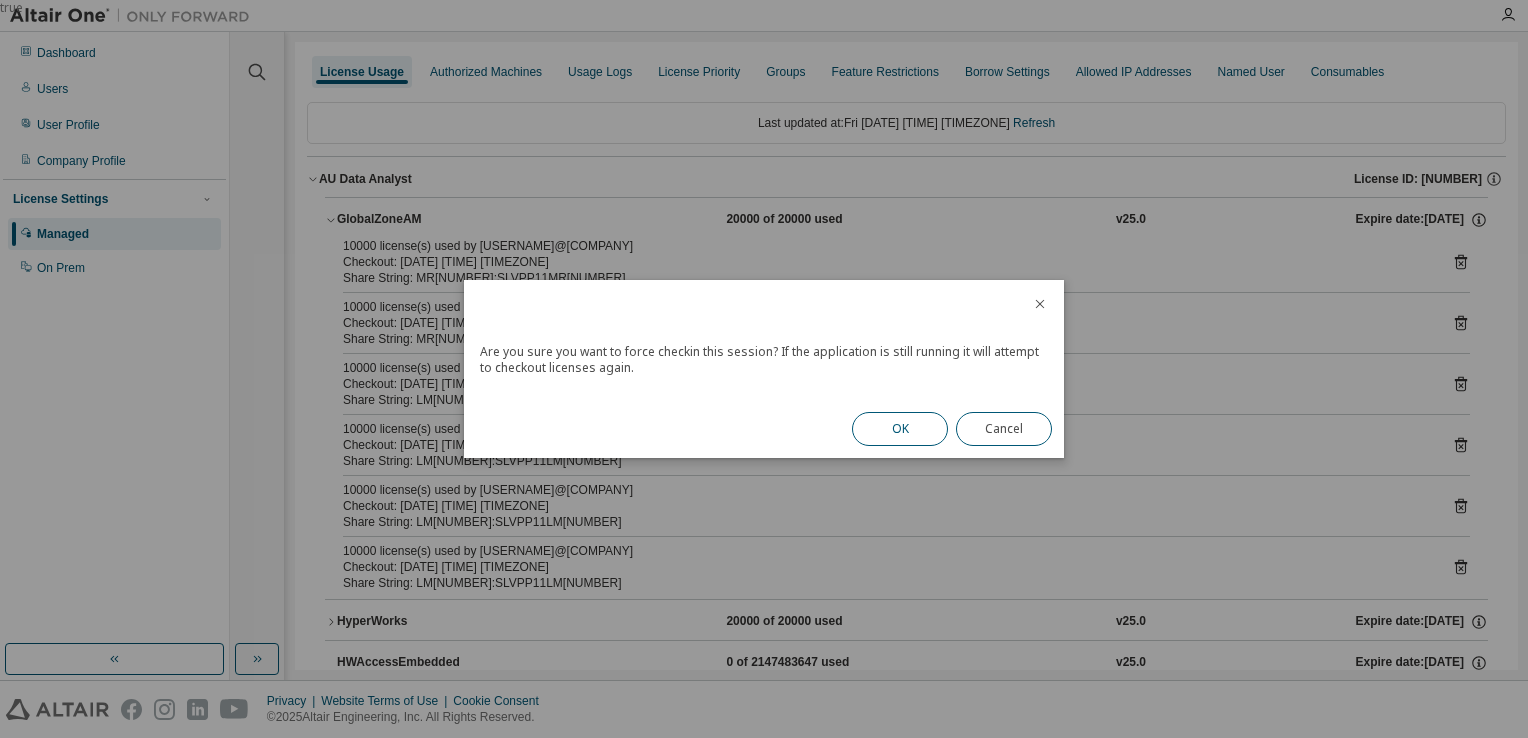 click on "OK" at bounding box center [900, 429] 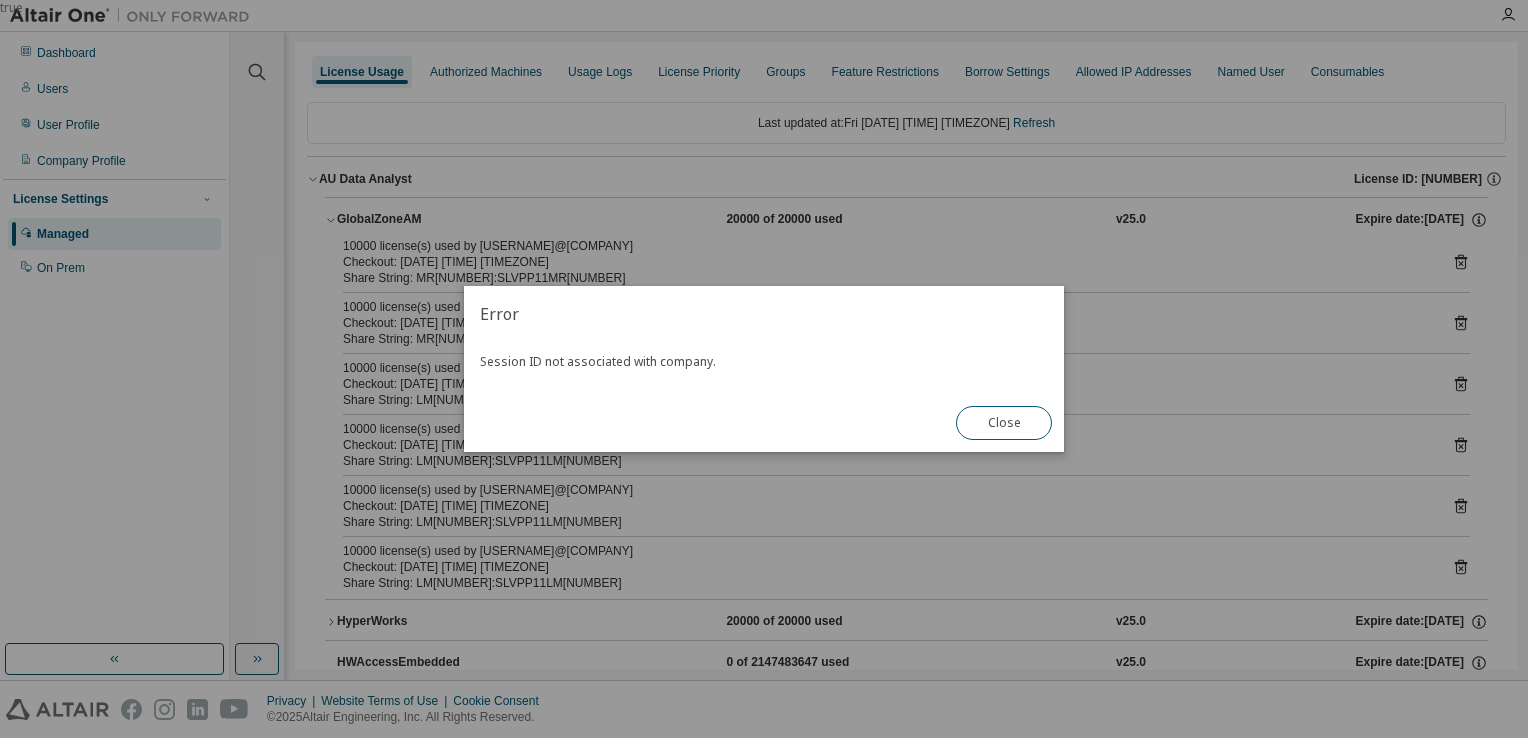 click on "Close" at bounding box center [1004, 423] 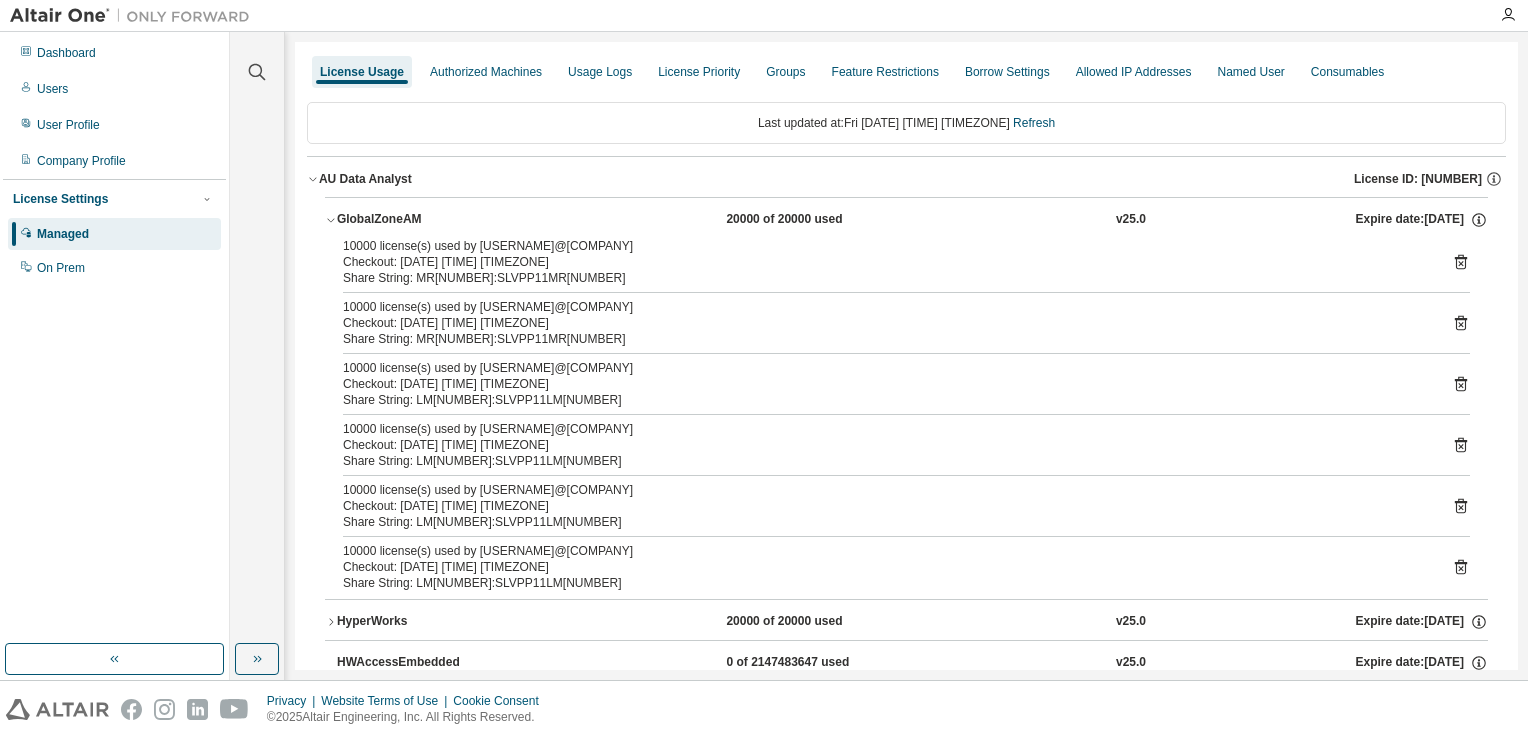 click 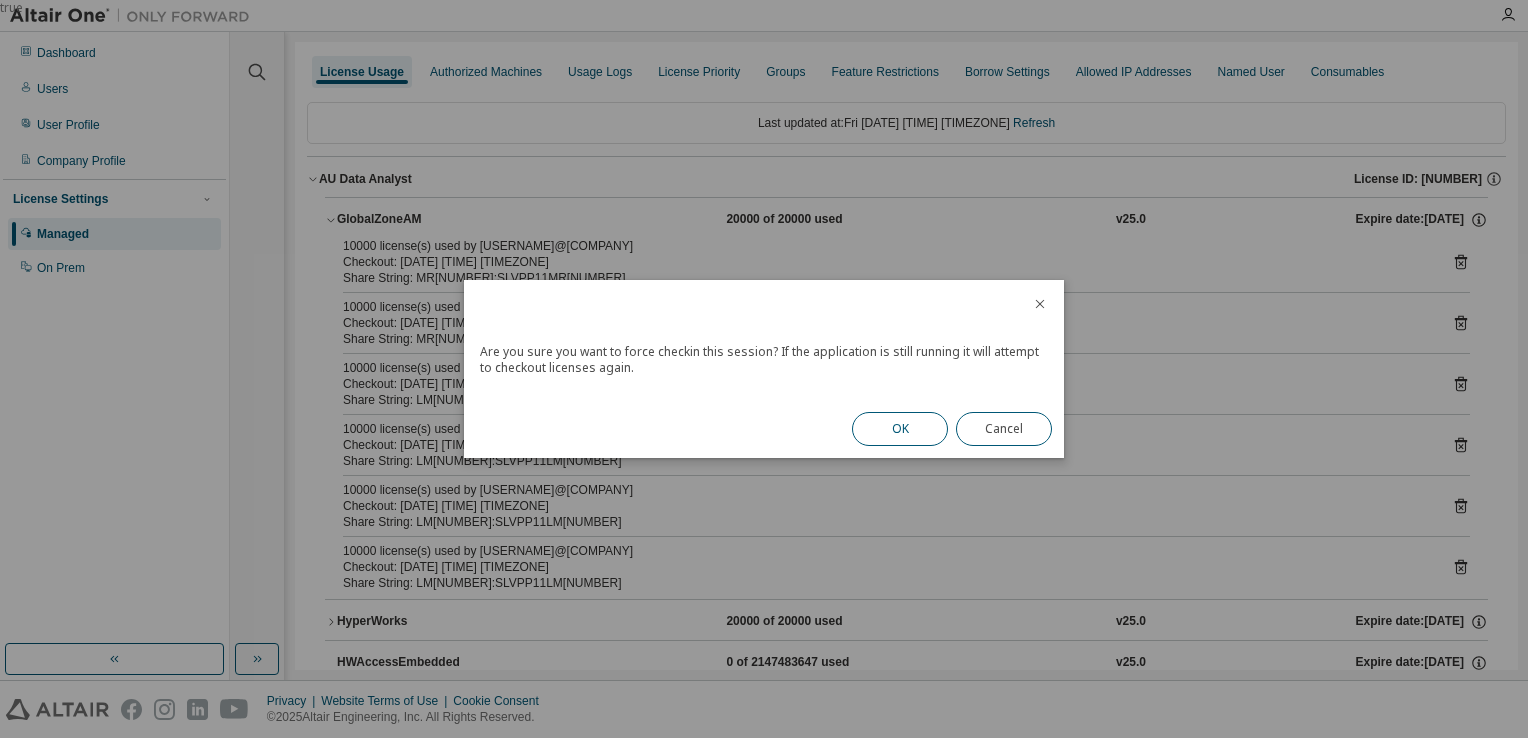click on "OK" at bounding box center (900, 429) 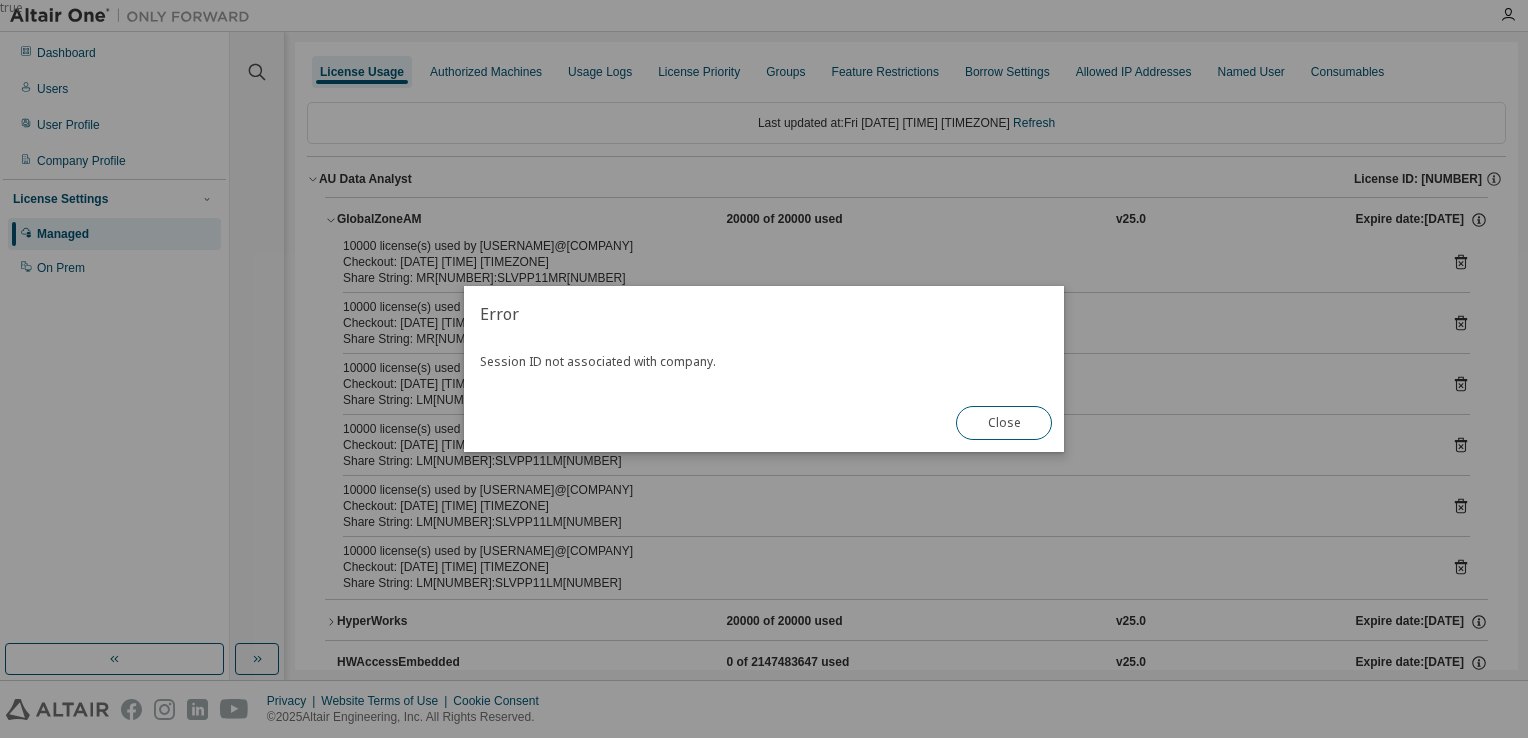 drag, startPoint x: 995, startPoint y: 419, endPoint x: 1040, endPoint y: 420, distance: 45.01111 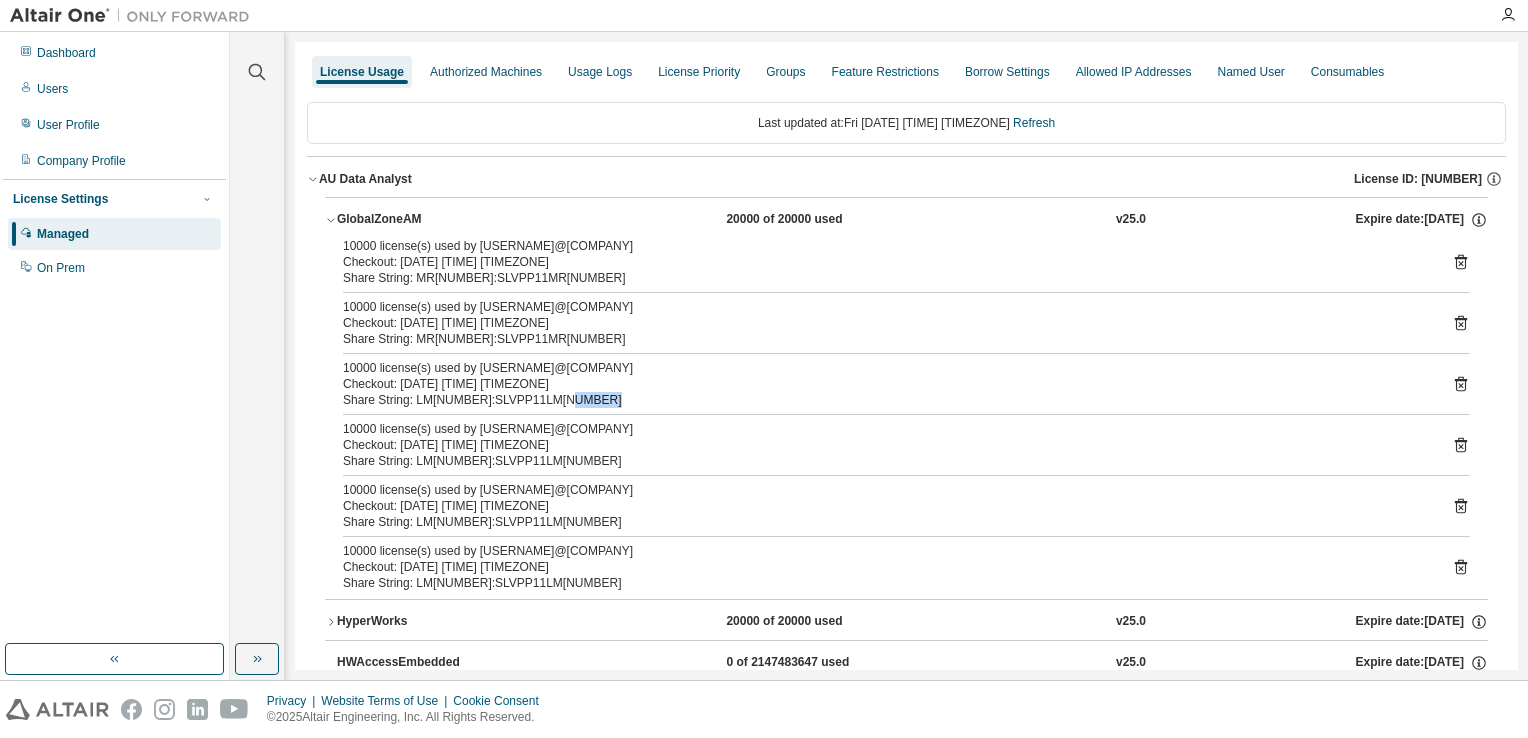 click 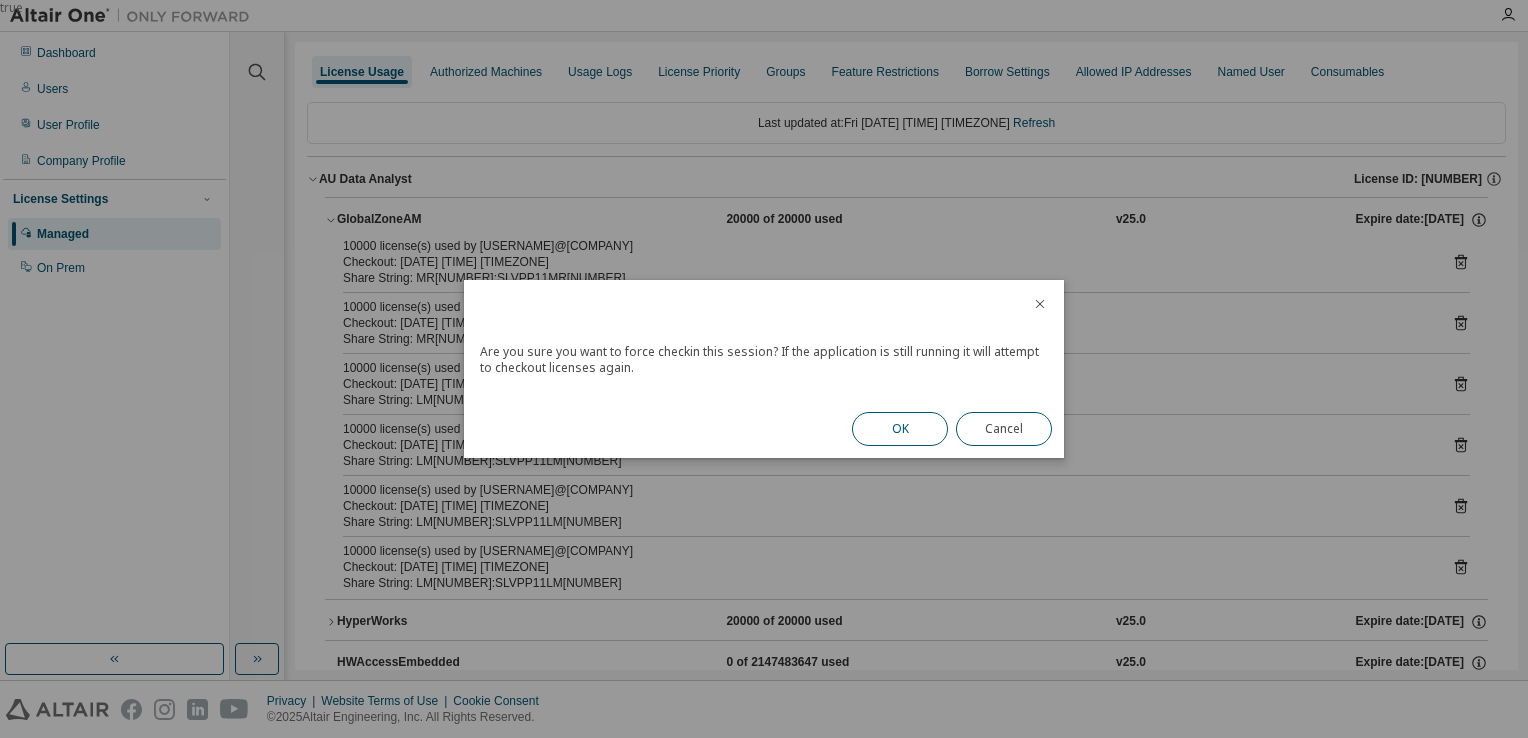 click on "OK" at bounding box center [900, 429] 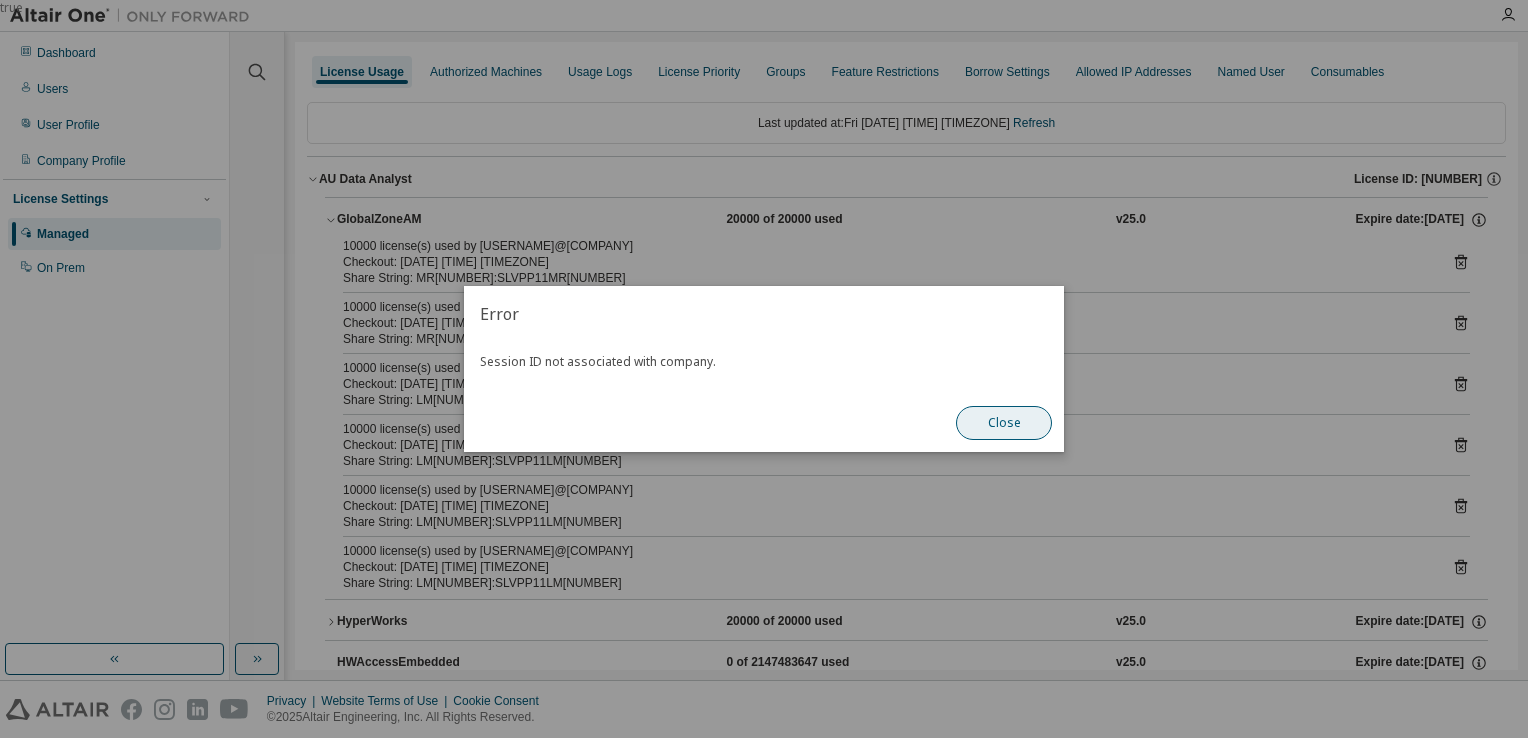 click on "Close" at bounding box center [1004, 423] 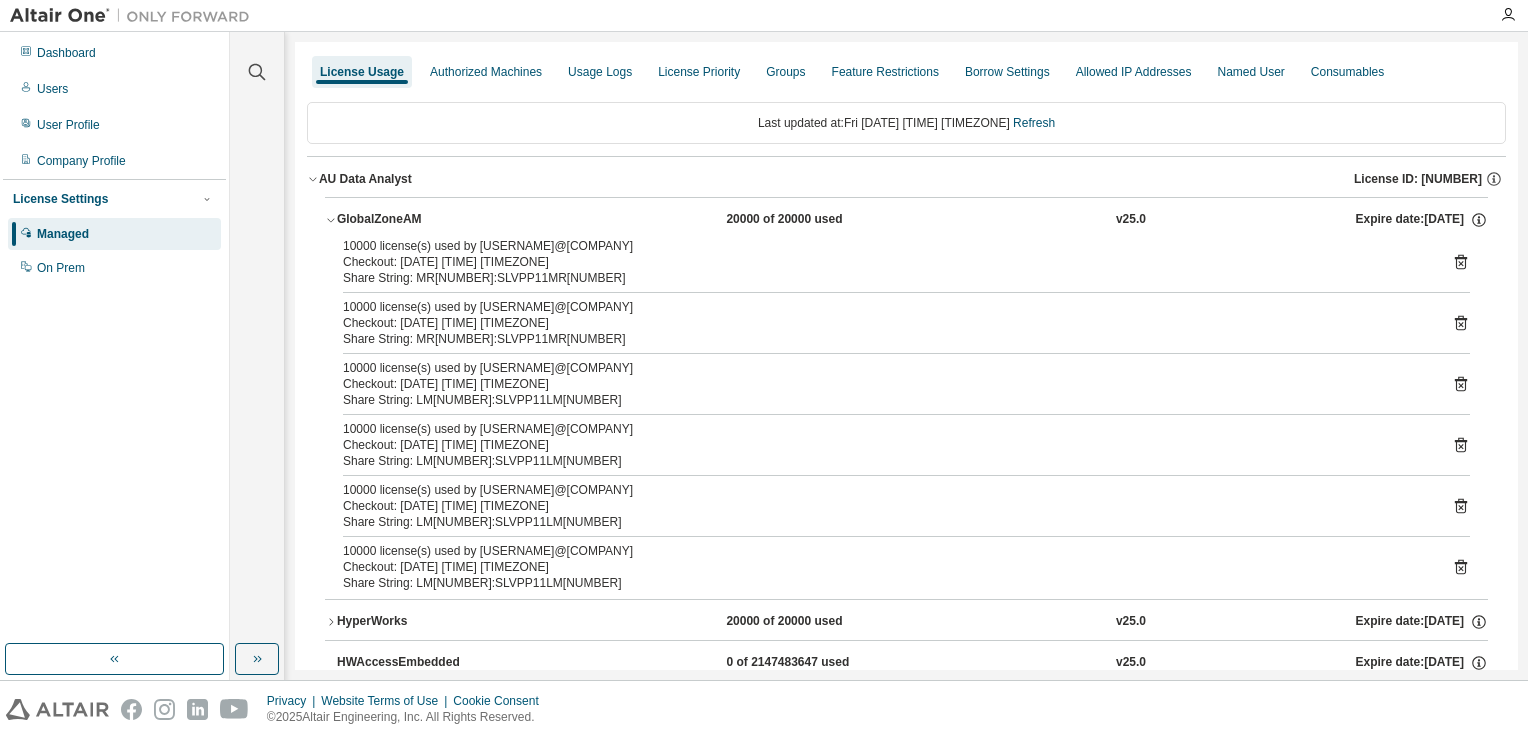 click 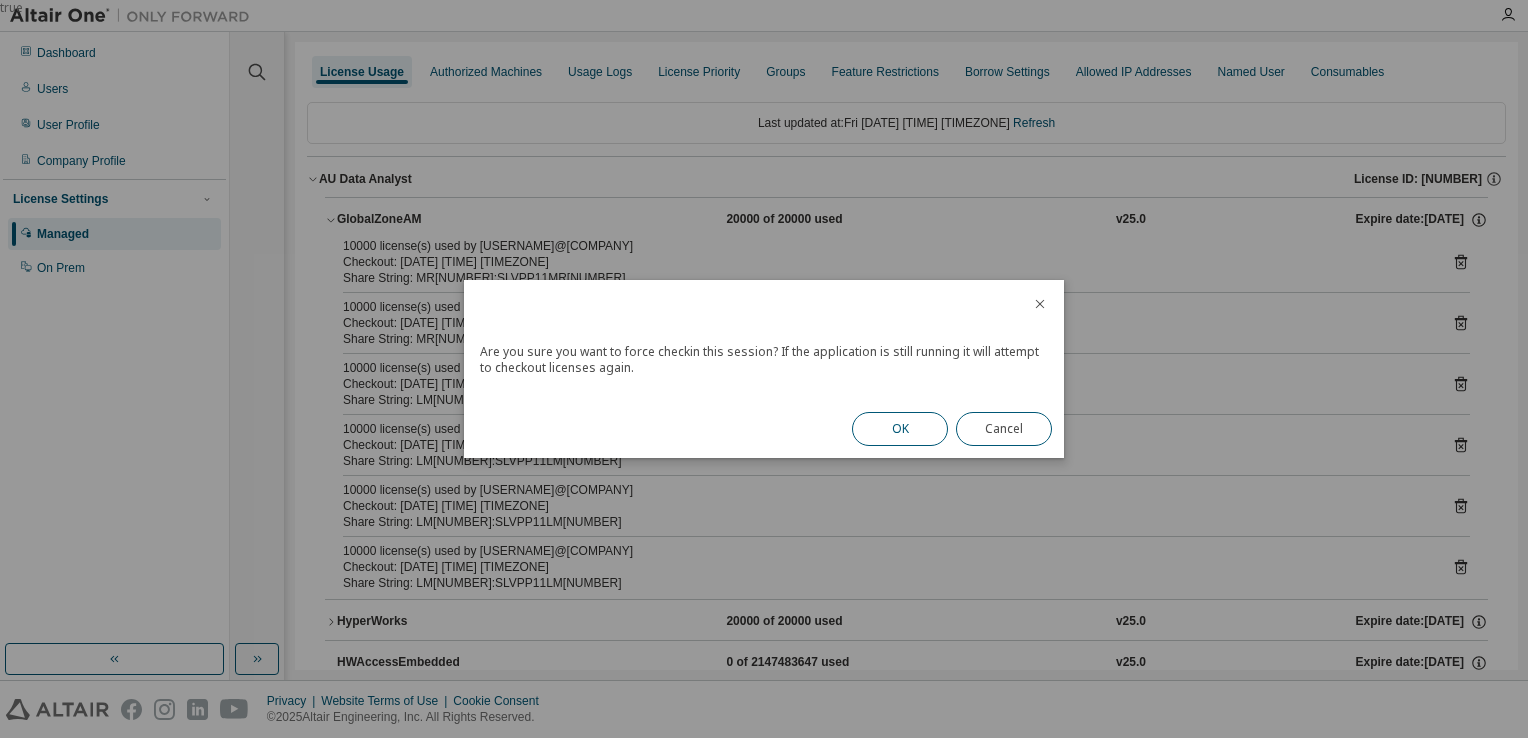 click on "OK" at bounding box center [900, 429] 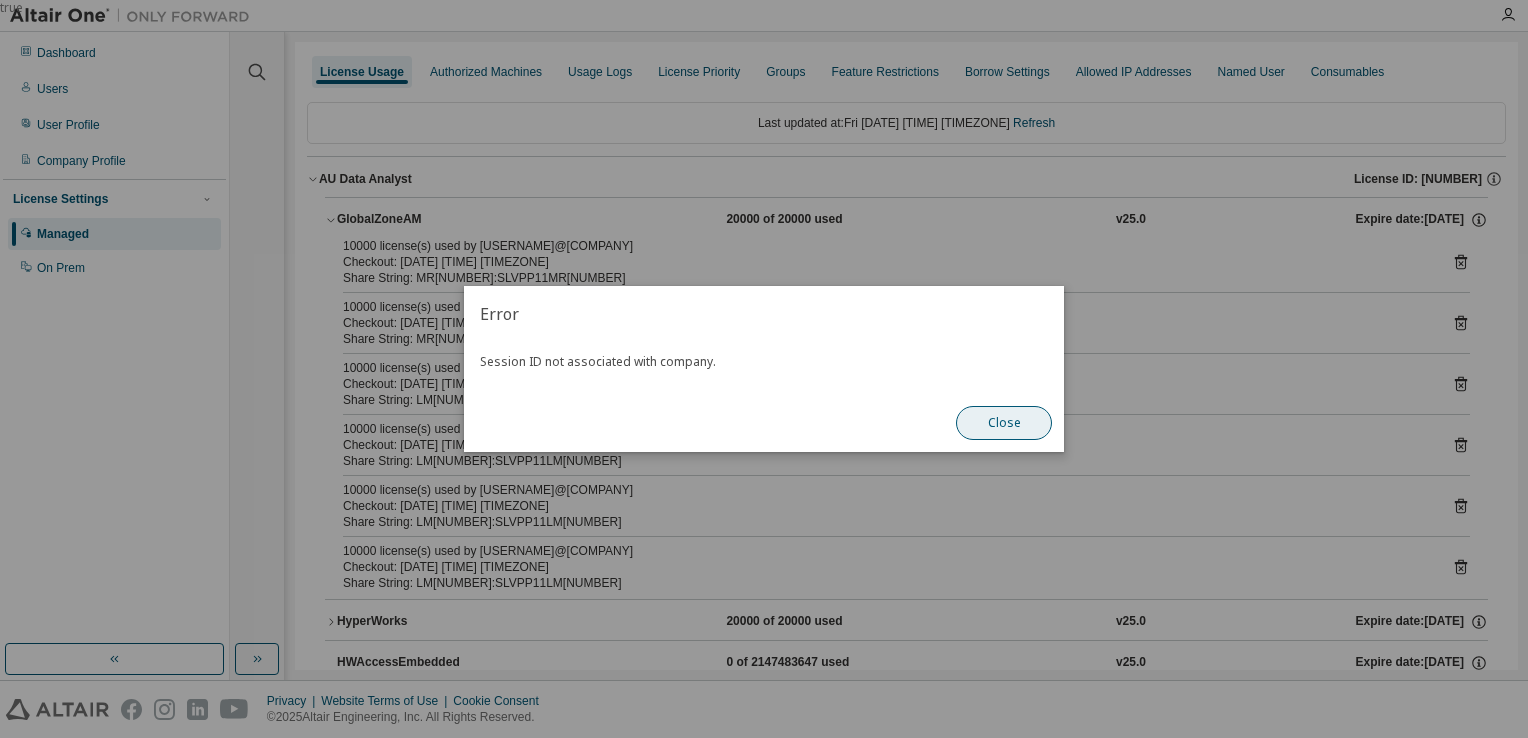 click on "Close" at bounding box center (1004, 423) 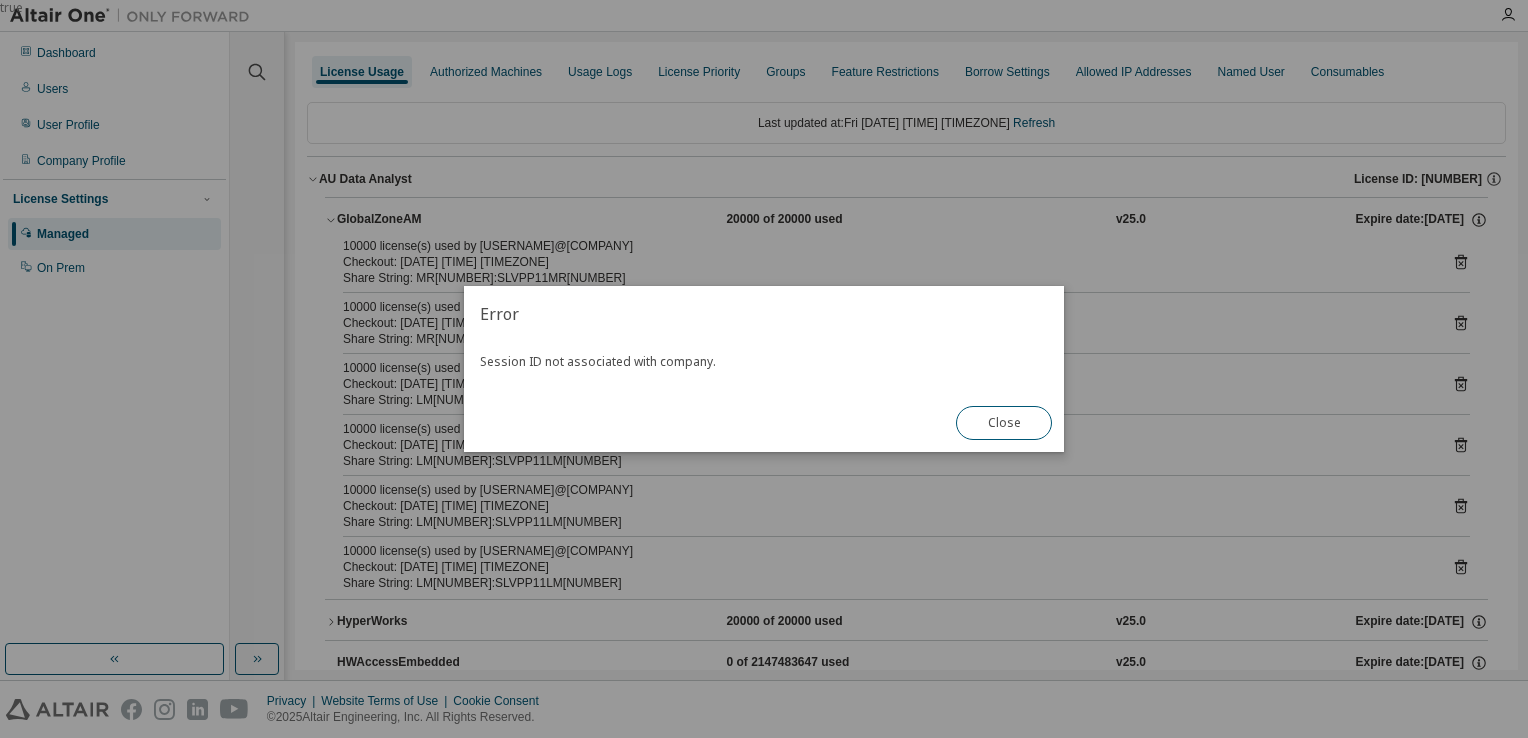 click on "Close" at bounding box center (1004, 423) 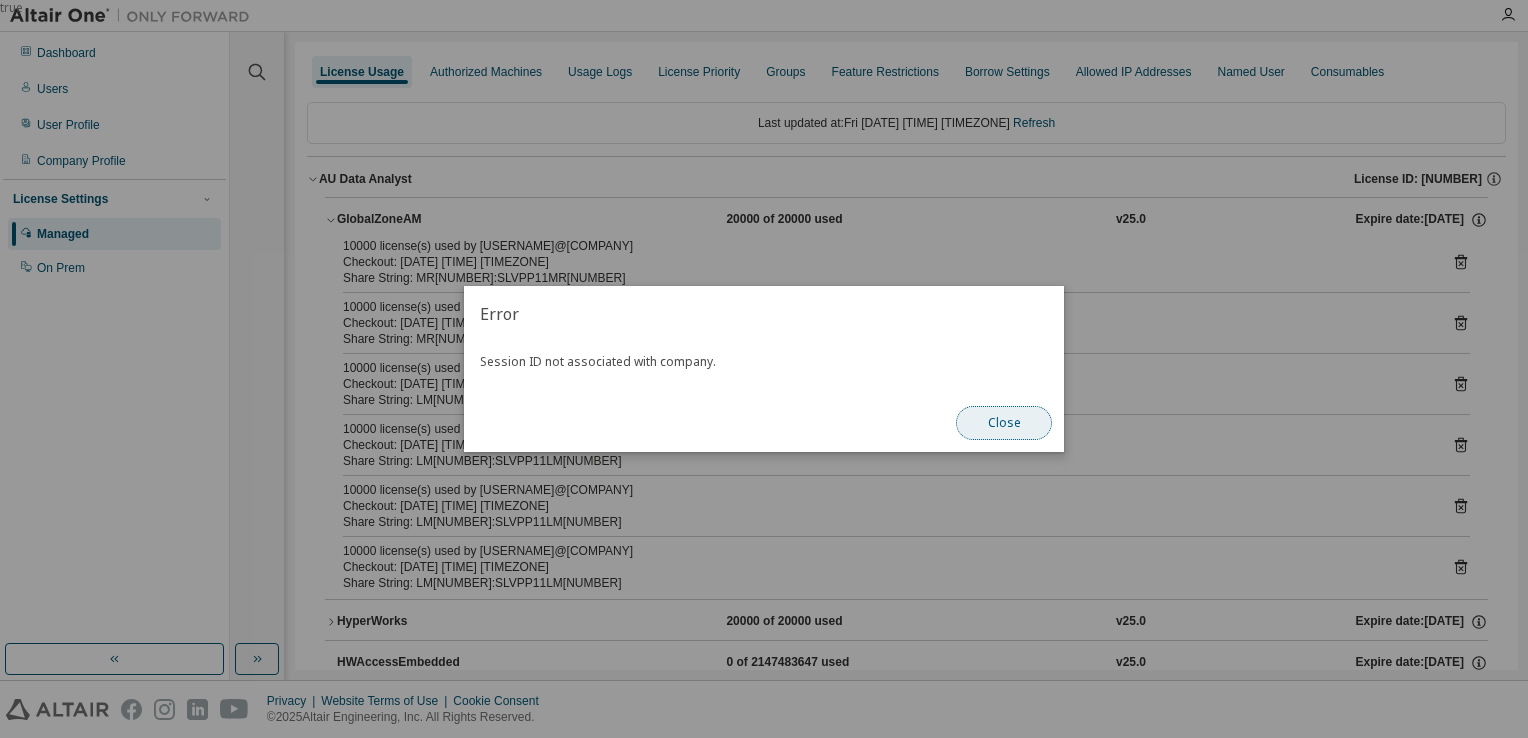 click on "Close" at bounding box center (1004, 423) 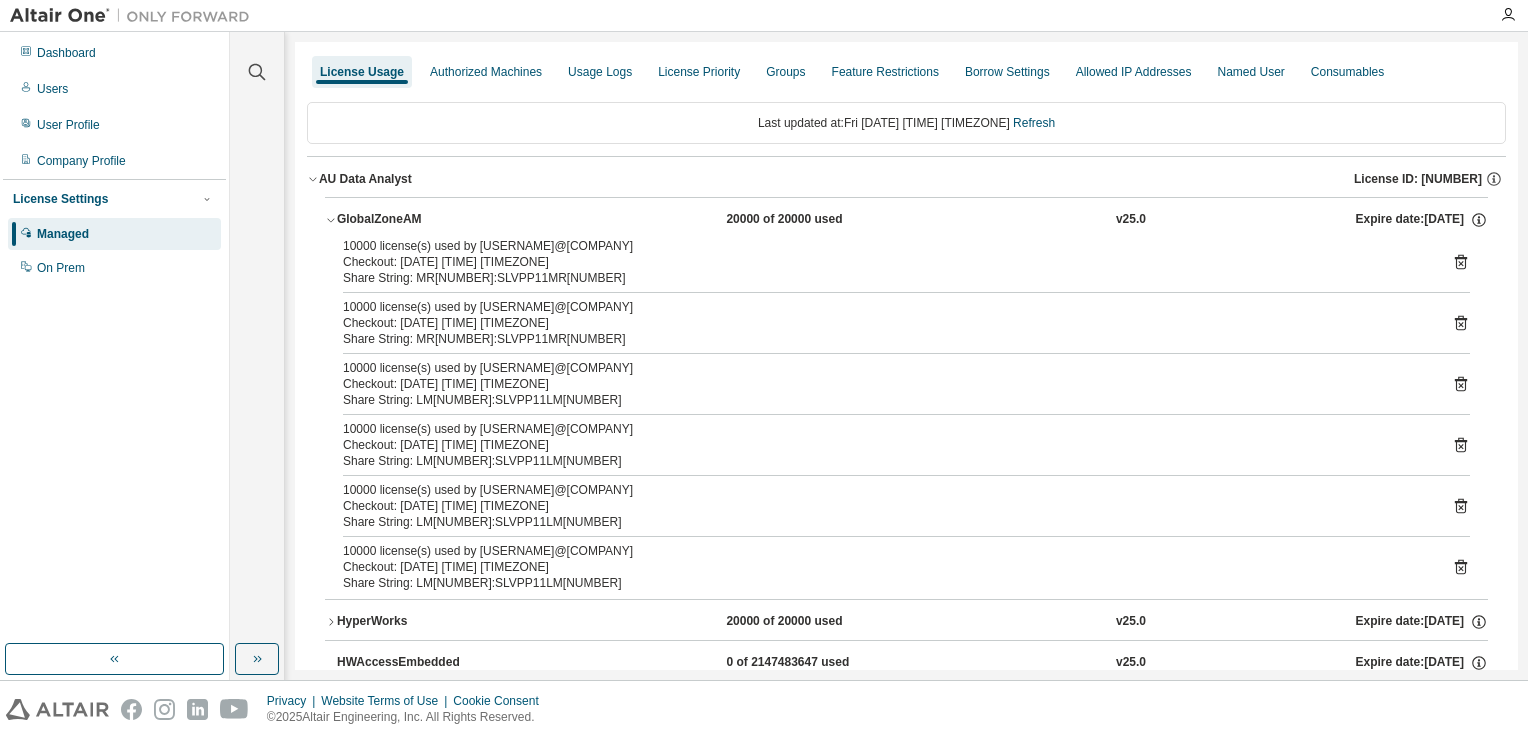 click on "GlobalZoneAM" at bounding box center [427, 220] 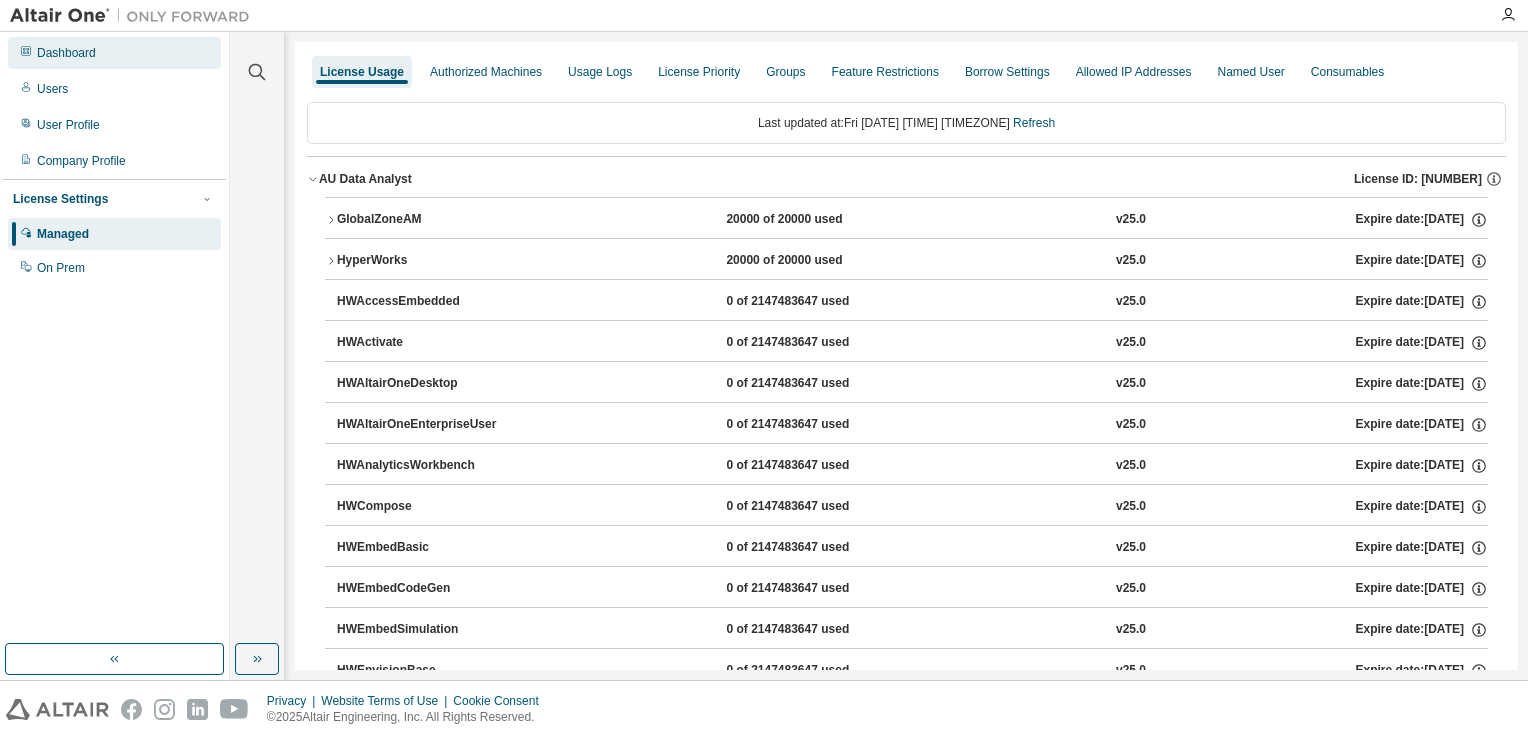 click on "Dashboard" at bounding box center (66, 53) 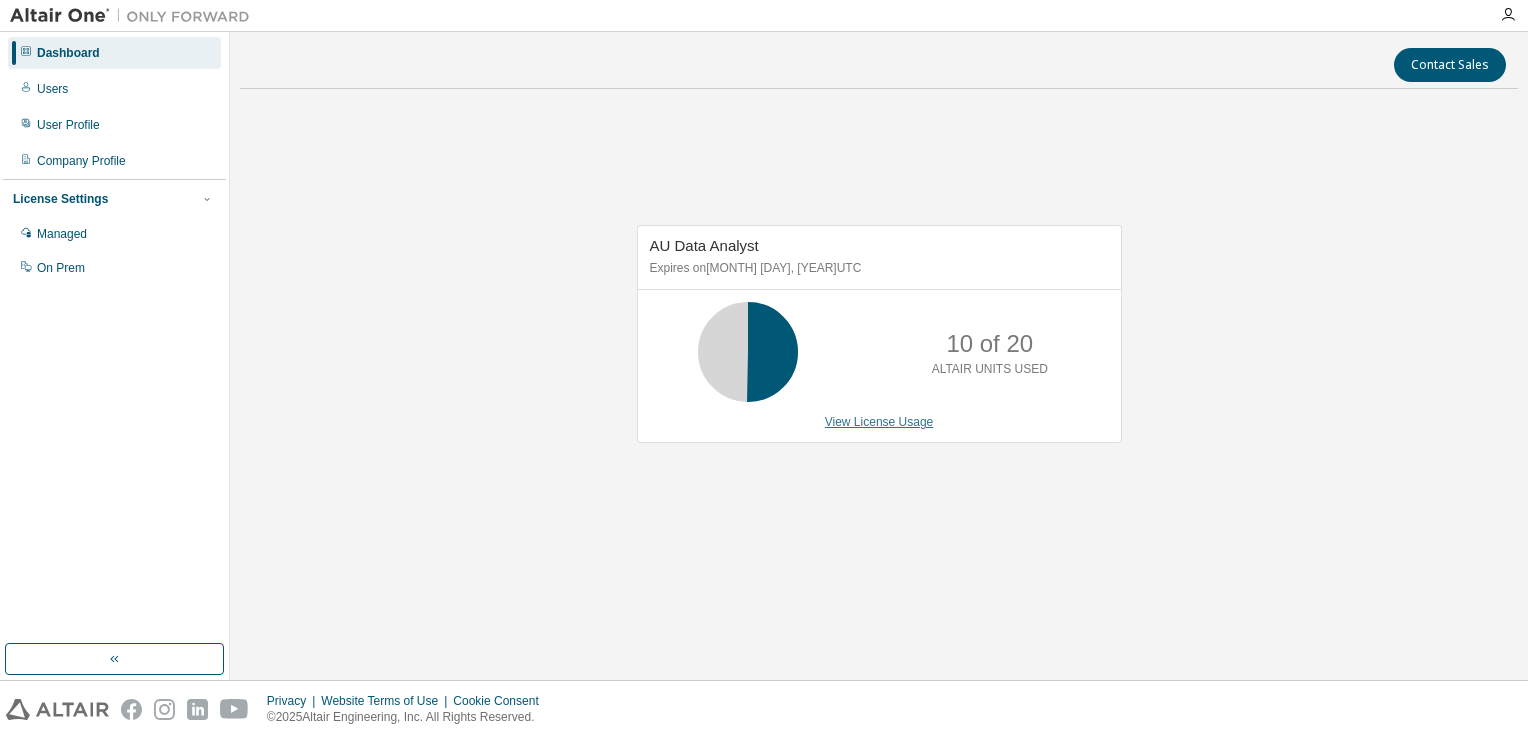 click on "View License Usage" at bounding box center [879, 422] 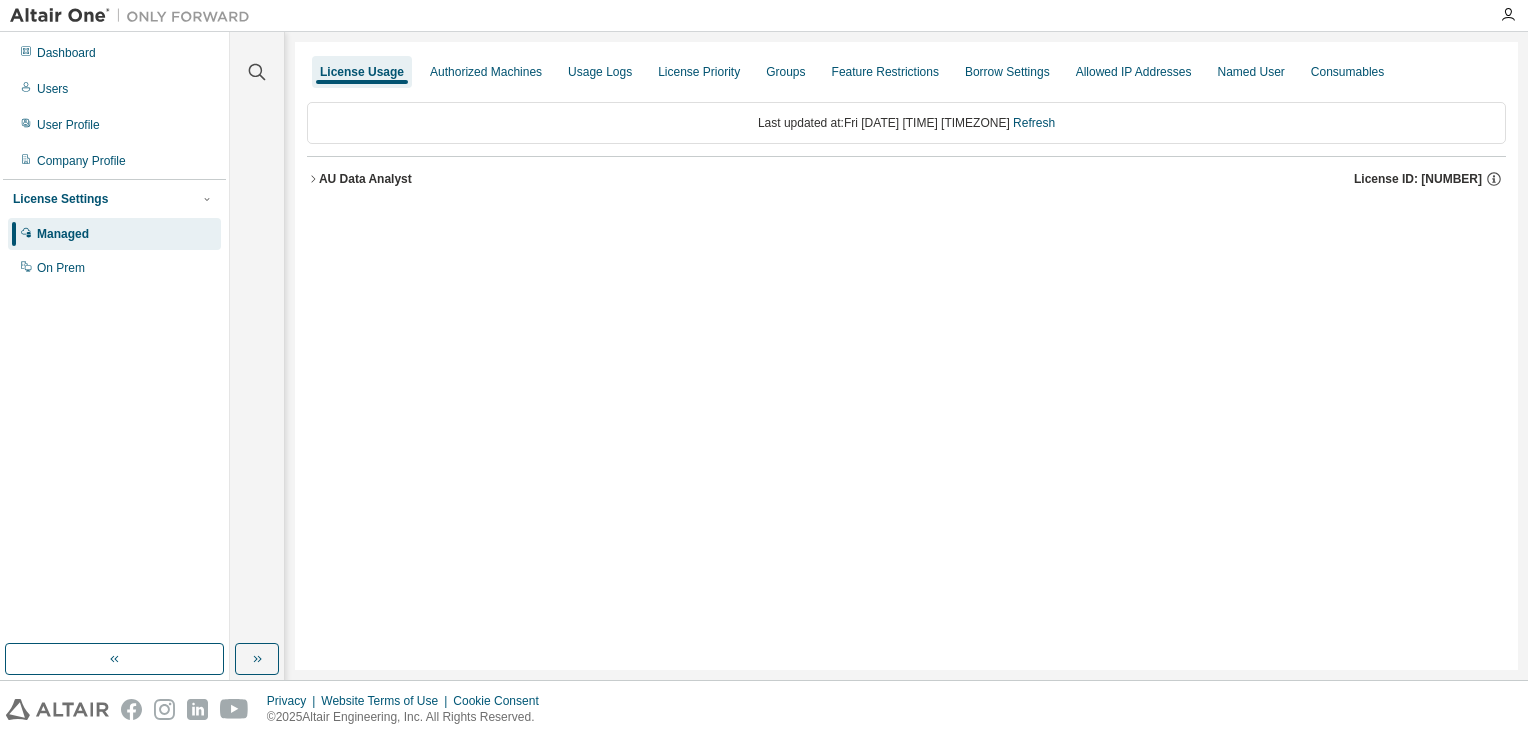 click on "AU Data Analyst" at bounding box center (365, 179) 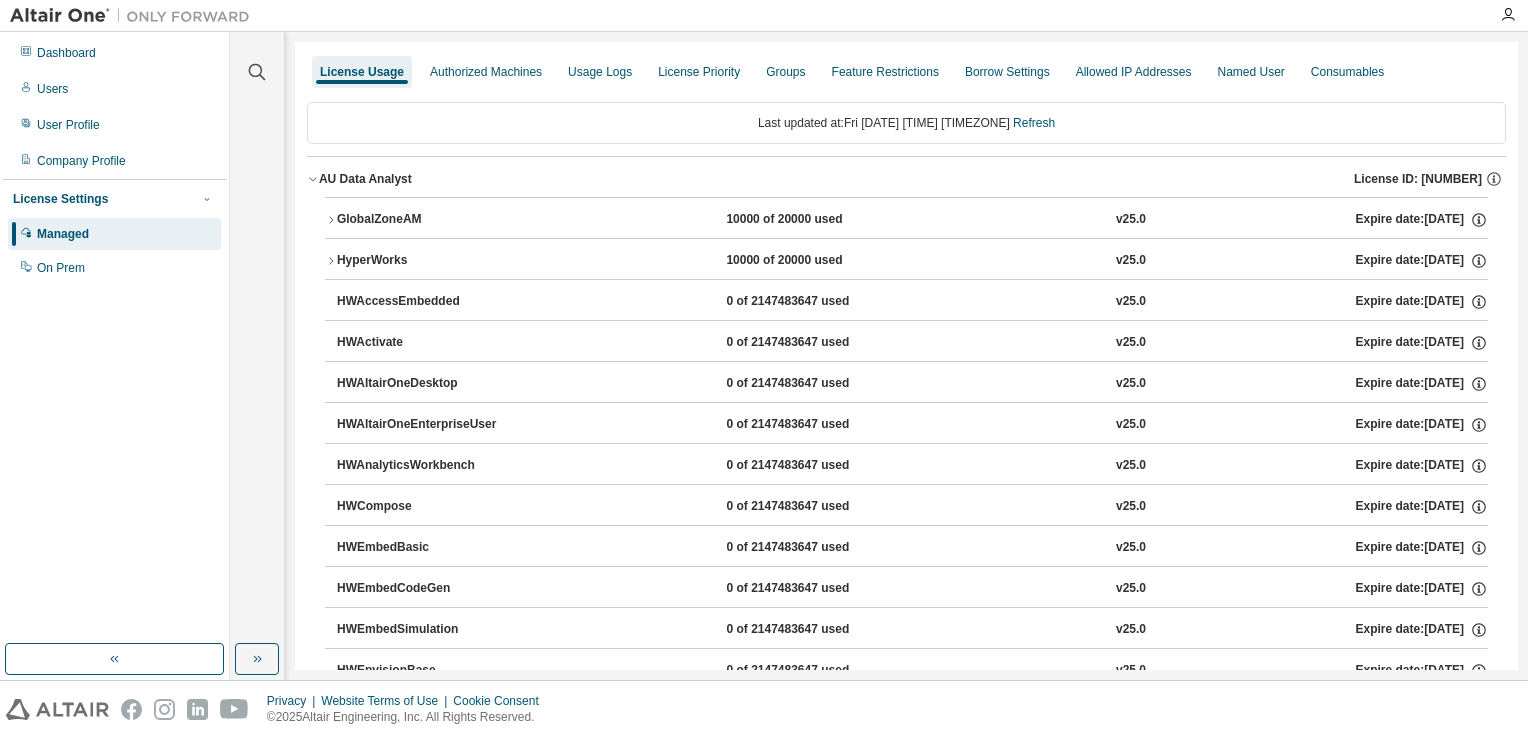 click on "GlobalZoneAM 10000 of 20000 used v25.0 Expire date:  [DATE]" at bounding box center [912, 220] 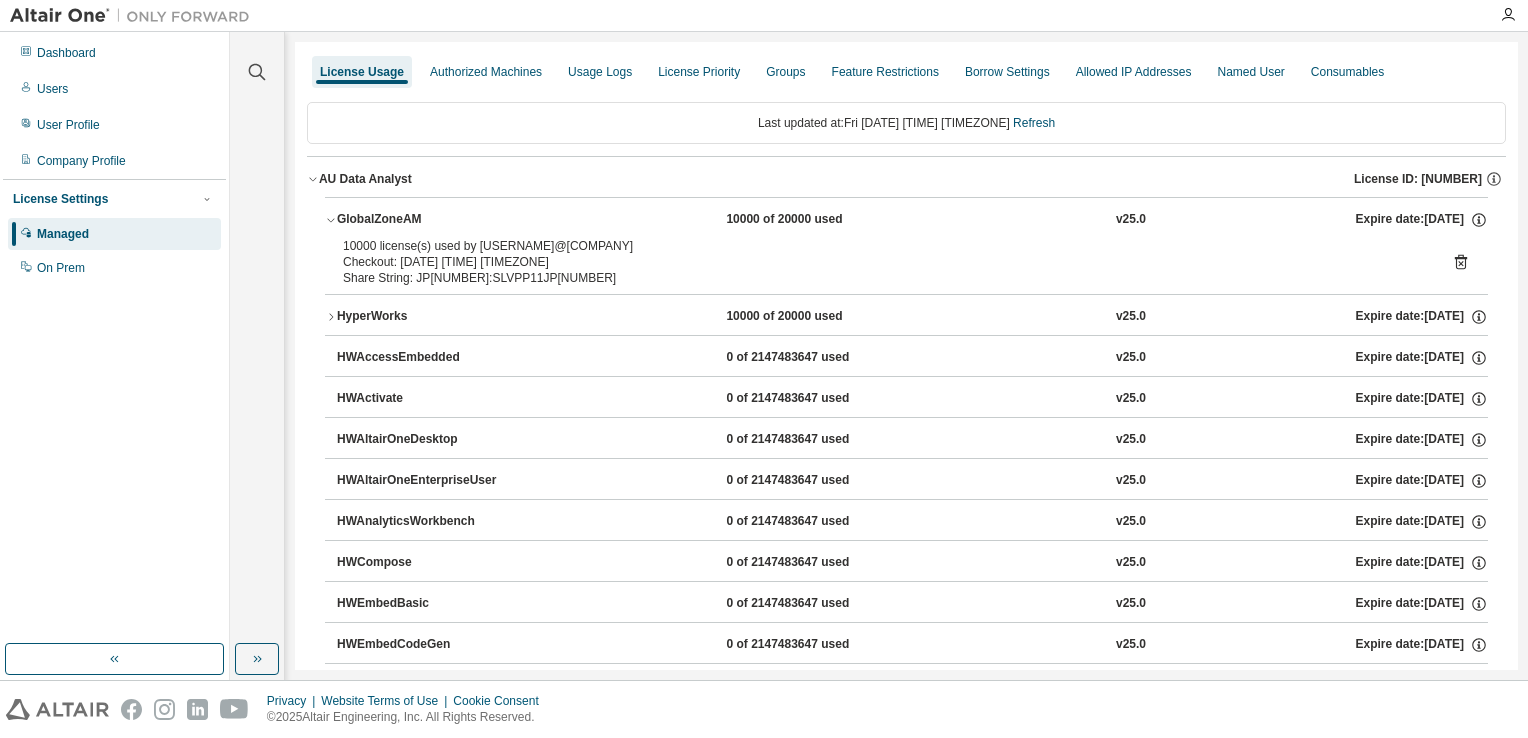 click on "HyperWorks 10000 of 20000 used v25.0 Expire date:  [DATE]" at bounding box center [906, 317] 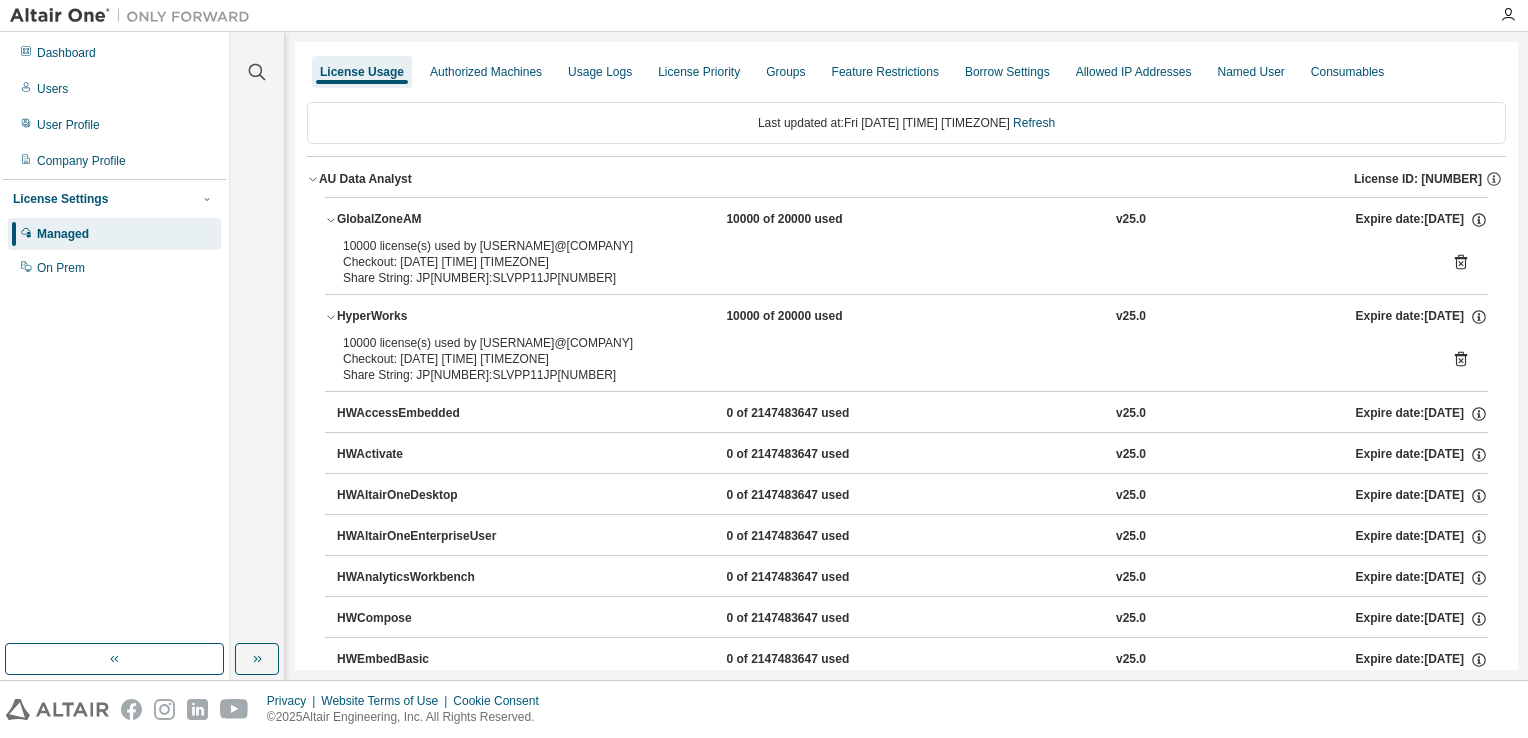 click 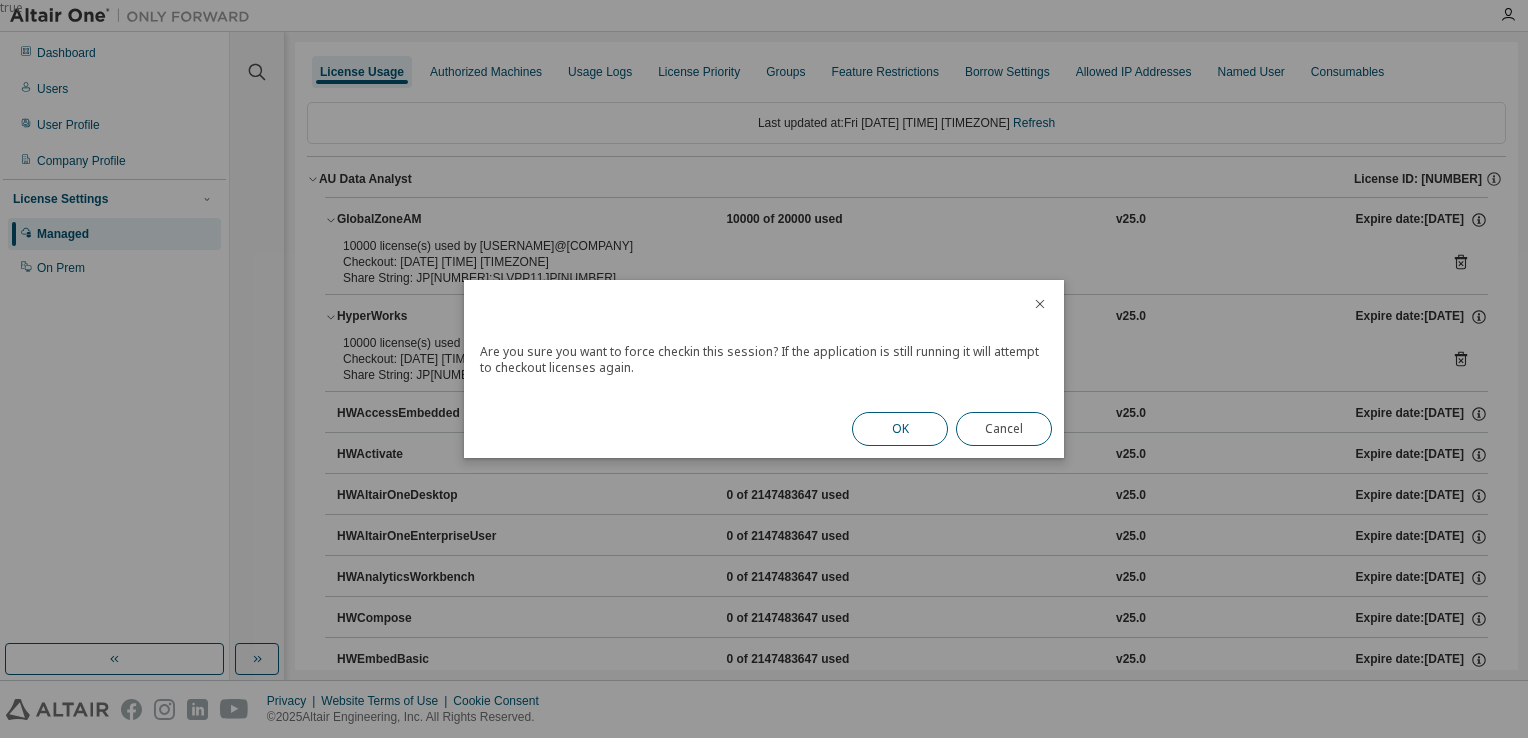 click on "OK" at bounding box center (900, 429) 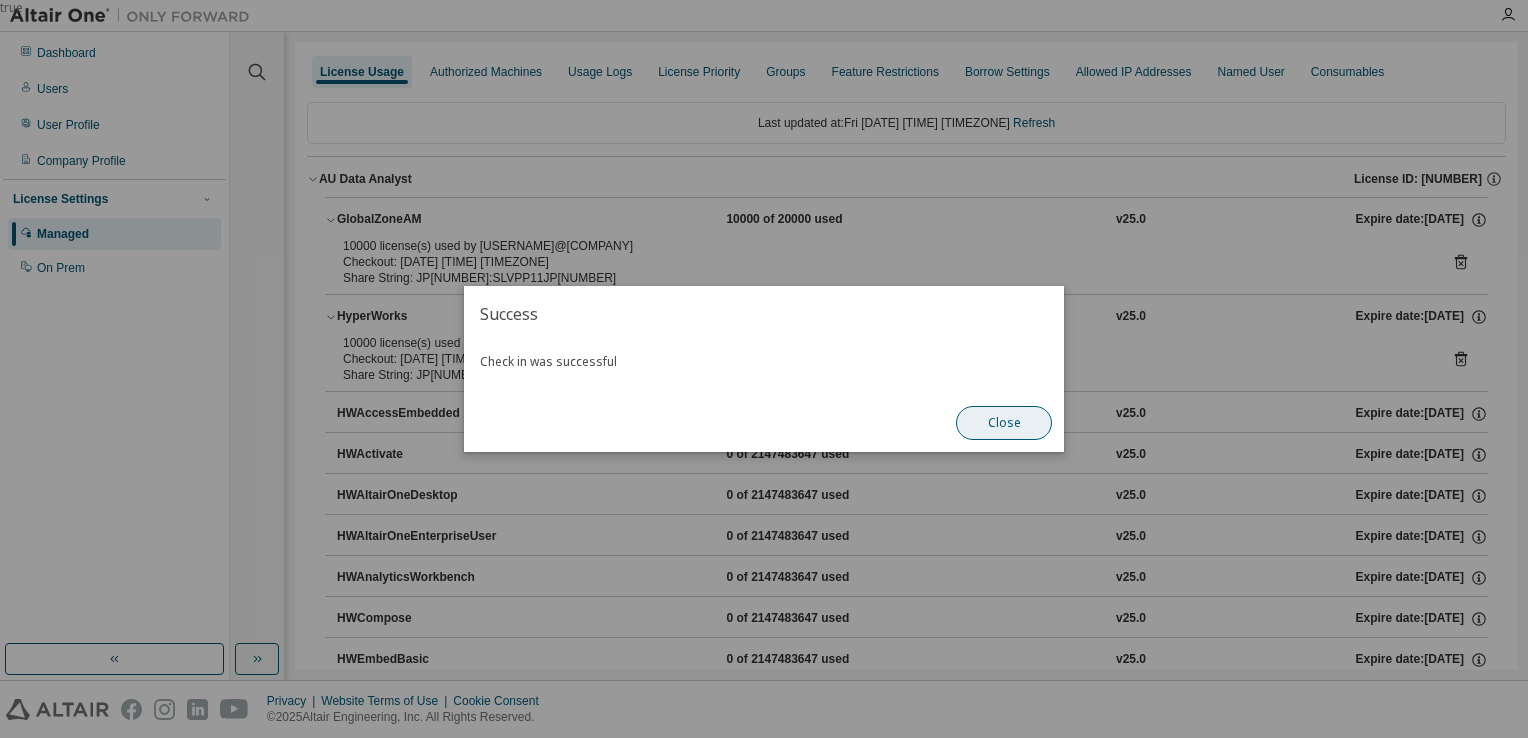 click on "Close" at bounding box center (1004, 423) 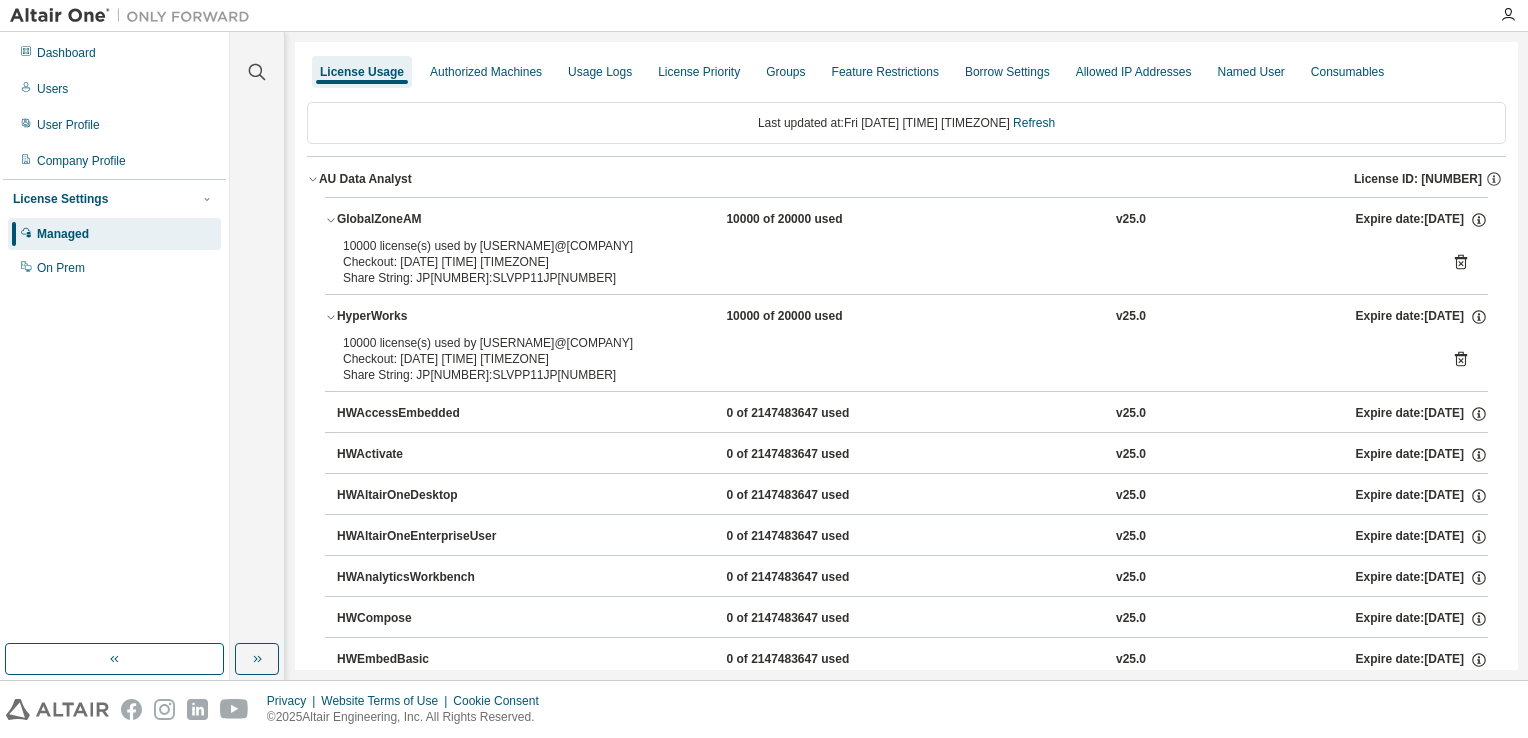 click 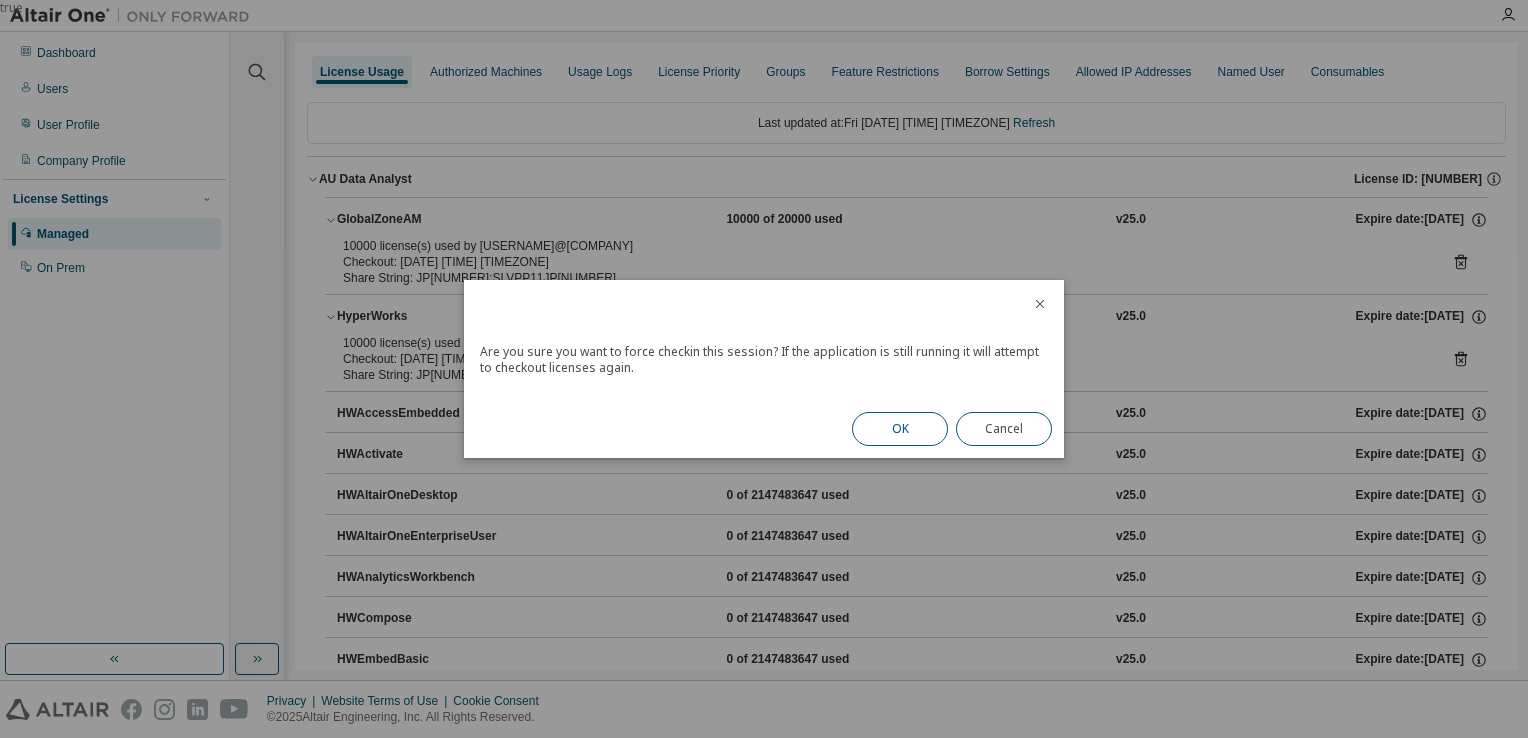 click on "OK" at bounding box center [900, 429] 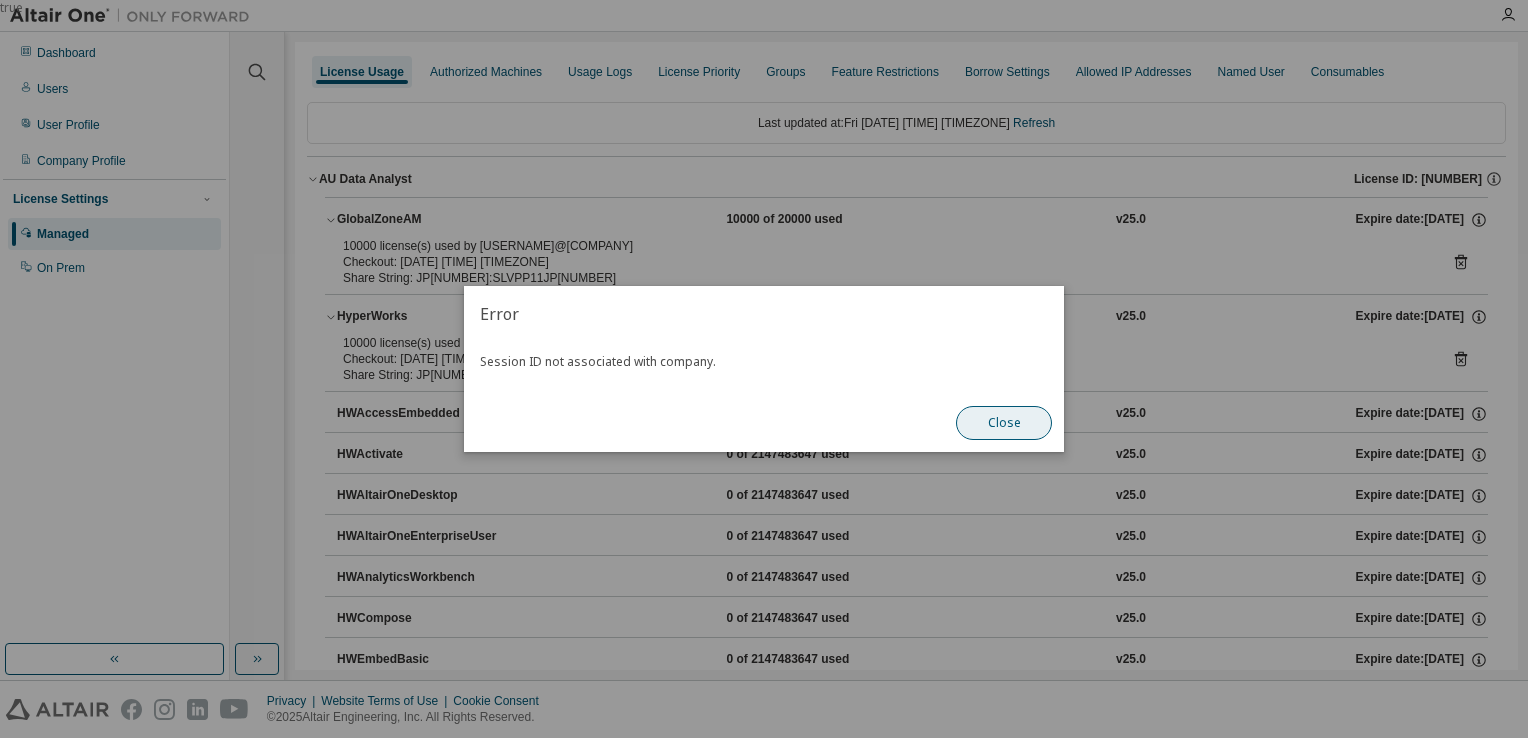 click on "Close" at bounding box center [1004, 423] 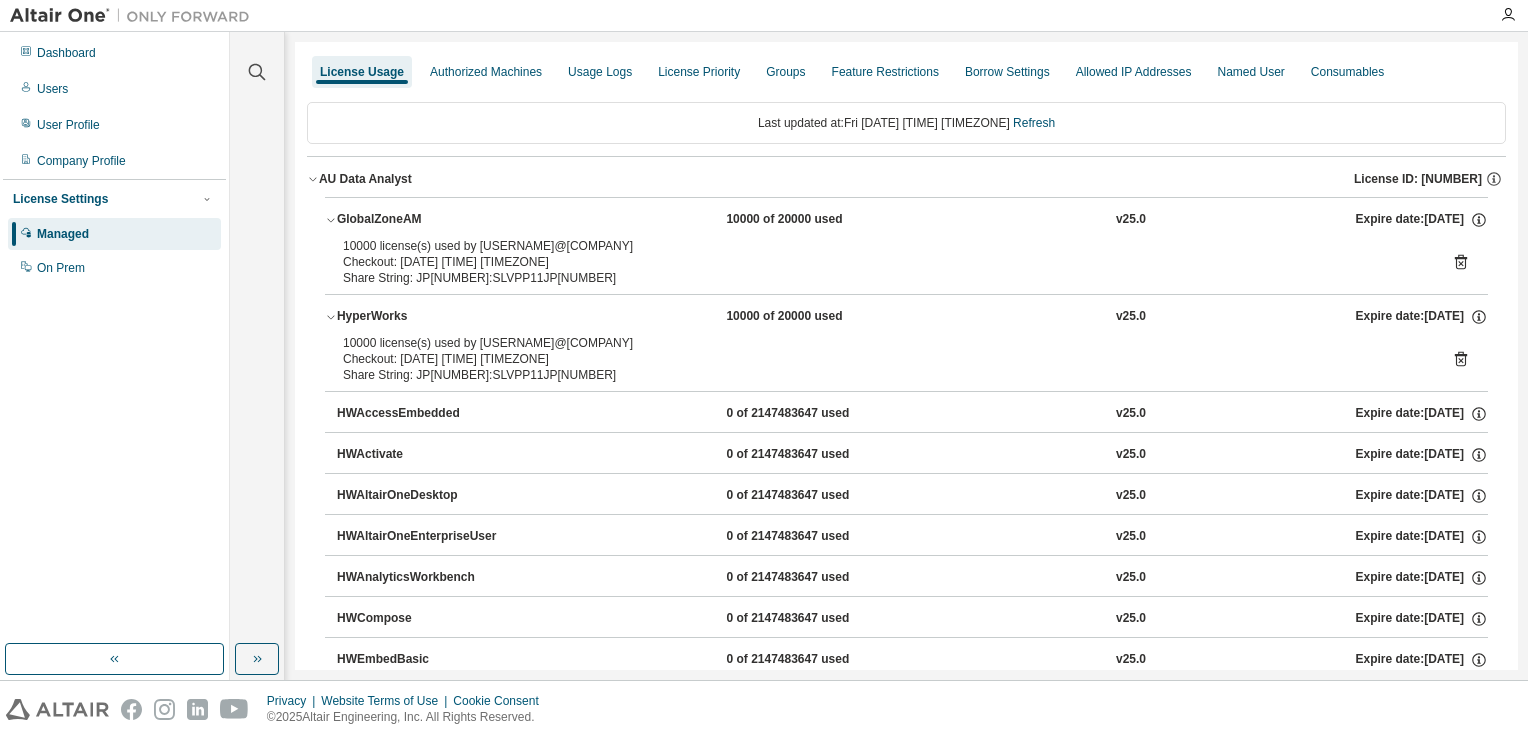 click 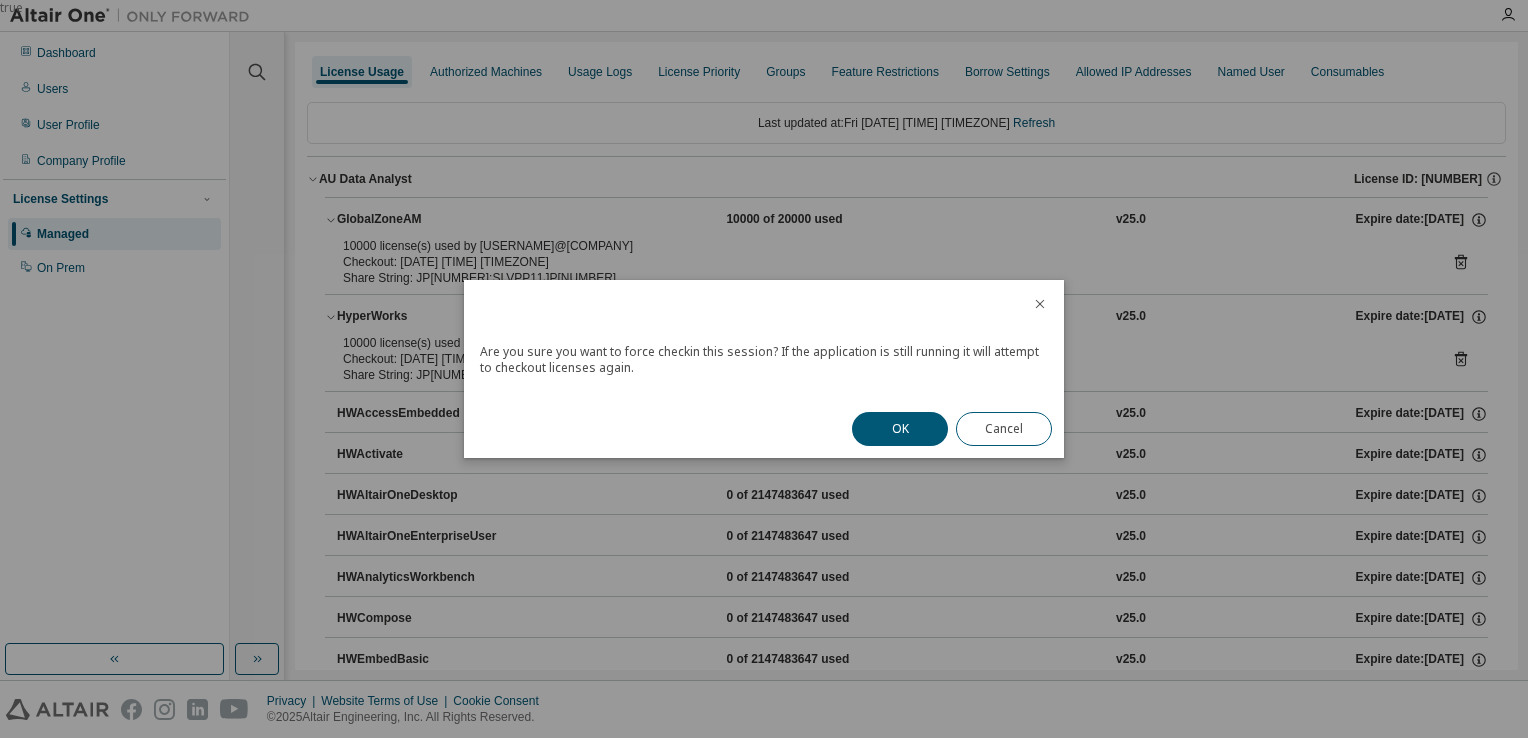 click on "OK" at bounding box center (900, 429) 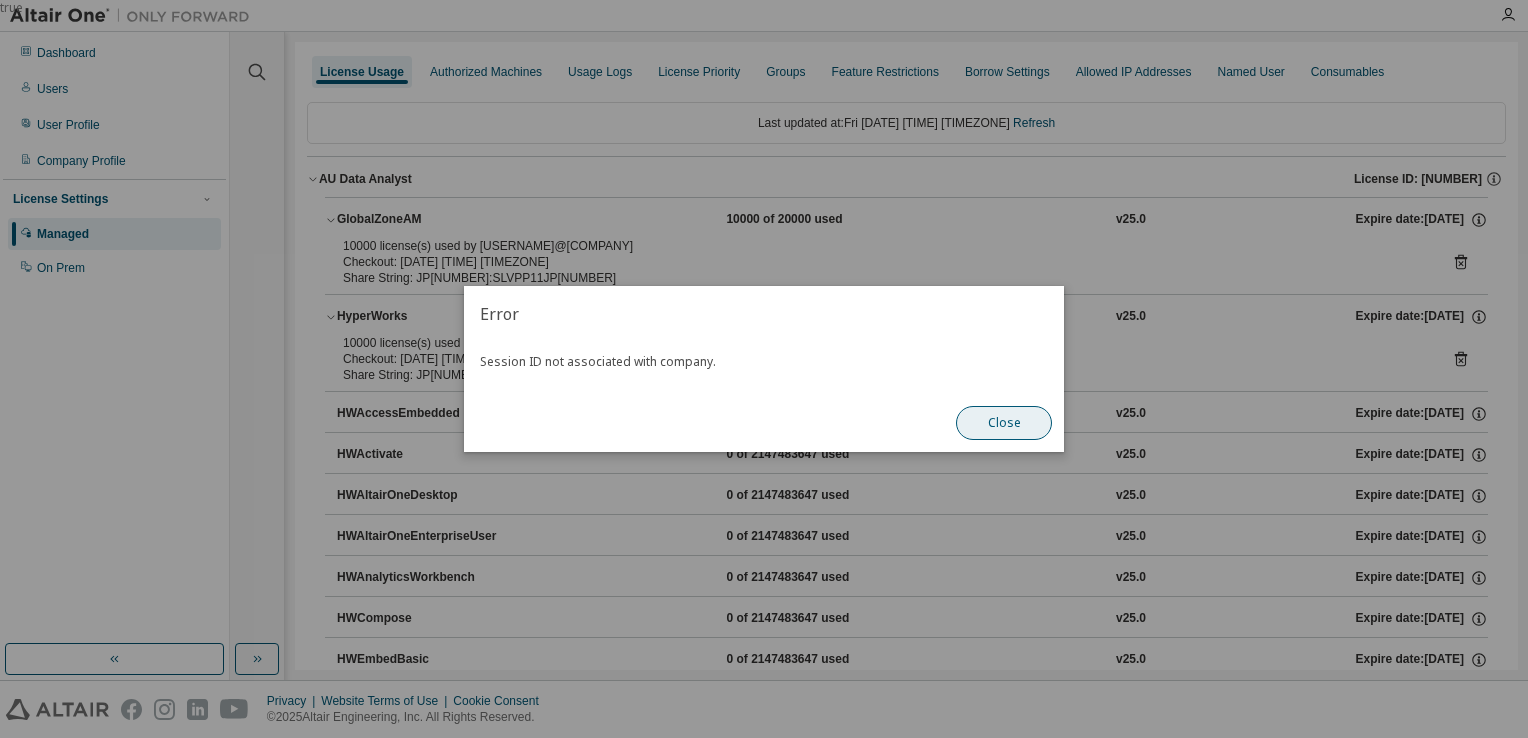click on "Close" at bounding box center [1004, 423] 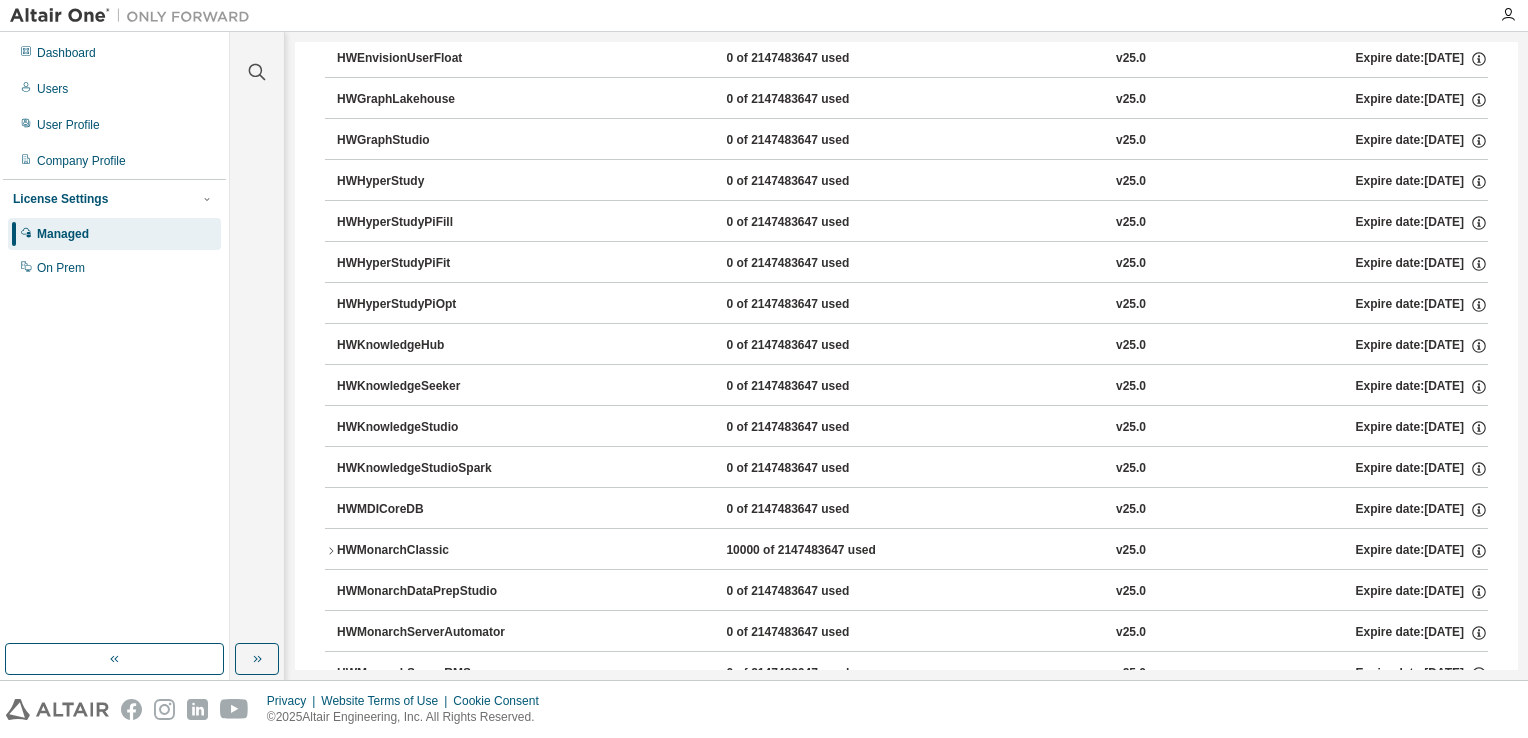 scroll, scrollTop: 800, scrollLeft: 0, axis: vertical 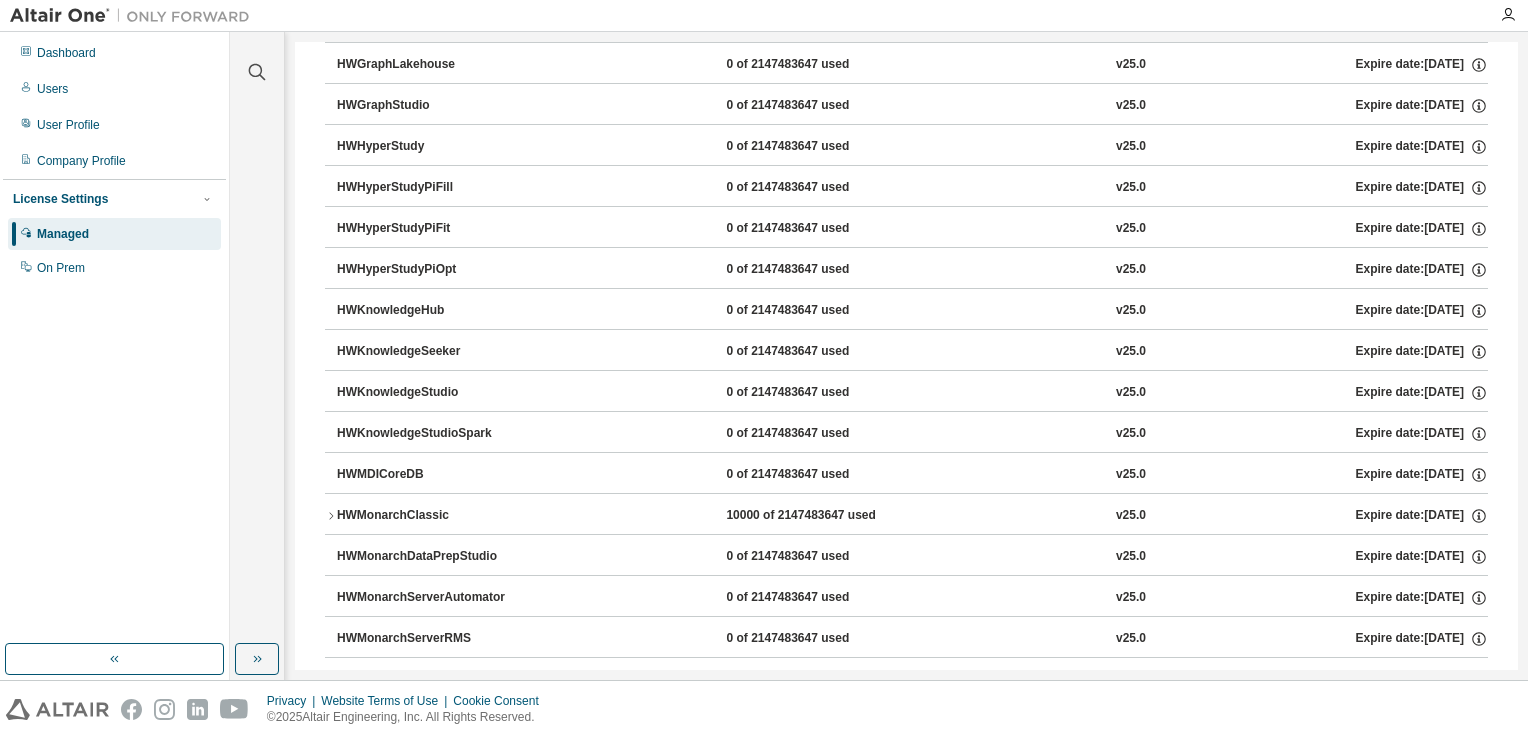 click on "HWMonarchClassic 10000 of 2147483647 used v25.0 Expire date:  [DATE]" at bounding box center (906, 516) 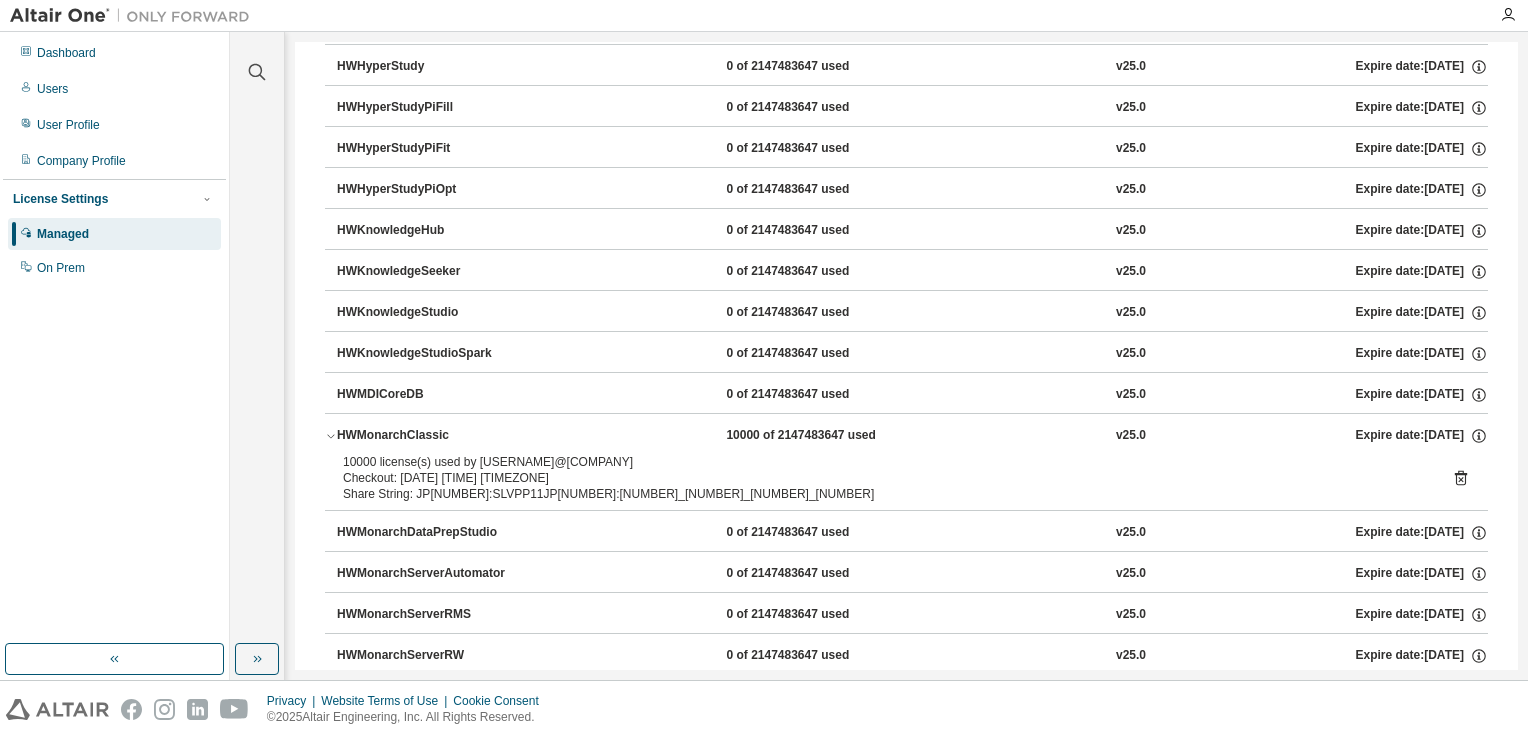 scroll, scrollTop: 1000, scrollLeft: 0, axis: vertical 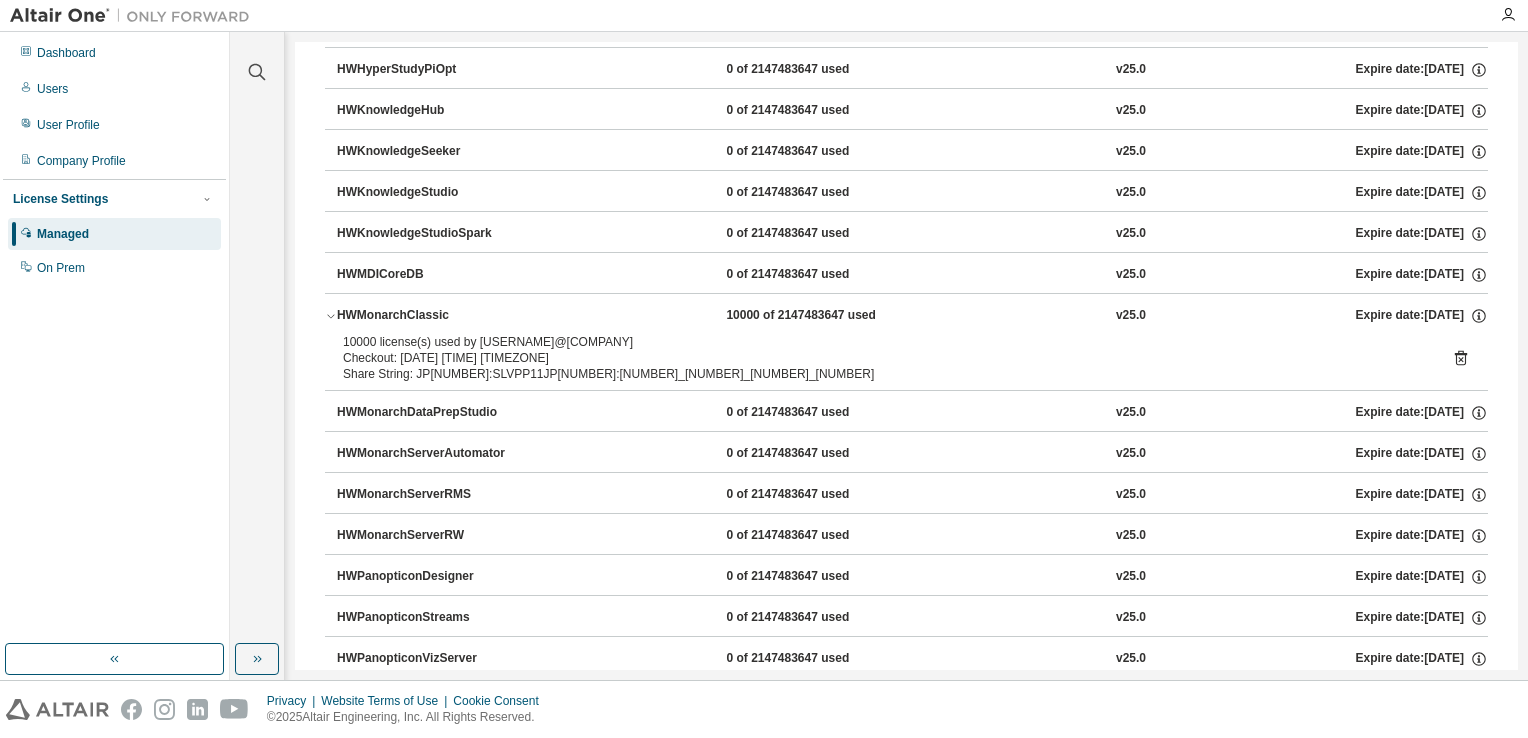 click 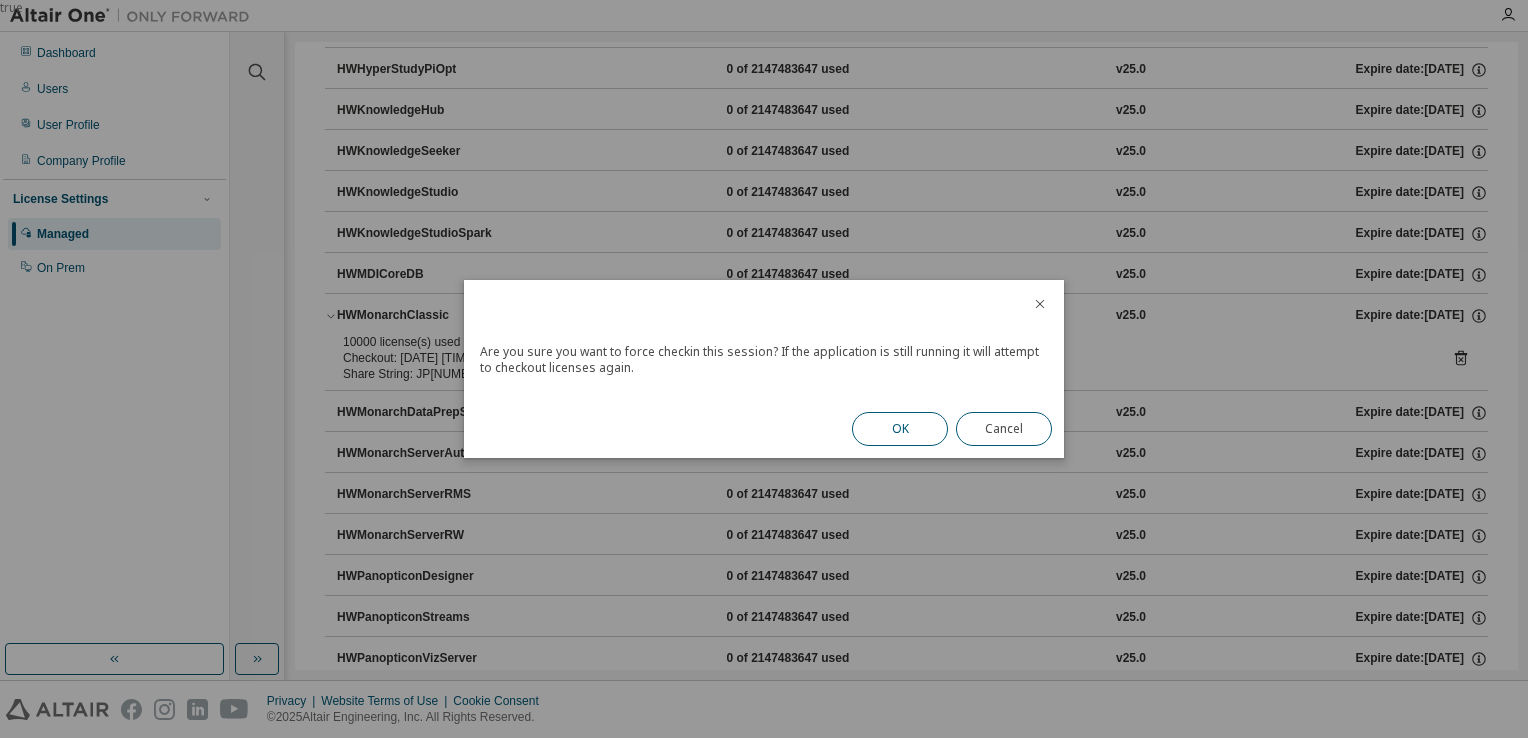 click on "OK" at bounding box center [900, 429] 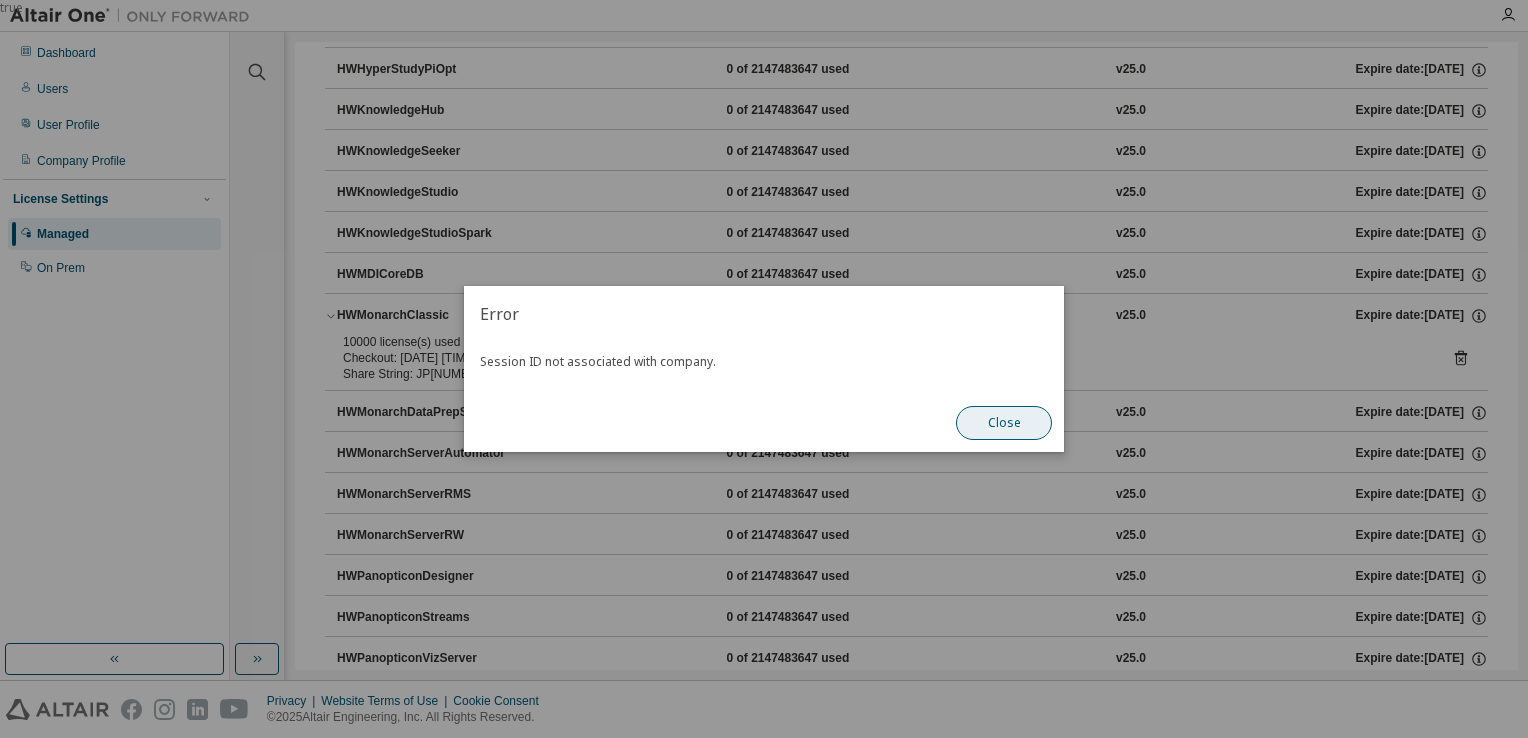 click on "Close" at bounding box center (1004, 423) 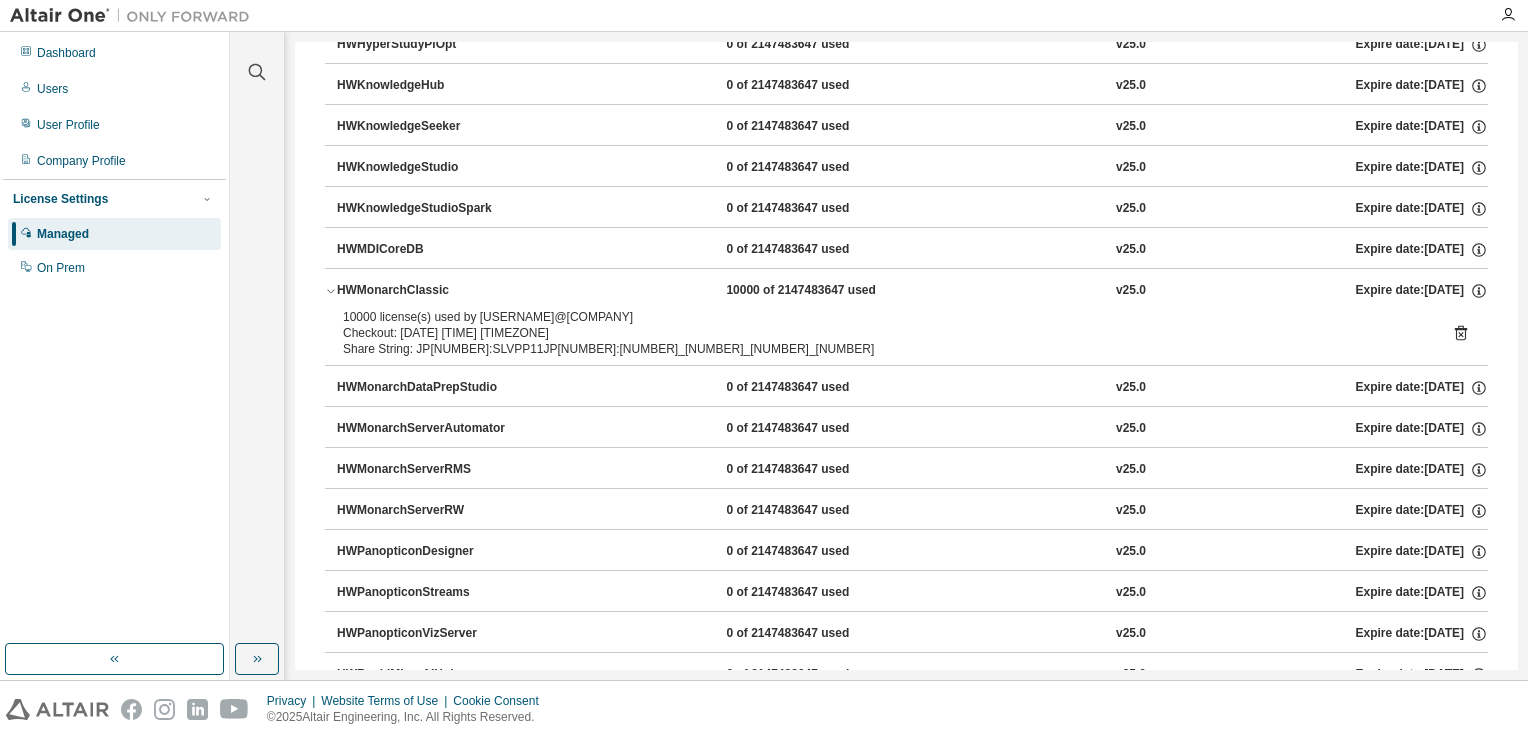 scroll, scrollTop: 925, scrollLeft: 0, axis: vertical 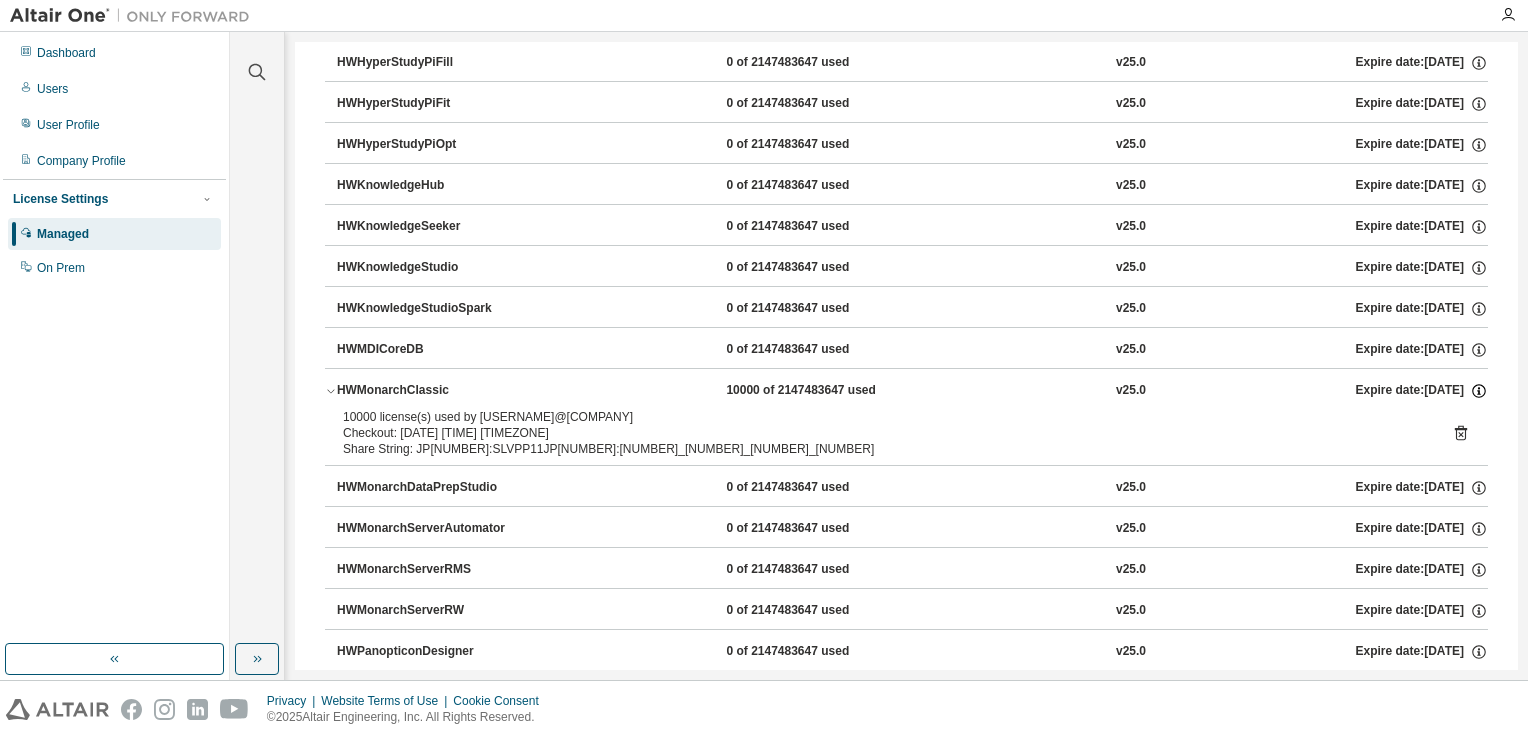 click 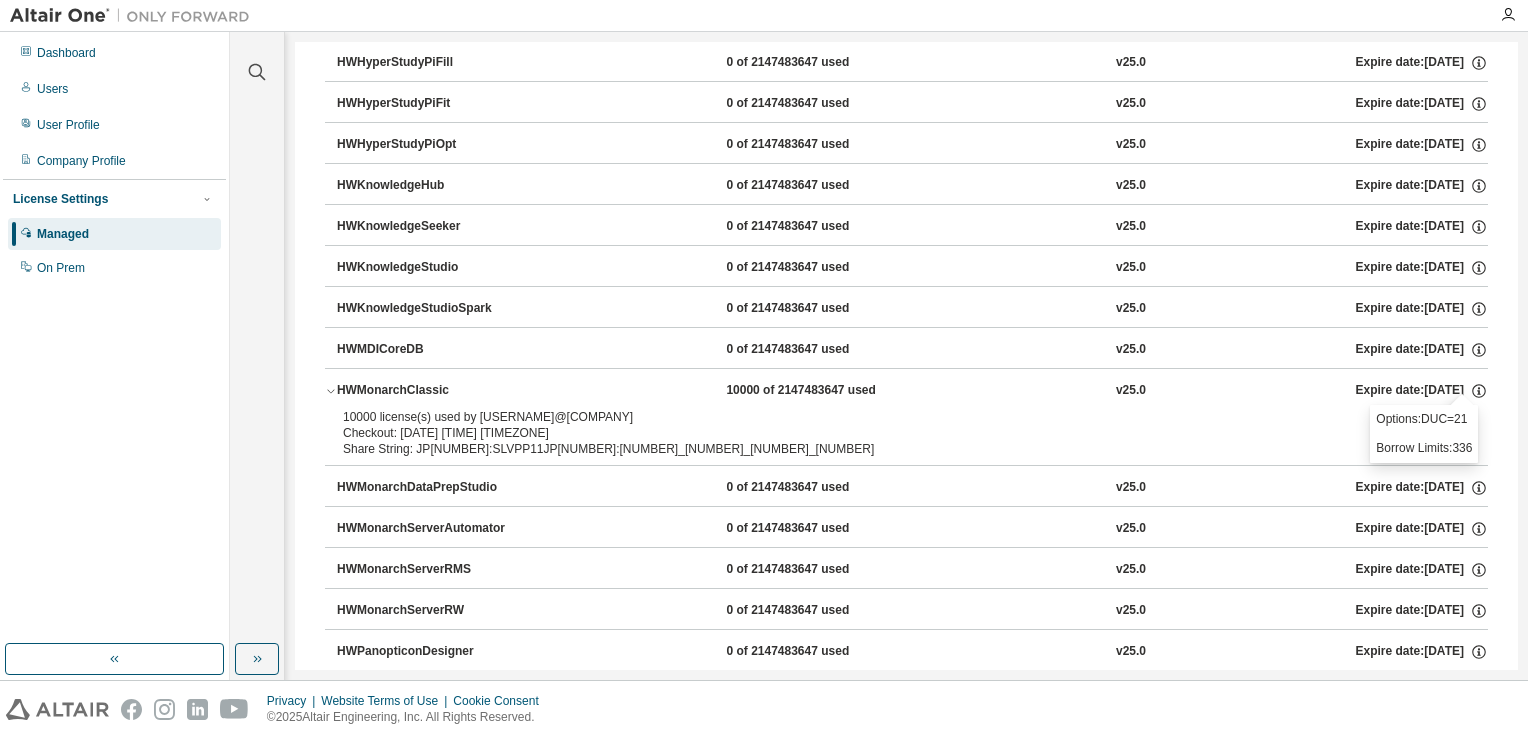 click on "10000 license(s) used by [USERNAME]@[COMPANY]" at bounding box center (882, 417) 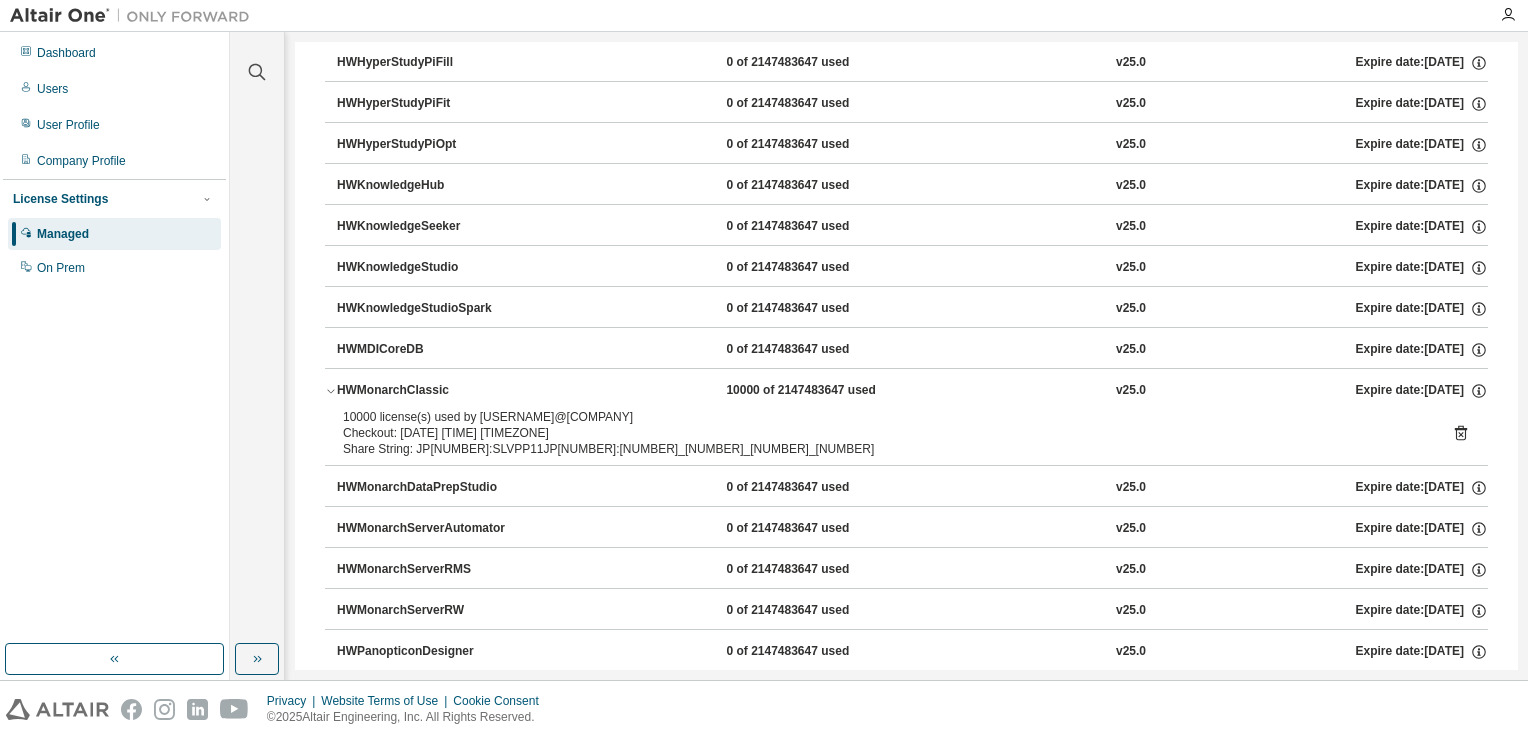 click 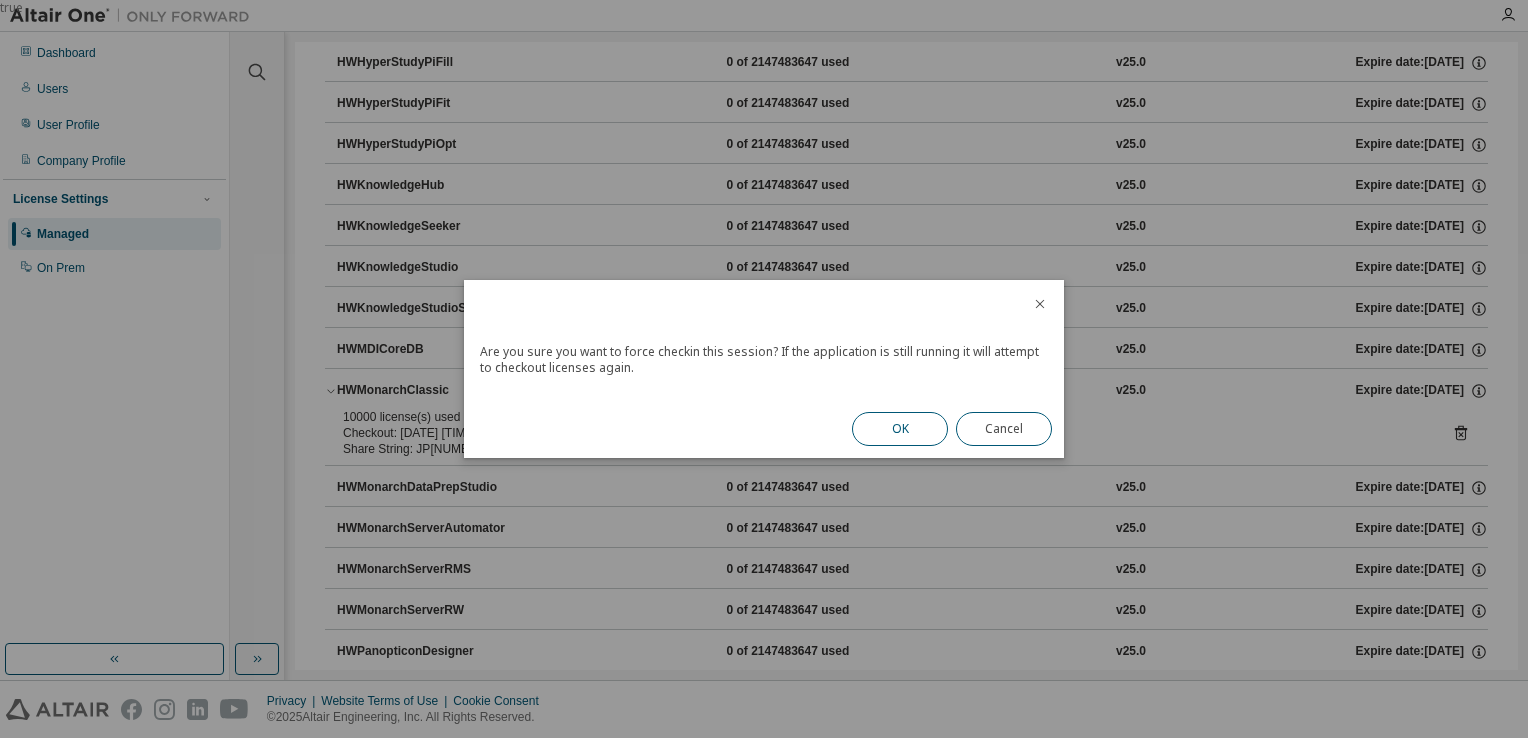 click on "OK" at bounding box center [900, 429] 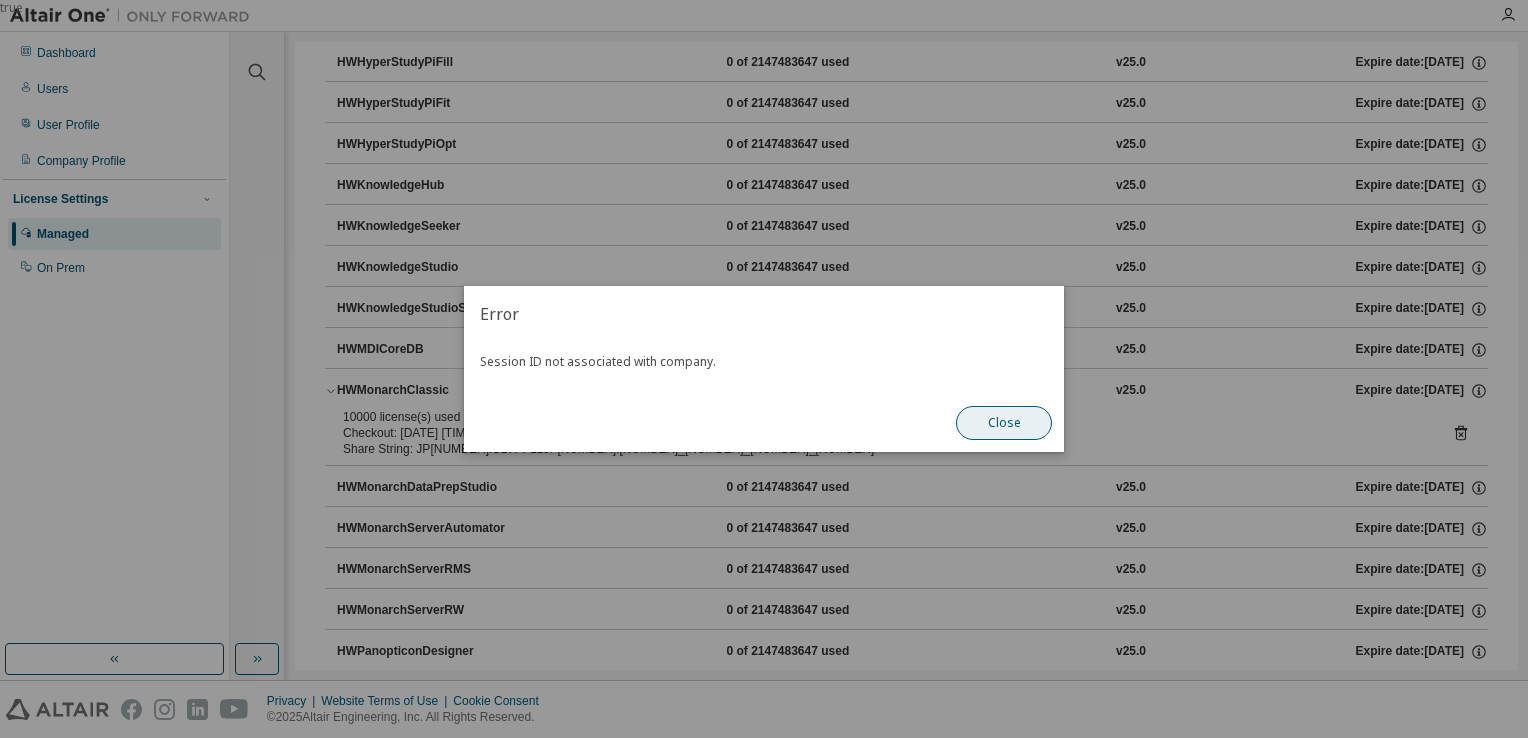 click on "Close" at bounding box center (1004, 423) 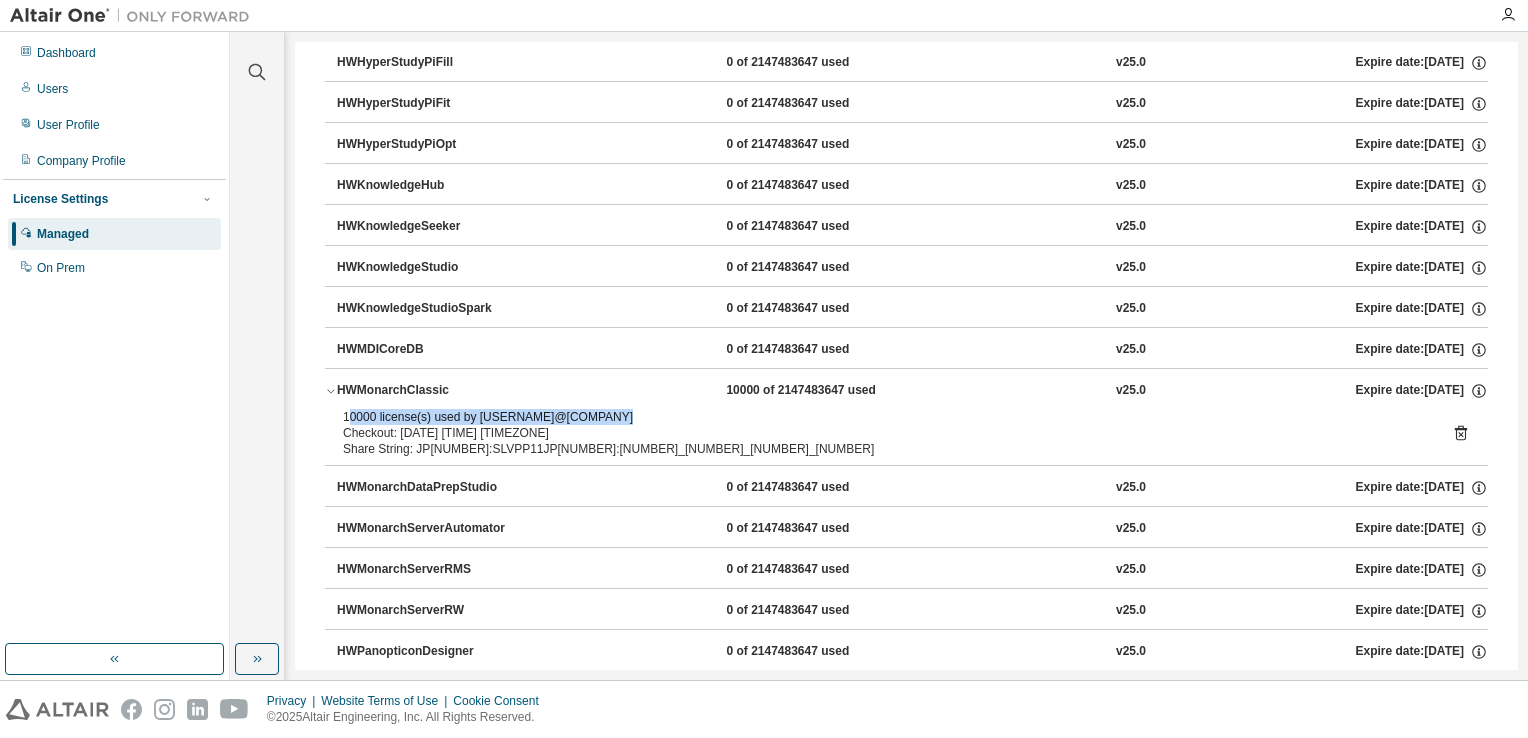 drag, startPoint x: 349, startPoint y: 410, endPoint x: 608, endPoint y: 410, distance: 259 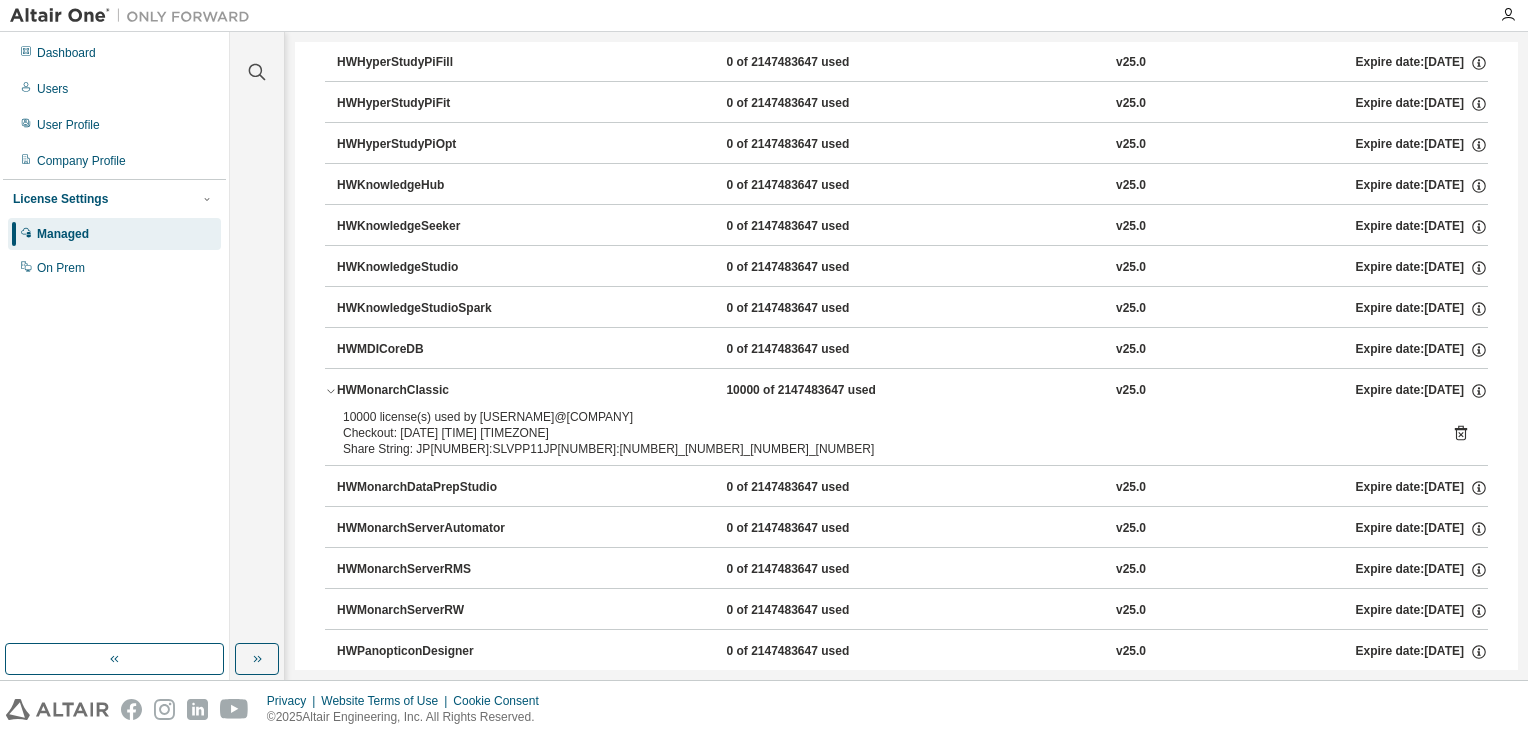click on "Checkout: [DATE] [TIME] [TIMEZONE]" at bounding box center (882, 433) 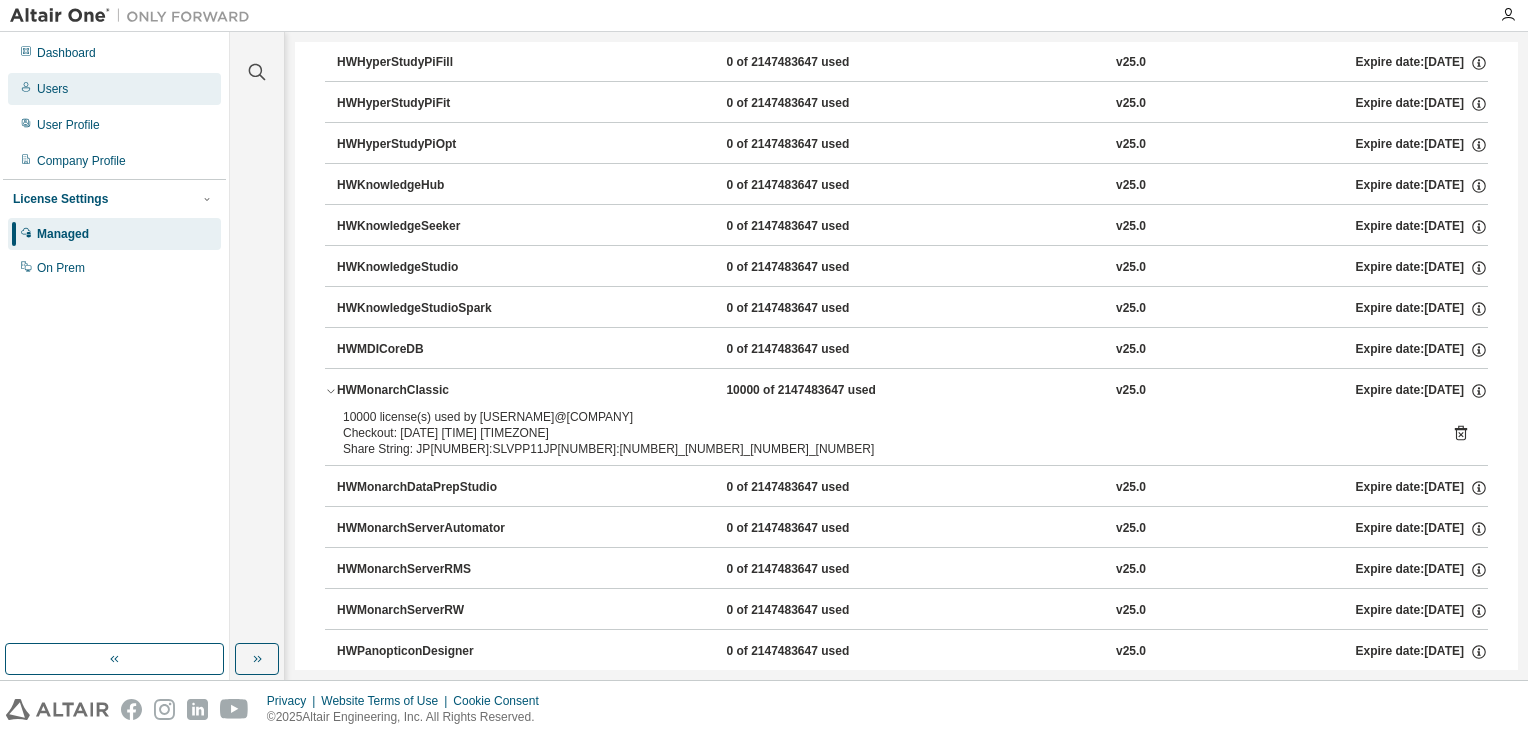 click on "Users" at bounding box center [52, 89] 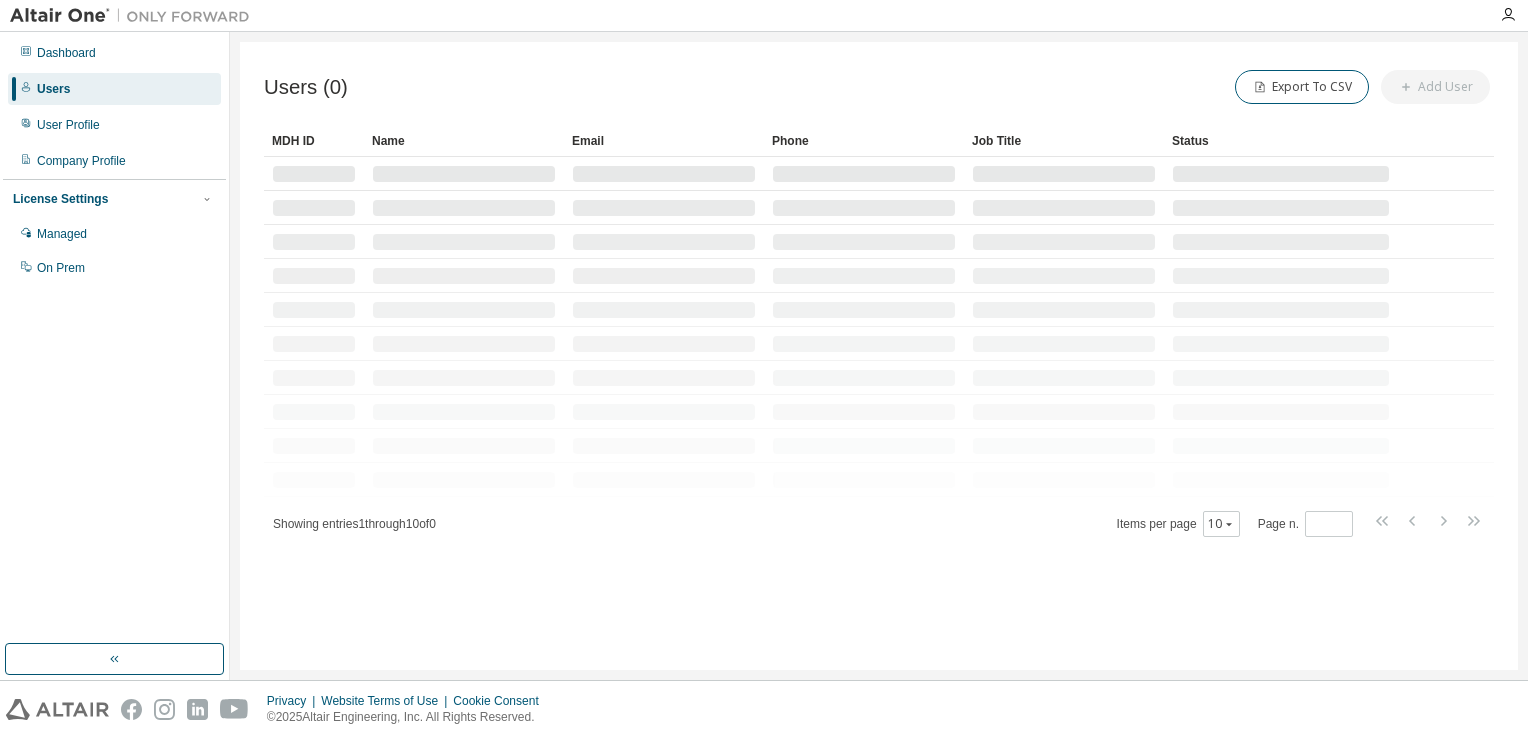 scroll, scrollTop: 0, scrollLeft: 0, axis: both 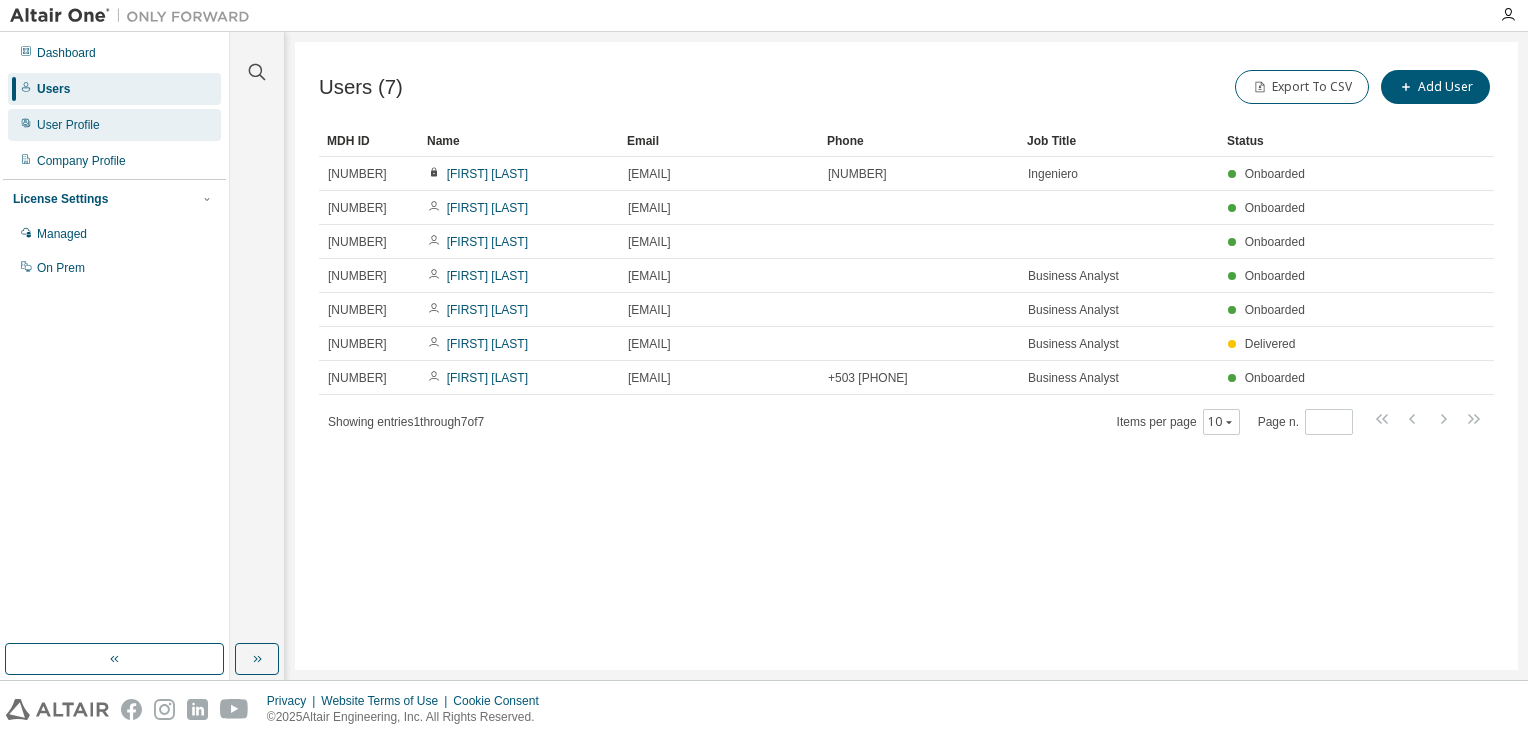 click on "User Profile" at bounding box center (68, 125) 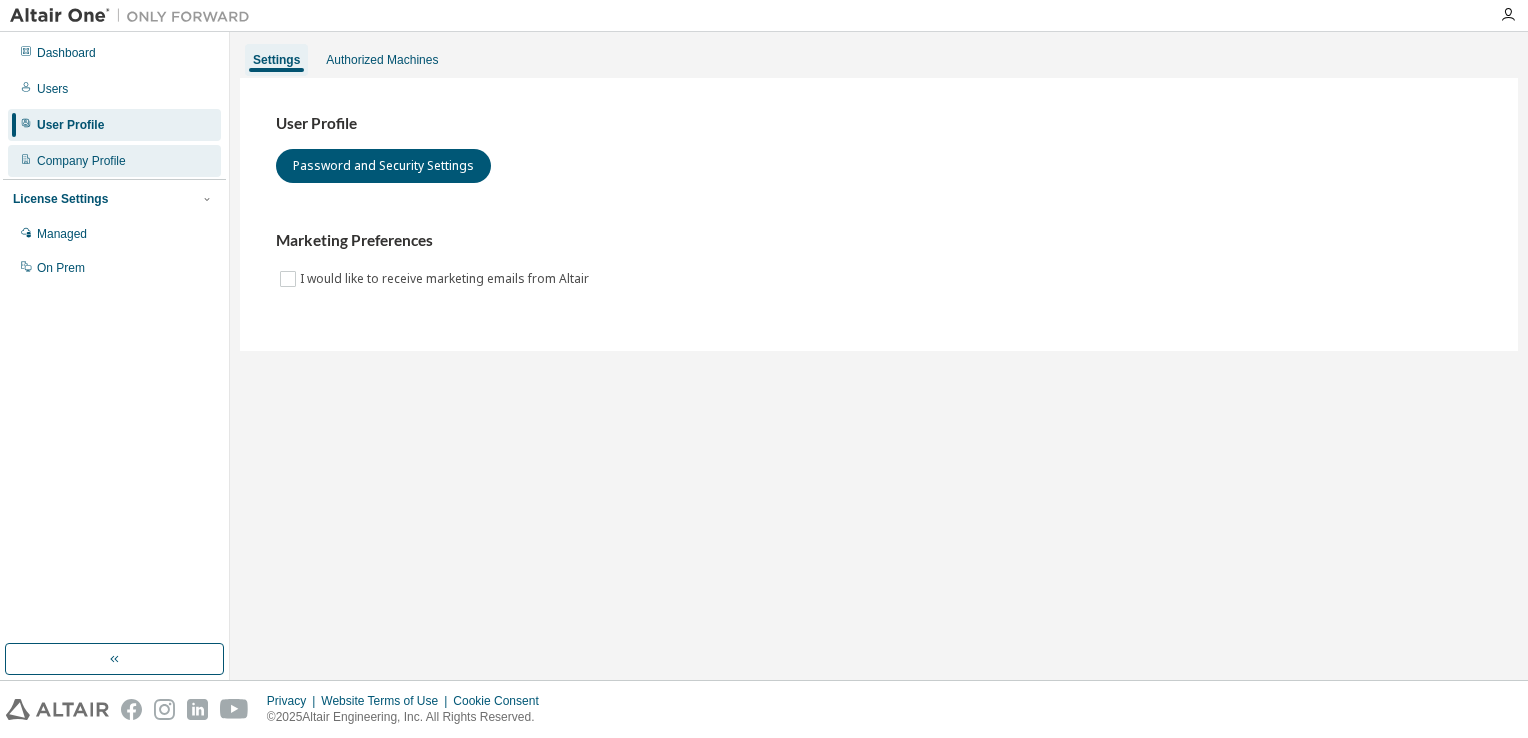 click on "Company Profile" at bounding box center [81, 161] 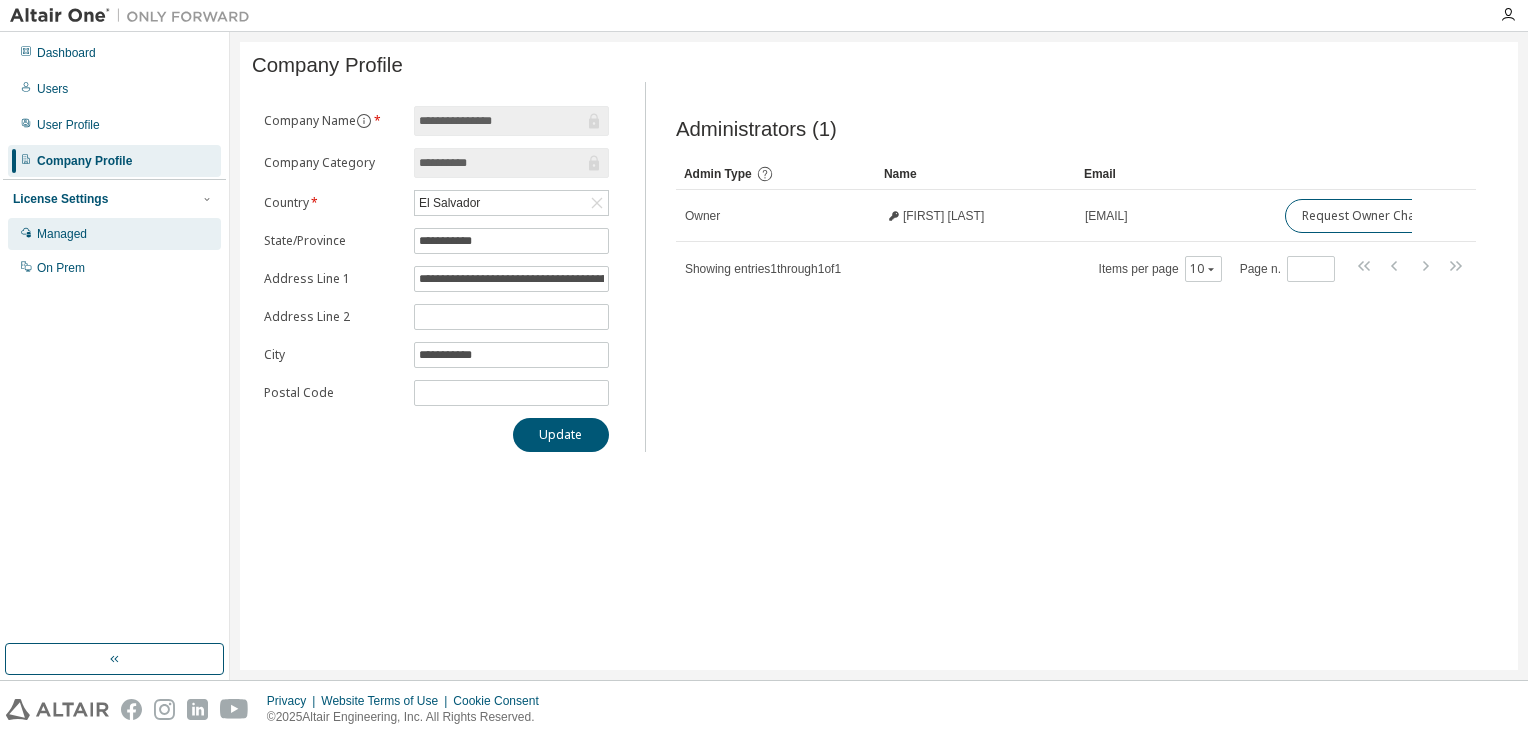 click on "Managed" at bounding box center (62, 234) 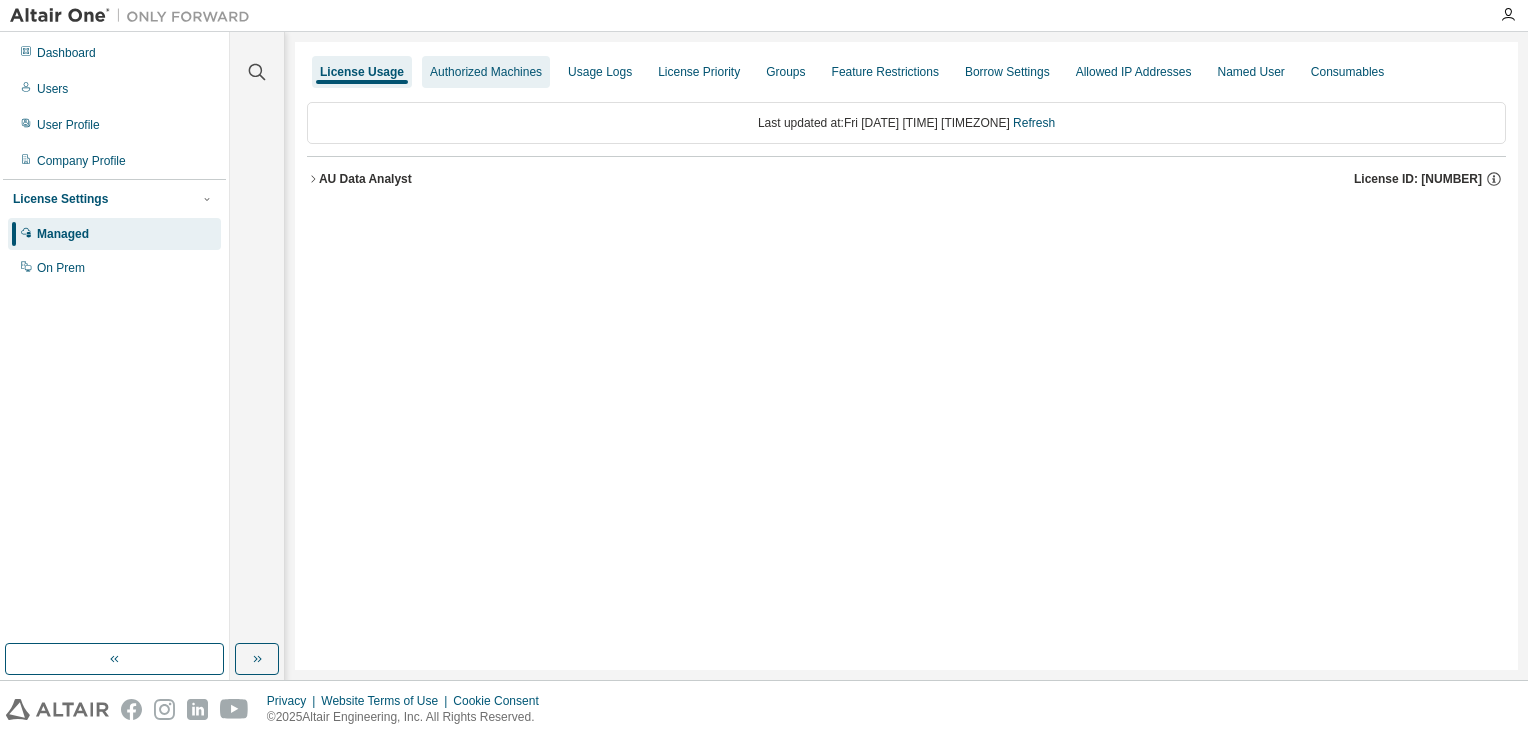 click on "Authorized Machines" at bounding box center (486, 72) 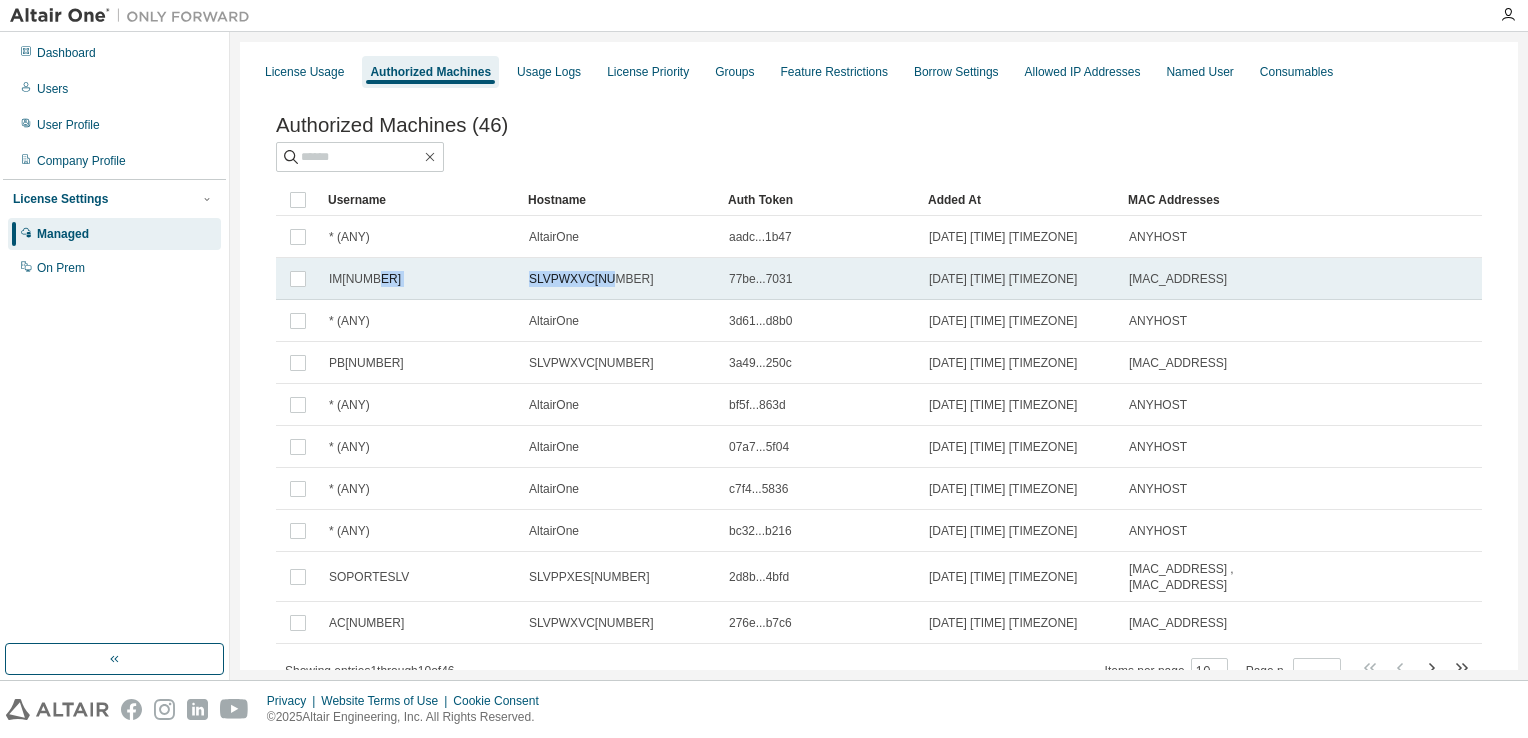 drag, startPoint x: 644, startPoint y: 282, endPoint x: 440, endPoint y: 277, distance: 204.06126 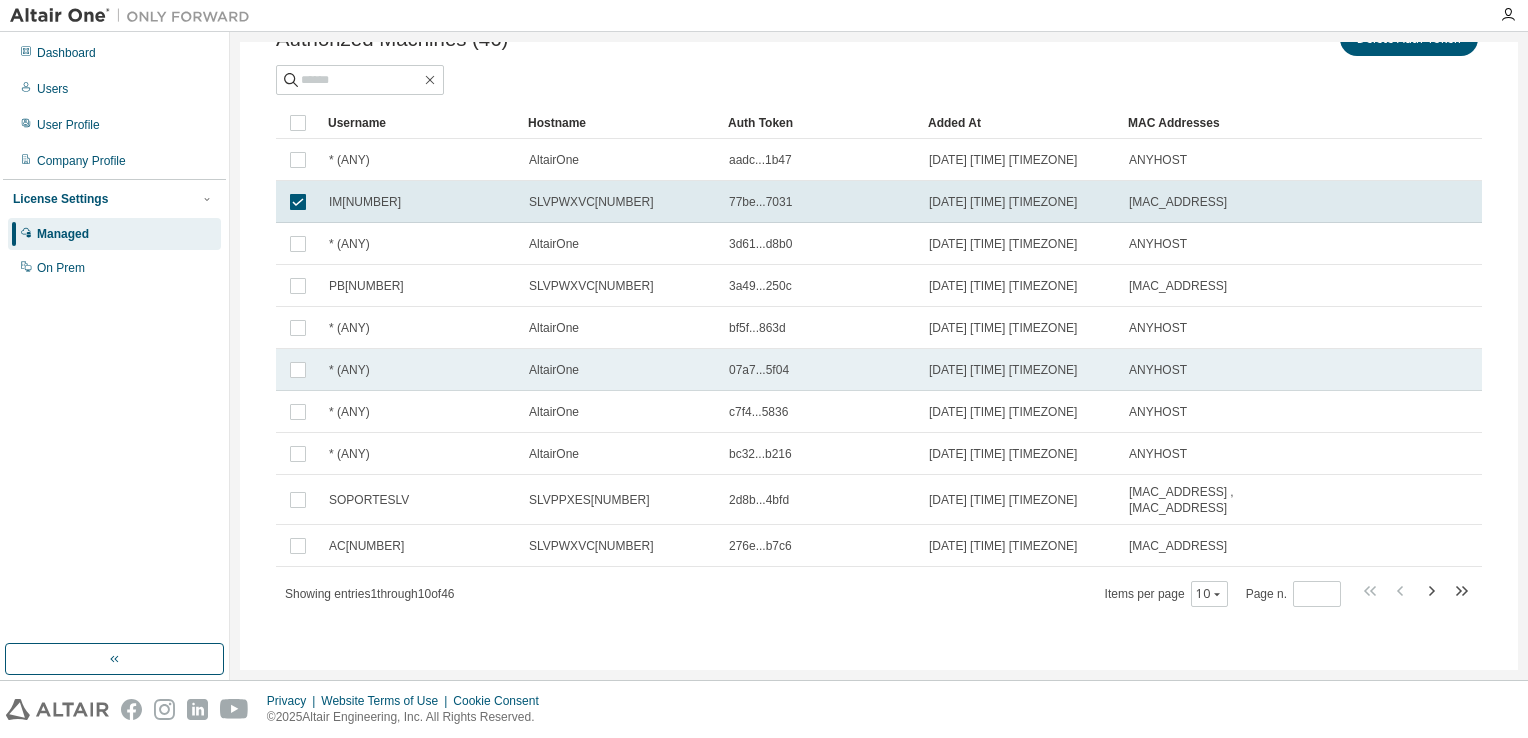 scroll, scrollTop: 0, scrollLeft: 0, axis: both 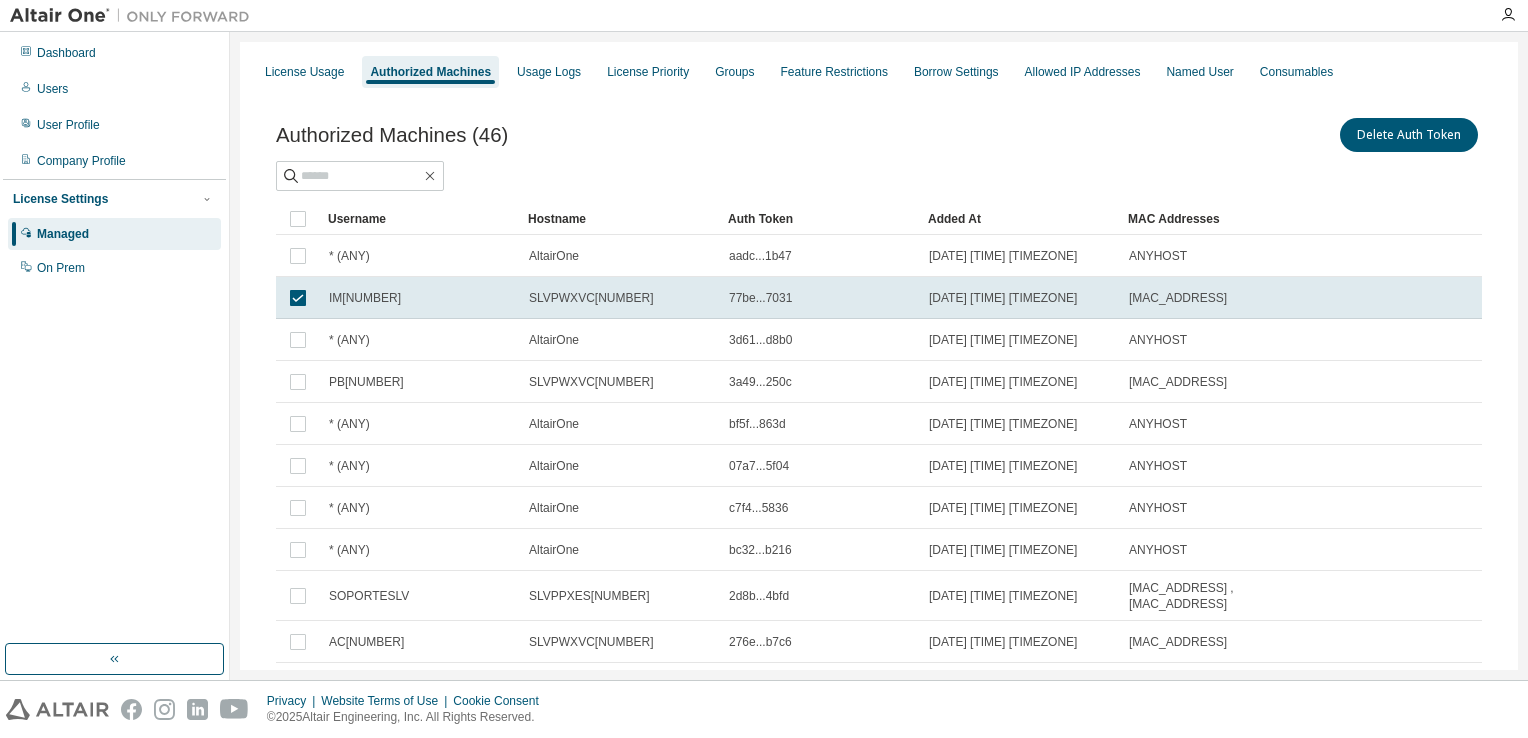 click on "Username" at bounding box center (420, 219) 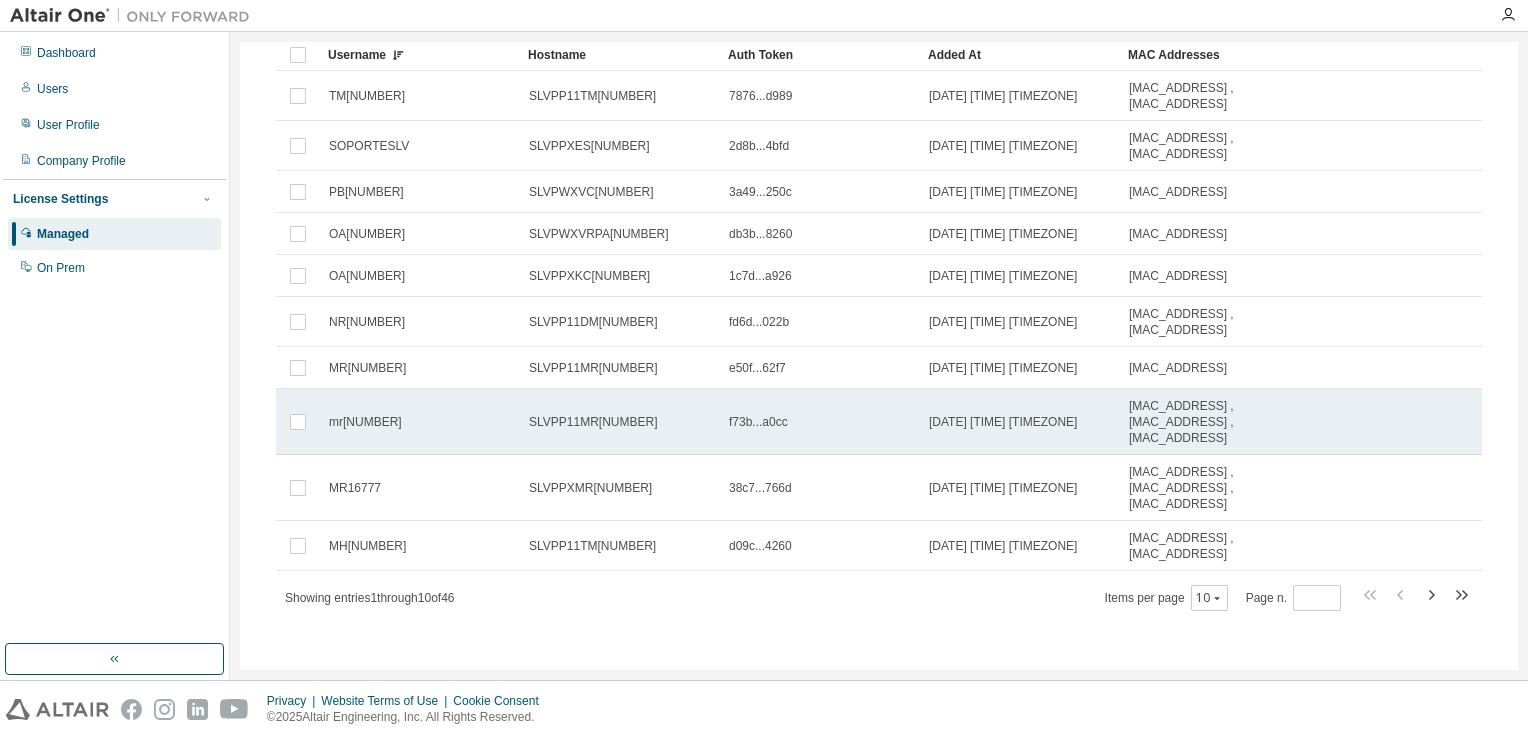 scroll, scrollTop: 168, scrollLeft: 0, axis: vertical 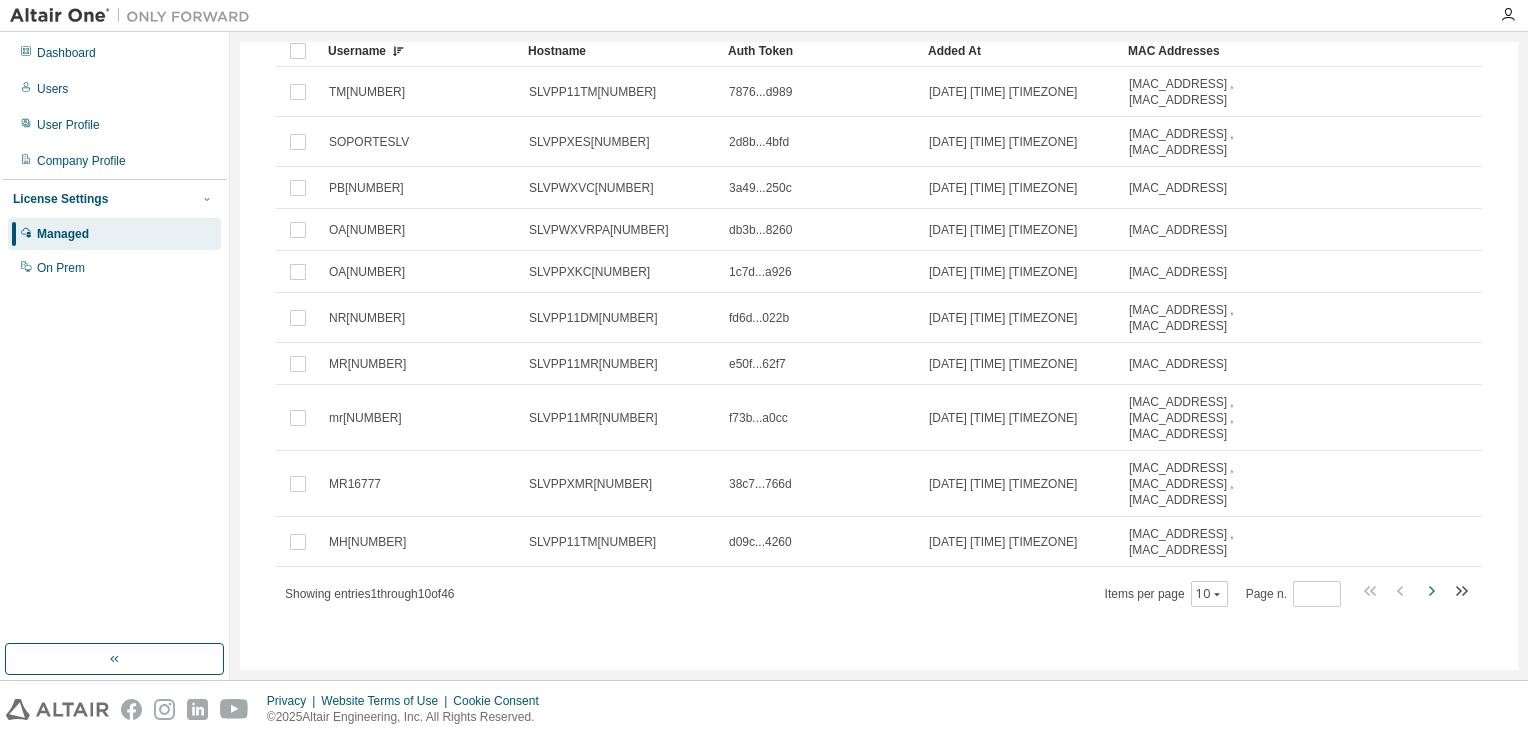 click 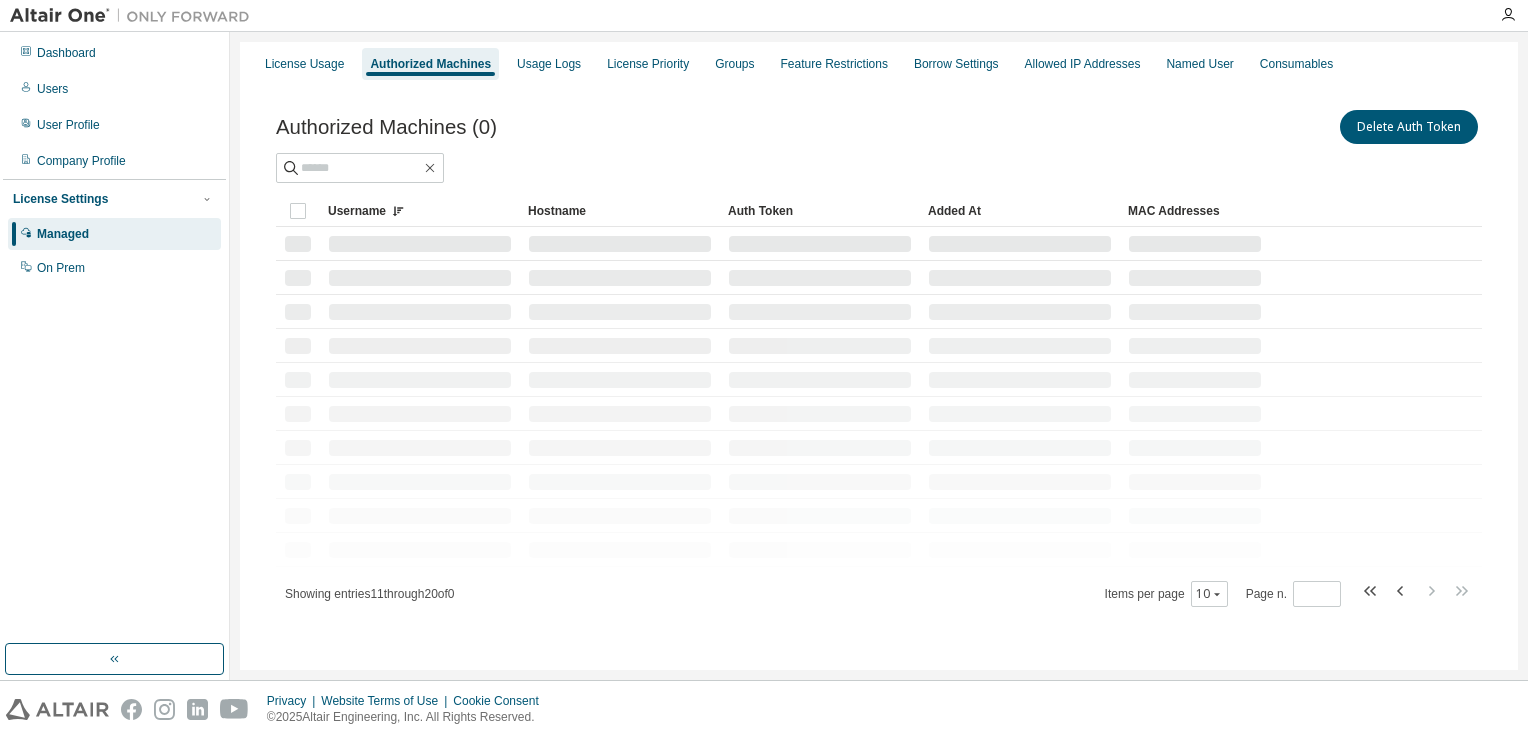 scroll, scrollTop: 168, scrollLeft: 0, axis: vertical 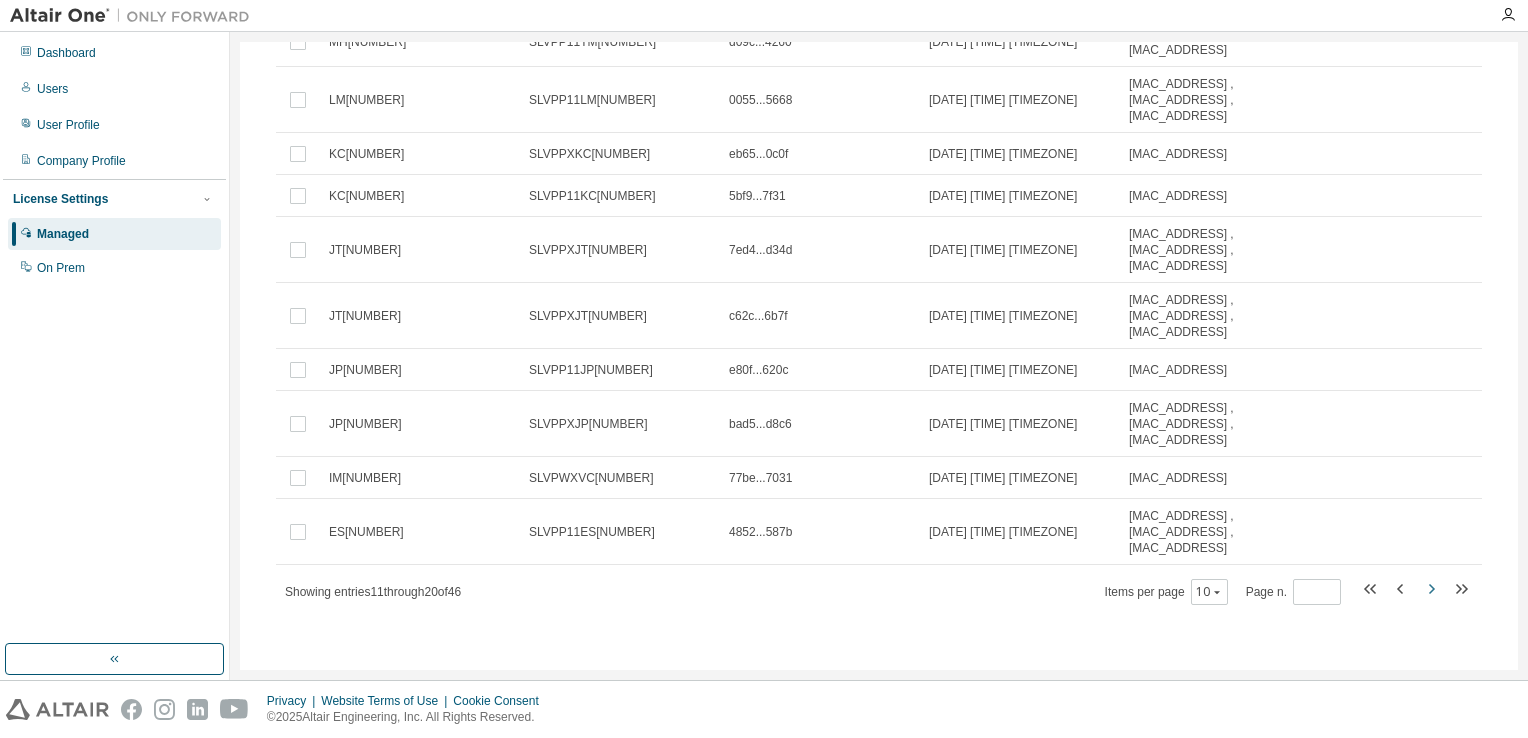 click 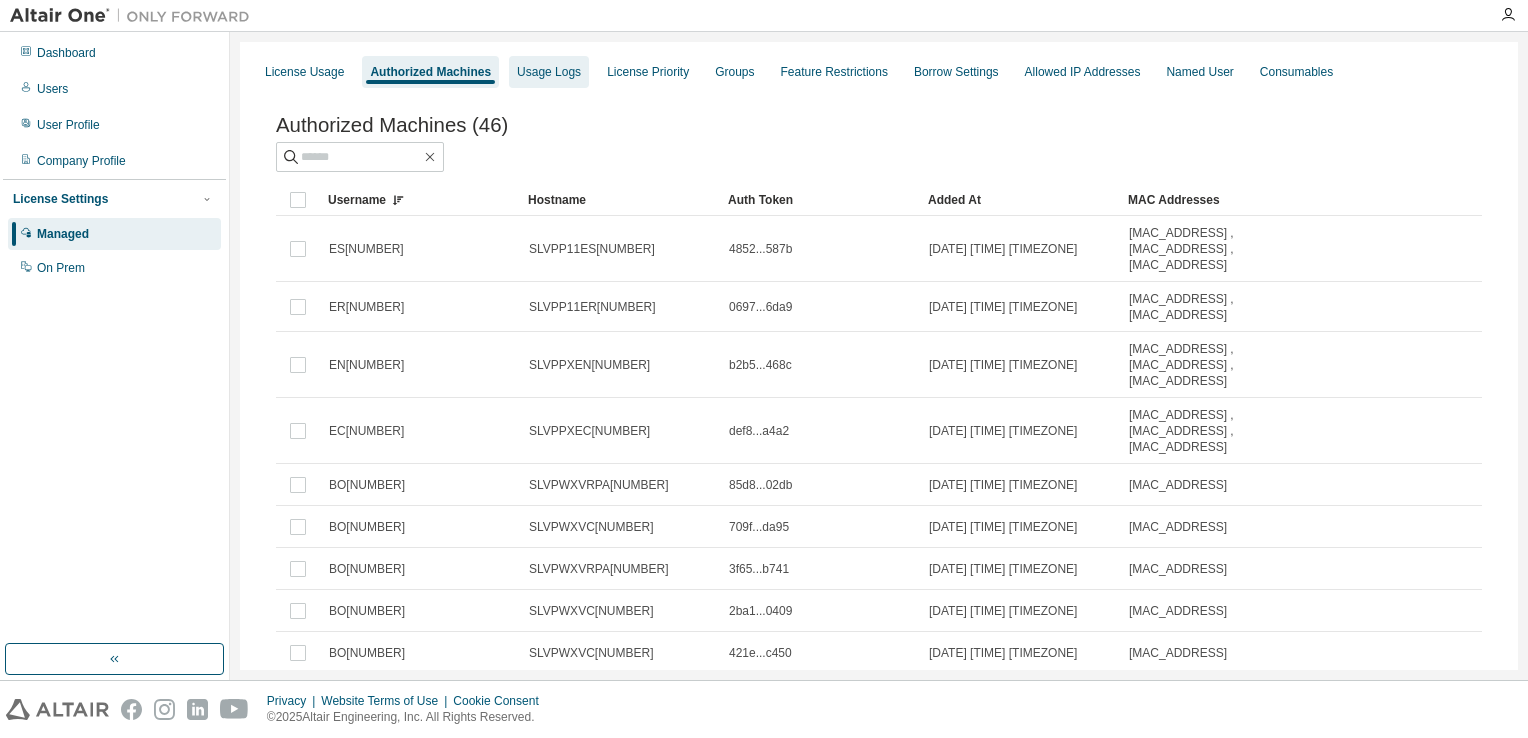 click on "Usage Logs" at bounding box center [549, 72] 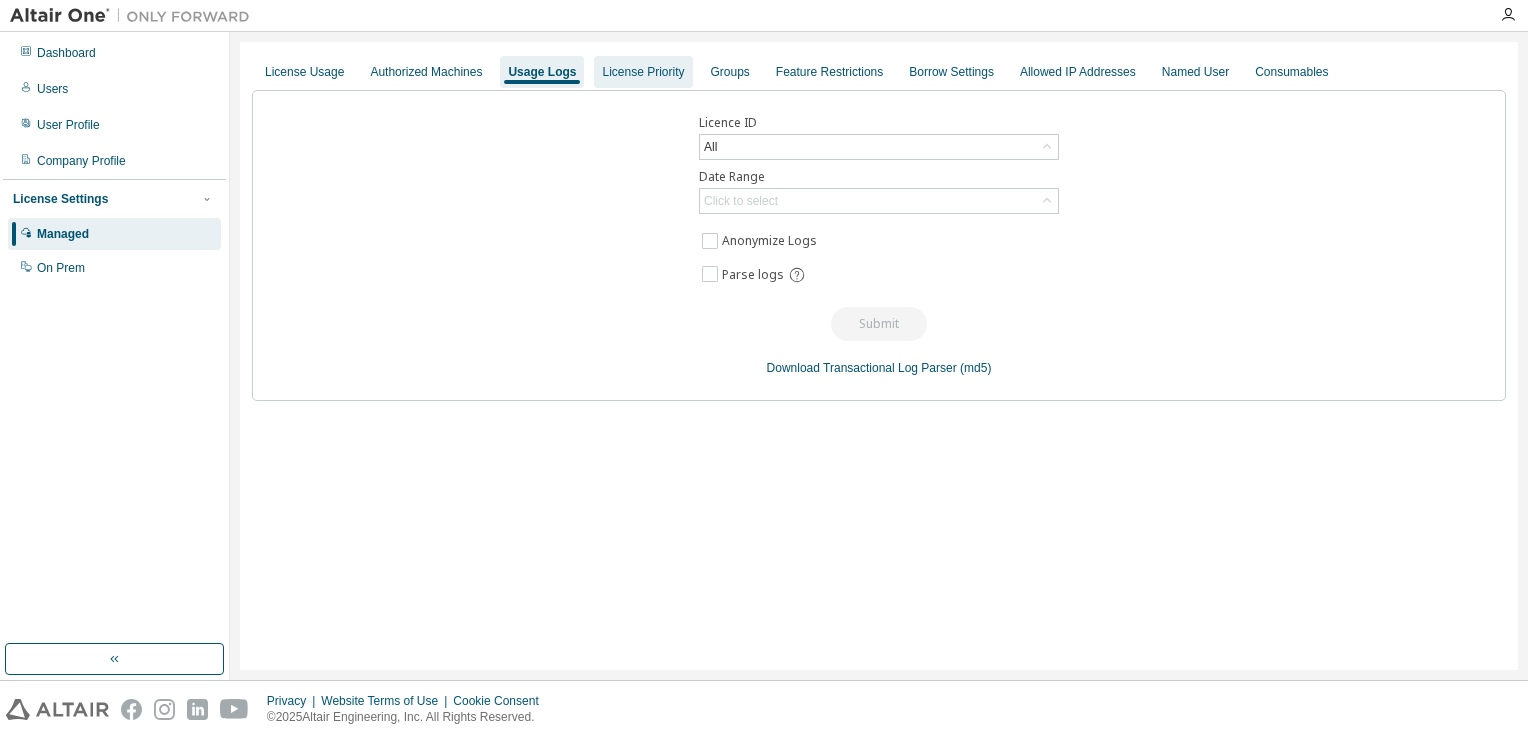 click on "License Priority" at bounding box center [643, 72] 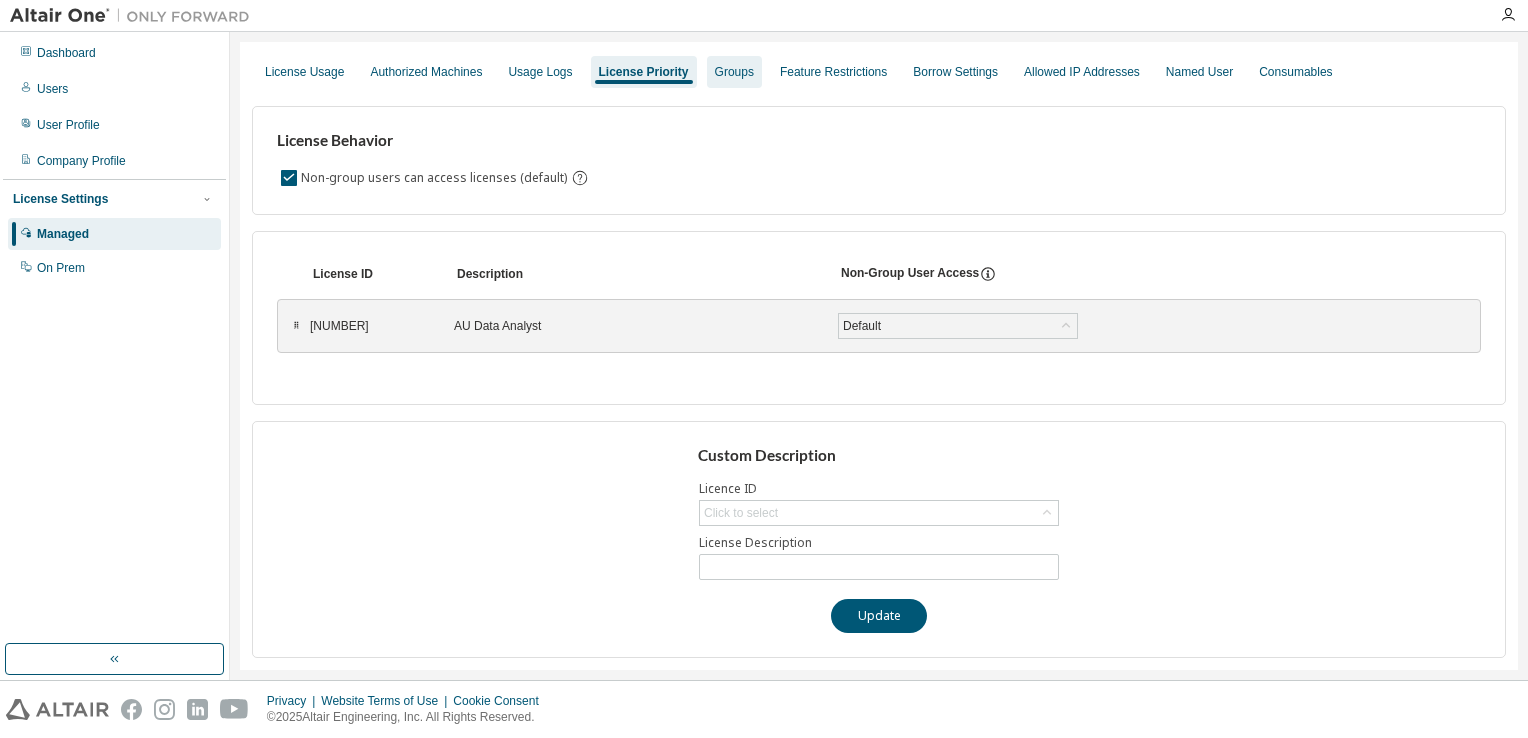 click on "Groups" at bounding box center (734, 72) 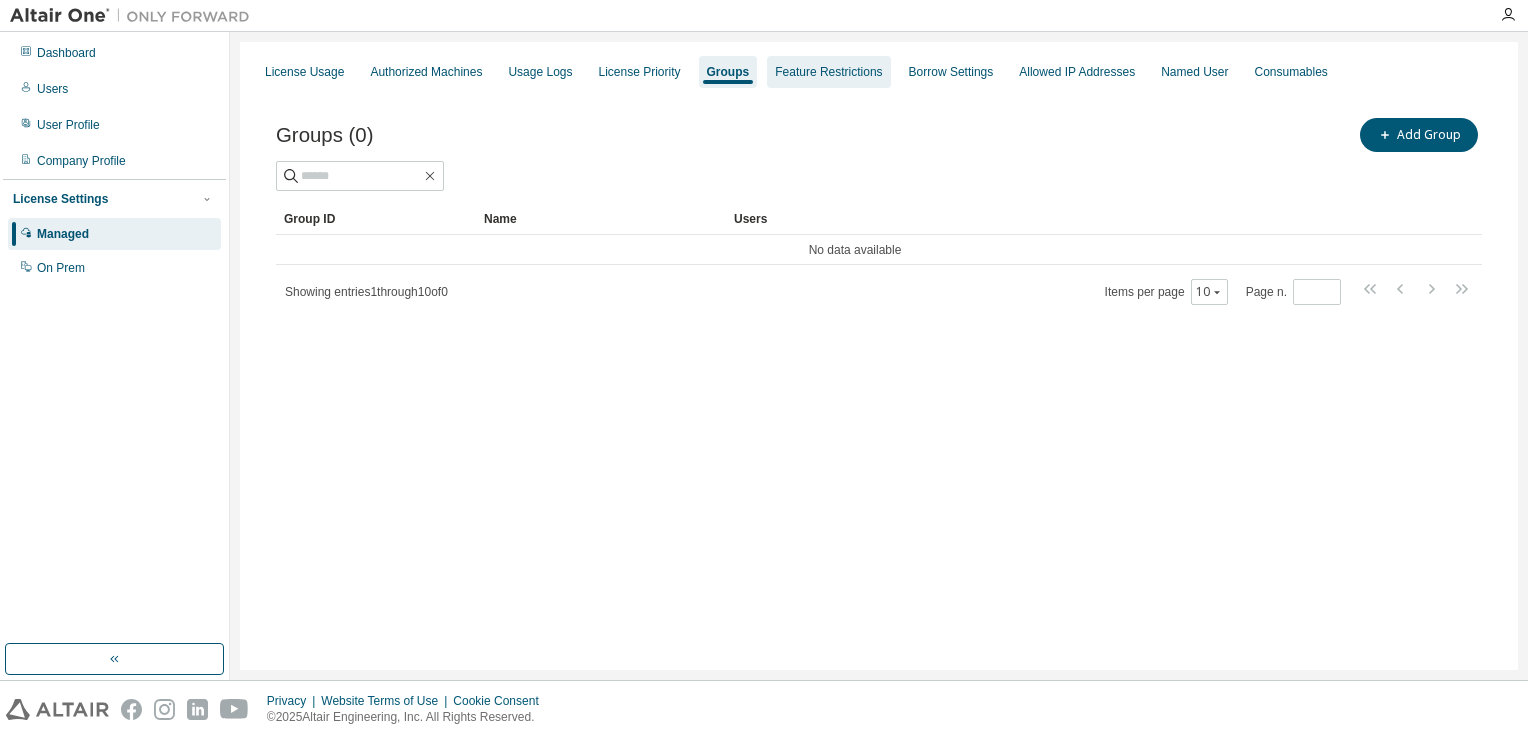 click on "Feature Restrictions" at bounding box center (828, 72) 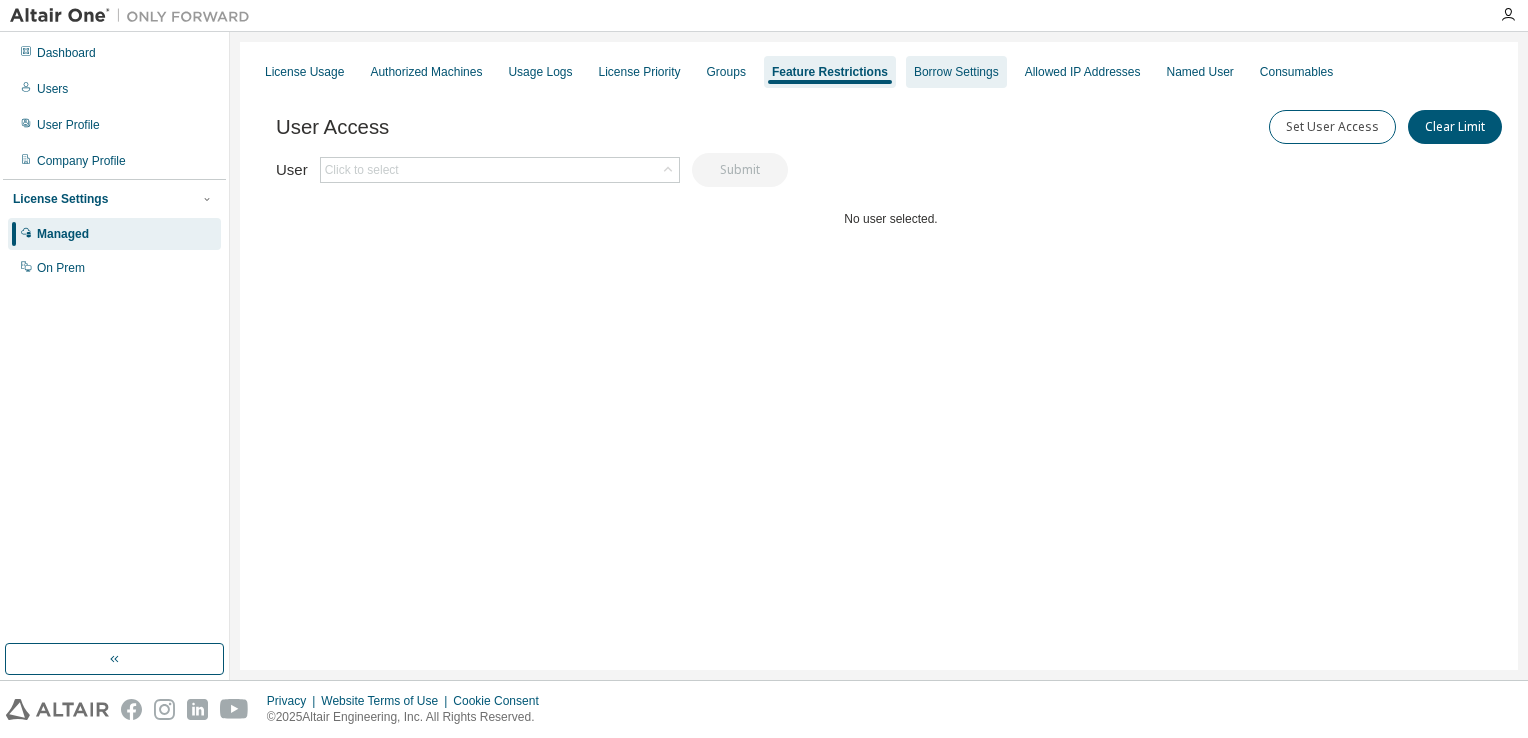 click on "Borrow Settings" at bounding box center (956, 72) 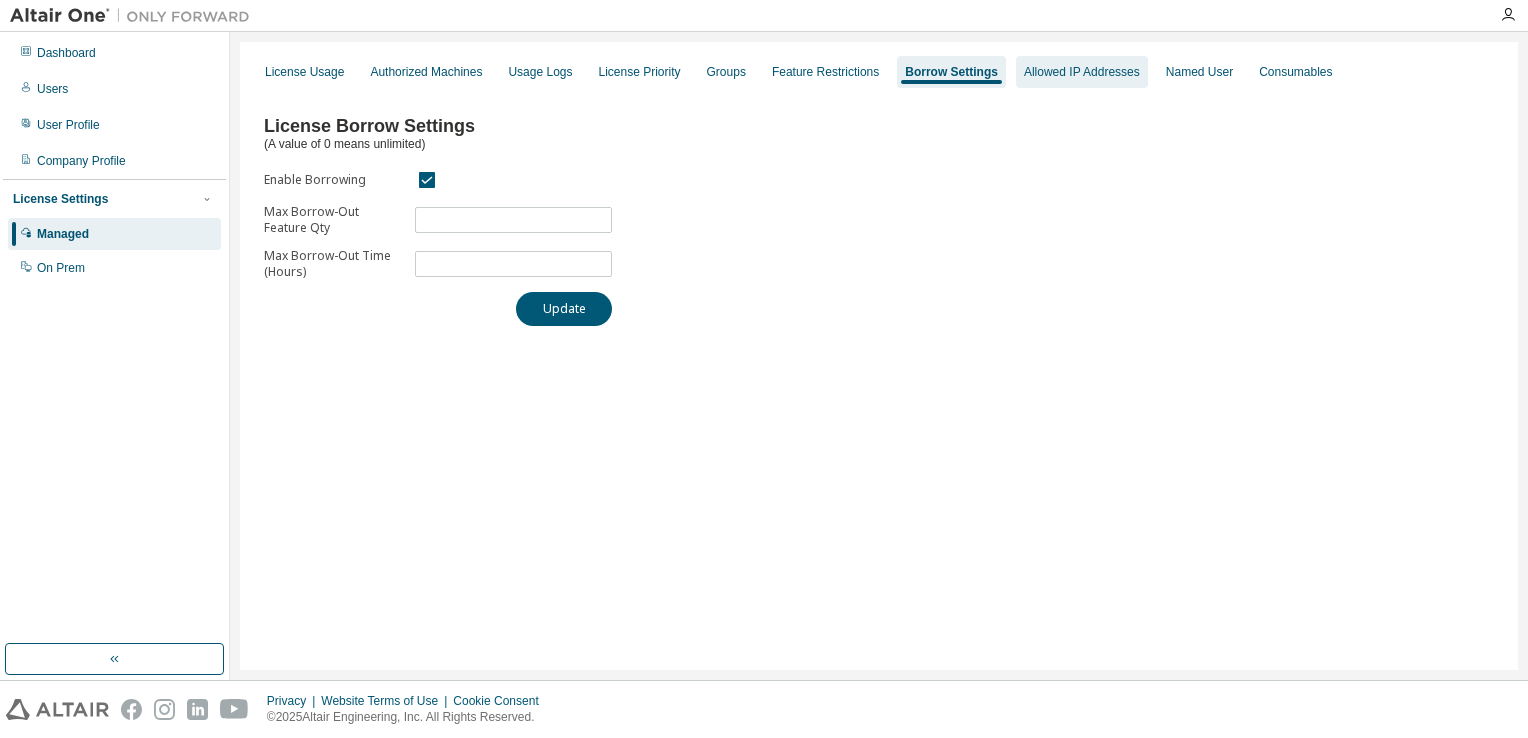 click on "Allowed IP Addresses" at bounding box center [1082, 72] 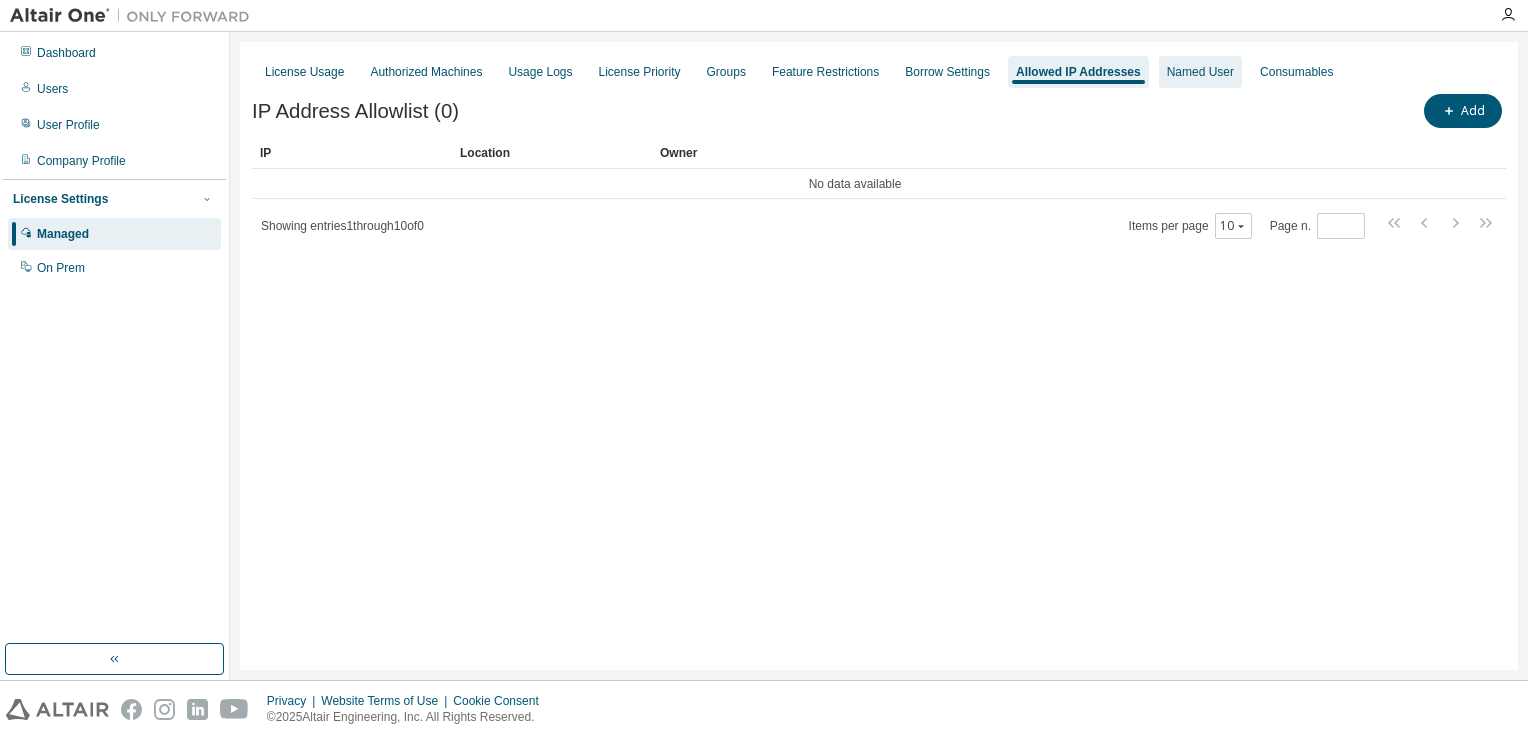 click on "Named User" at bounding box center [1200, 72] 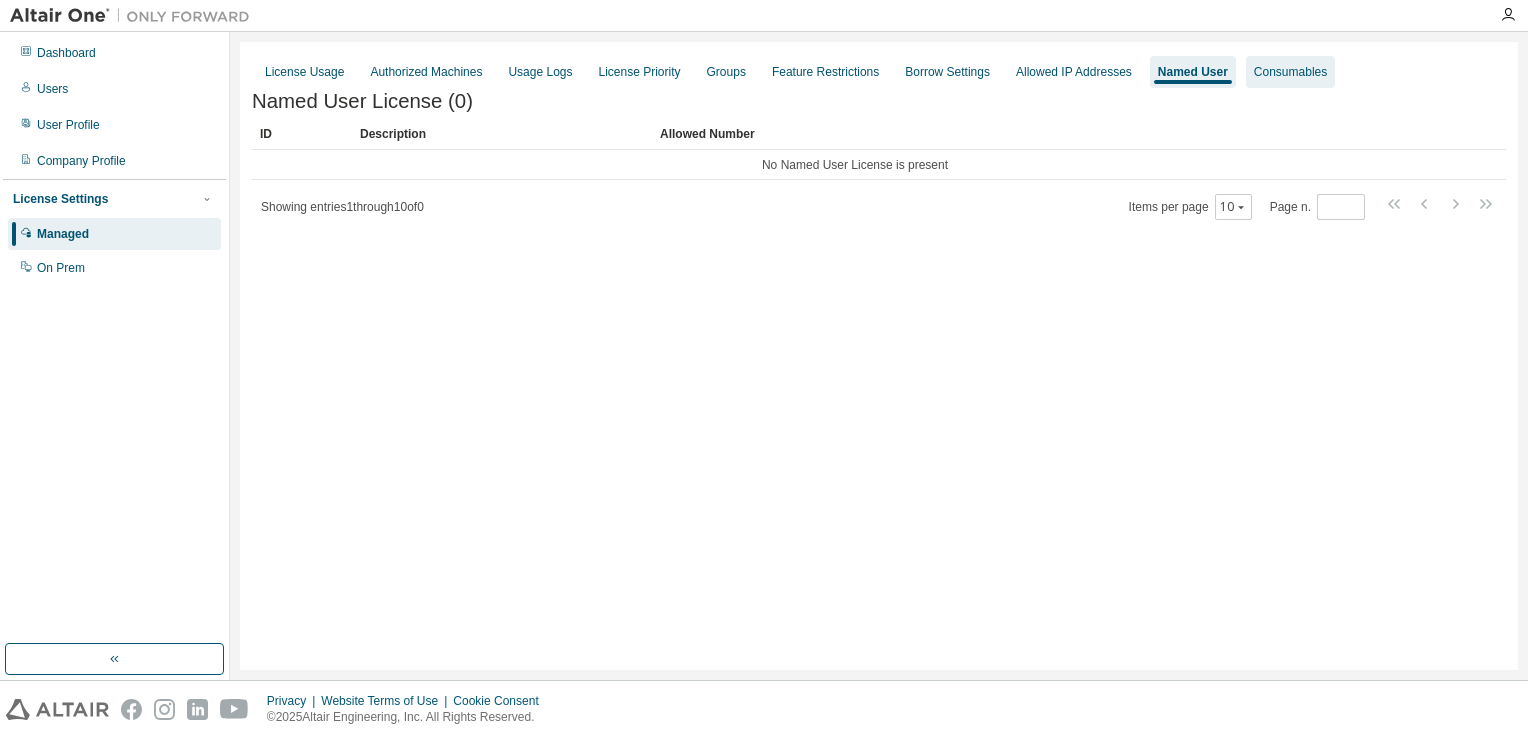 click on "Consumables" at bounding box center (1290, 72) 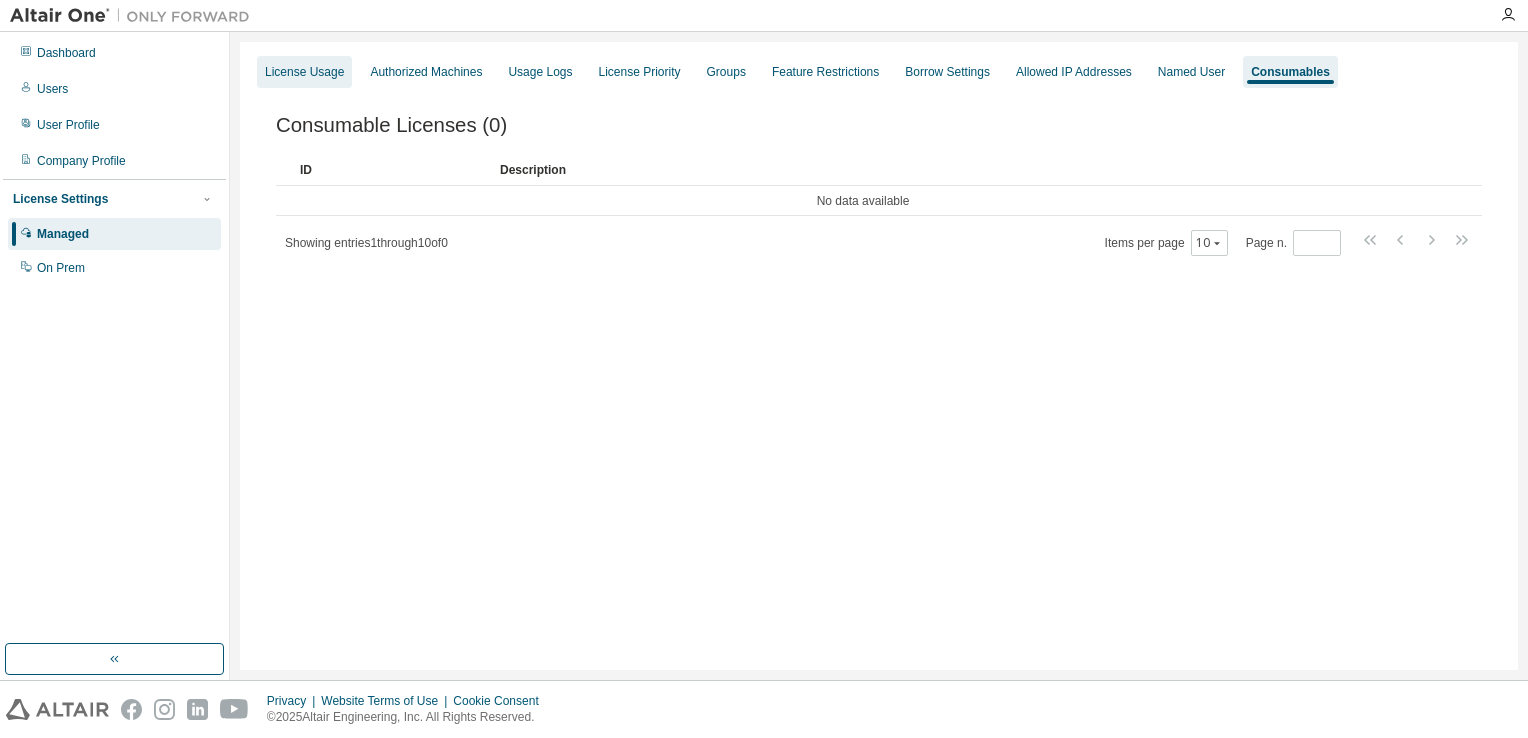 click on "License Usage" at bounding box center (304, 72) 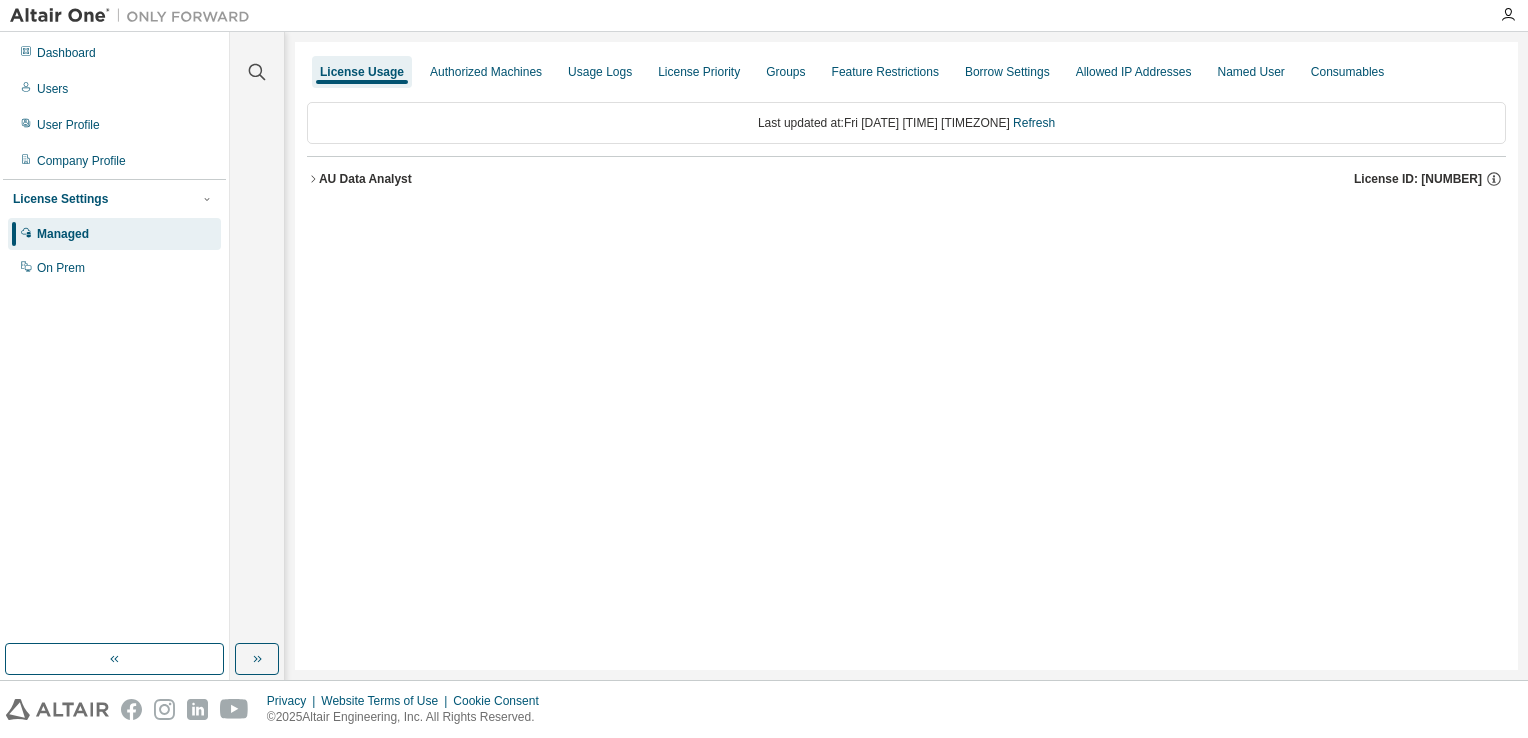 click on "AU Data Analyst" at bounding box center (365, 179) 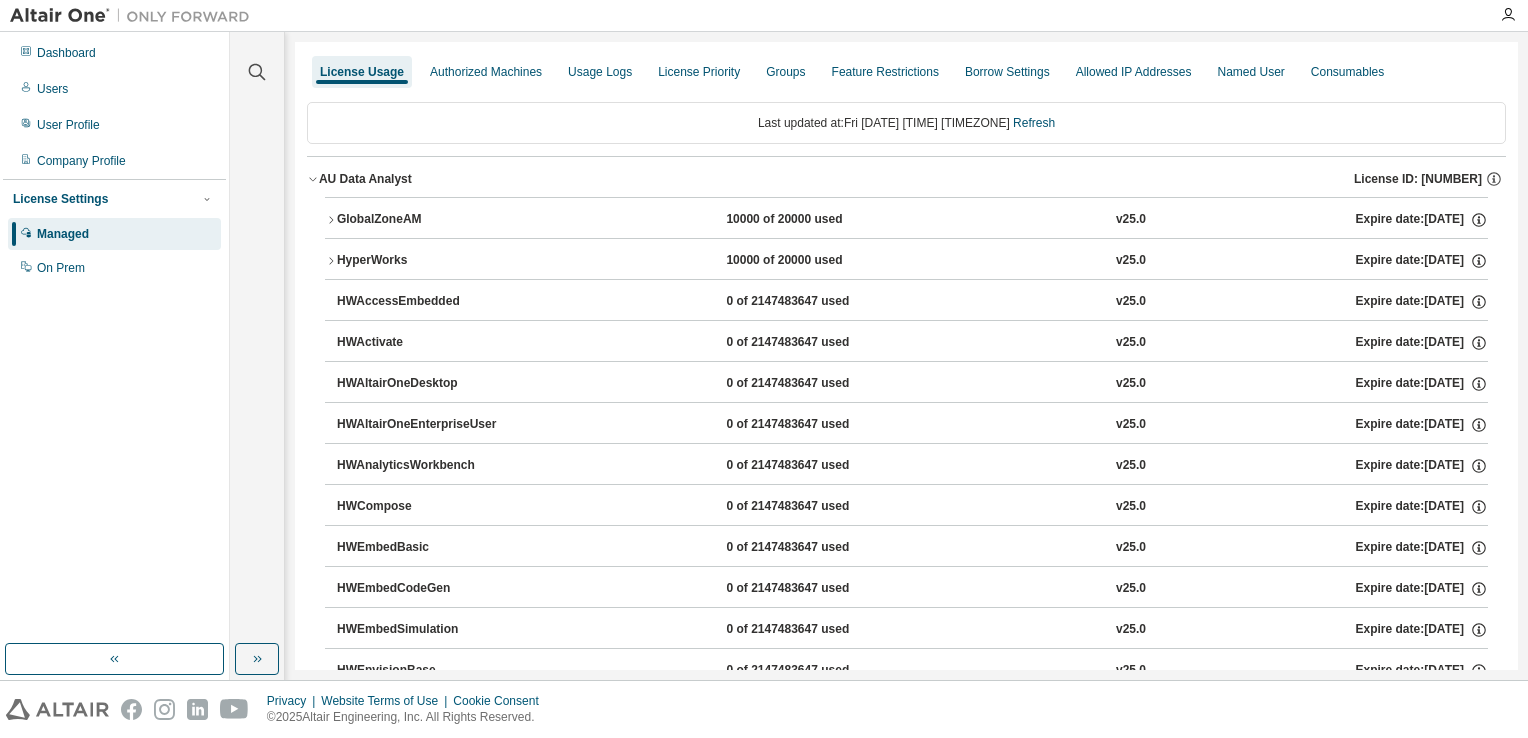 click on "GlobalZoneAM" at bounding box center (427, 220) 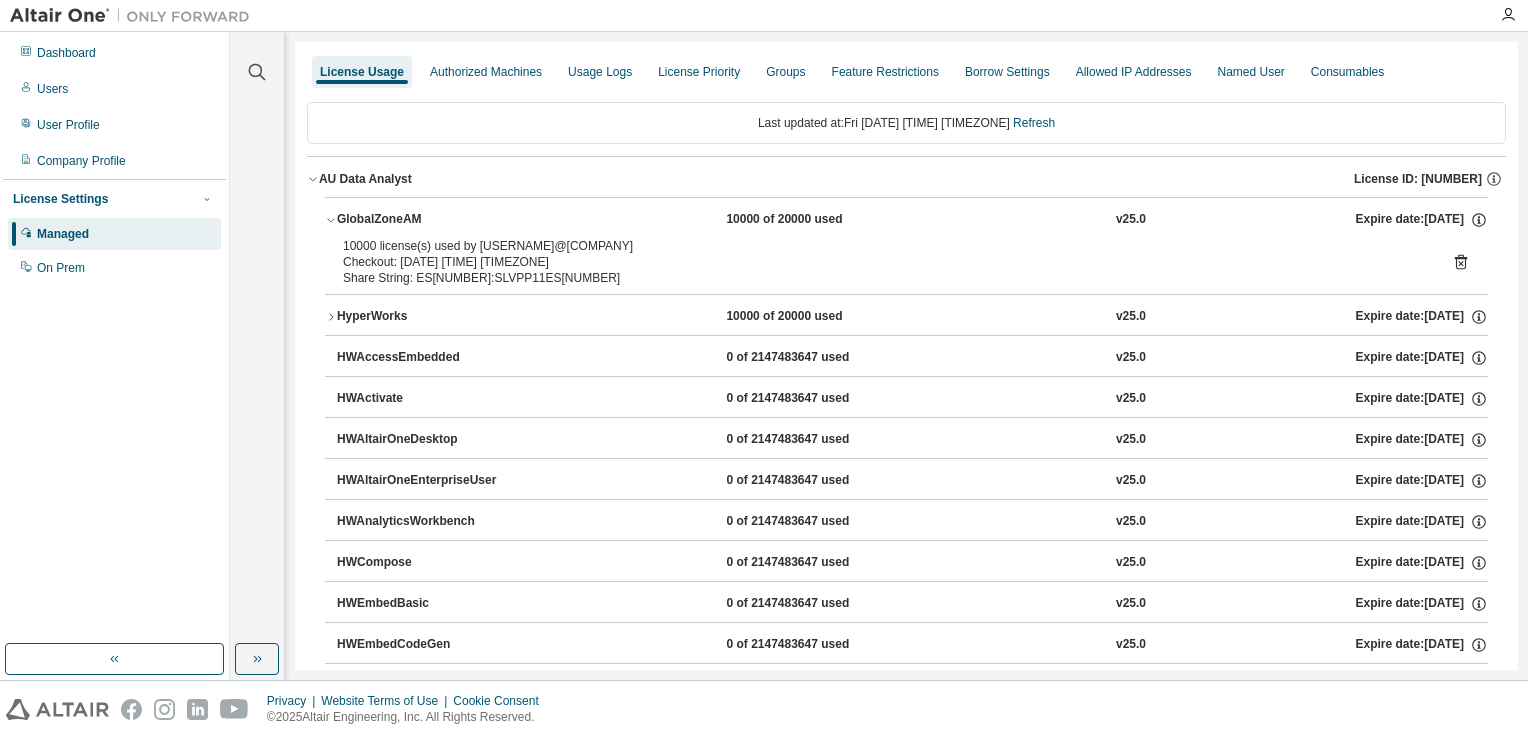 click on "Checkout: [DATE] [TIME] [TIMEZONE]" at bounding box center [882, 262] 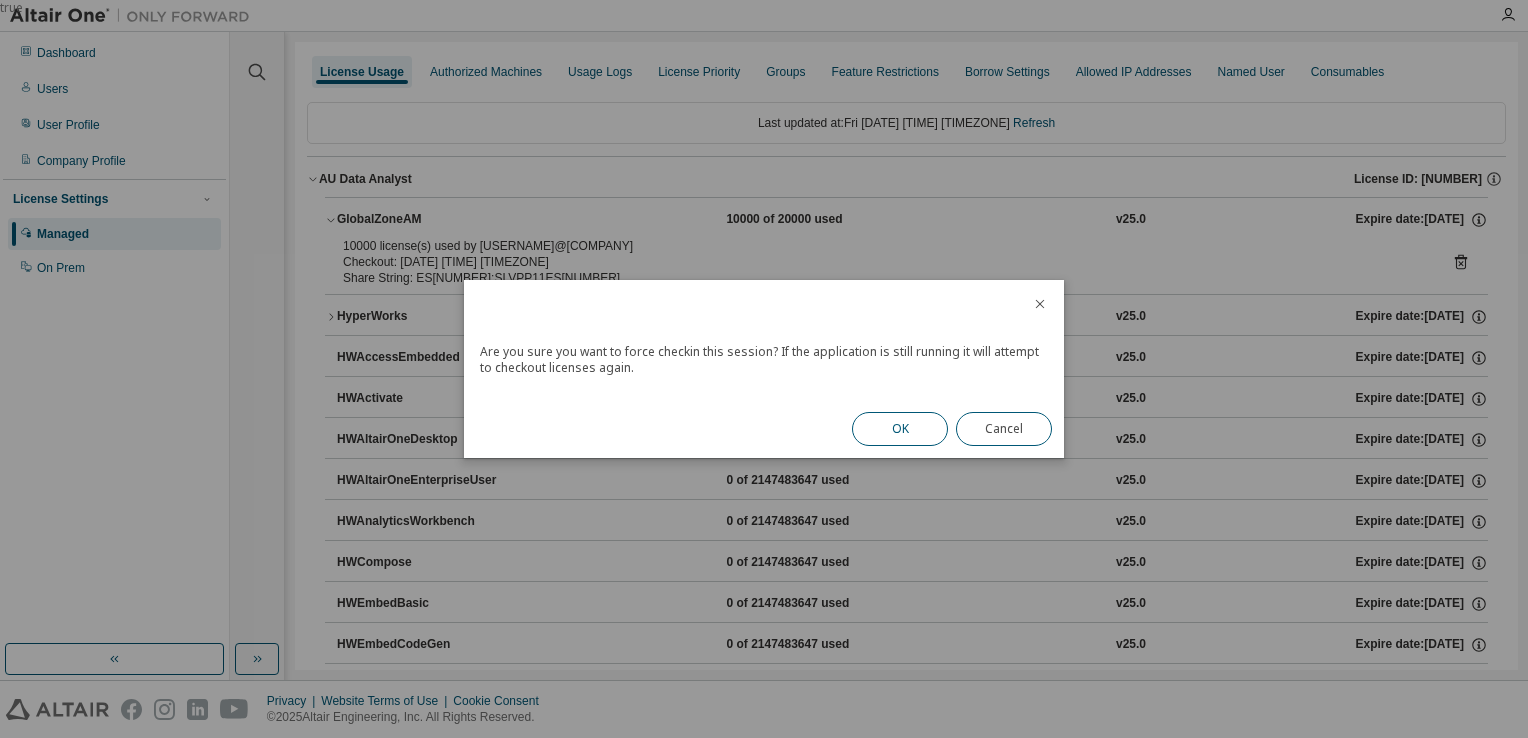 click on "OK" at bounding box center [900, 429] 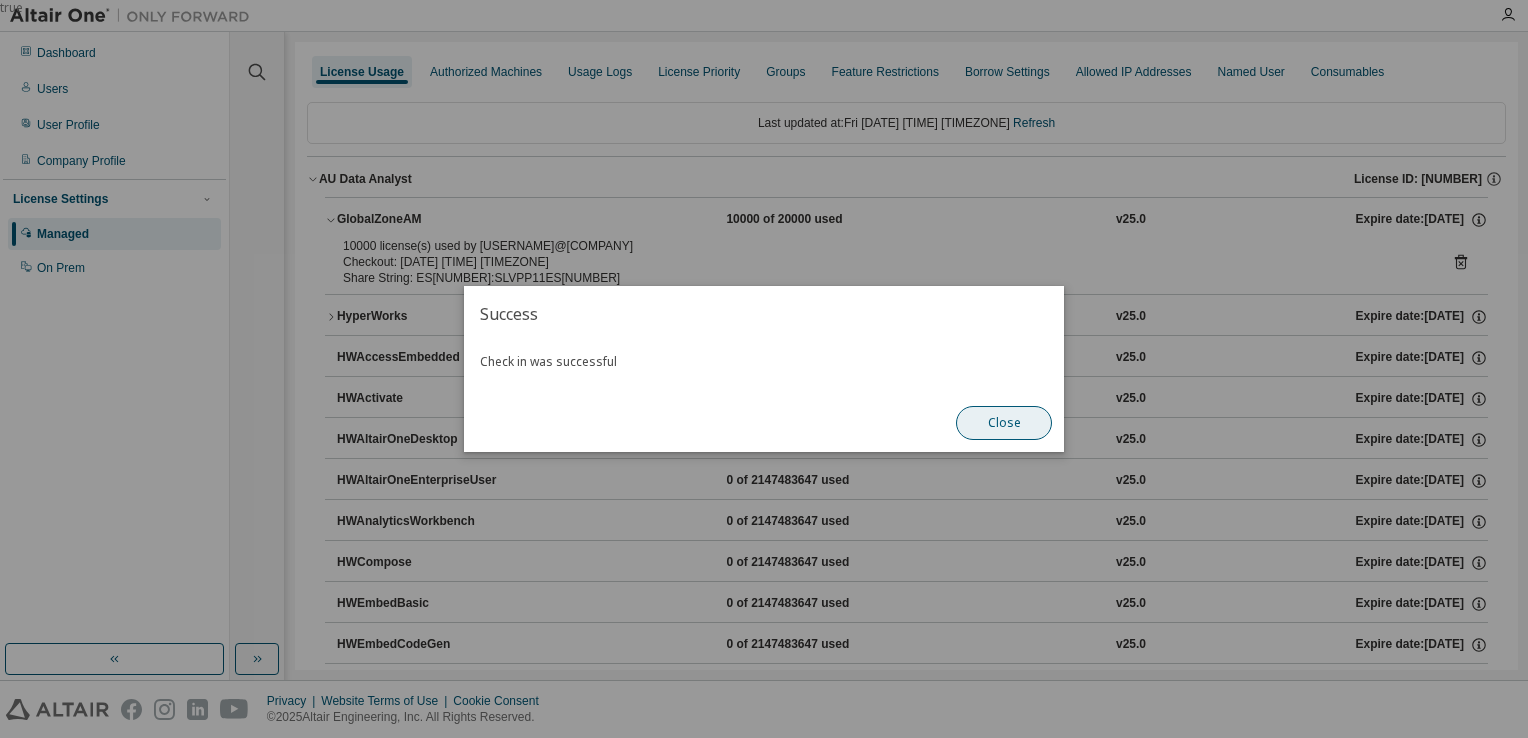 click on "Close" at bounding box center [1004, 423] 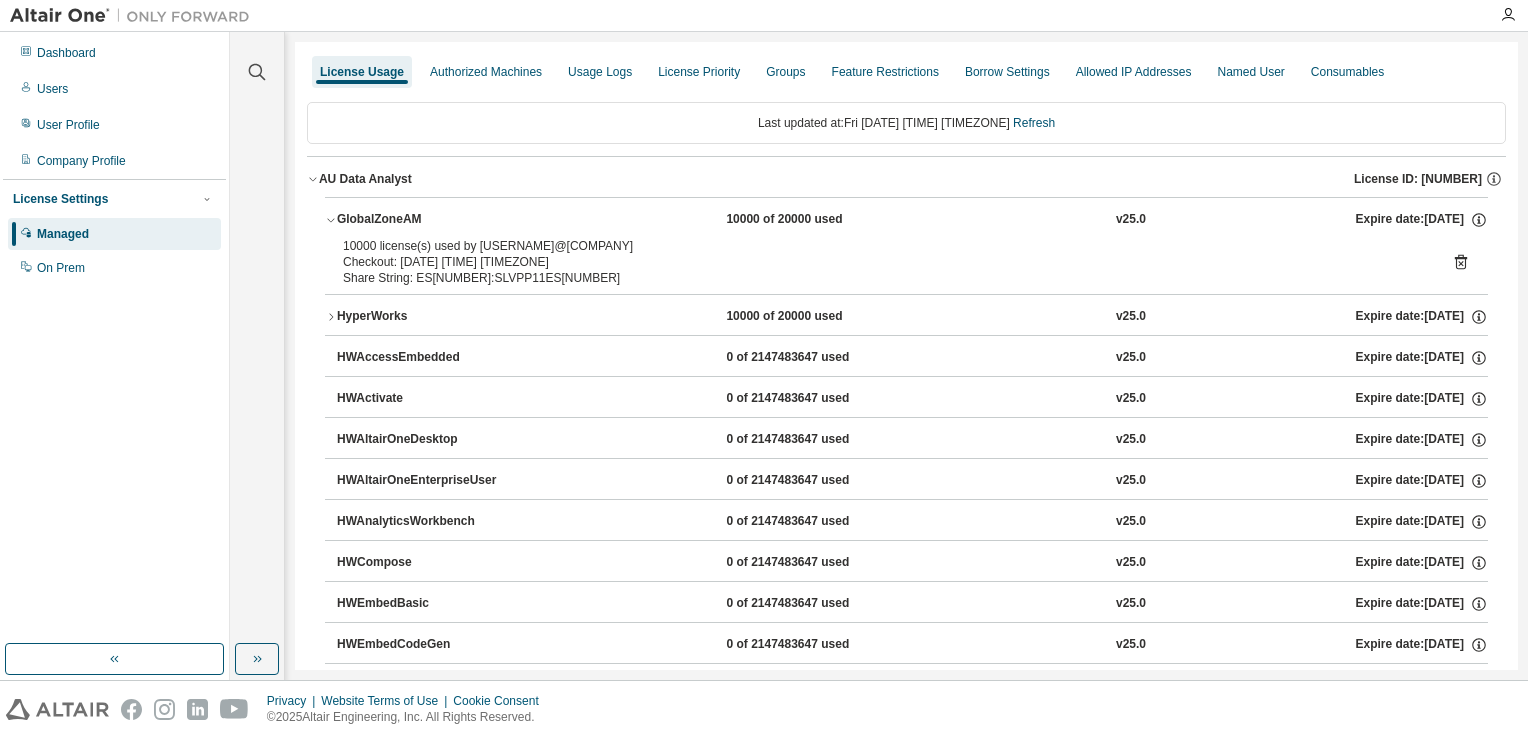 click 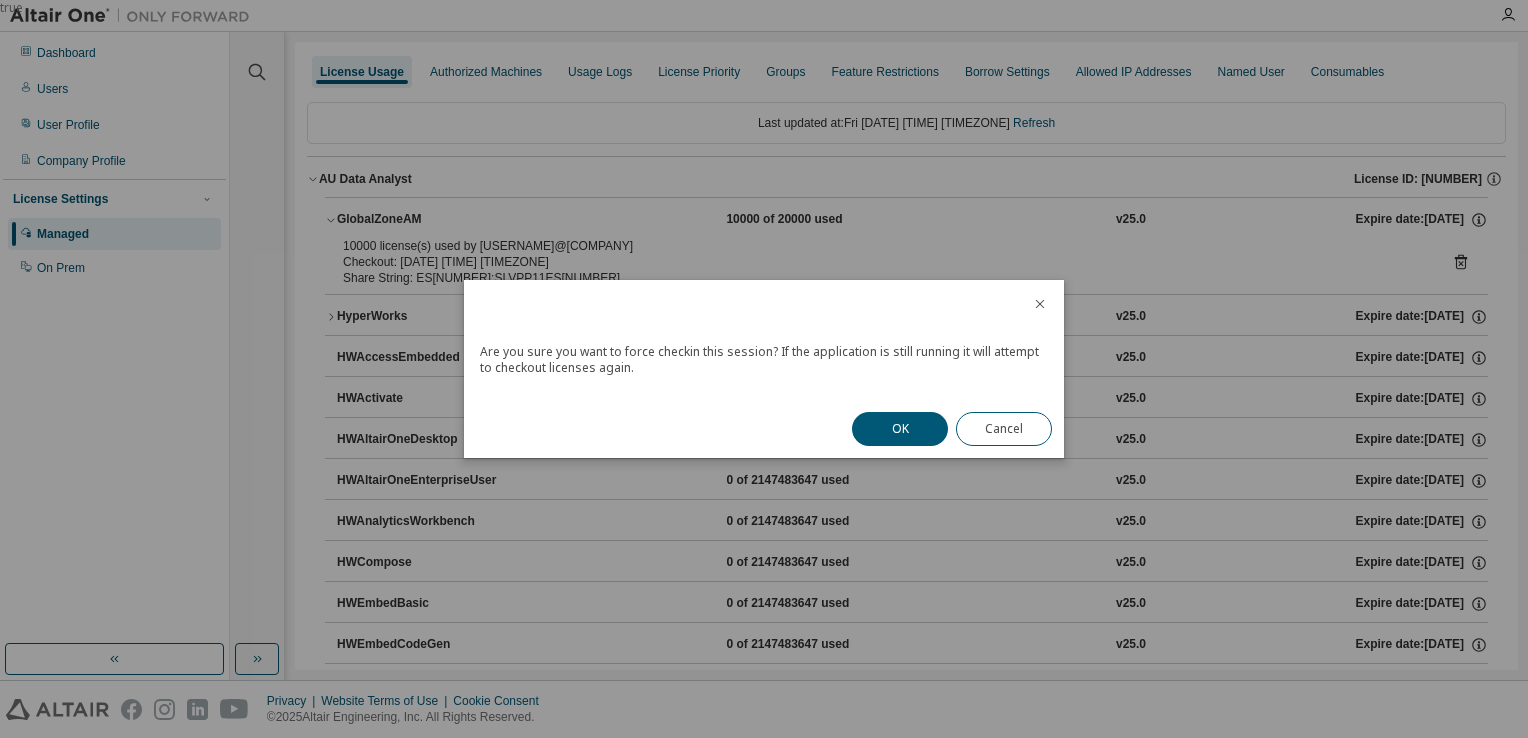 click on "OK" at bounding box center (900, 429) 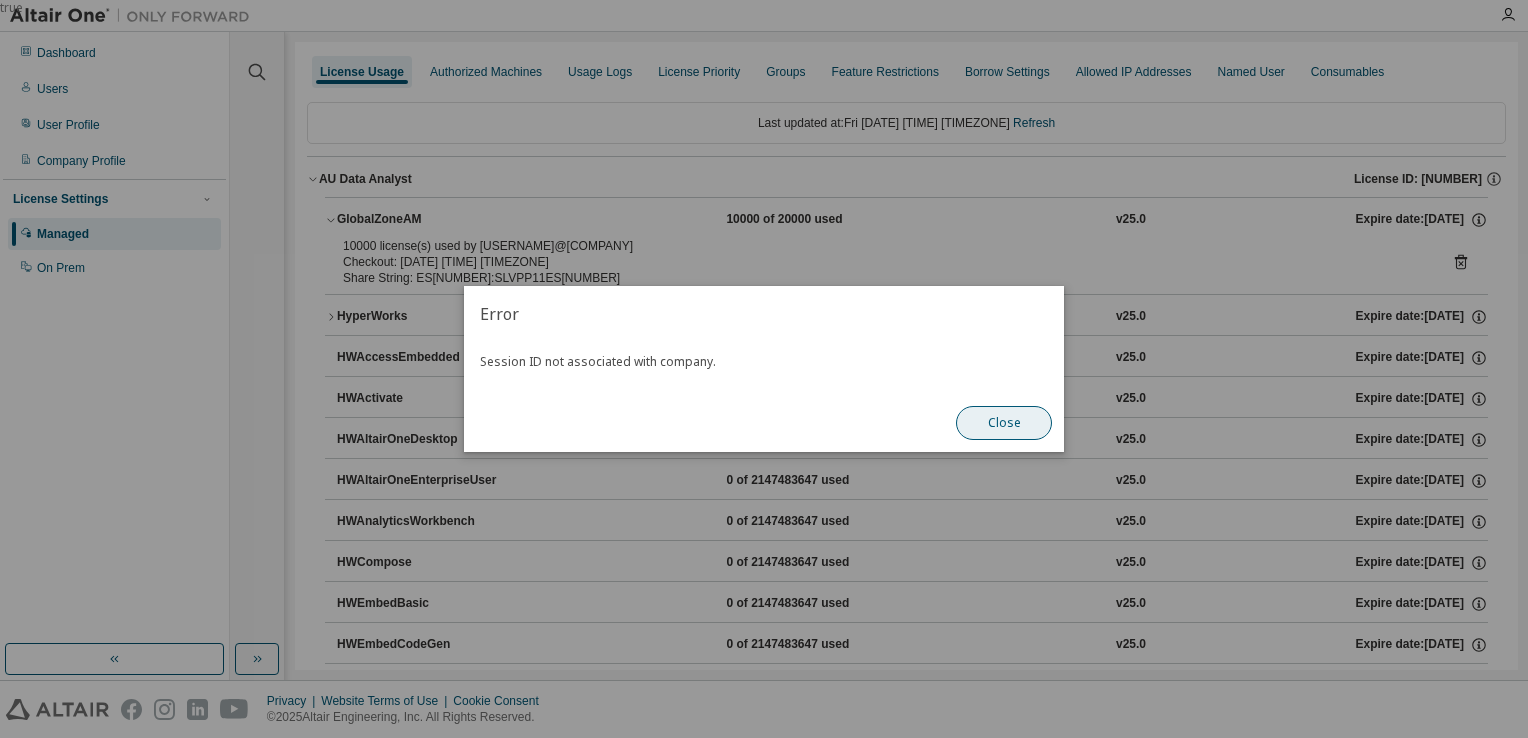 click on "Close" at bounding box center (1004, 423) 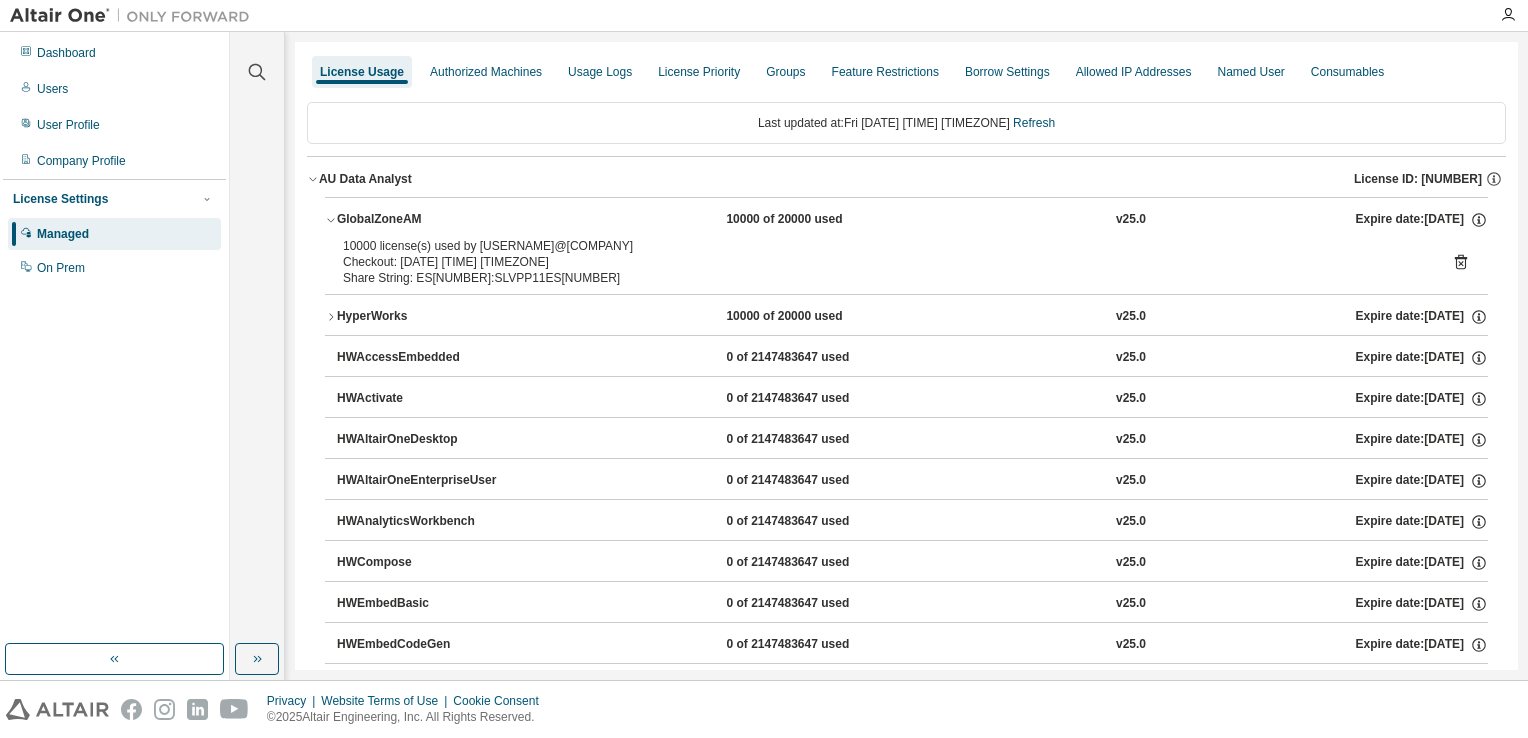 click on "GlobalZoneAM 10000 of 20000 used v25.0 Expire date:  [DATE]" at bounding box center [906, 220] 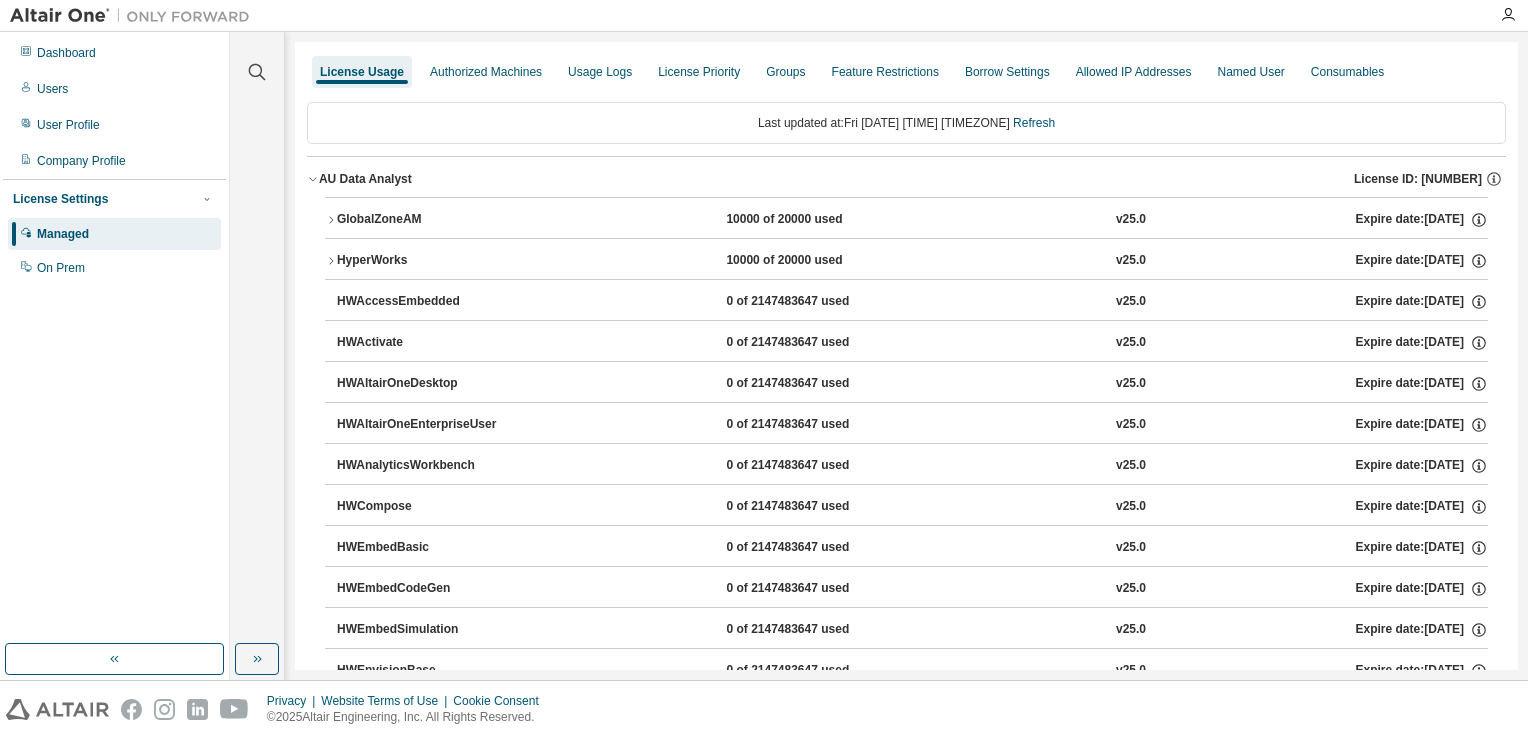 click on "GlobalZoneAM 10000 of 20000 used v25.0 Expire date:  [DATE]" at bounding box center (906, 220) 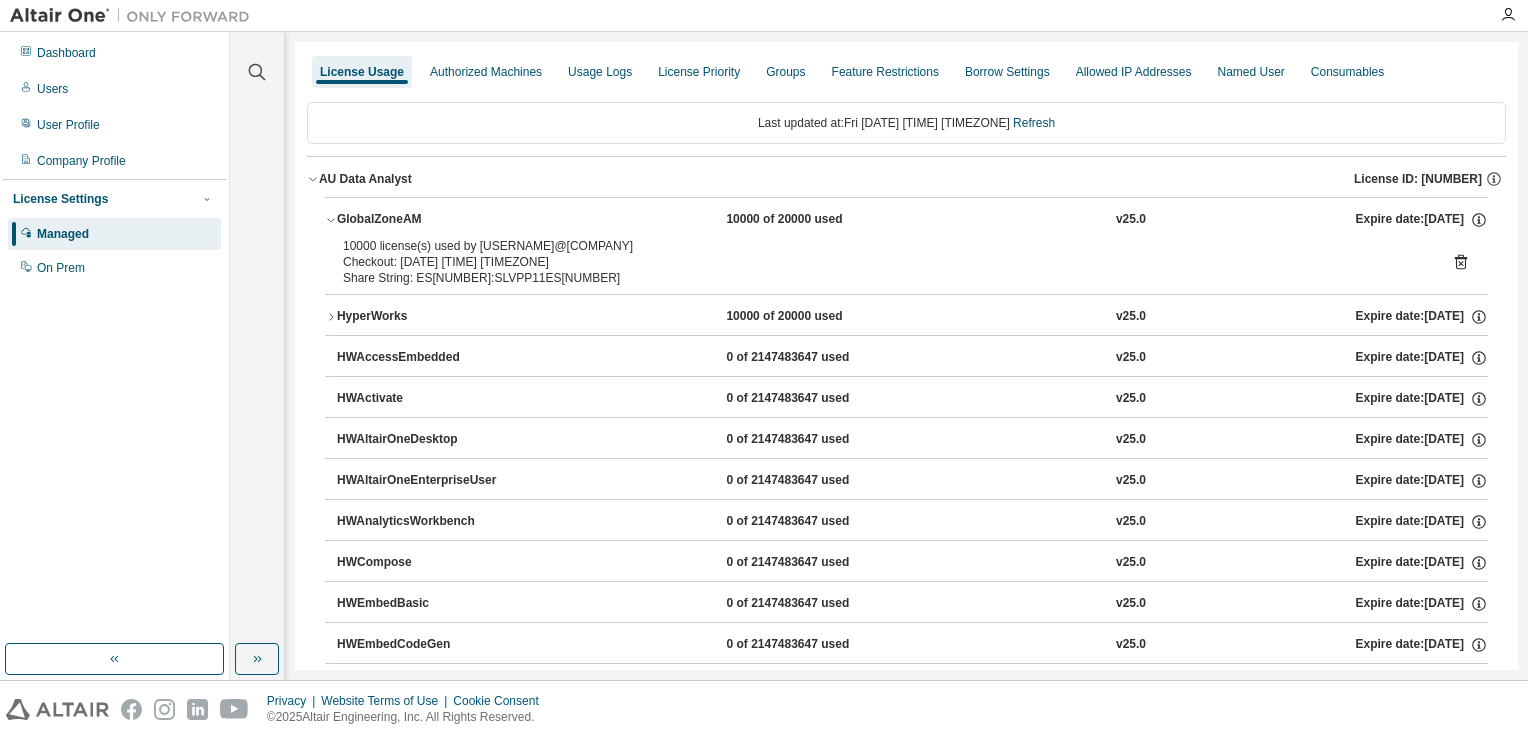 click on "GlobalZoneAM 10000 of 20000 used v25.0 Expire date:  [DATE]" at bounding box center (906, 220) 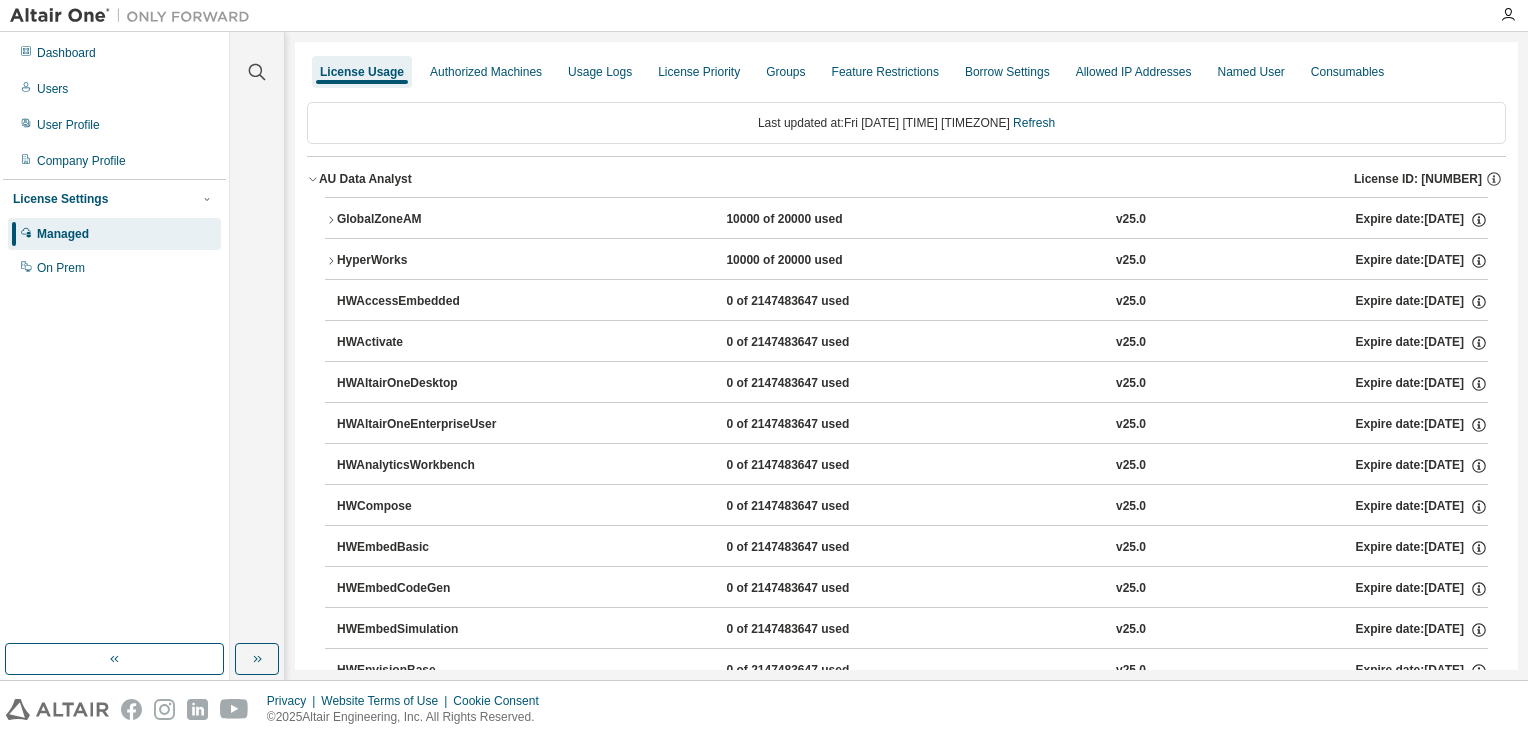 click on "HyperWorks" at bounding box center (427, 261) 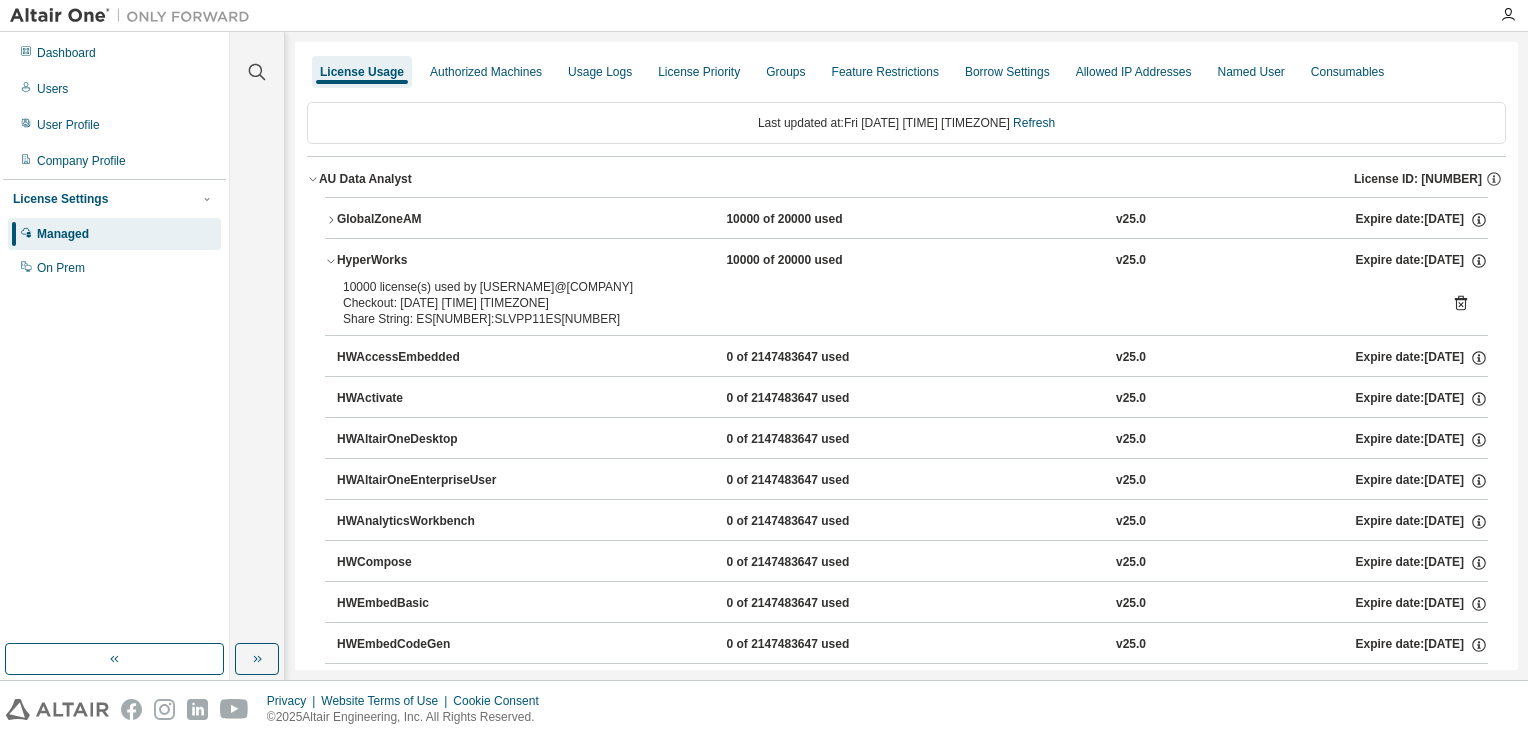 click 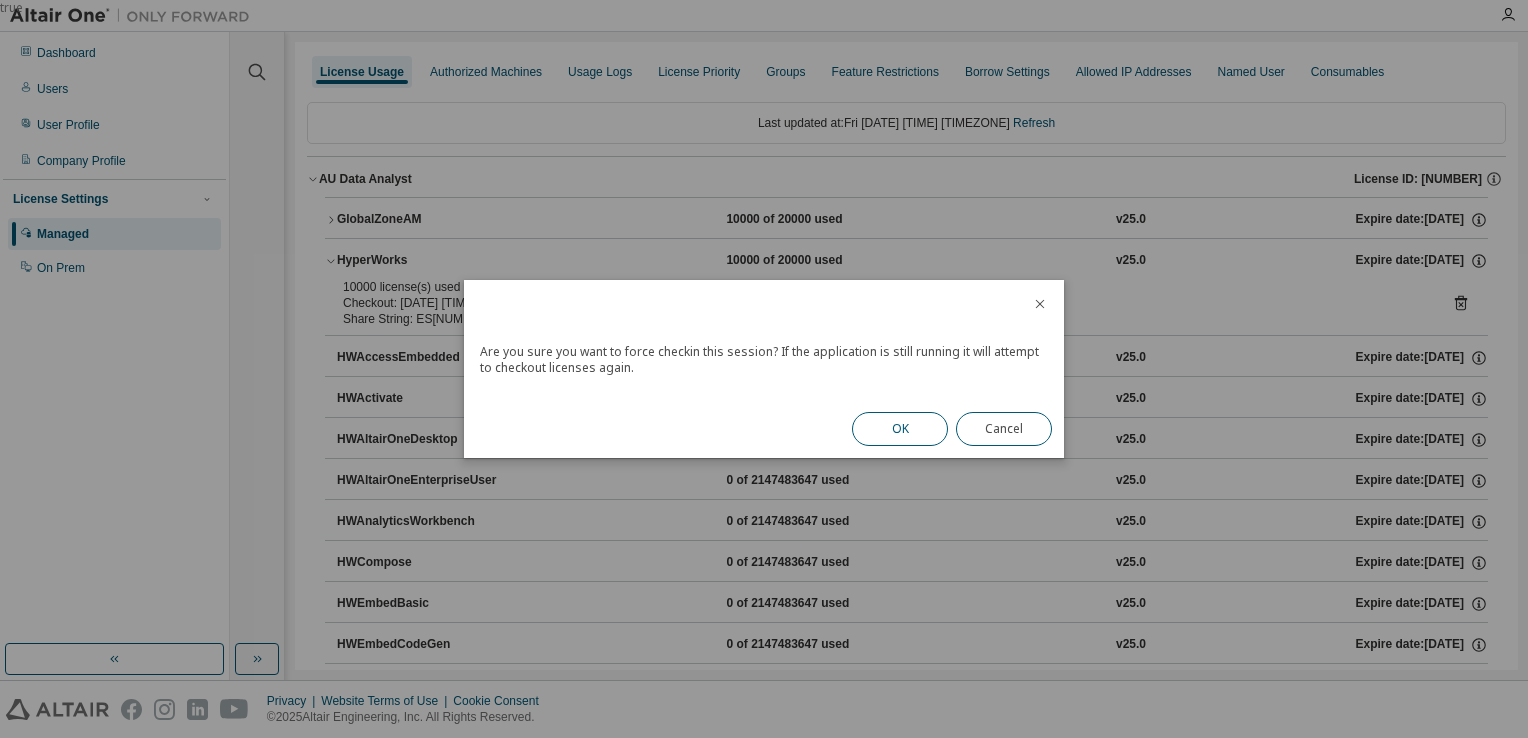 click on "OK" at bounding box center (900, 429) 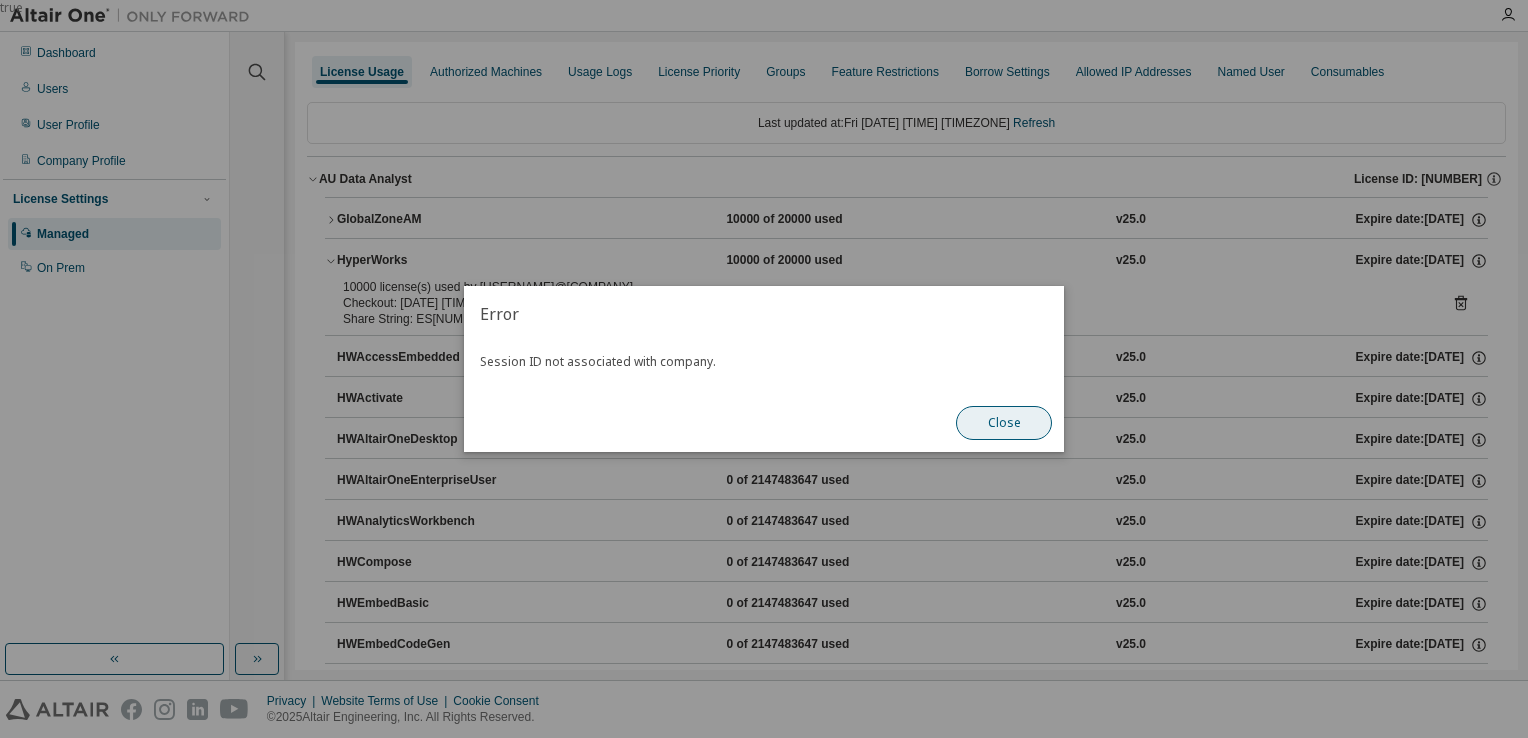click on "Close" at bounding box center [1004, 423] 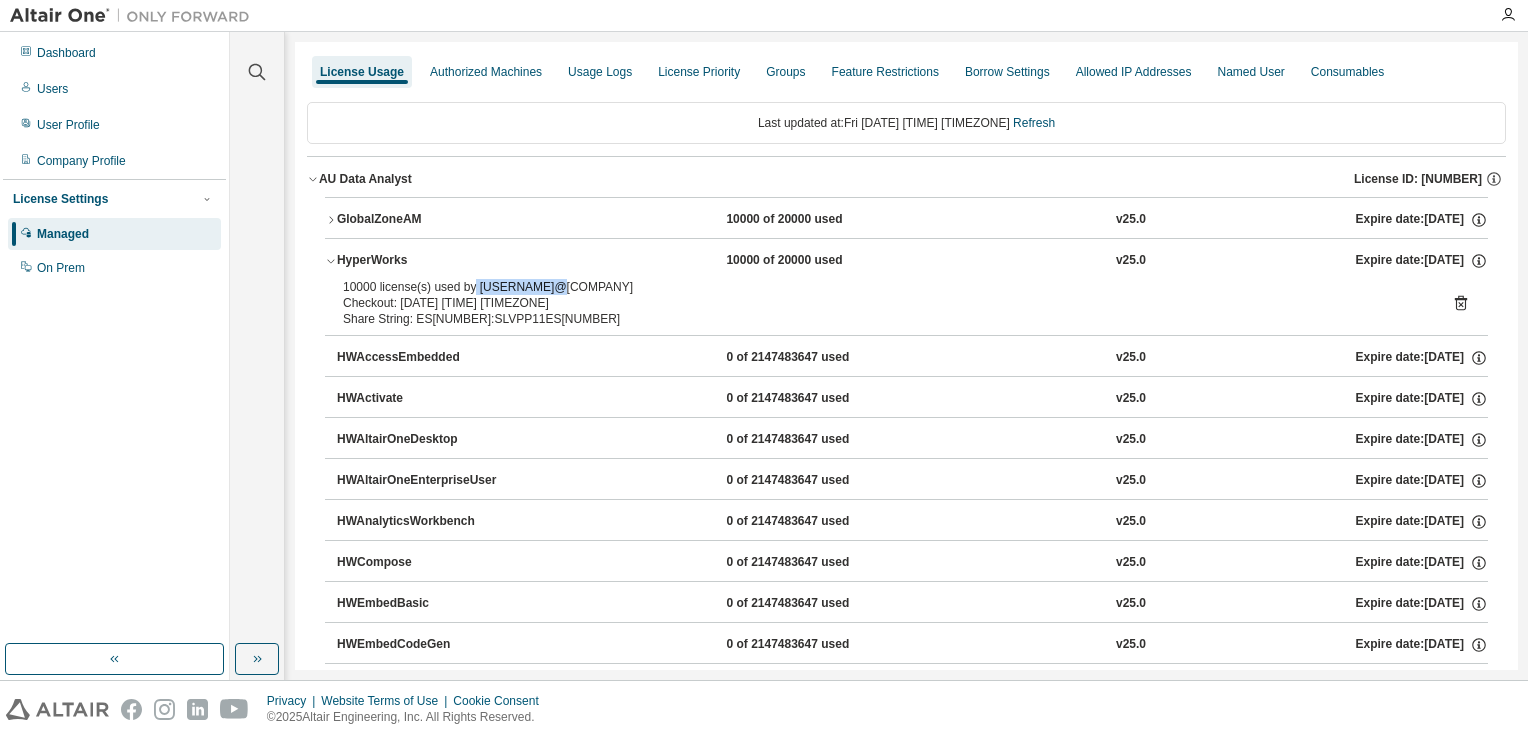 drag, startPoint x: 468, startPoint y: 283, endPoint x: 548, endPoint y: 287, distance: 80.09994 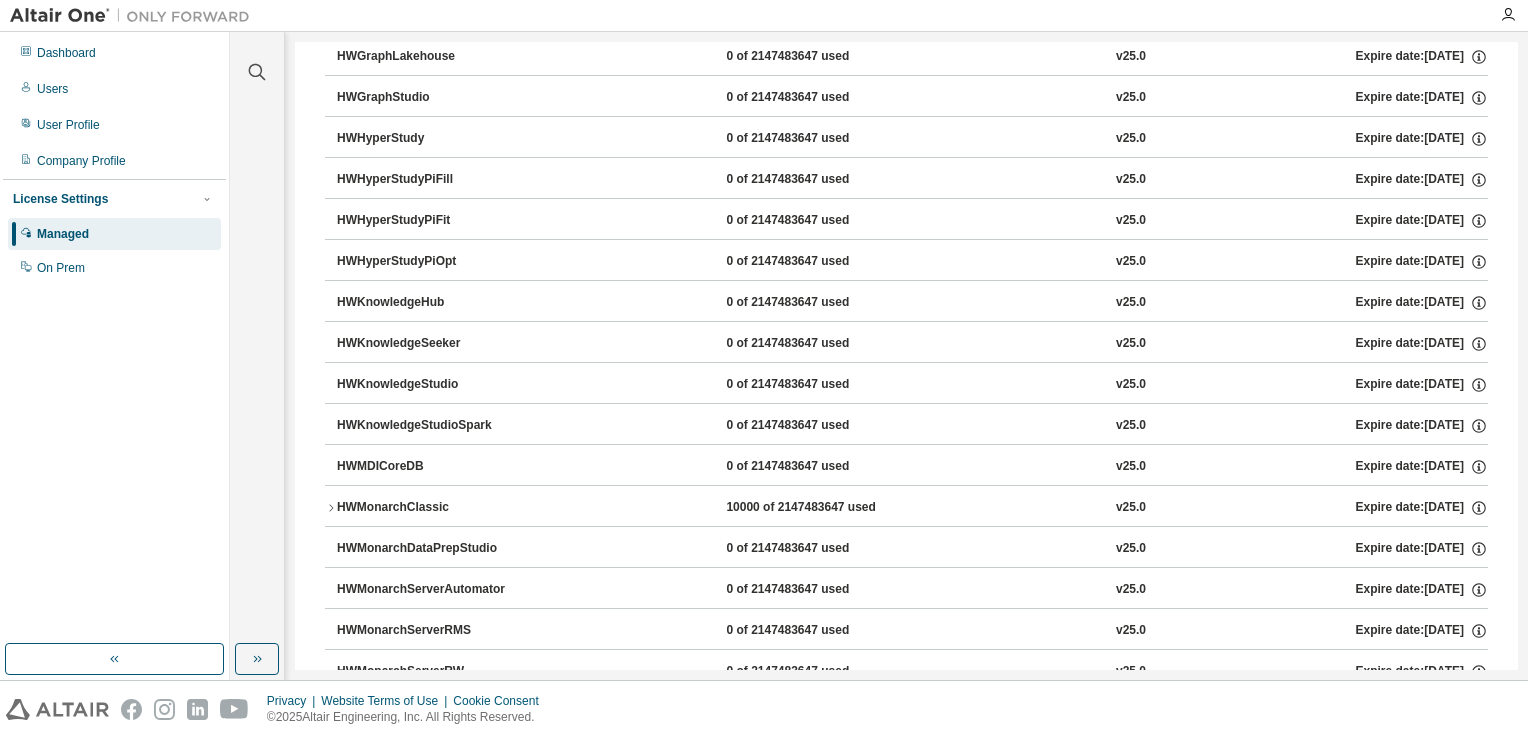scroll, scrollTop: 800, scrollLeft: 0, axis: vertical 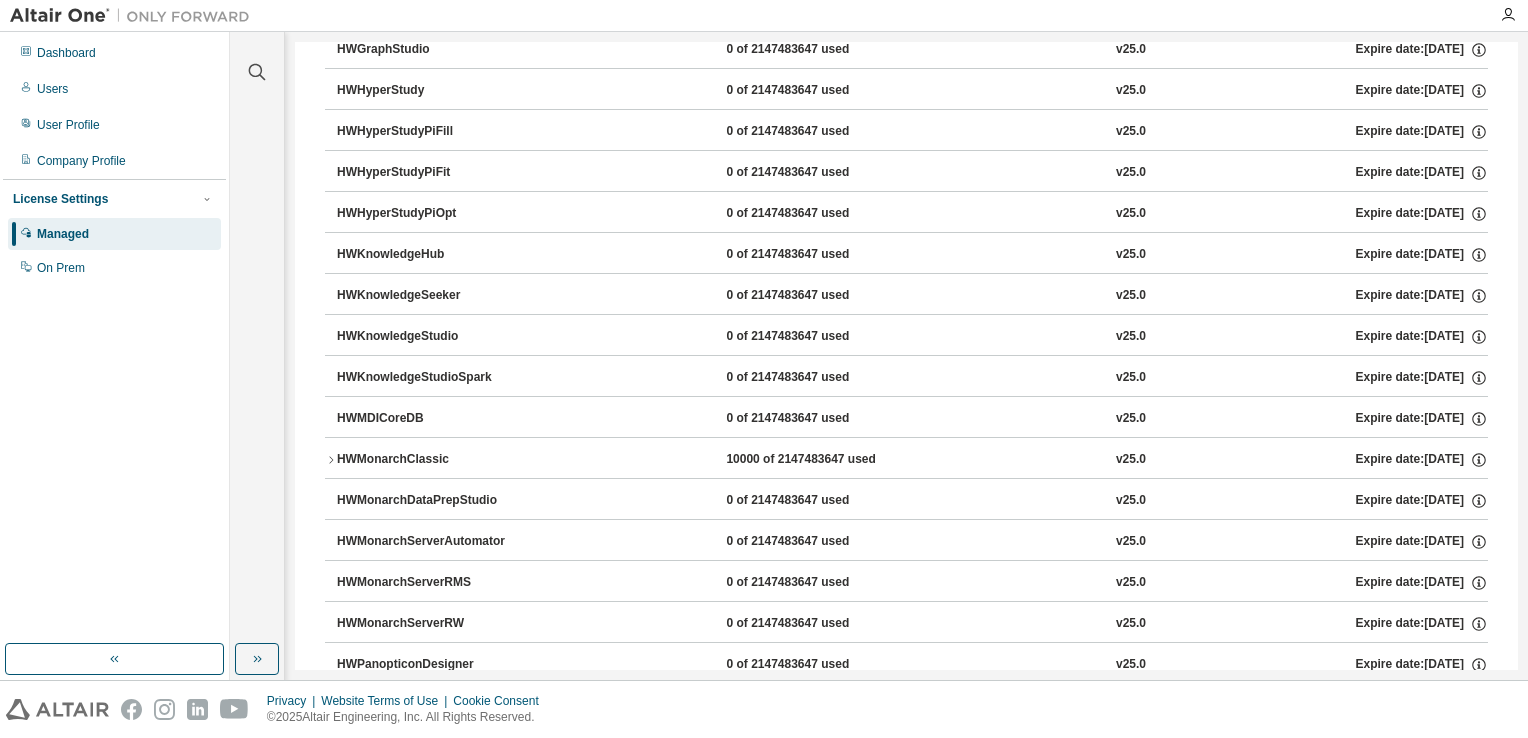 click on "HWMonarchClassic 10000 of 2147483647 used v25.0 Expire date:  [DATE]" at bounding box center [906, 460] 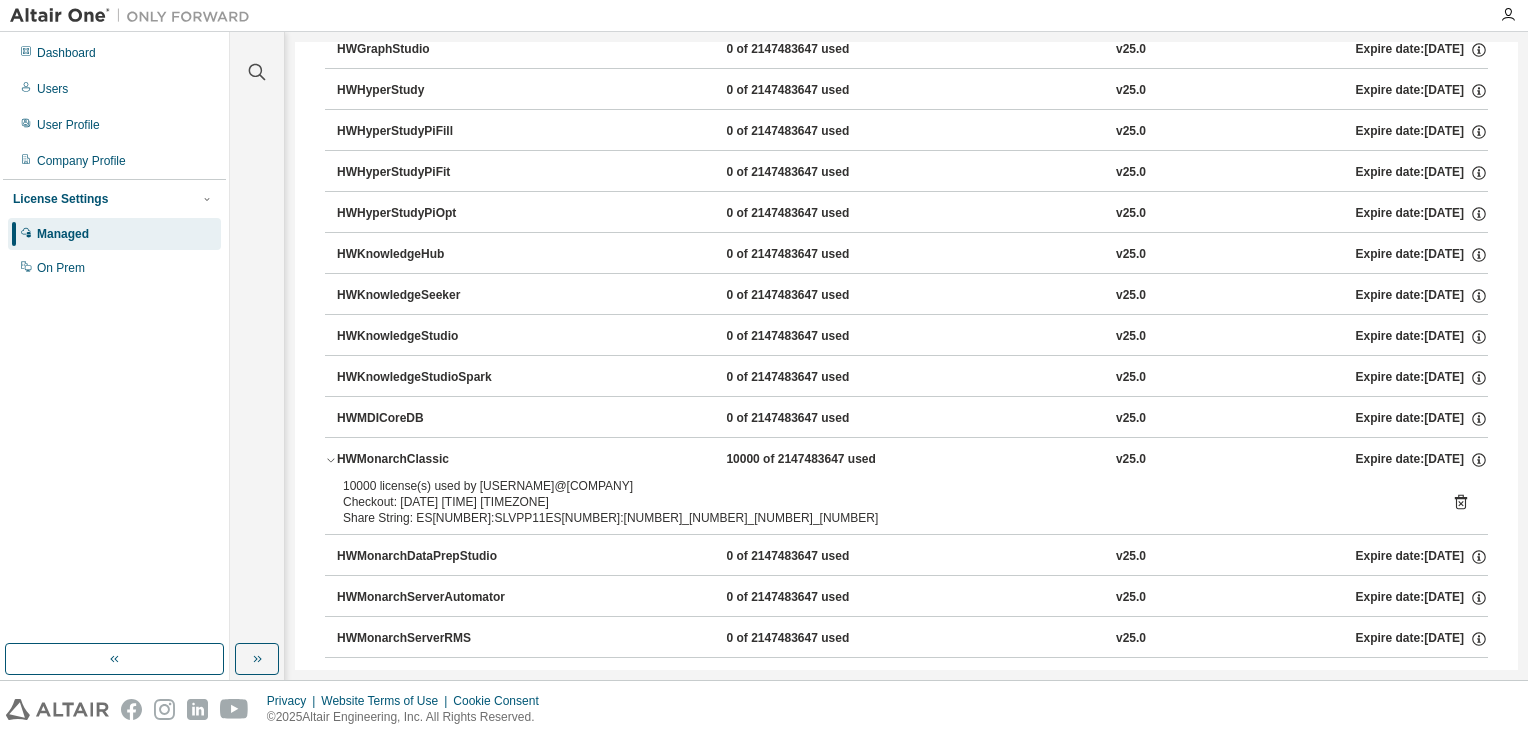 click 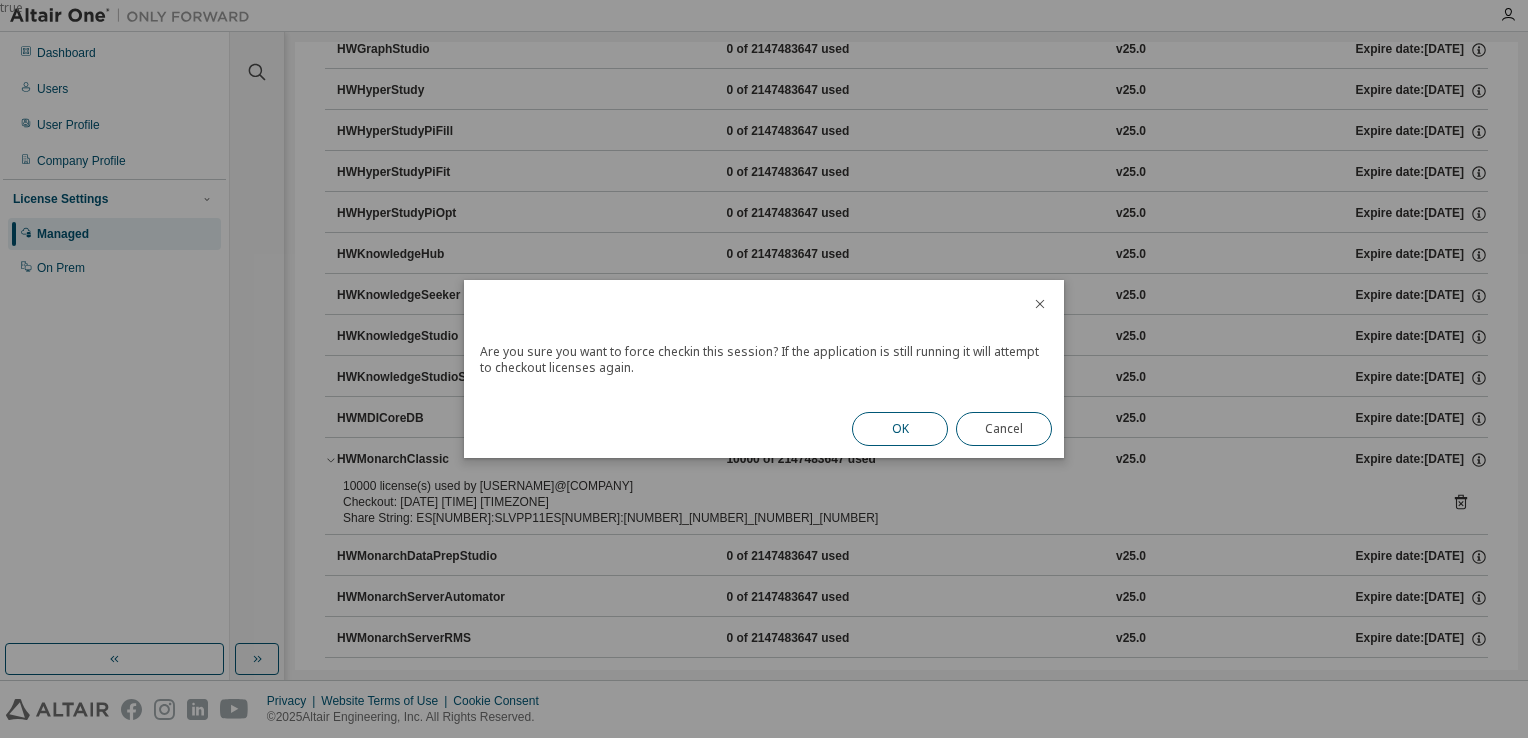 click on "OK" at bounding box center (900, 429) 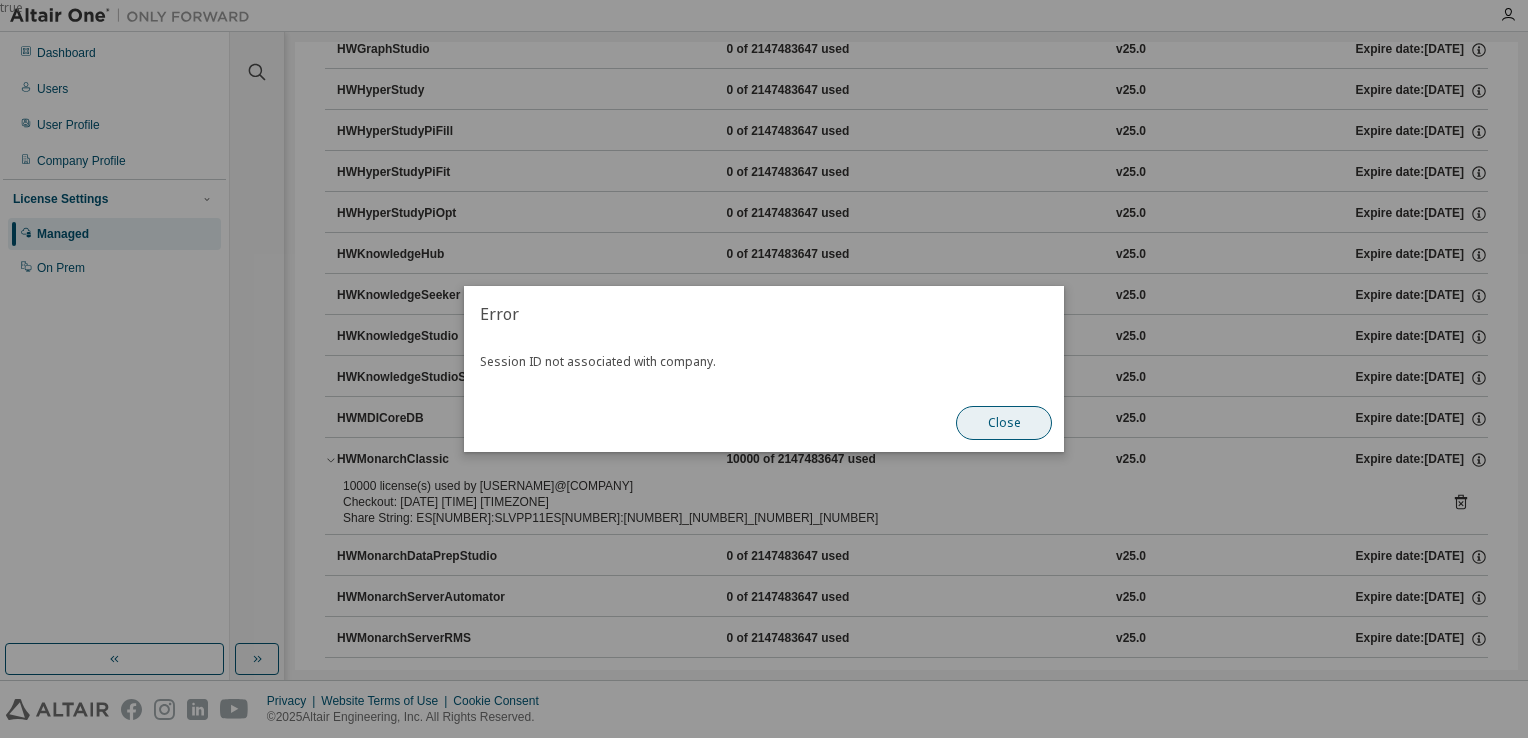 click on "Close" at bounding box center (1004, 423) 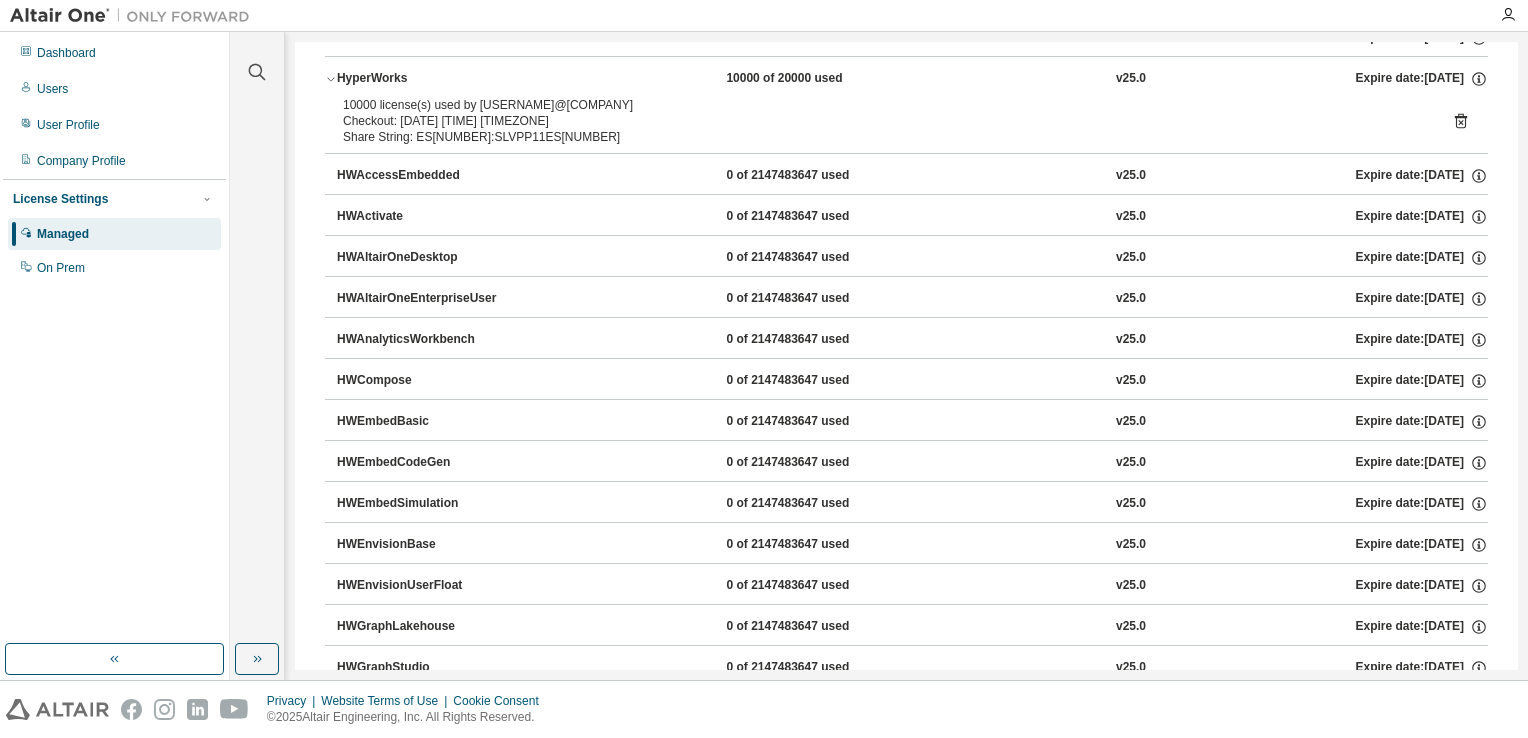 scroll, scrollTop: 0, scrollLeft: 0, axis: both 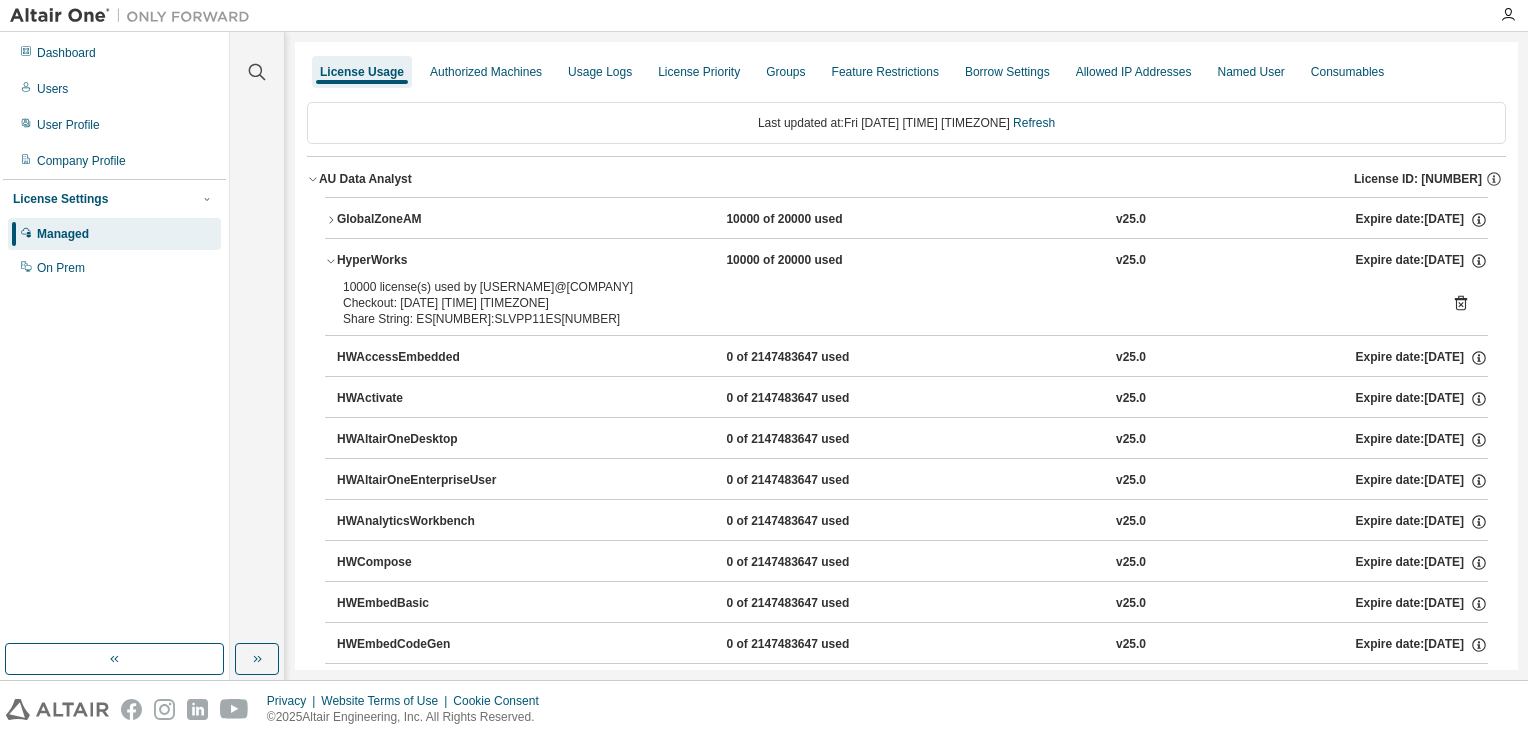click on "10000 of 20000 used" at bounding box center [816, 220] 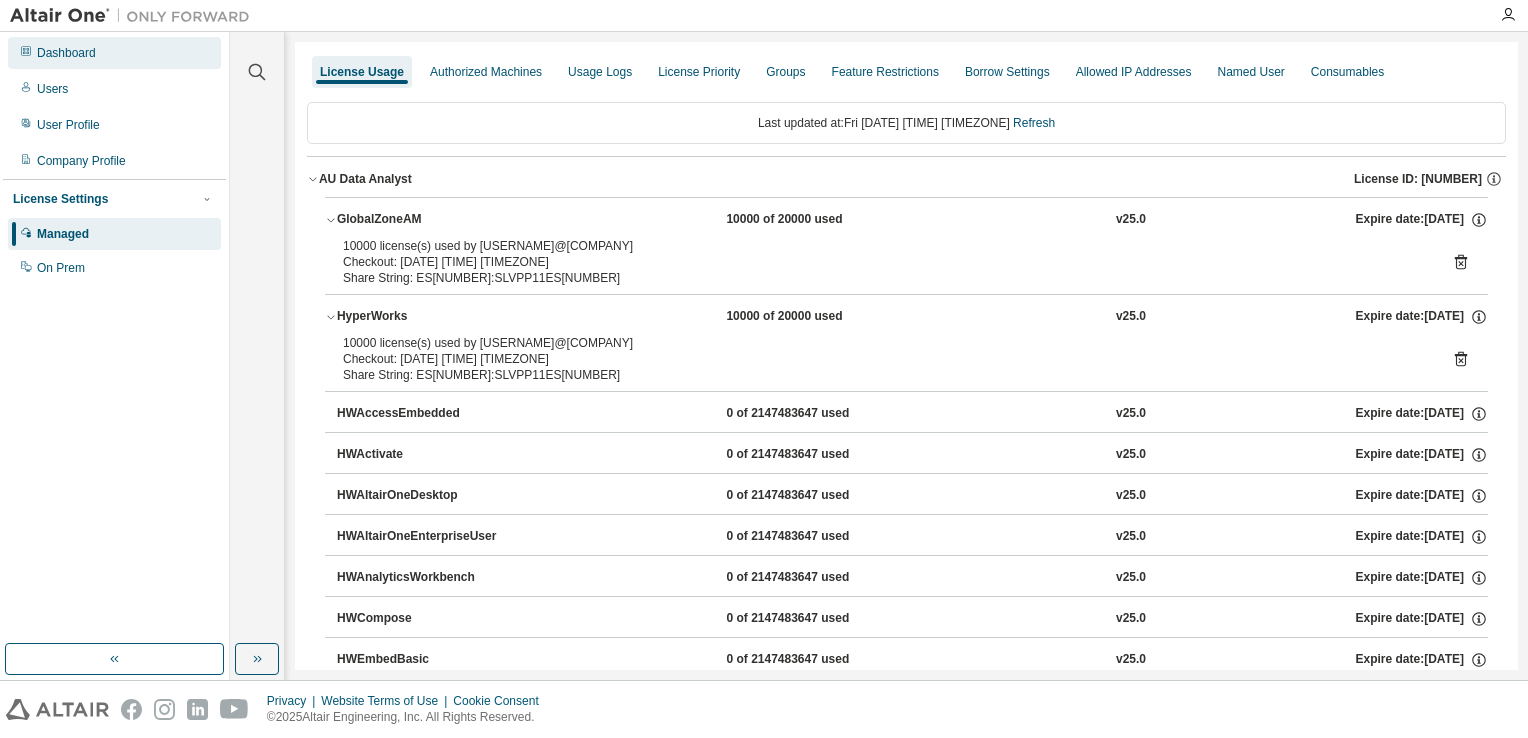 click on "Dashboard" at bounding box center (66, 53) 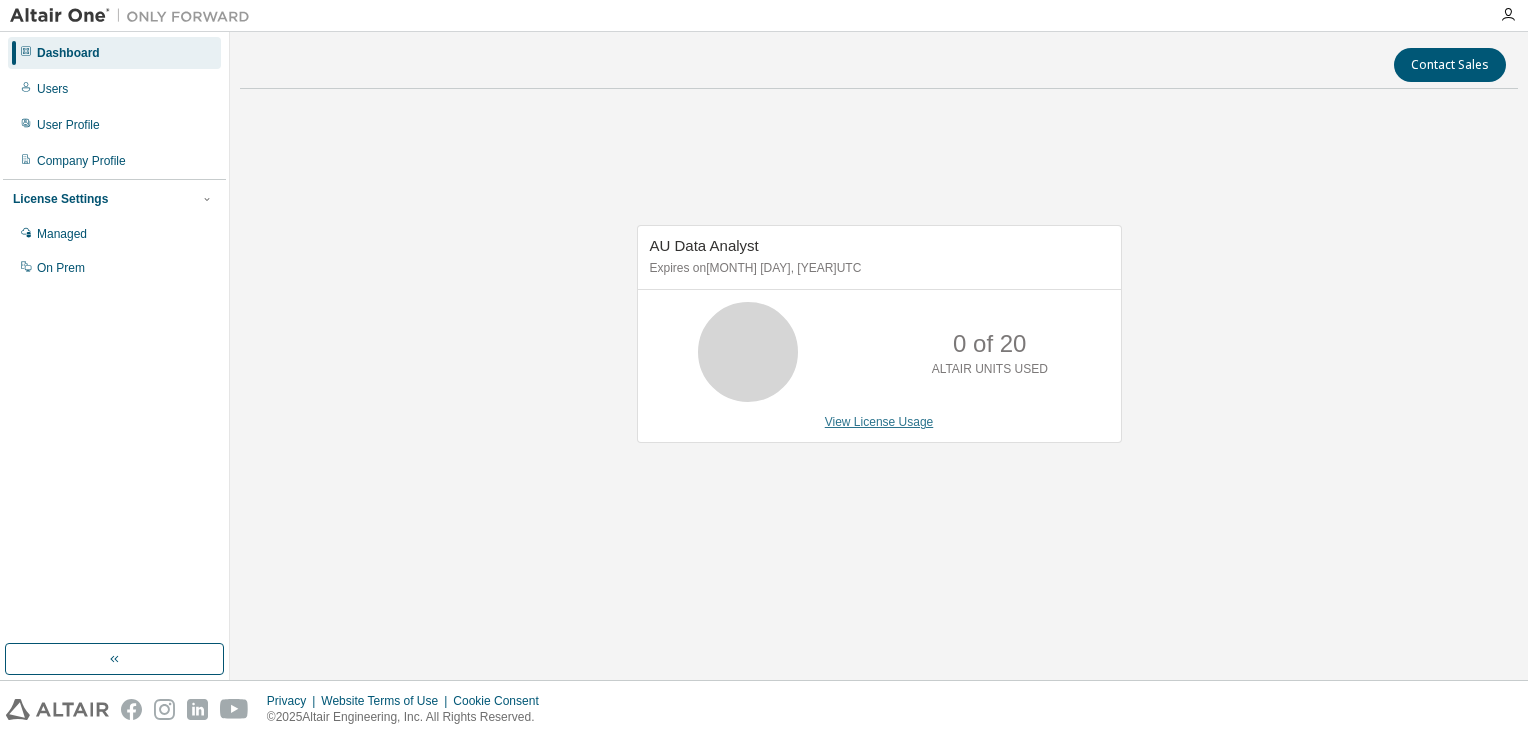 click on "View License Usage" at bounding box center (879, 422) 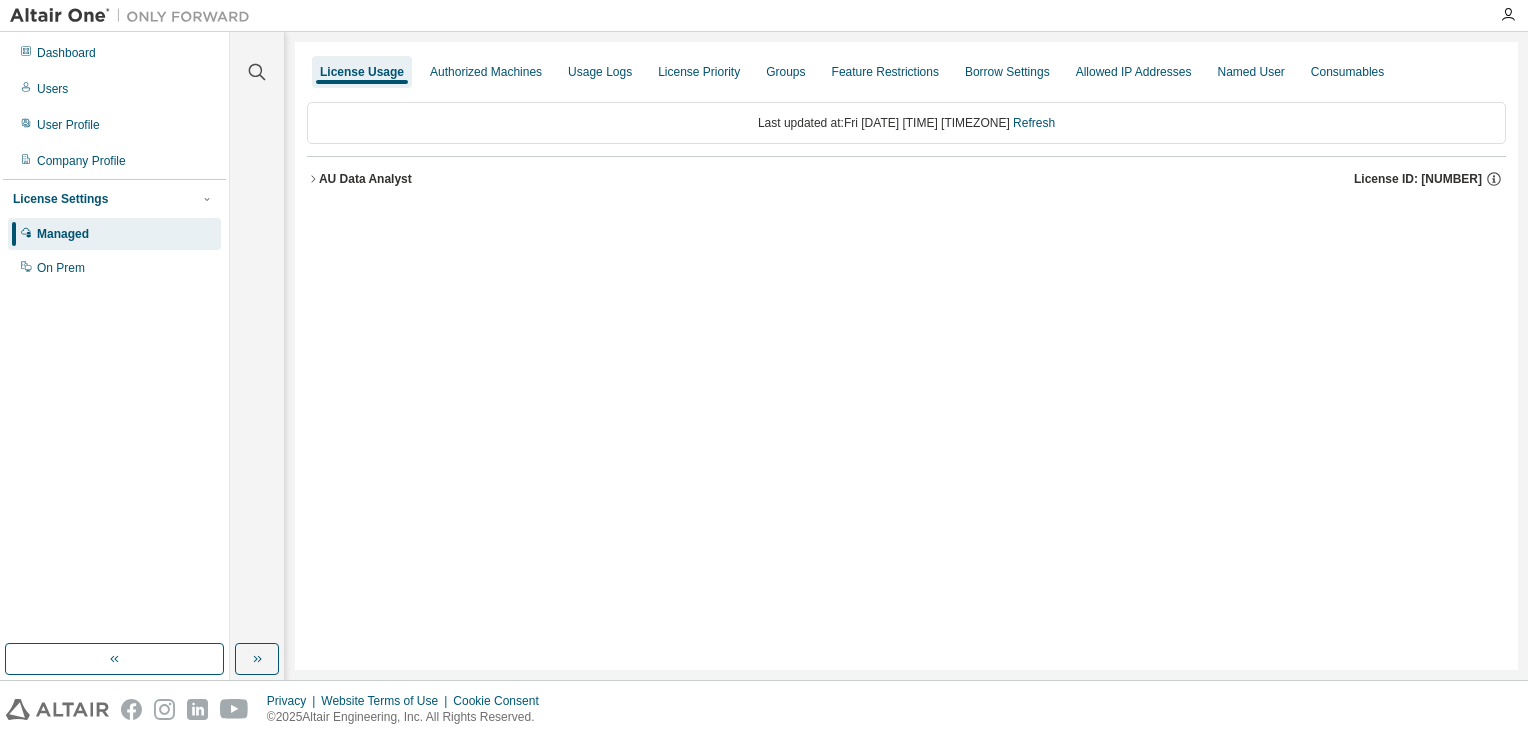 click on "AU Data Analyst" at bounding box center (365, 179) 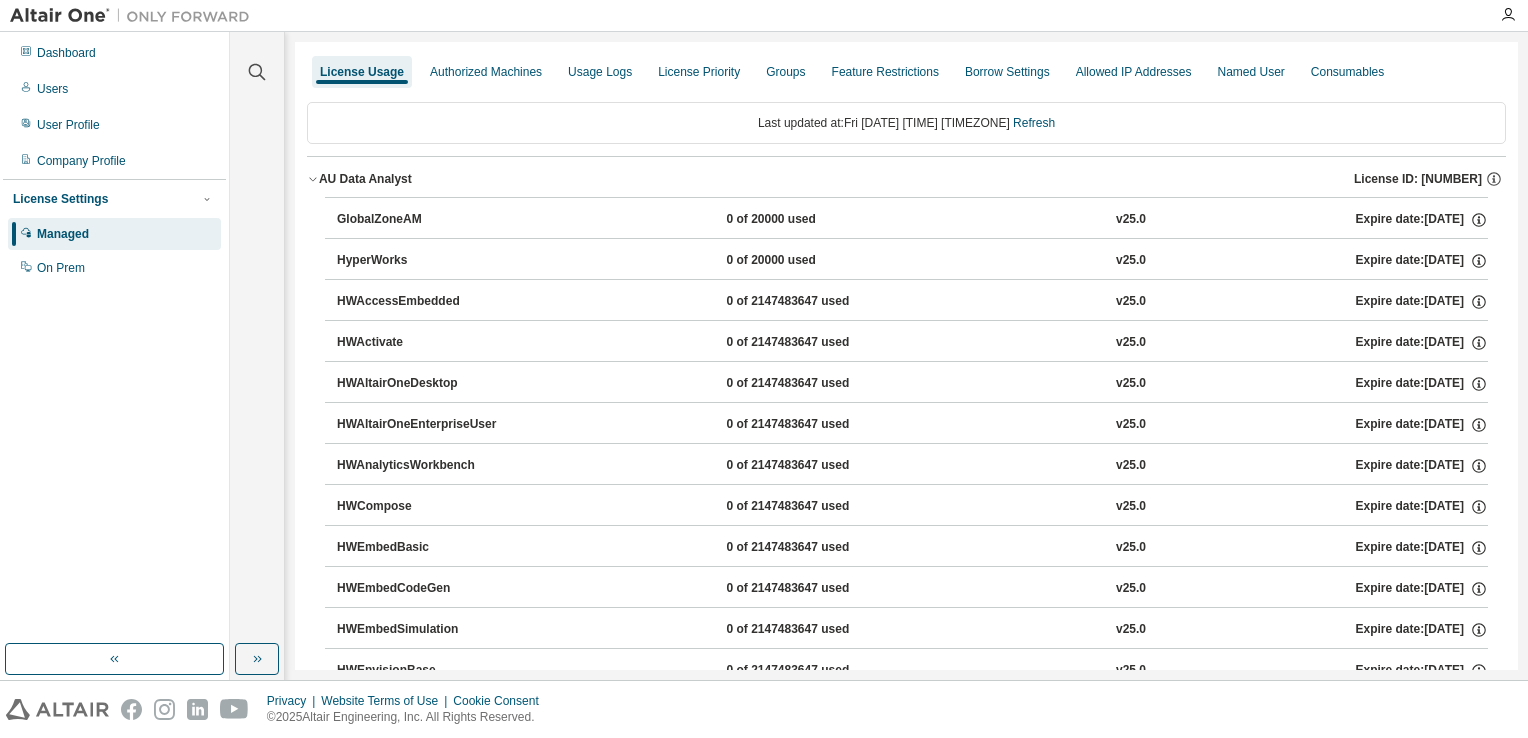 click on "GlobalZoneAM" at bounding box center (427, 220) 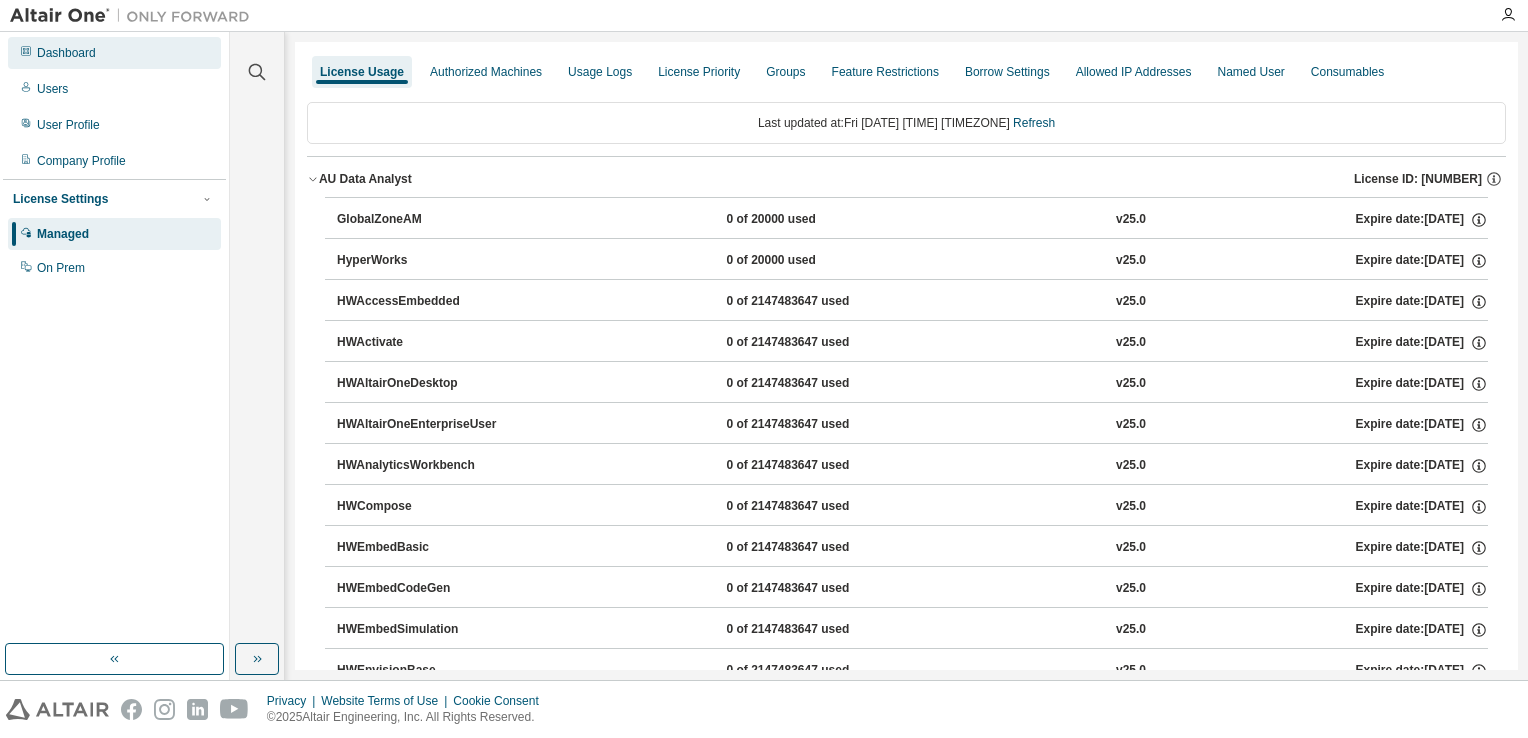 click on "Dashboard" at bounding box center (66, 53) 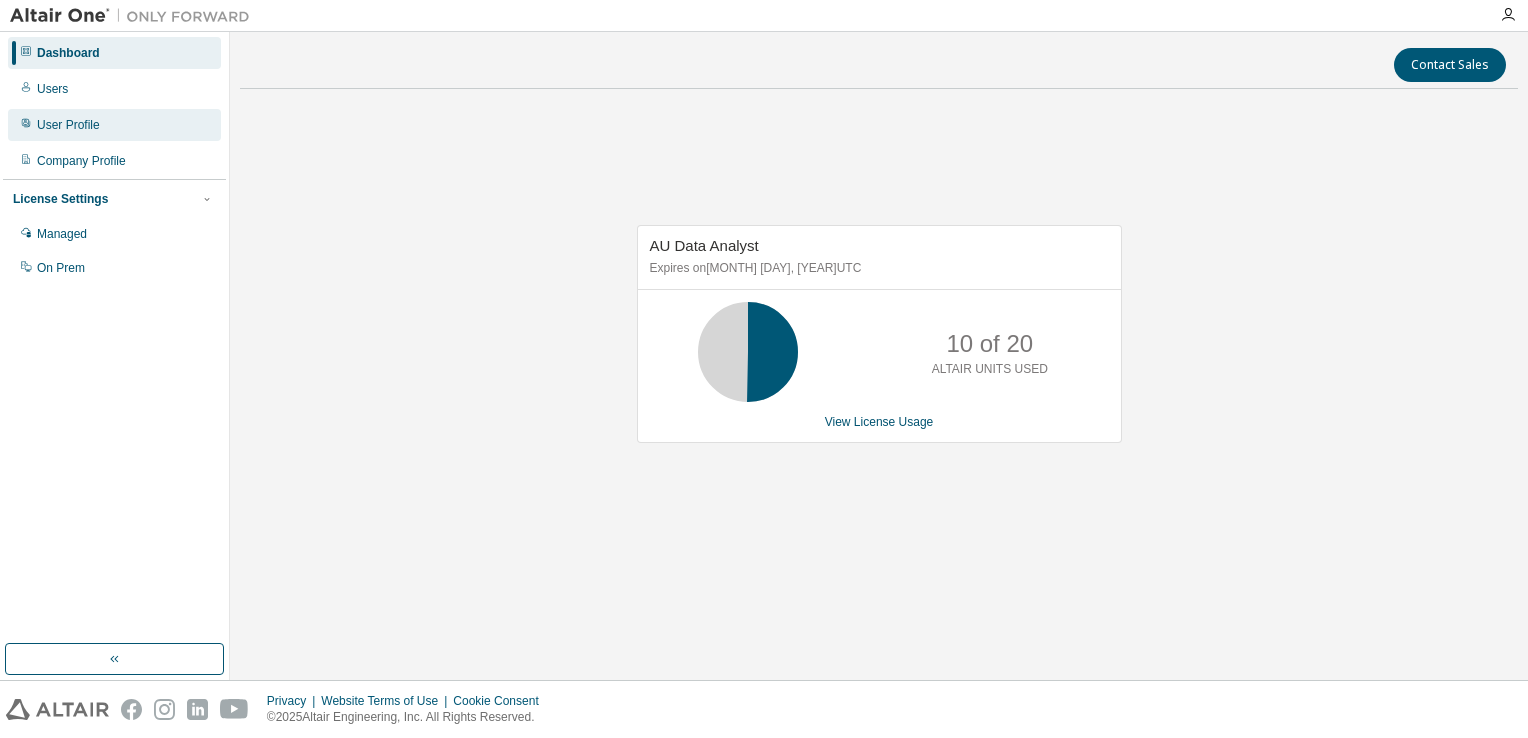 click on "User Profile" at bounding box center [68, 125] 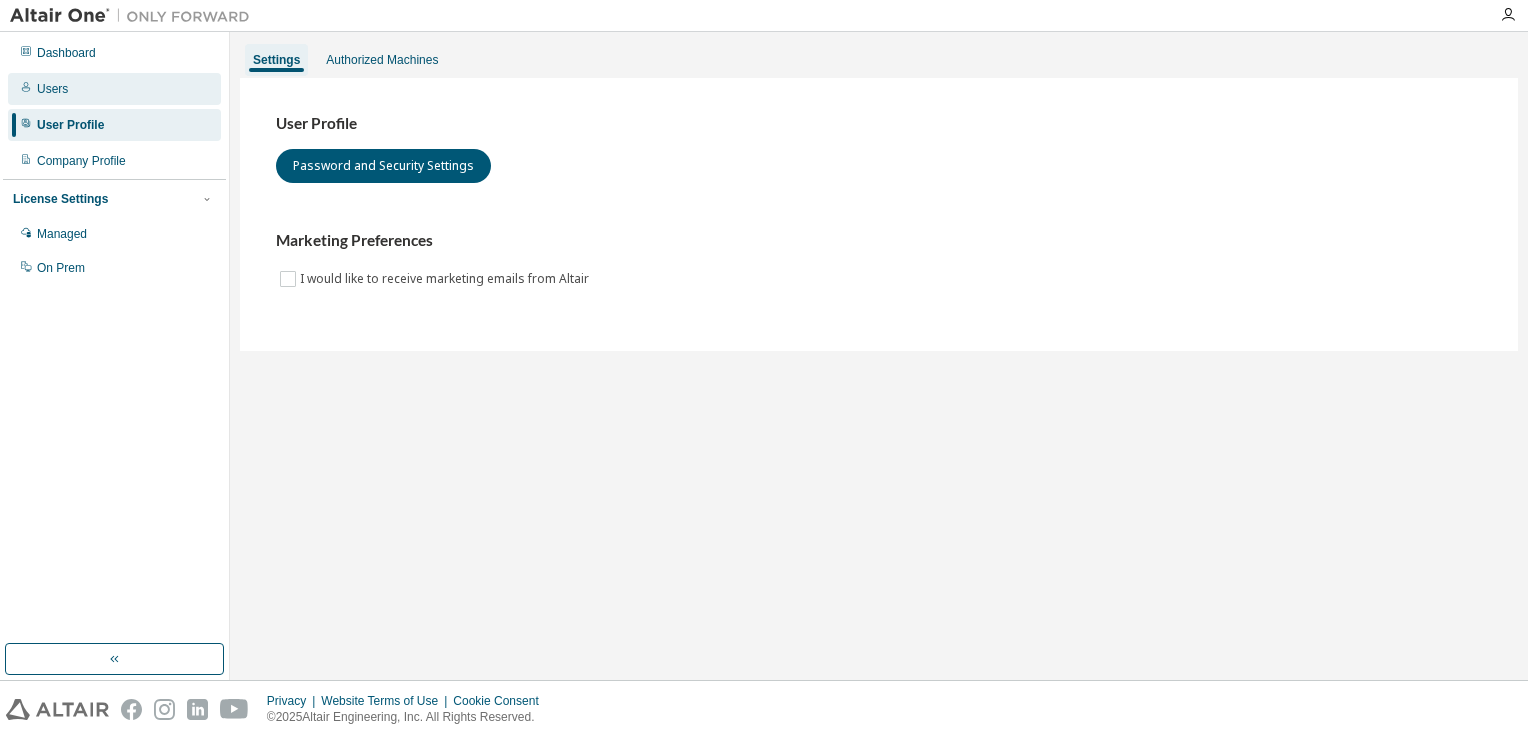 click on "Users" at bounding box center (114, 89) 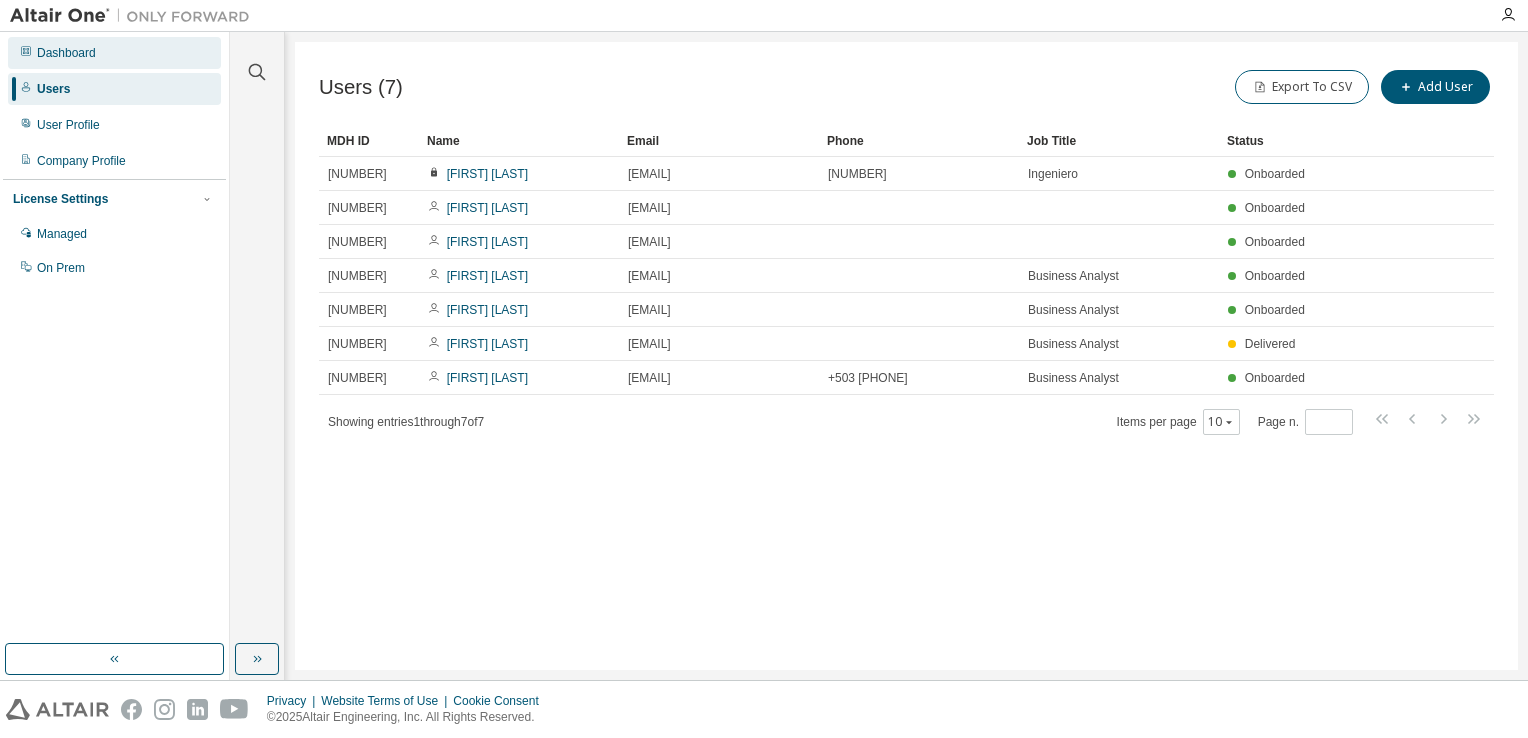 click on "Dashboard" at bounding box center (66, 53) 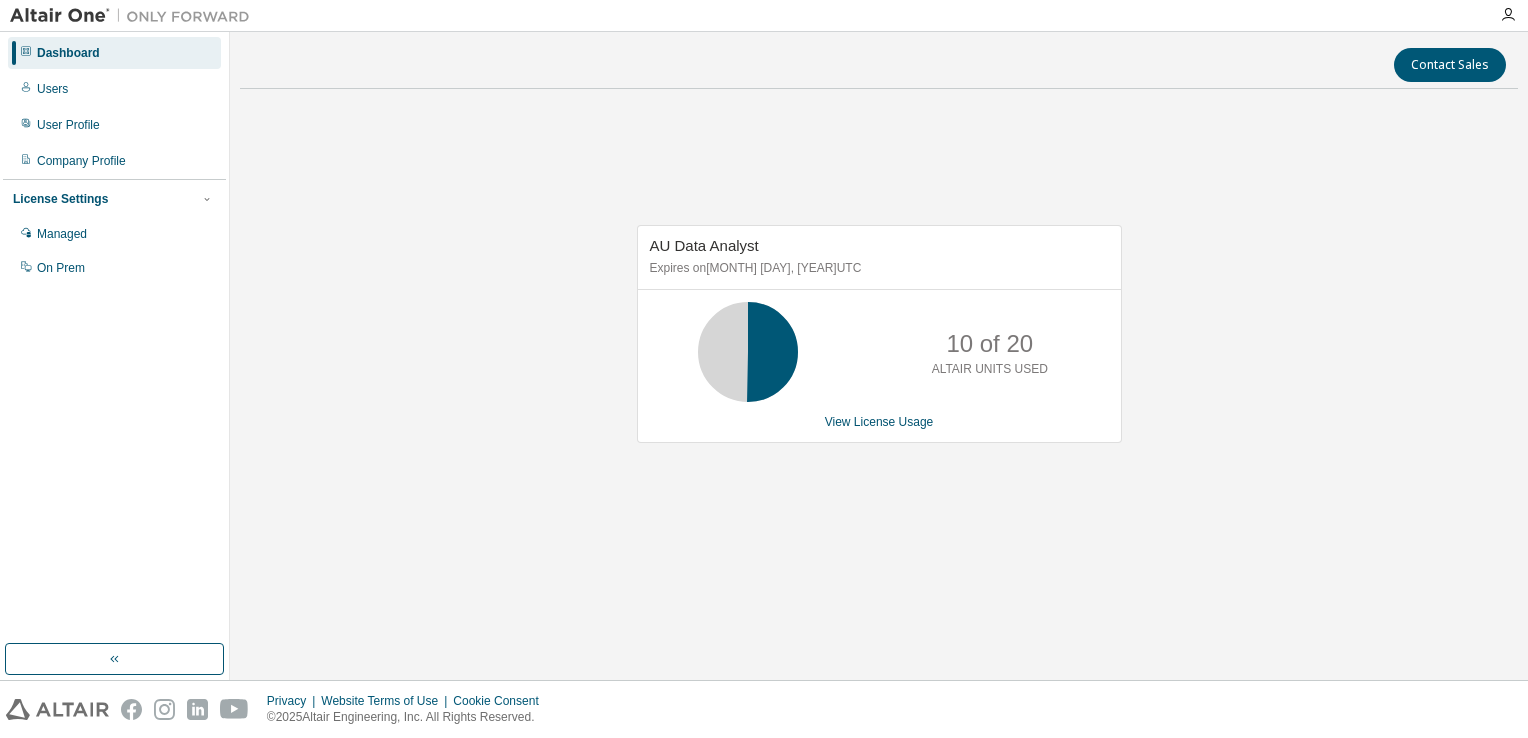 click on "10 of 20" at bounding box center (989, 344) 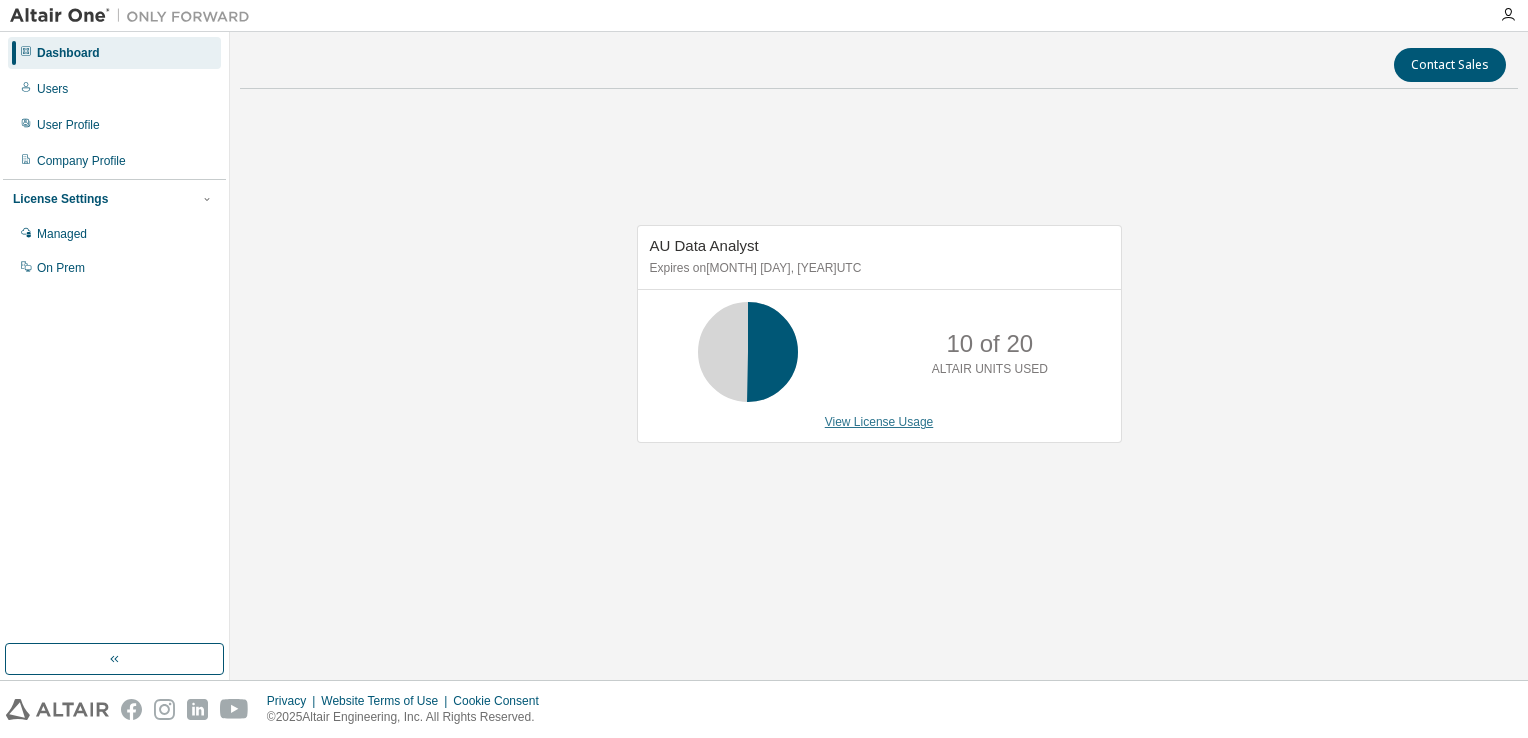 click on "View License Usage" at bounding box center [879, 422] 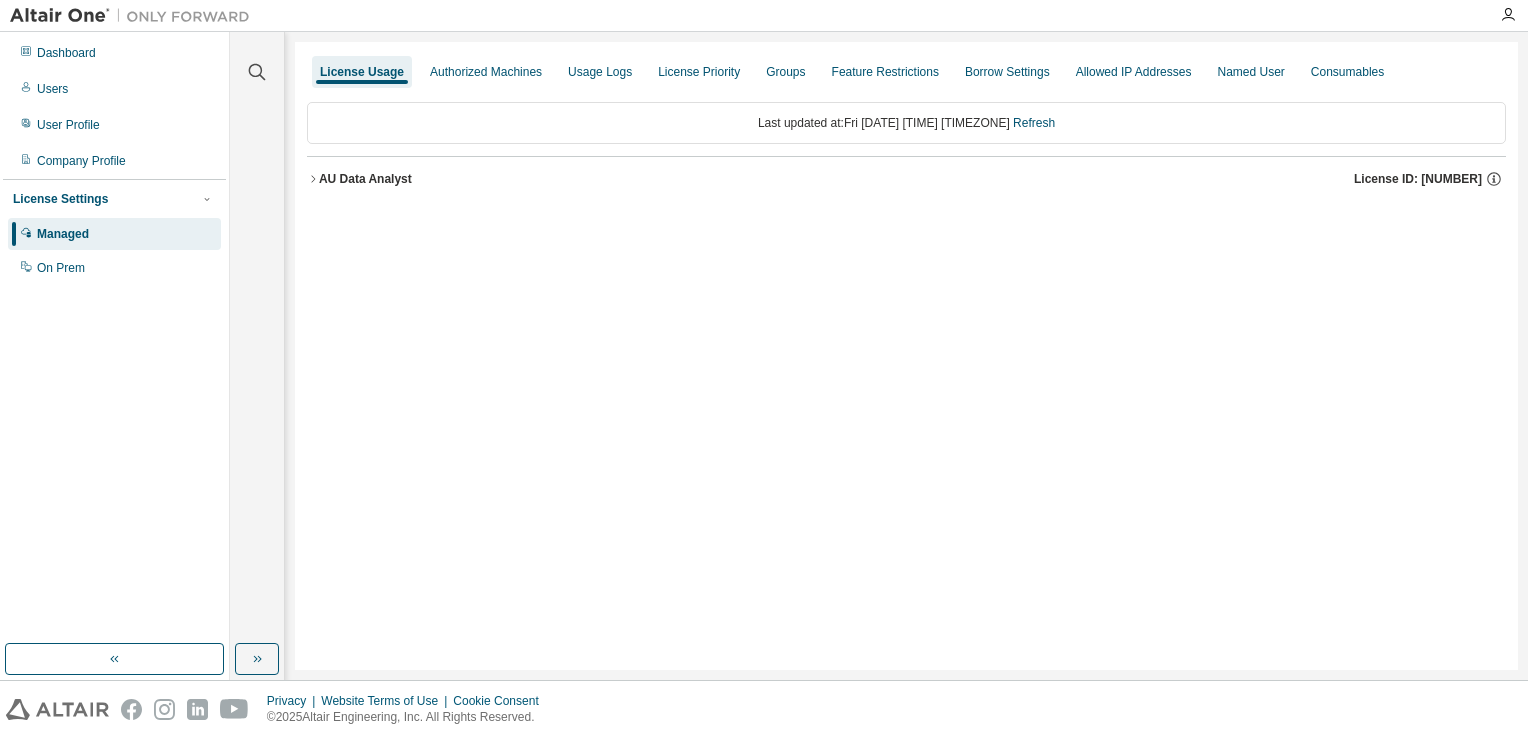 click on "AU Data Analyst" at bounding box center (365, 179) 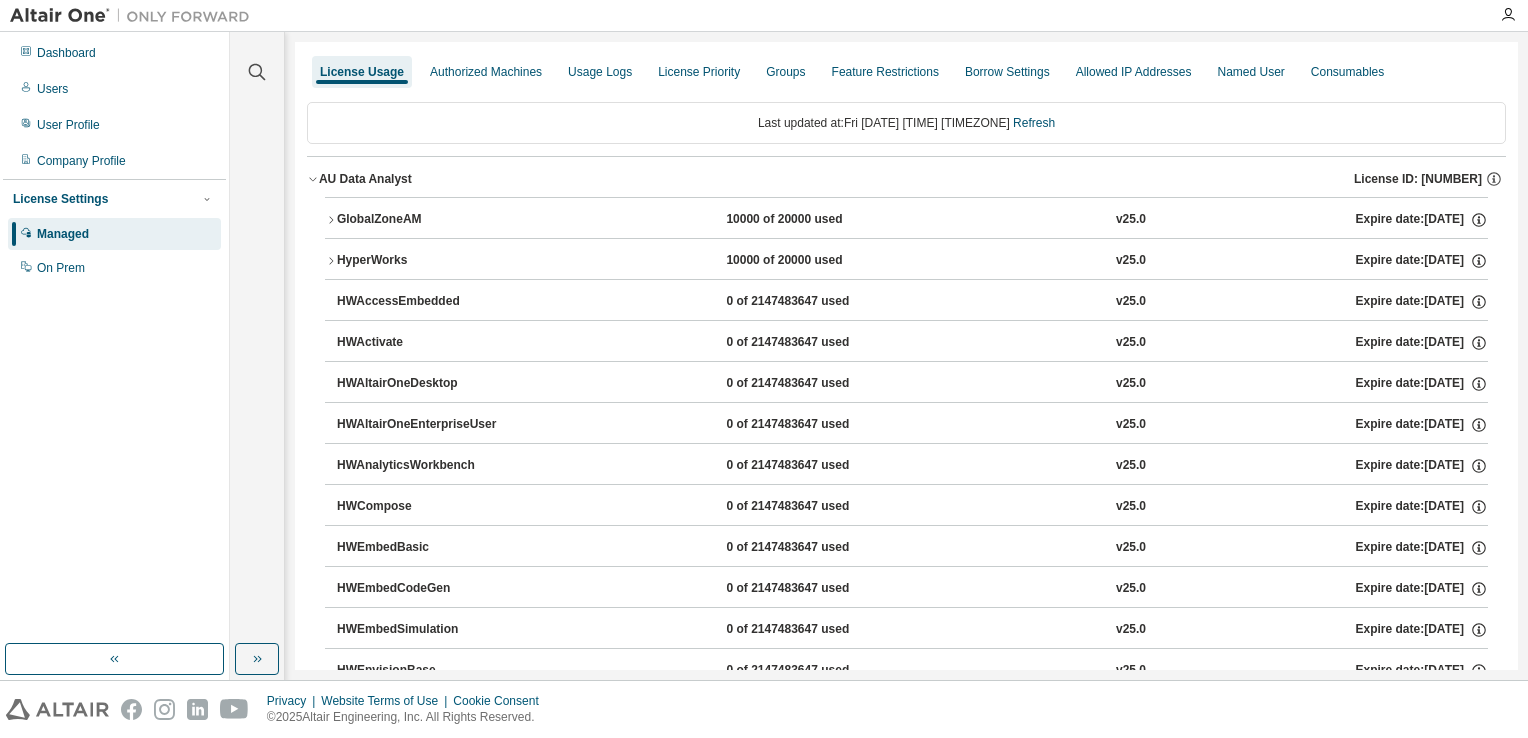 click on "GlobalZoneAM" at bounding box center (427, 220) 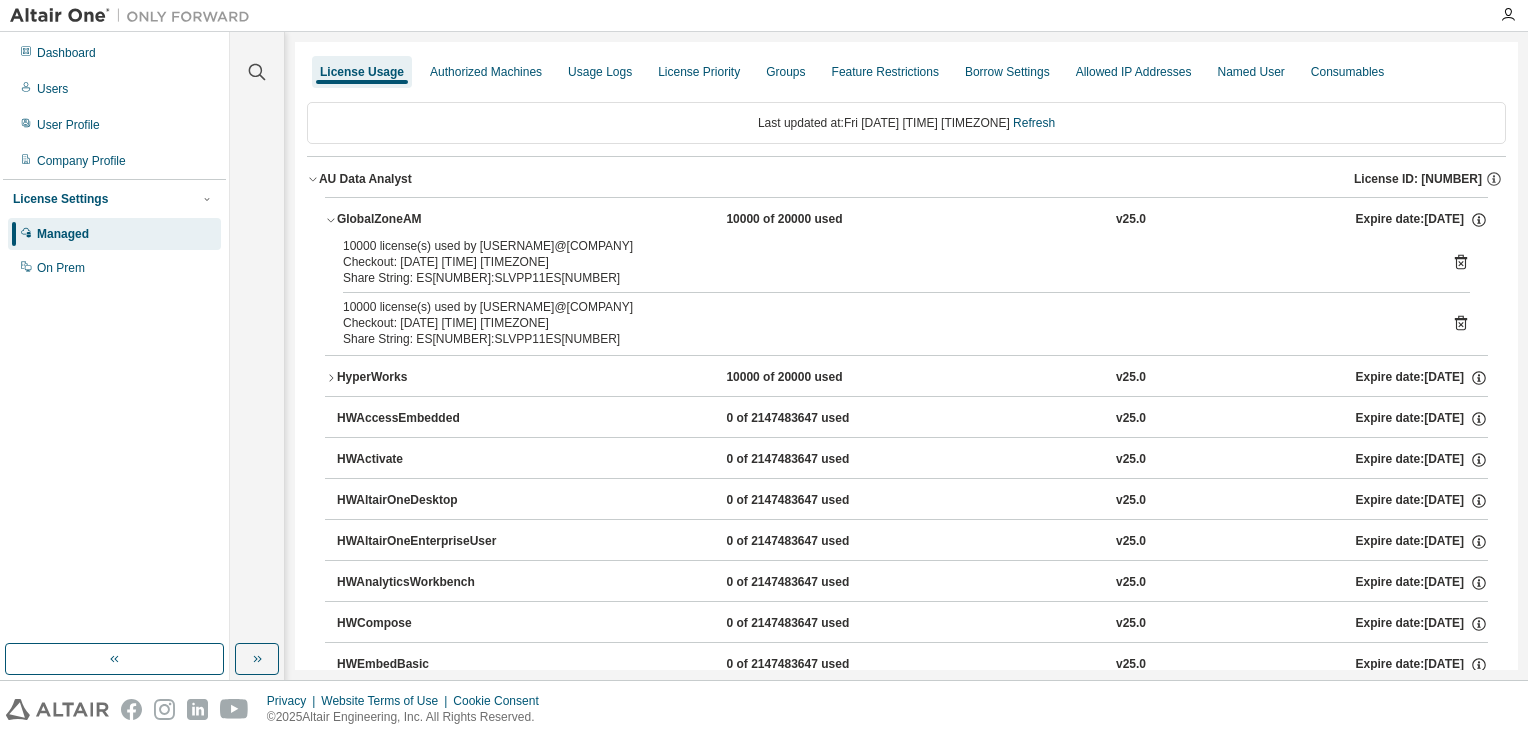 click on "License ID: [NUMBER]" at bounding box center (1418, 179) 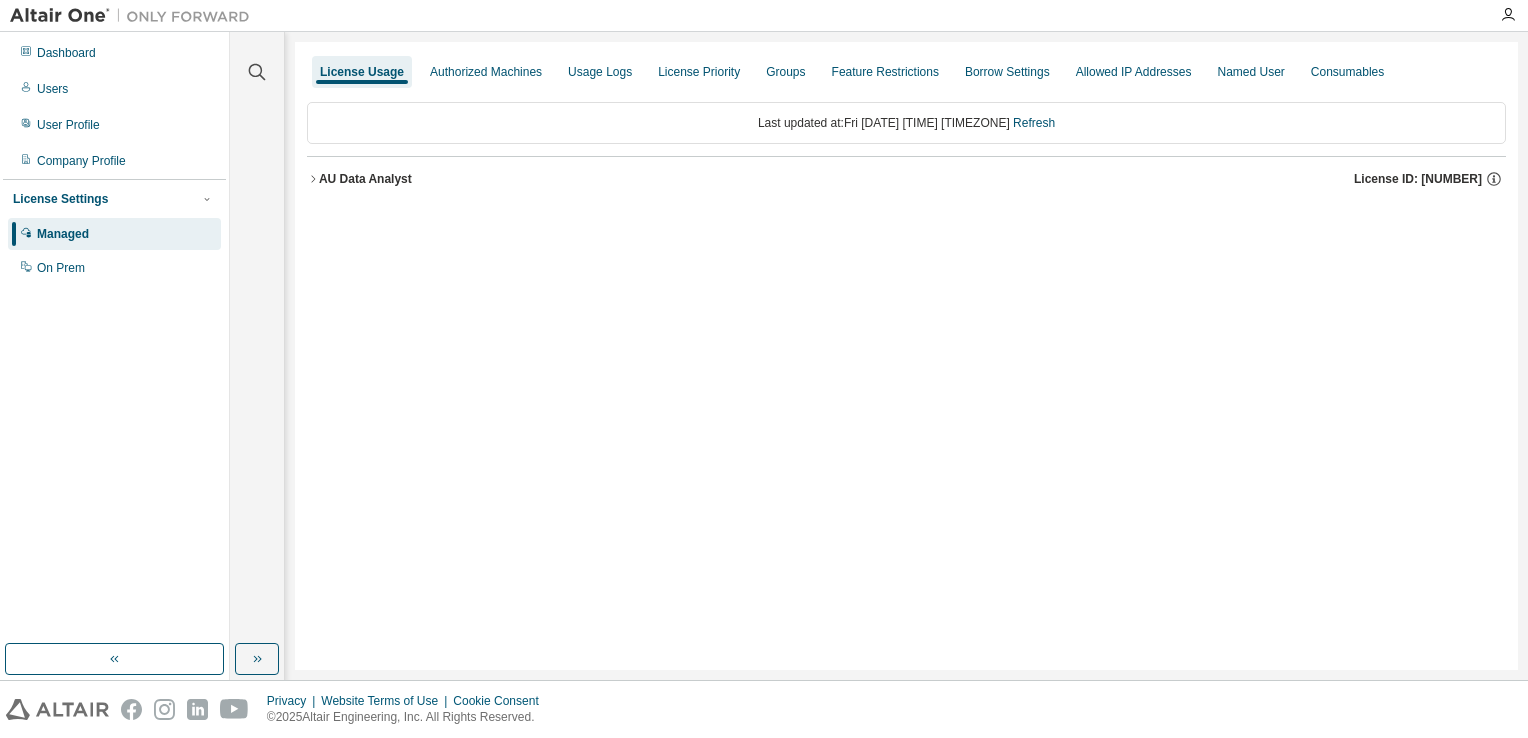 click on "License ID: [NUMBER]" at bounding box center [1418, 179] 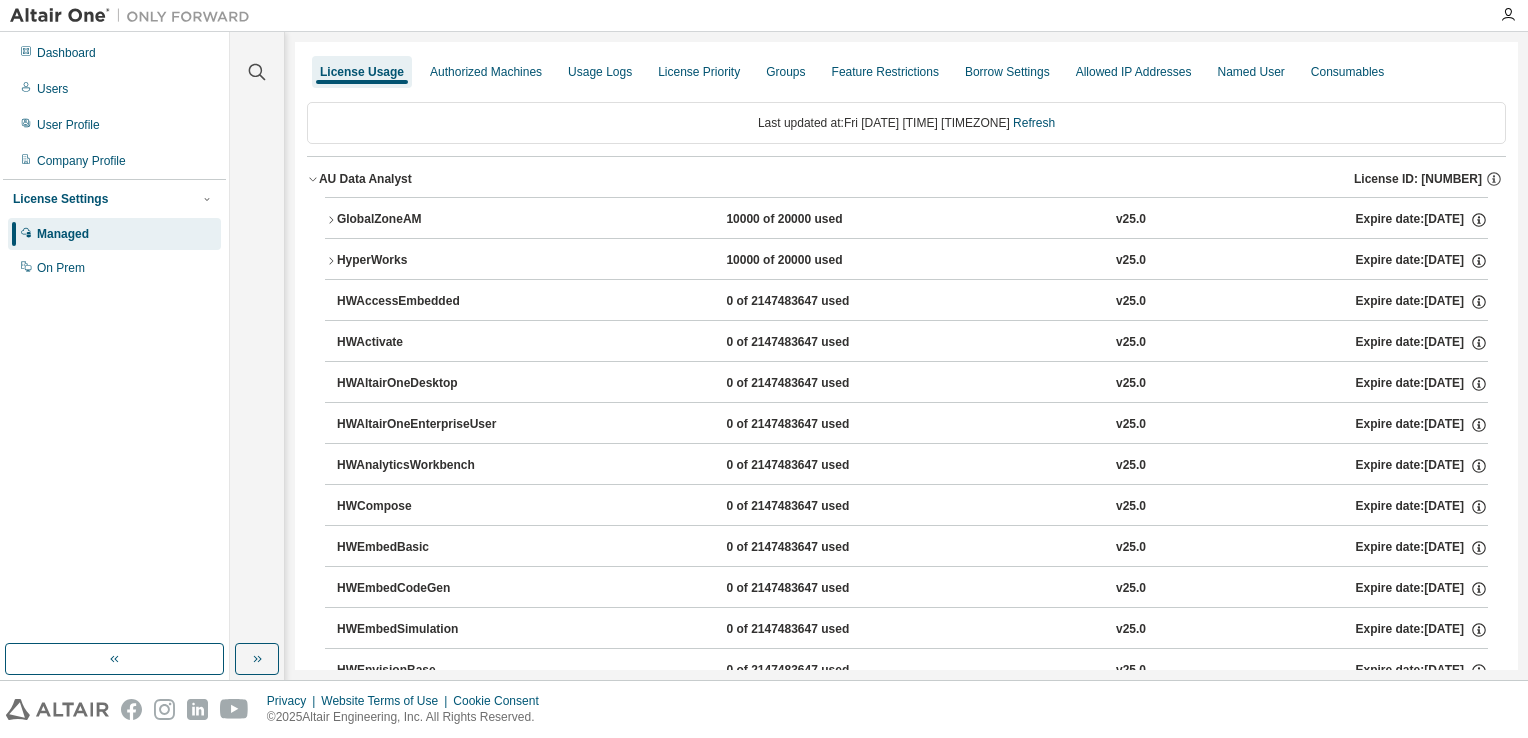 click on "HyperWorks" at bounding box center [427, 261] 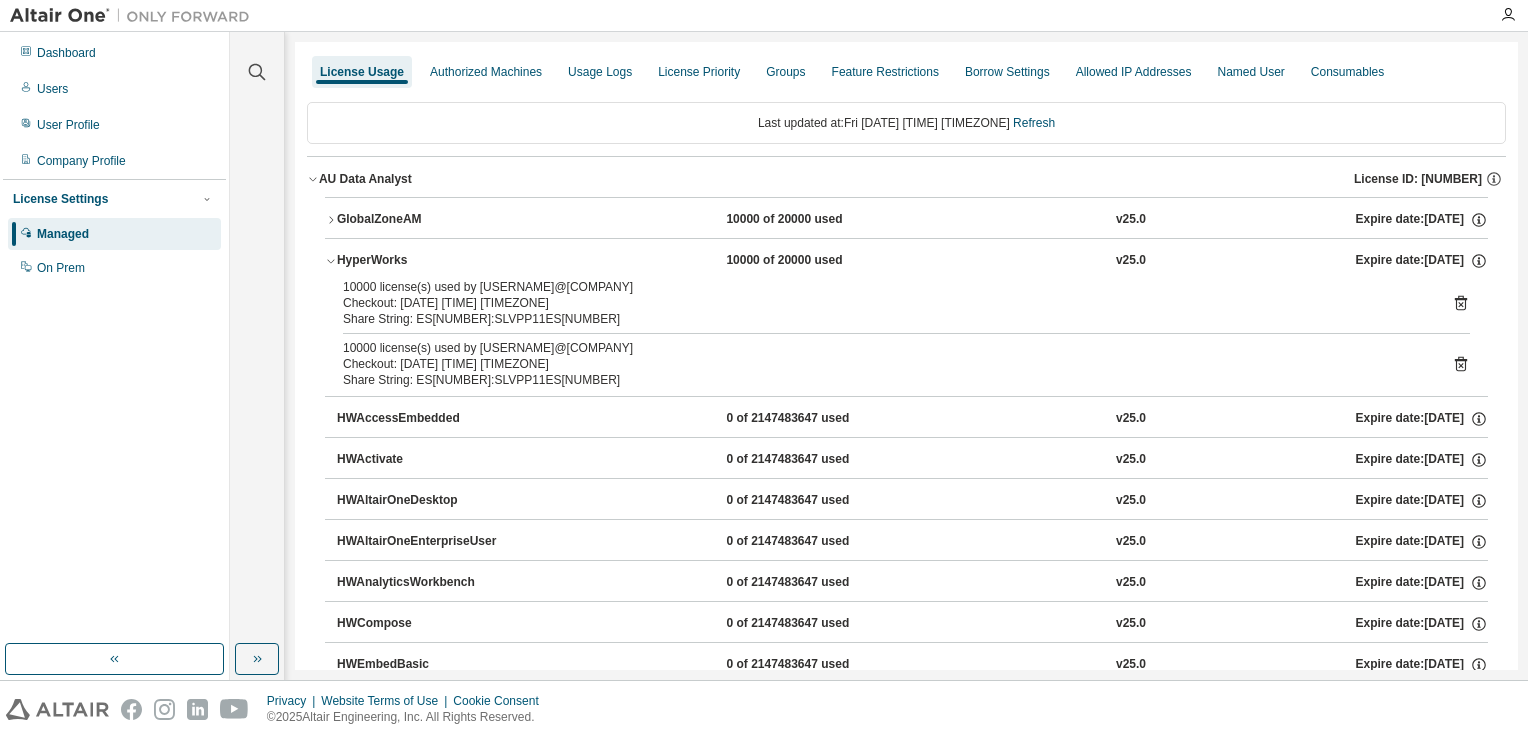 click on "GlobalZoneAM" at bounding box center (427, 220) 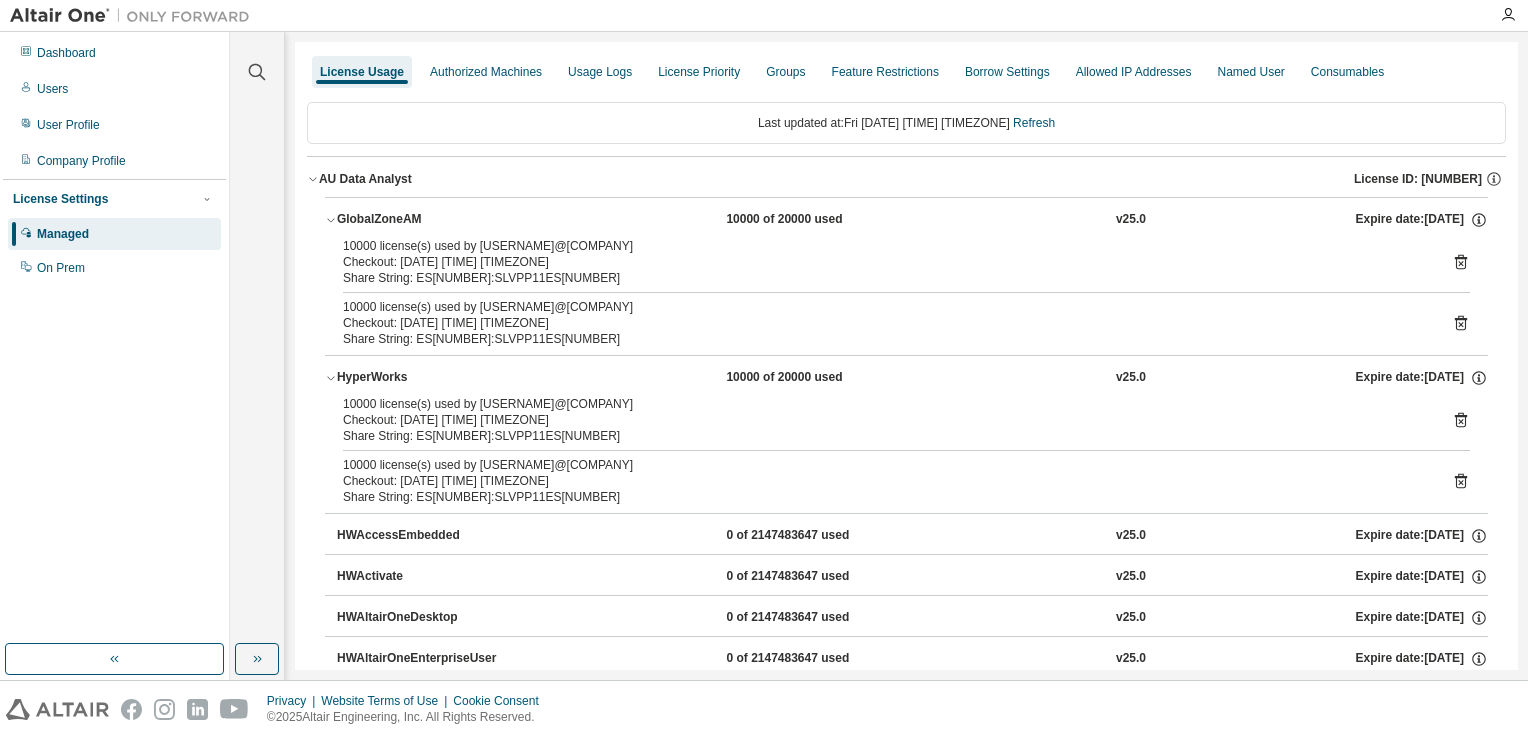 click on "AU Data Analyst" at bounding box center [365, 179] 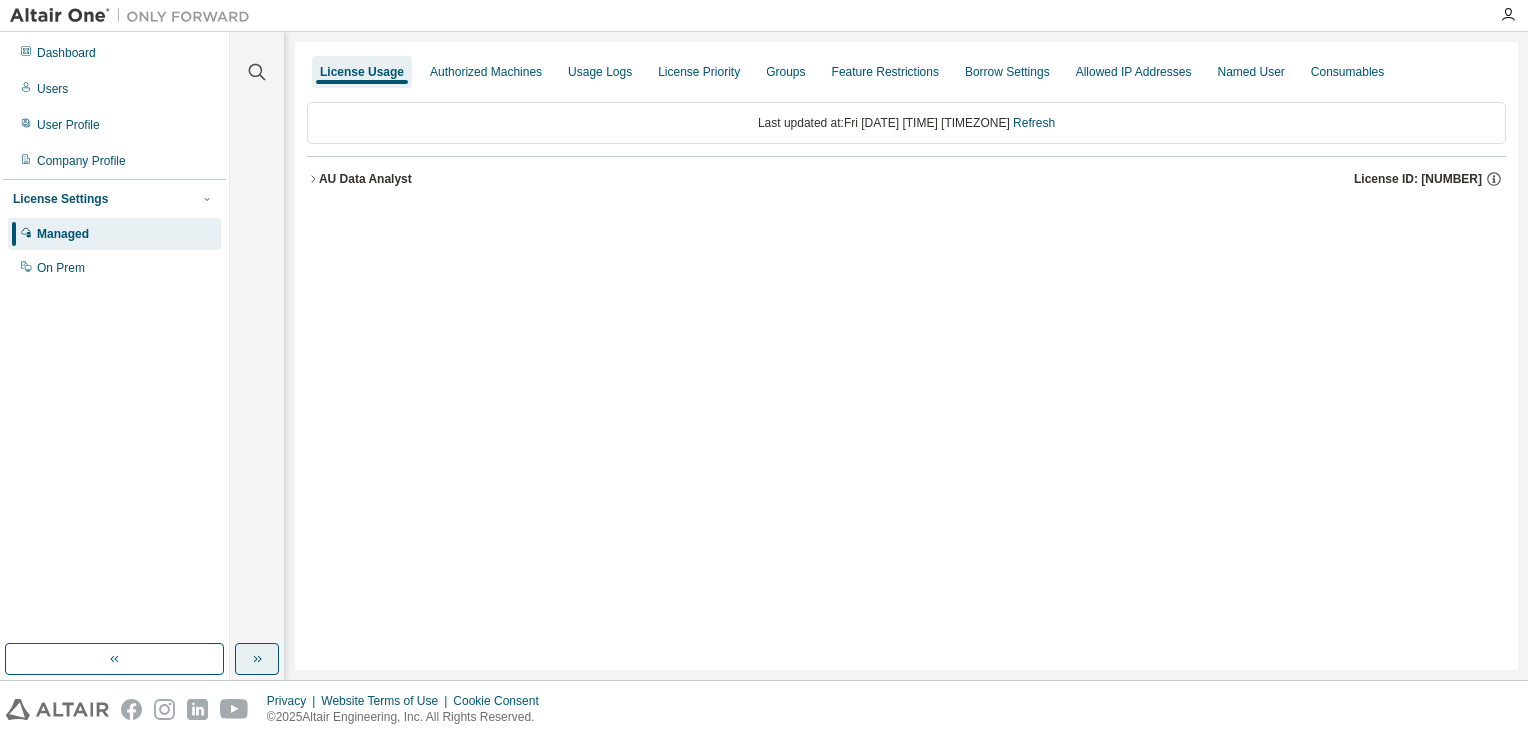 click 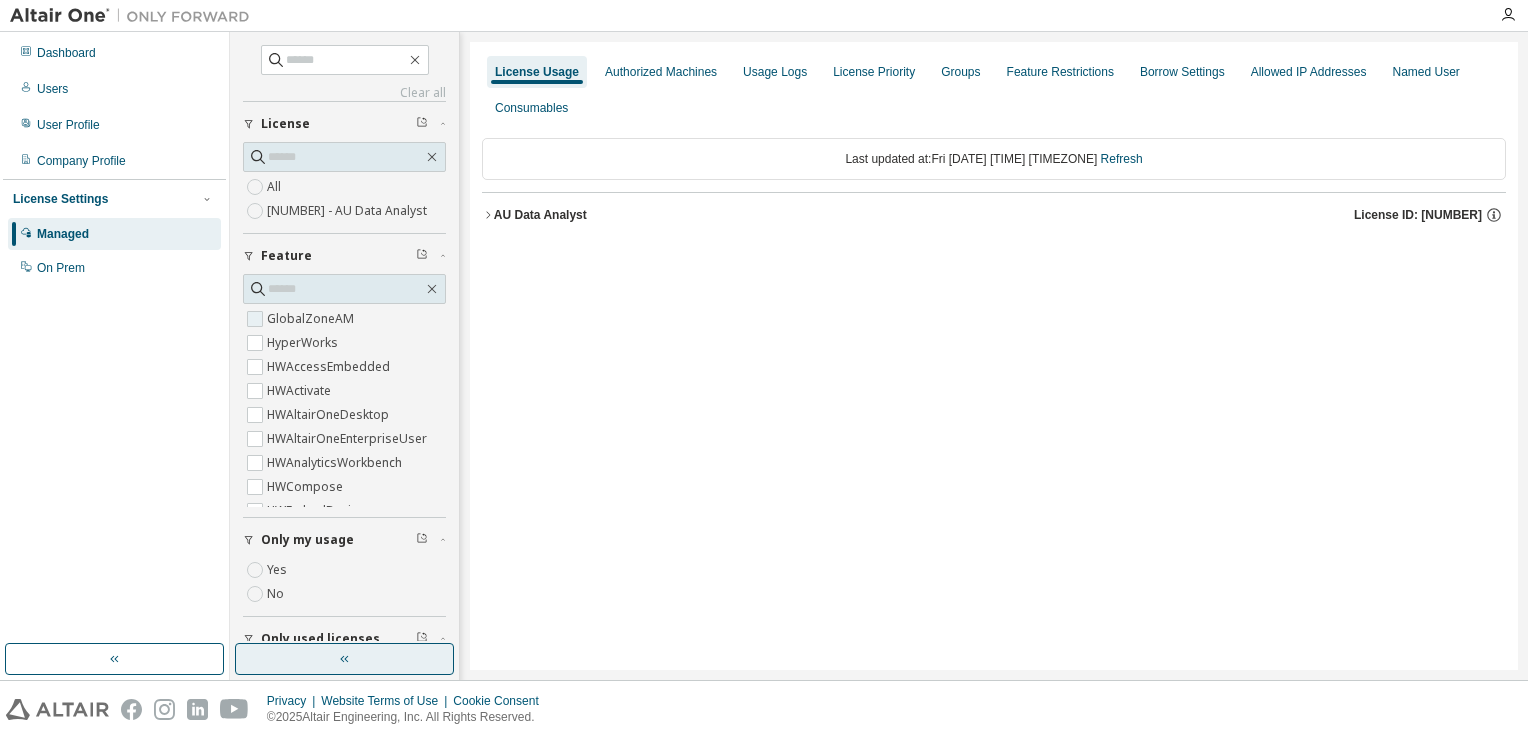 click on "GlobalZoneAM" at bounding box center (312, 319) 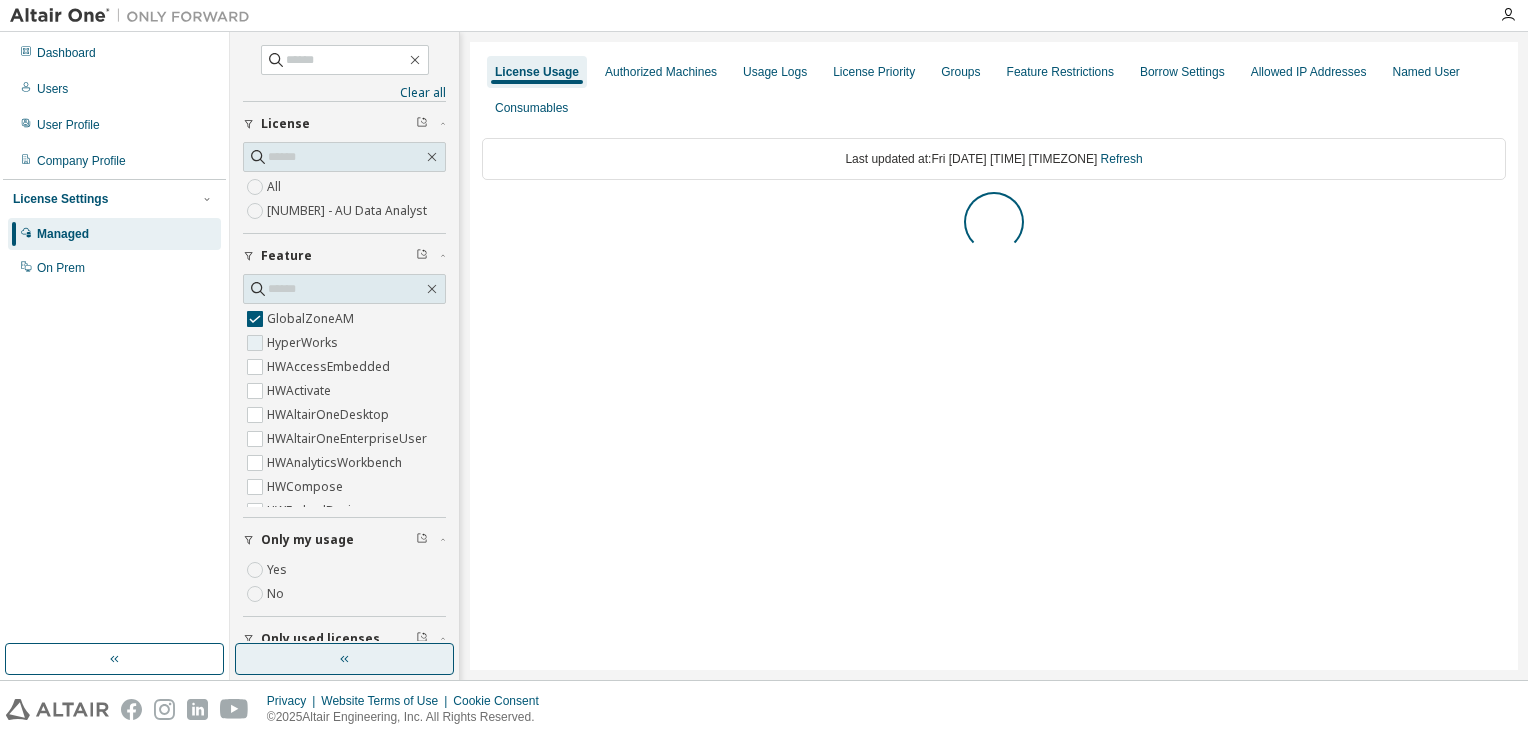 click on "HyperWorks" at bounding box center (304, 343) 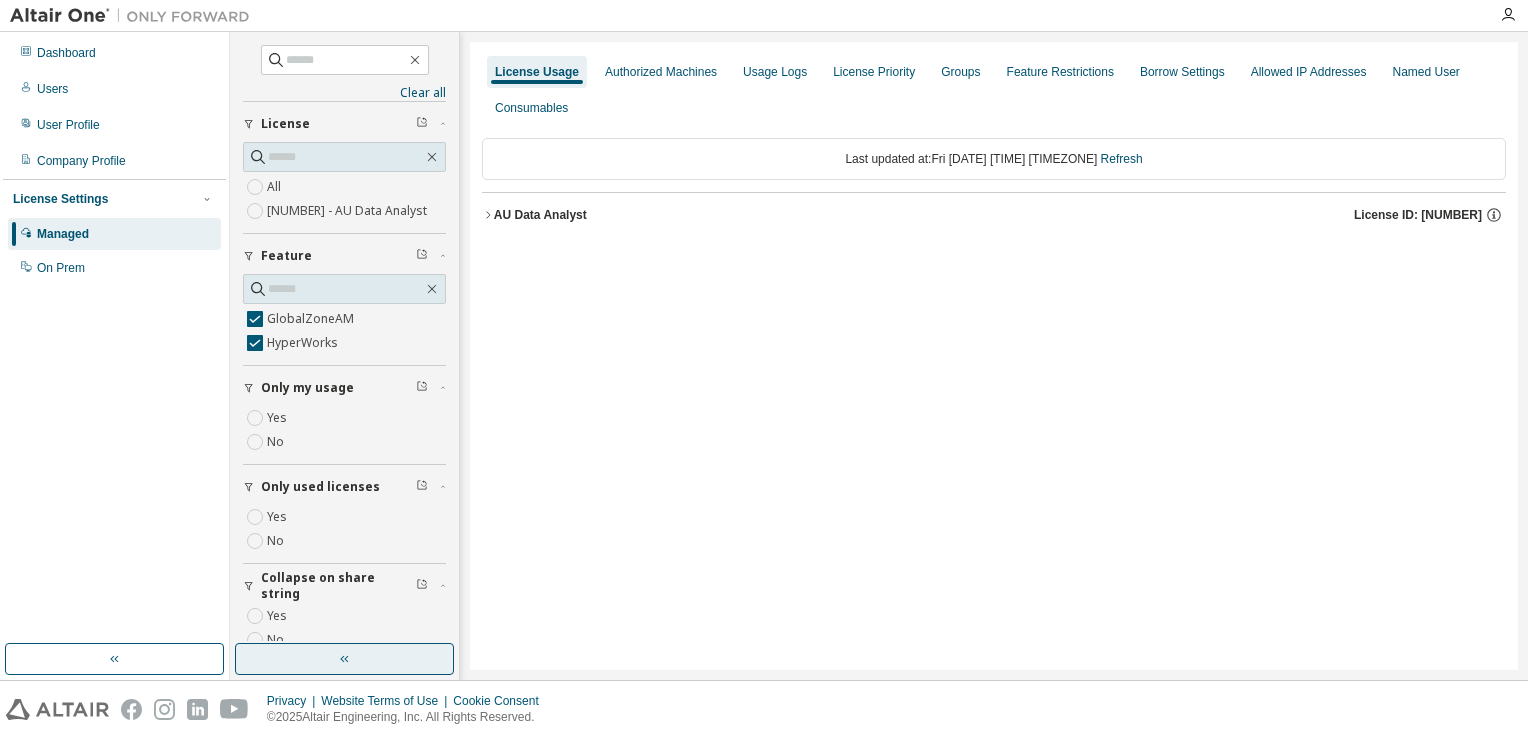 click on "AU Data Analyst" at bounding box center [540, 215] 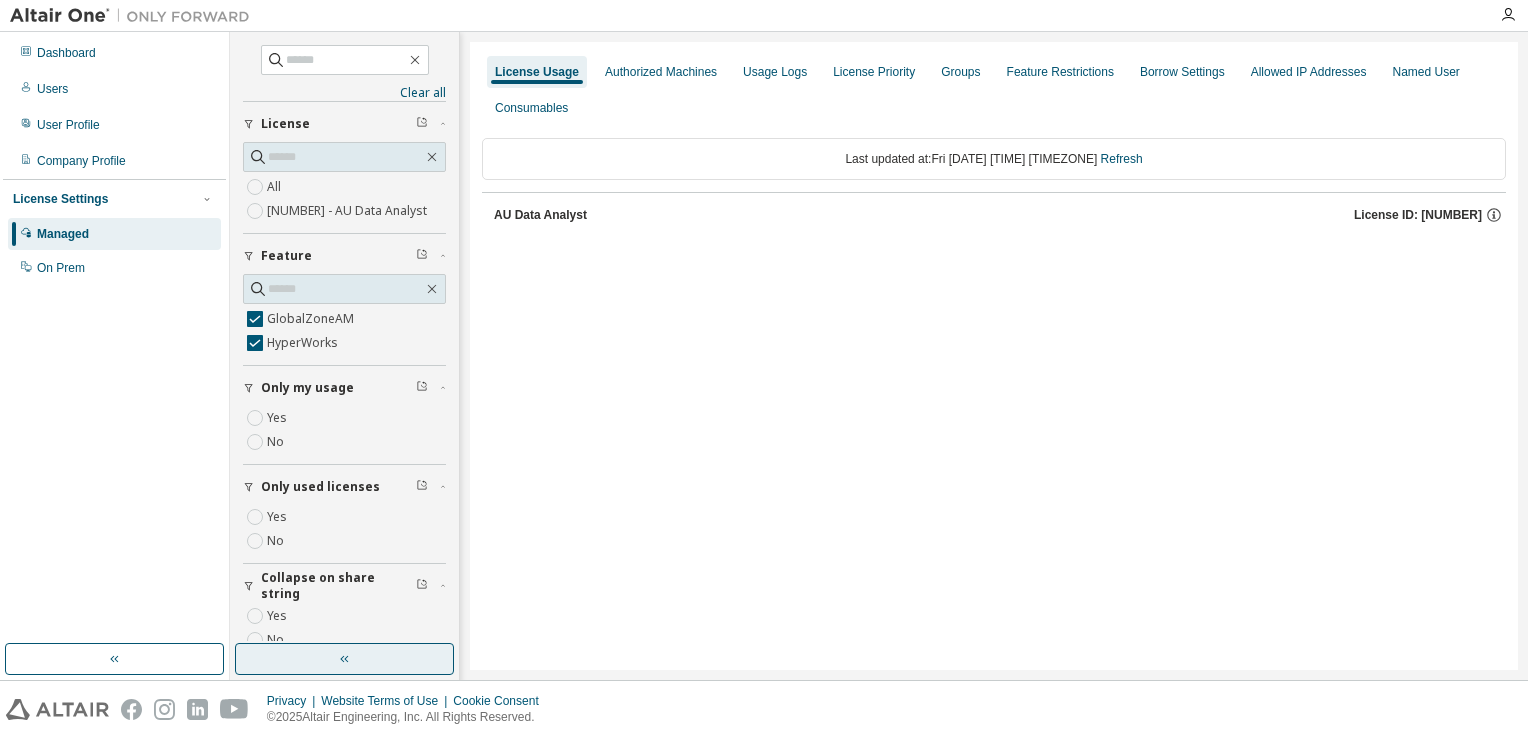 click on "AU Data Analyst" at bounding box center (540, 215) 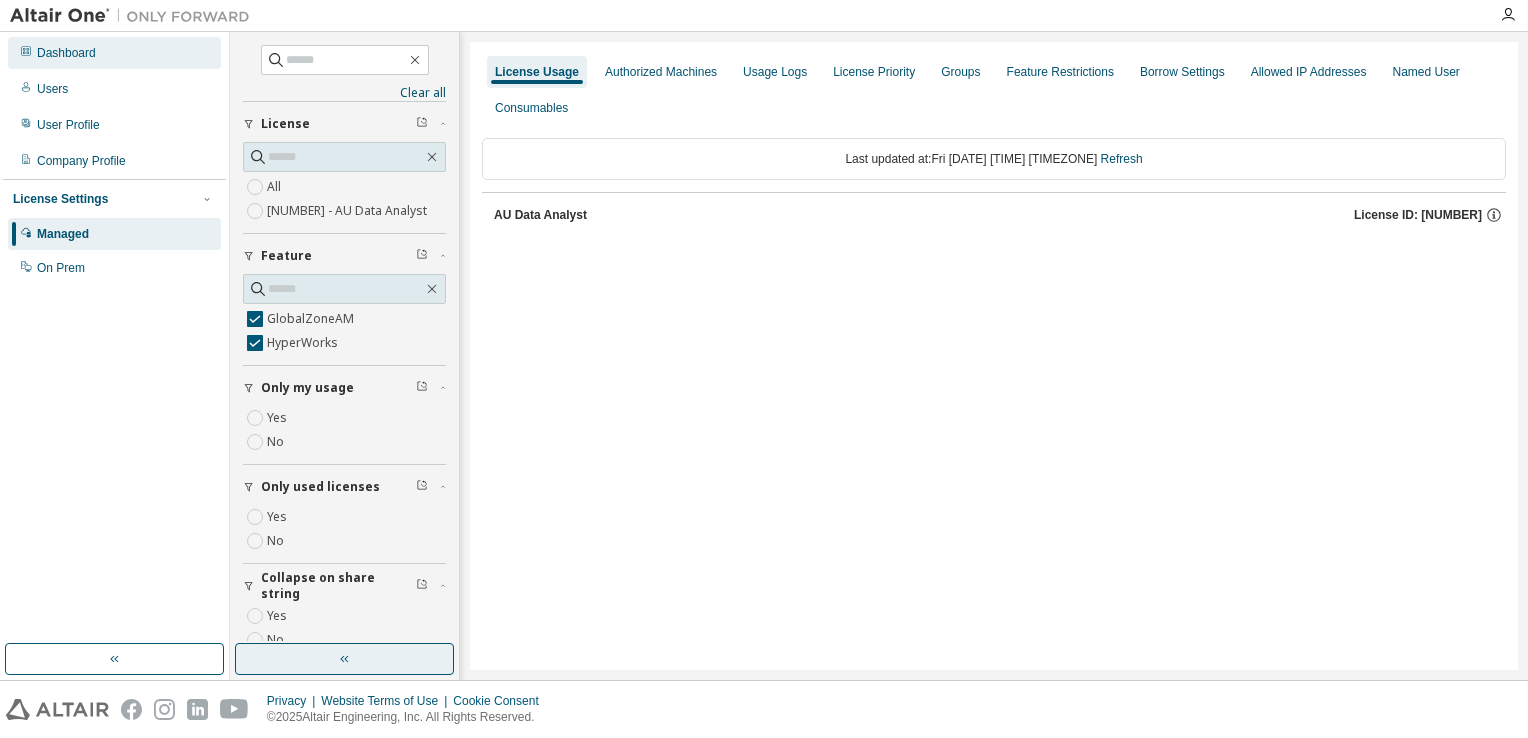 click on "Dashboard" at bounding box center [66, 53] 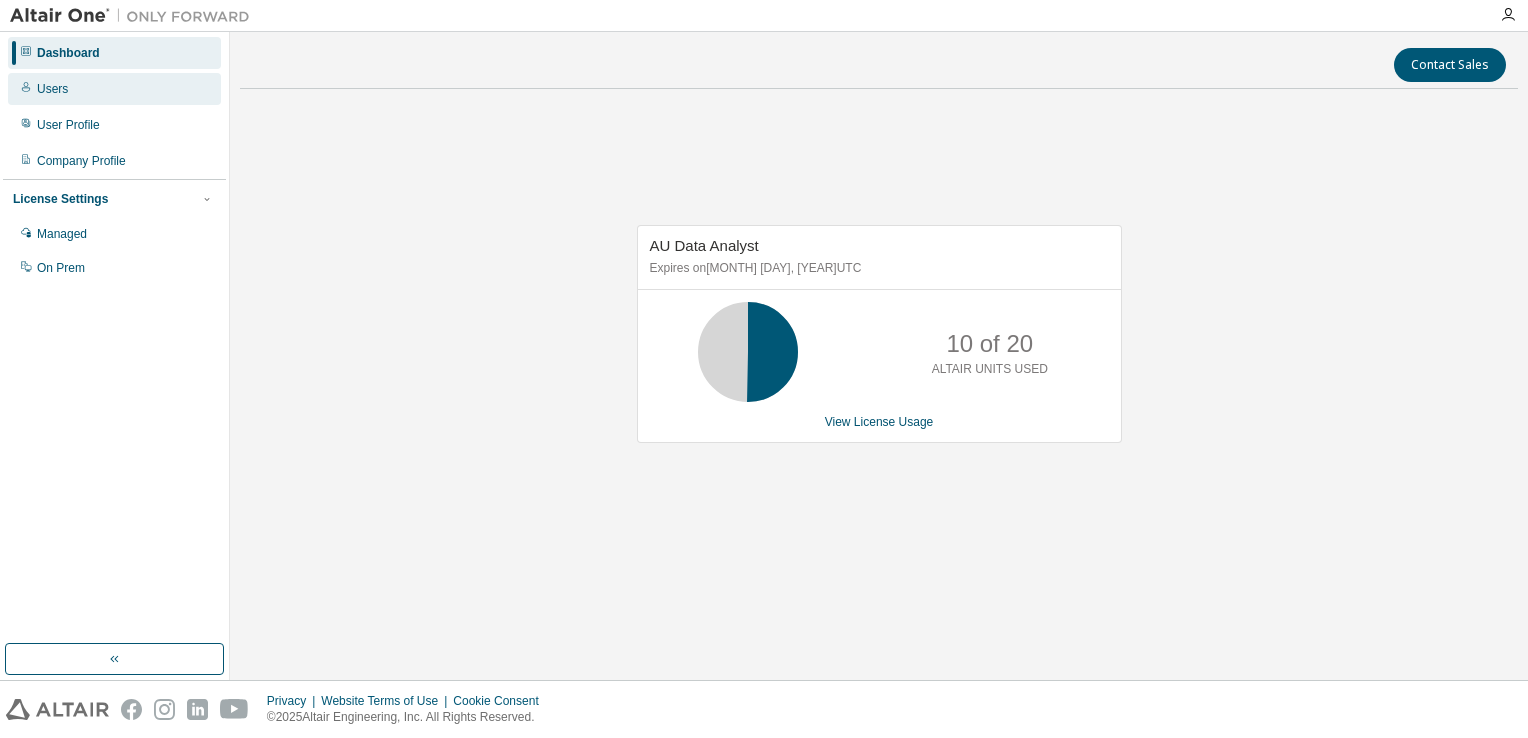 click on "Users" at bounding box center (52, 89) 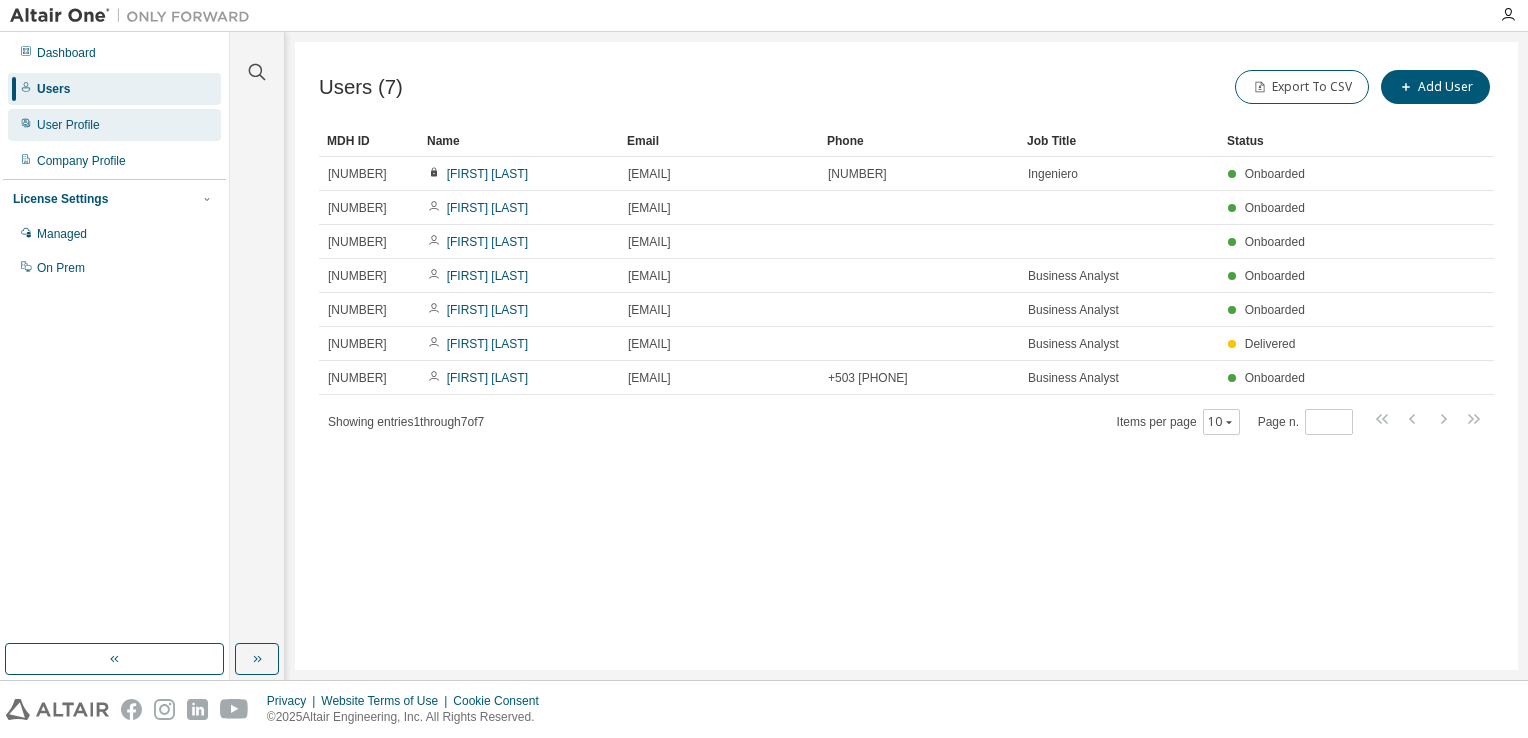 click on "User Profile" at bounding box center [114, 125] 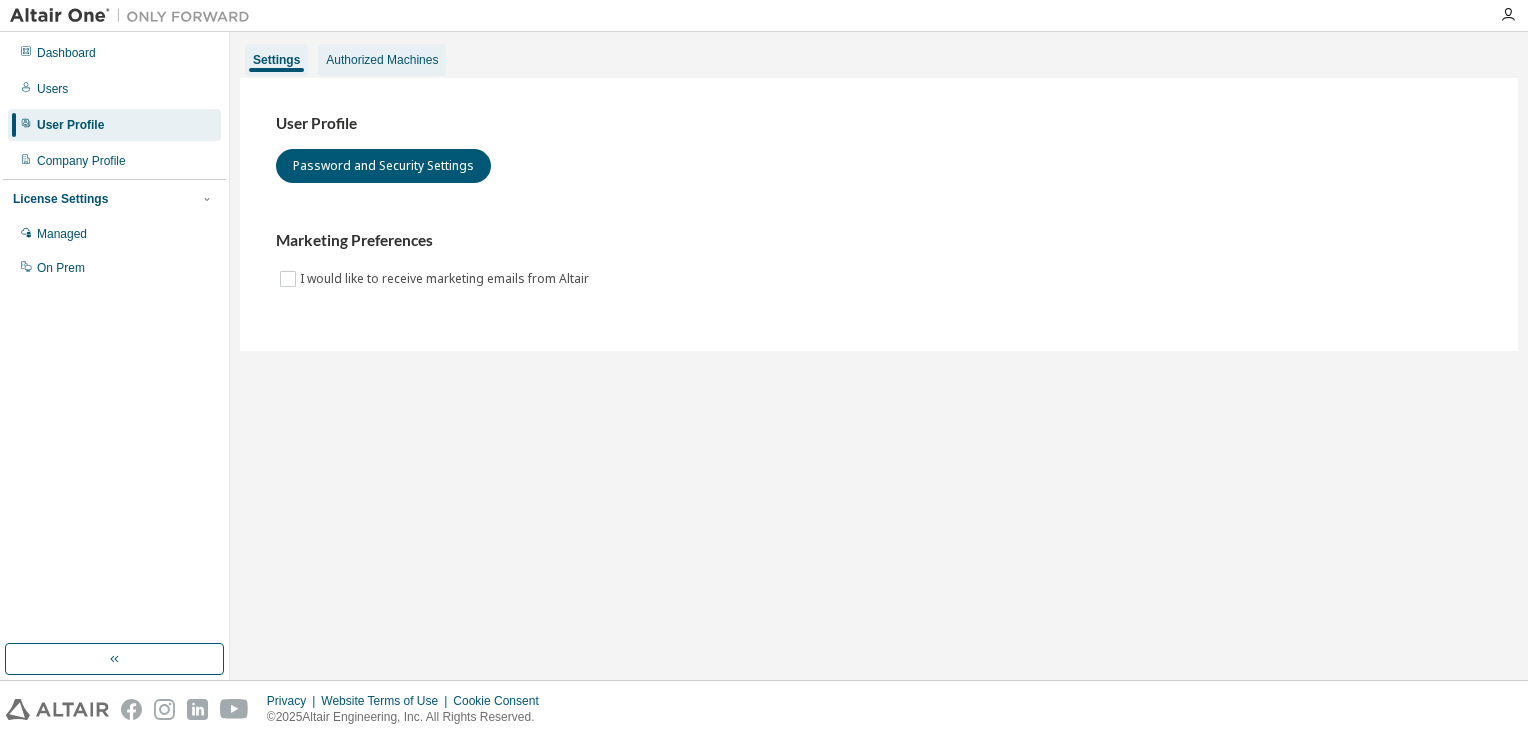 click on "Authorized Machines" at bounding box center (382, 60) 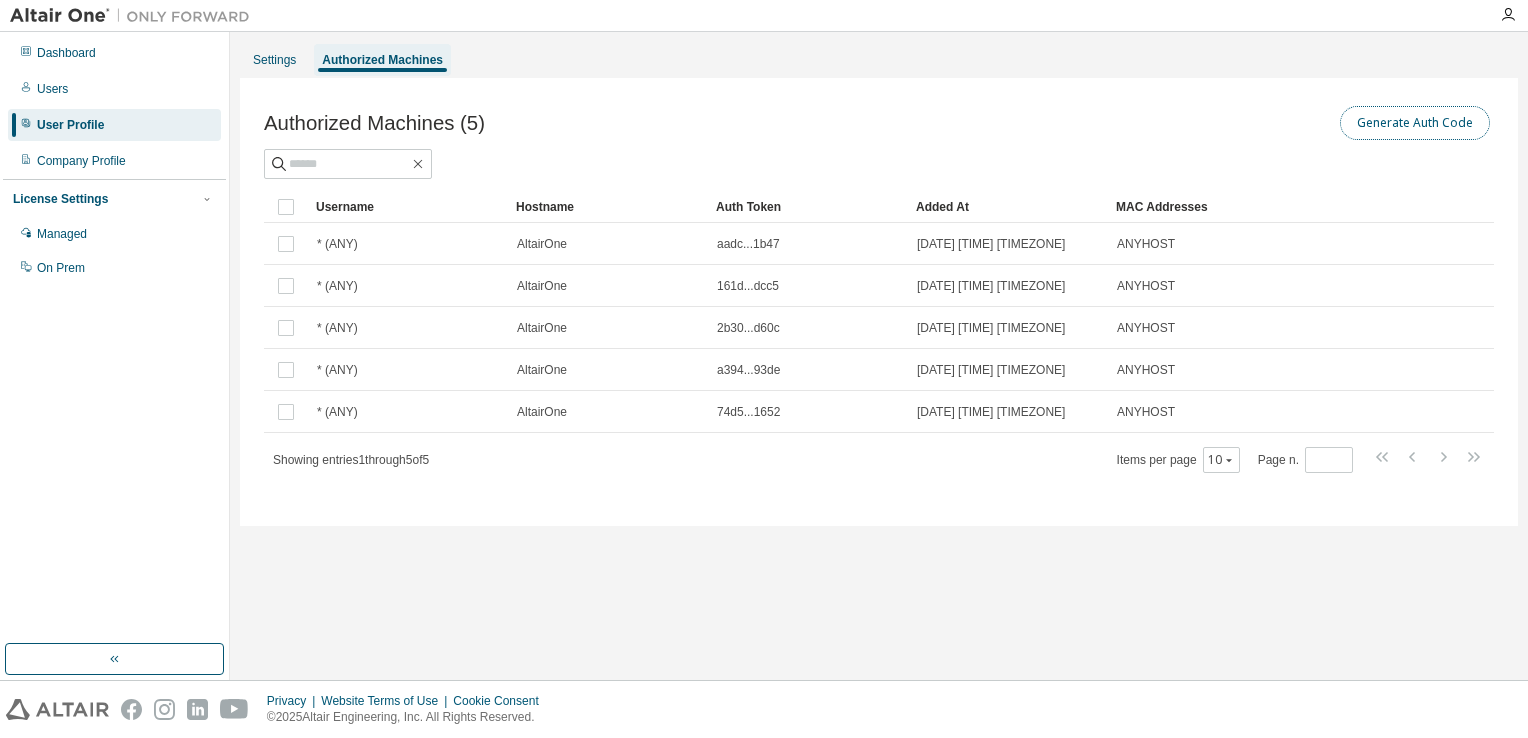 click on "Generate Auth Code" at bounding box center (1415, 123) 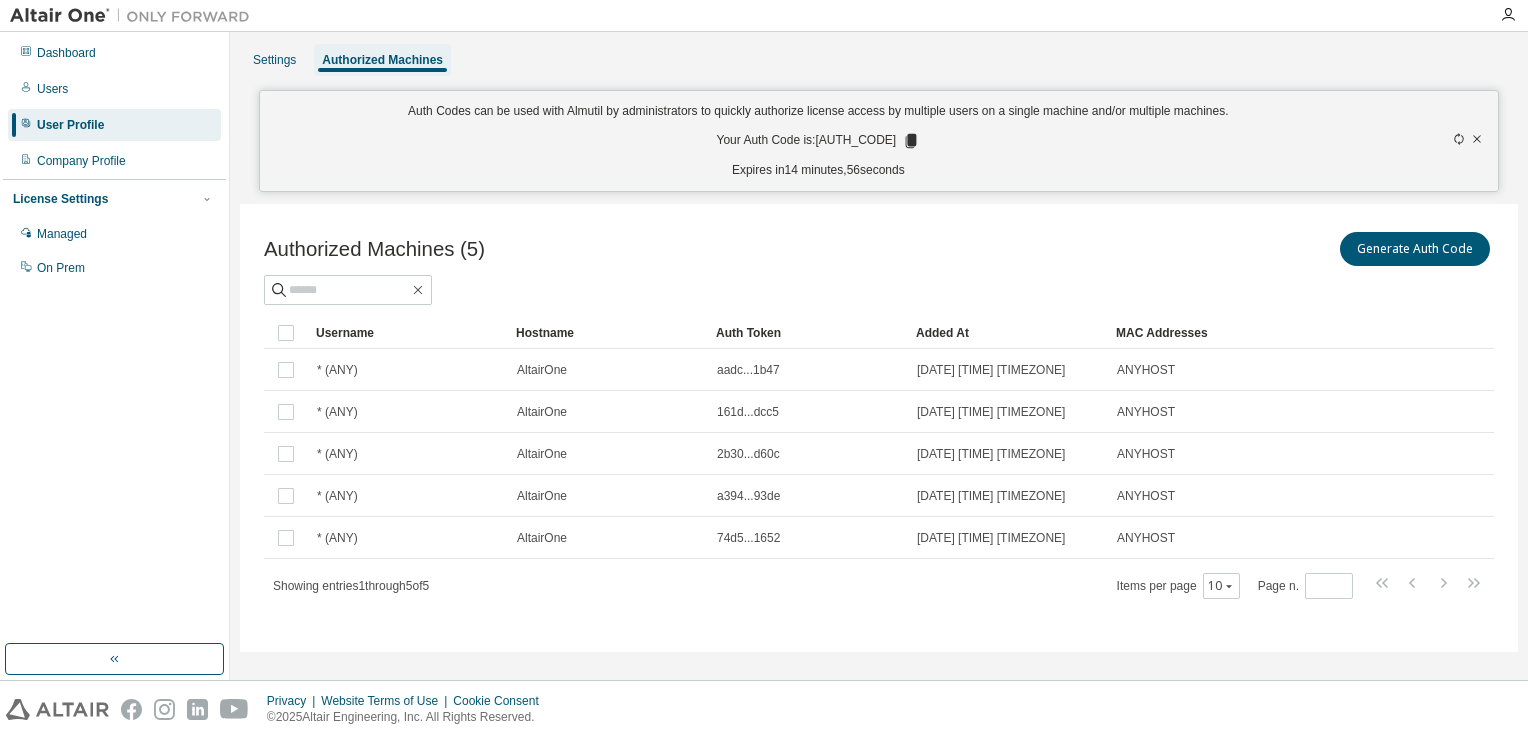click on "Your Auth Code is:  [AUTH_CODE]" at bounding box center (818, 141) 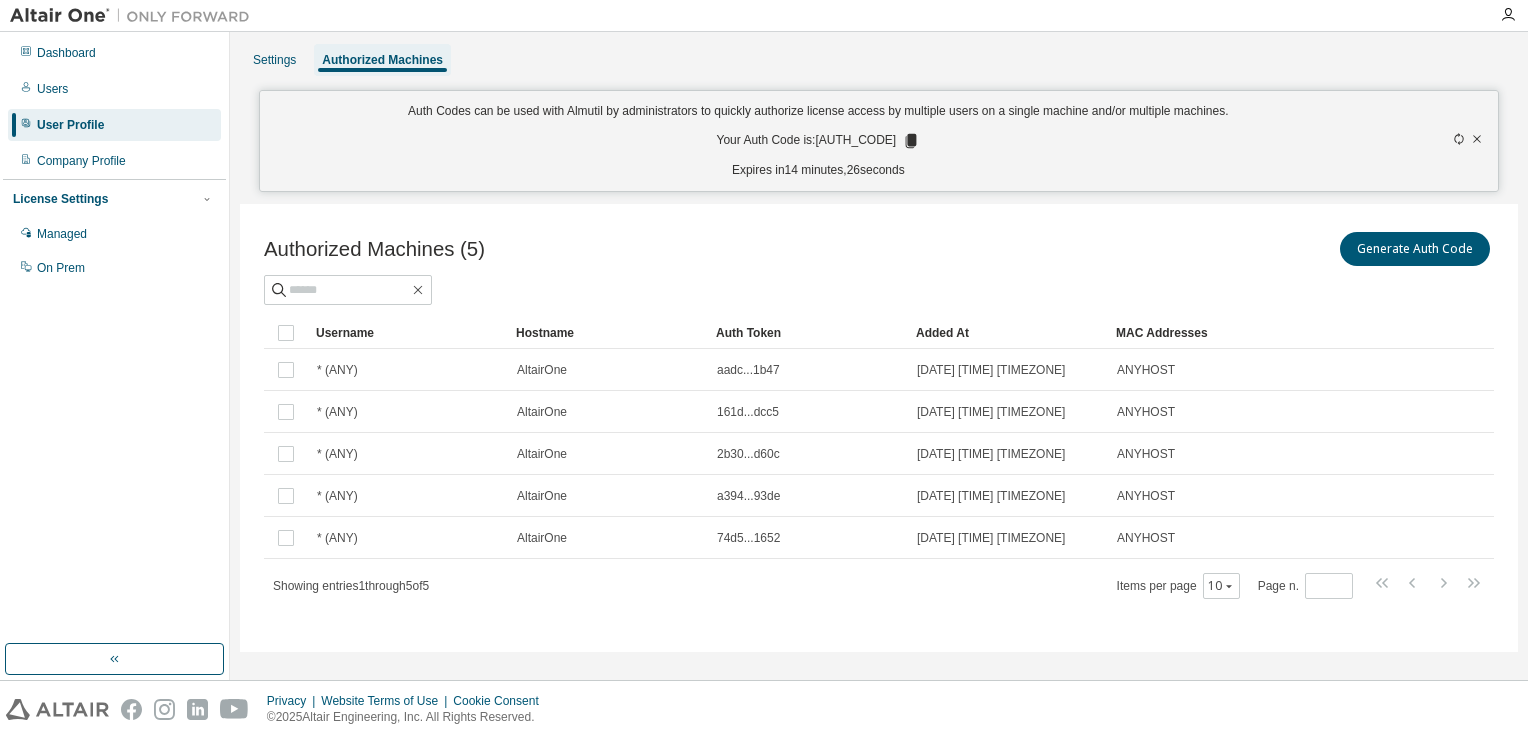 click 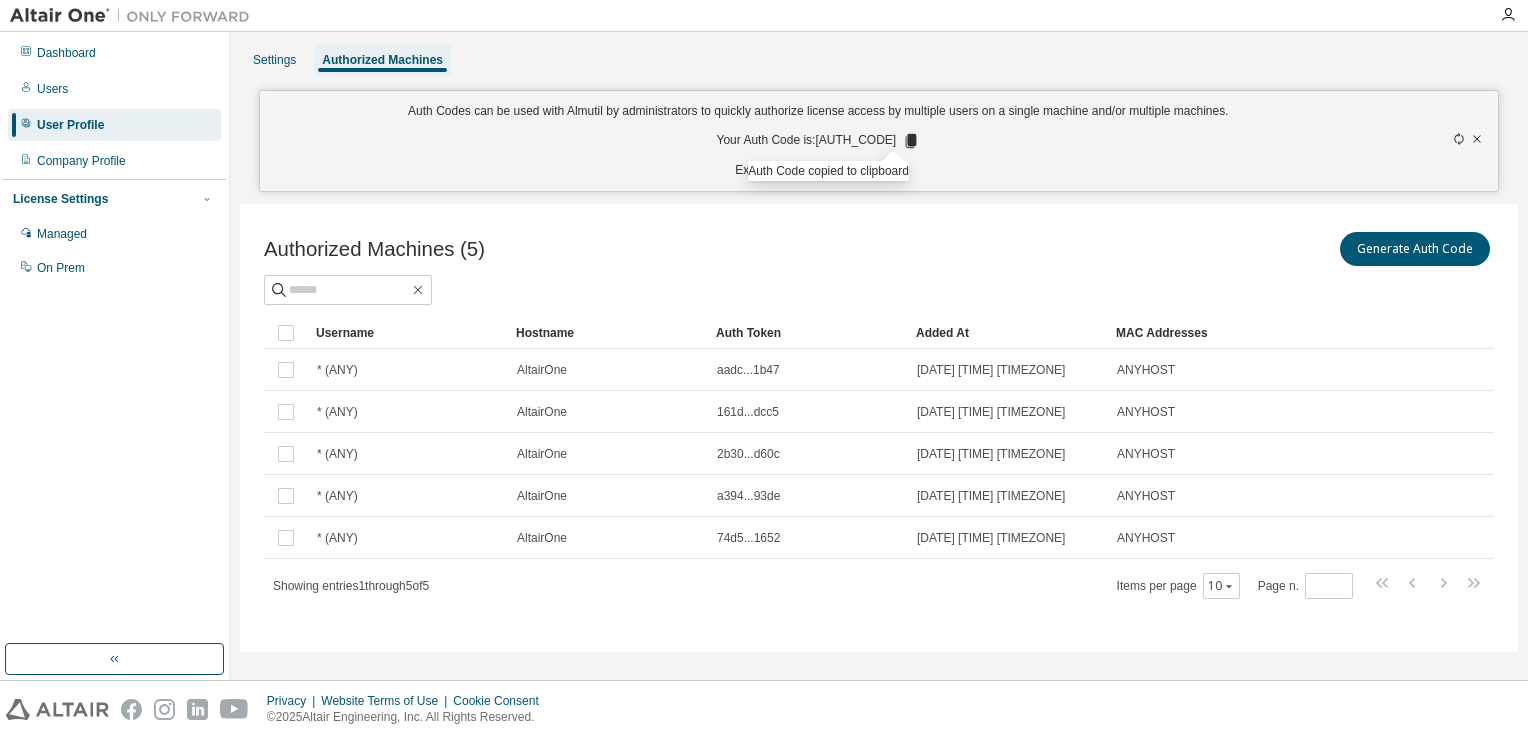 click on "User Profile" at bounding box center (70, 125) 